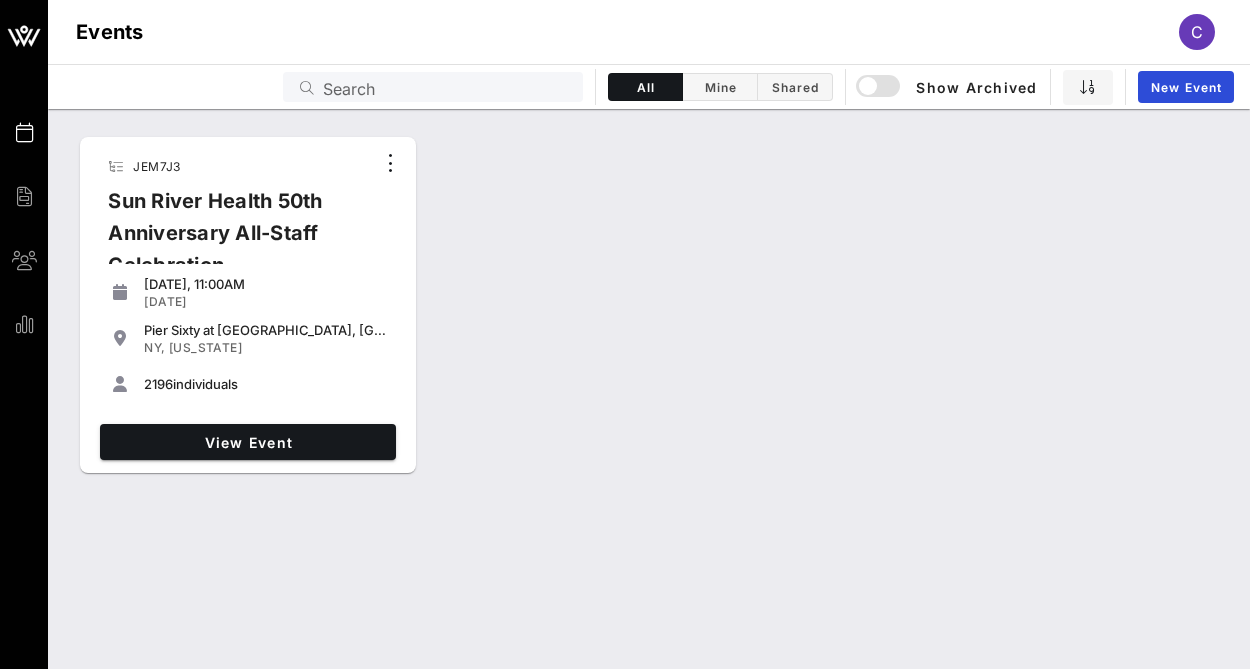 scroll, scrollTop: 0, scrollLeft: 0, axis: both 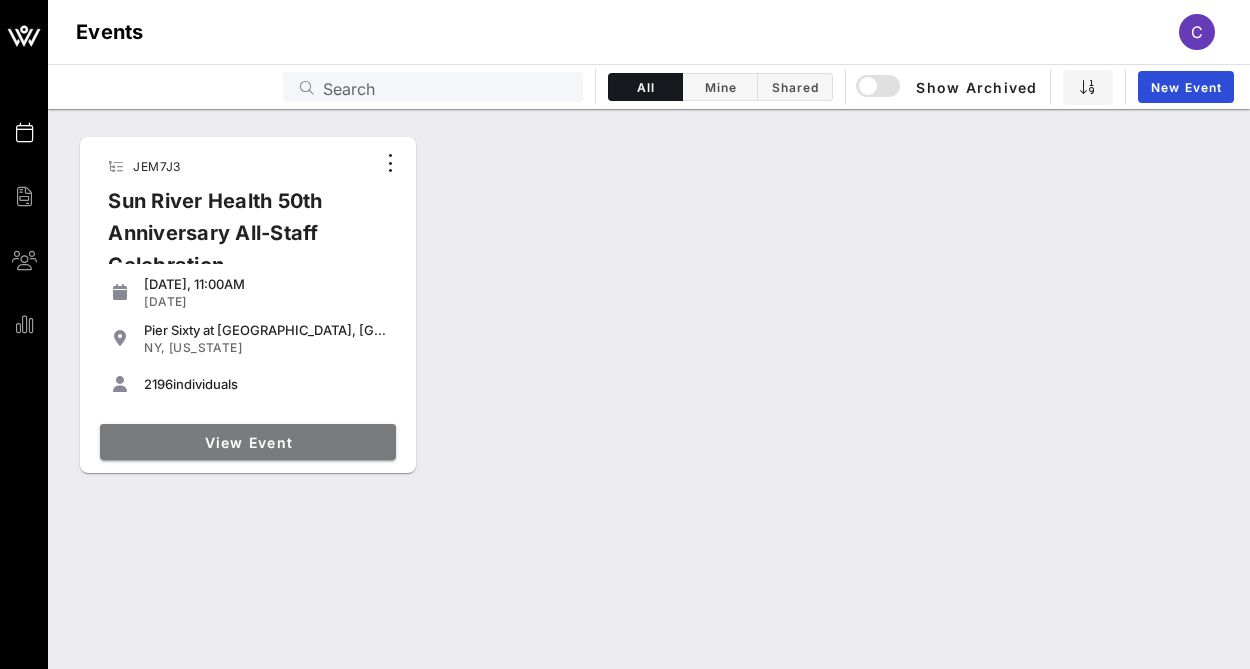 click on "View Event" at bounding box center (248, 442) 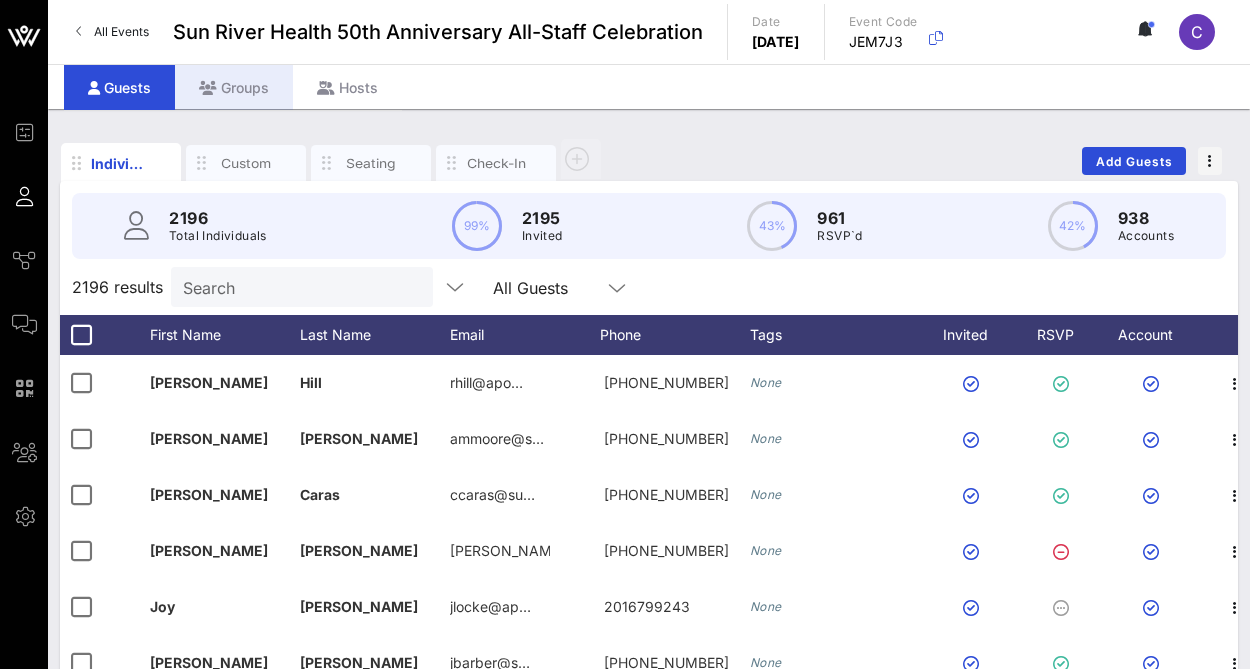 click on "Groups" at bounding box center (234, 87) 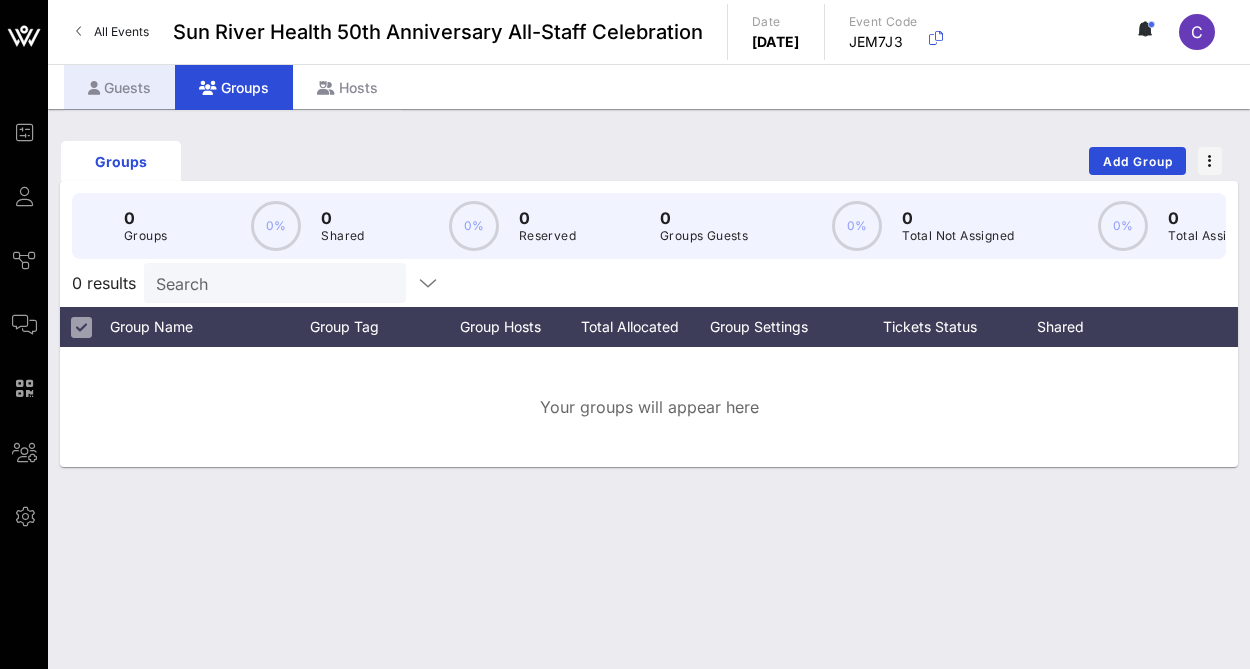 click on "Guests" at bounding box center (119, 87) 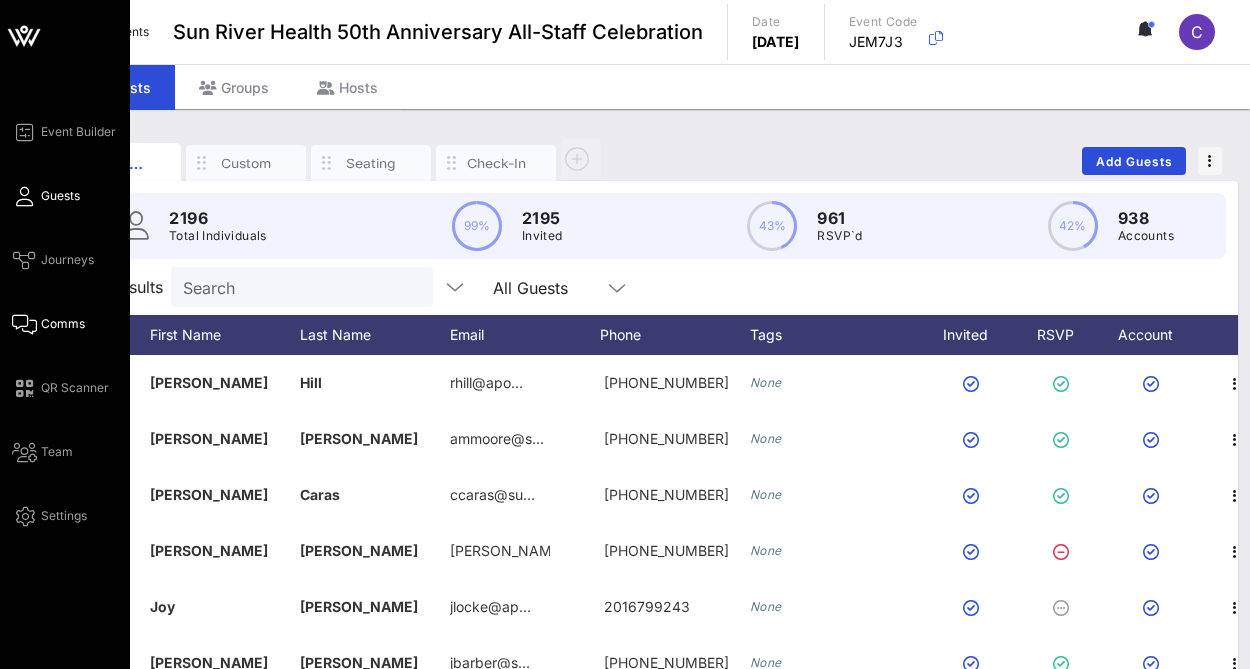 click at bounding box center (24, 324) 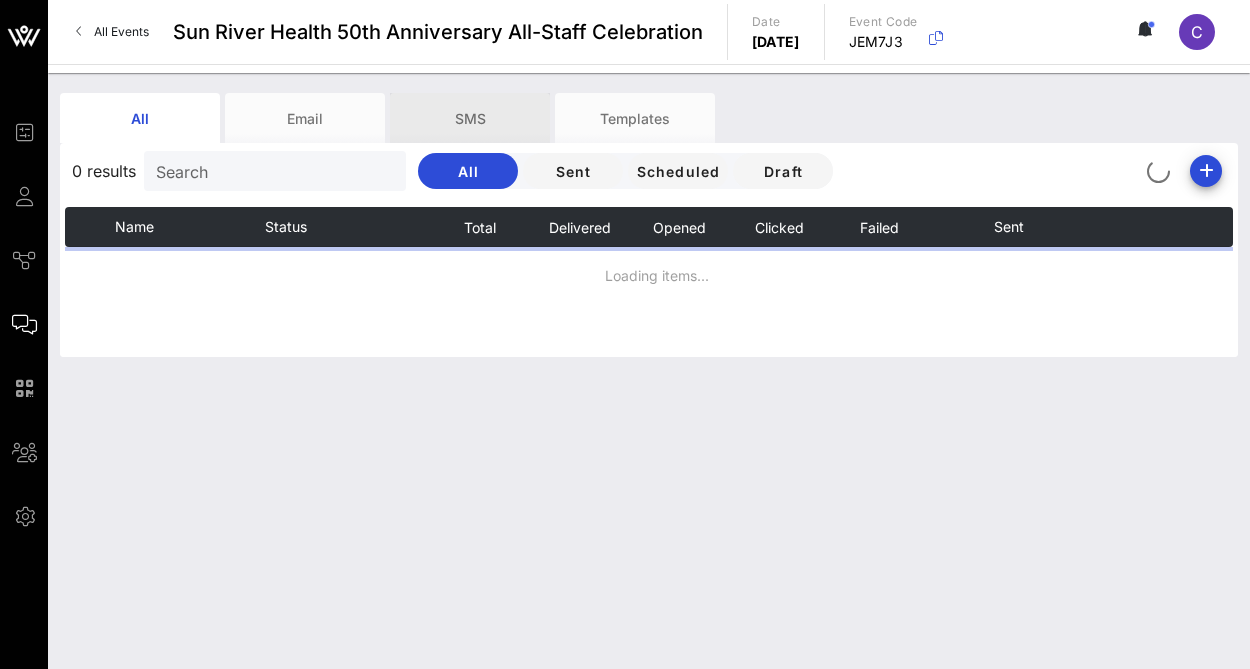 click on "SMS" at bounding box center (470, 118) 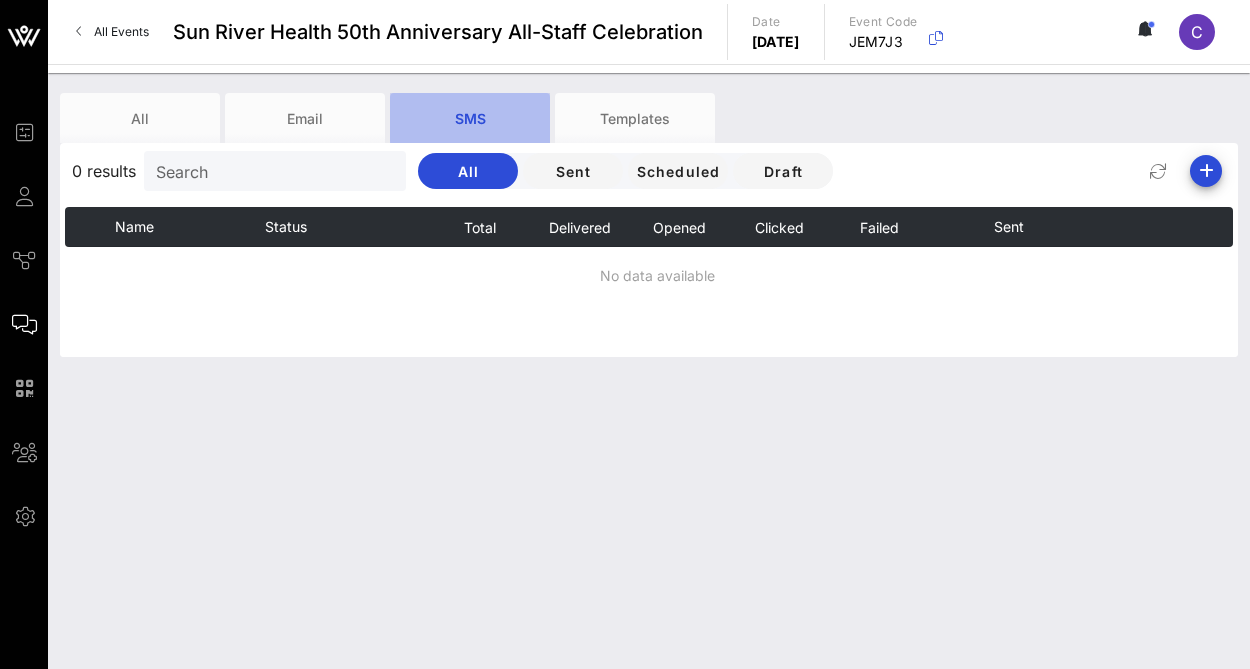 click on "SMS" at bounding box center (470, 118) 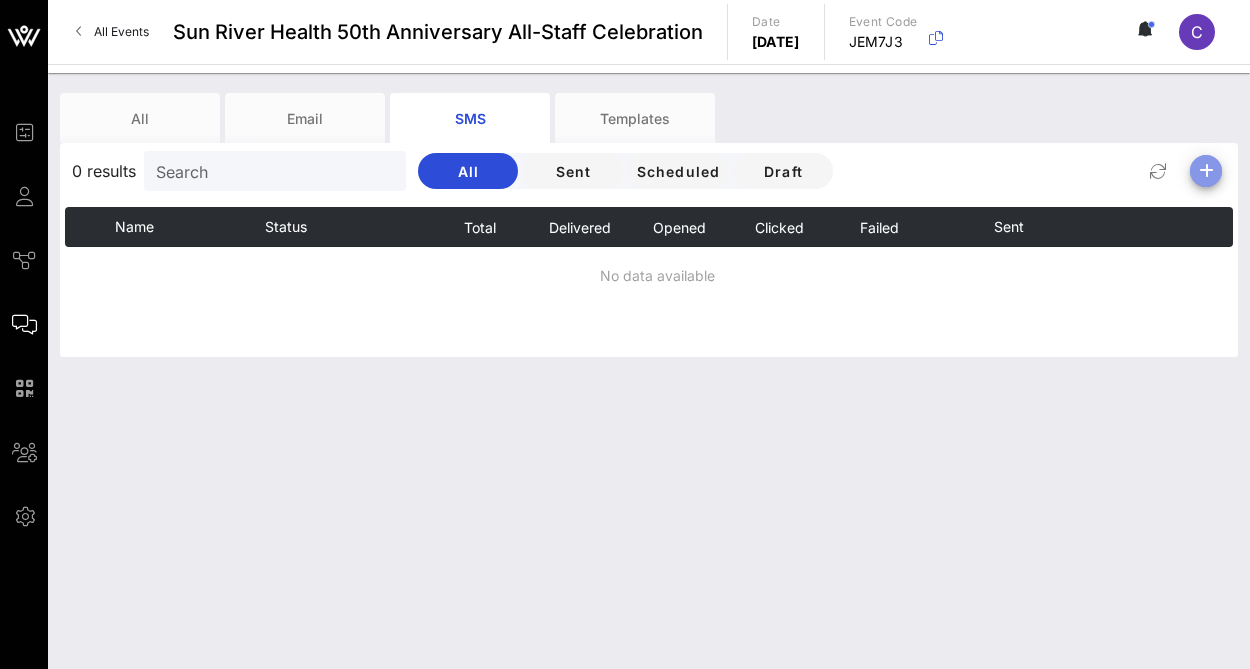 click at bounding box center (1206, 171) 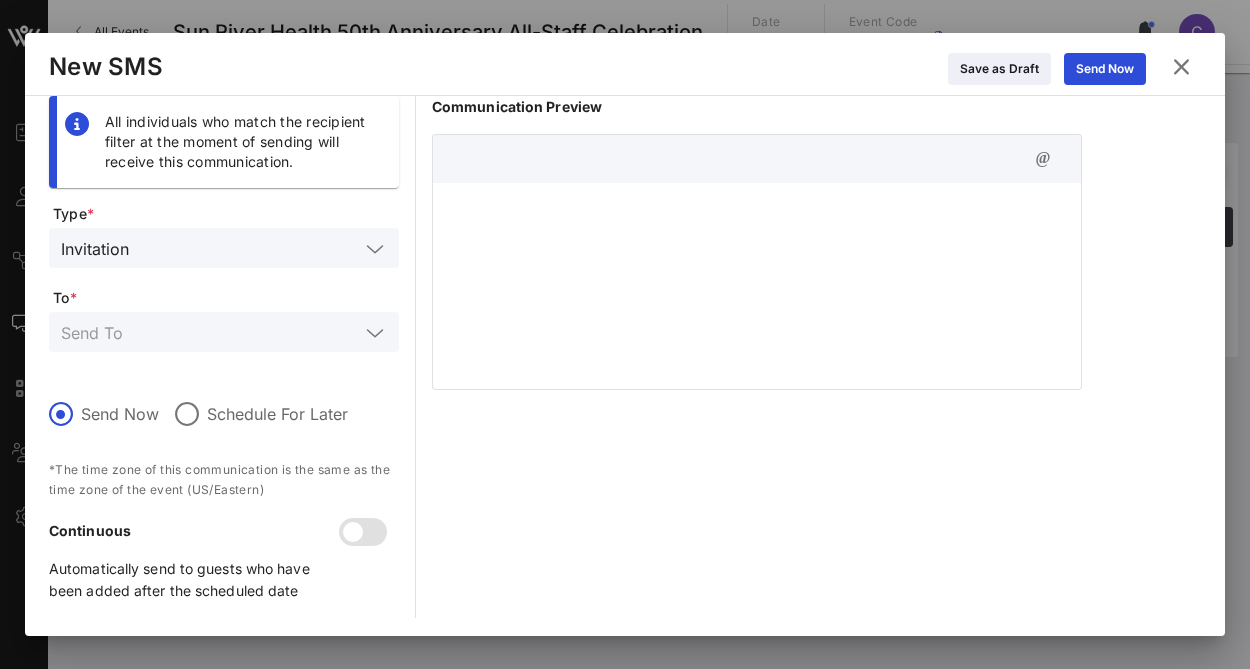click at bounding box center [375, 249] 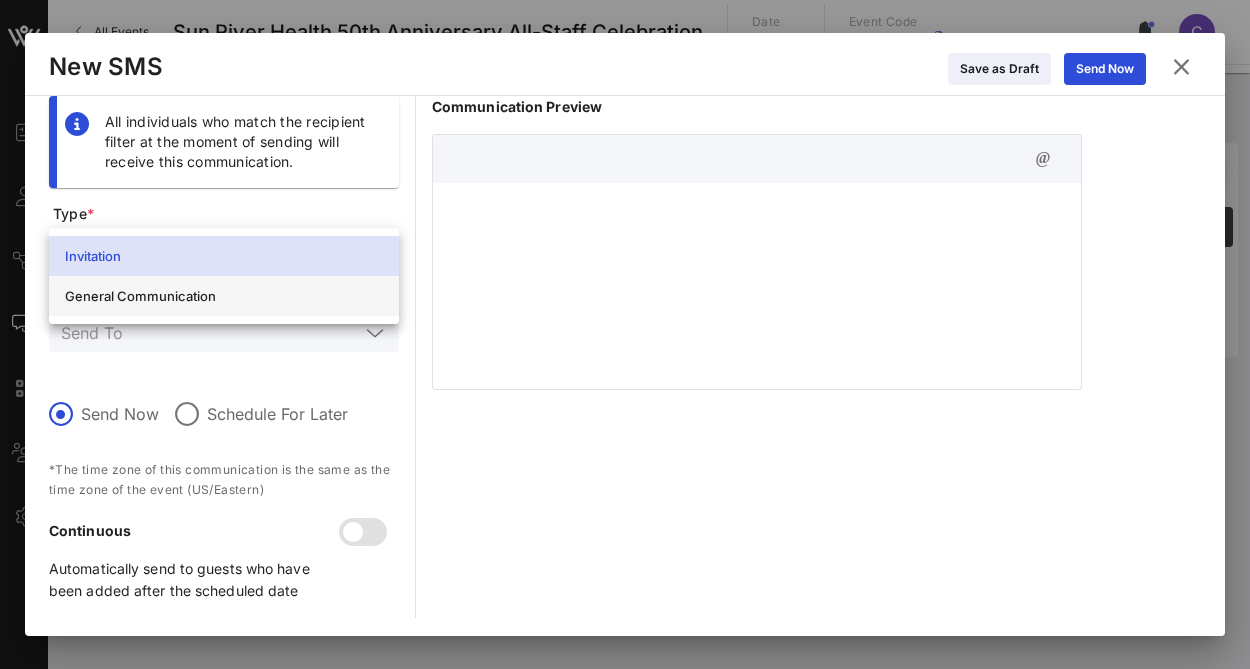 click on "General Communication" at bounding box center (224, 296) 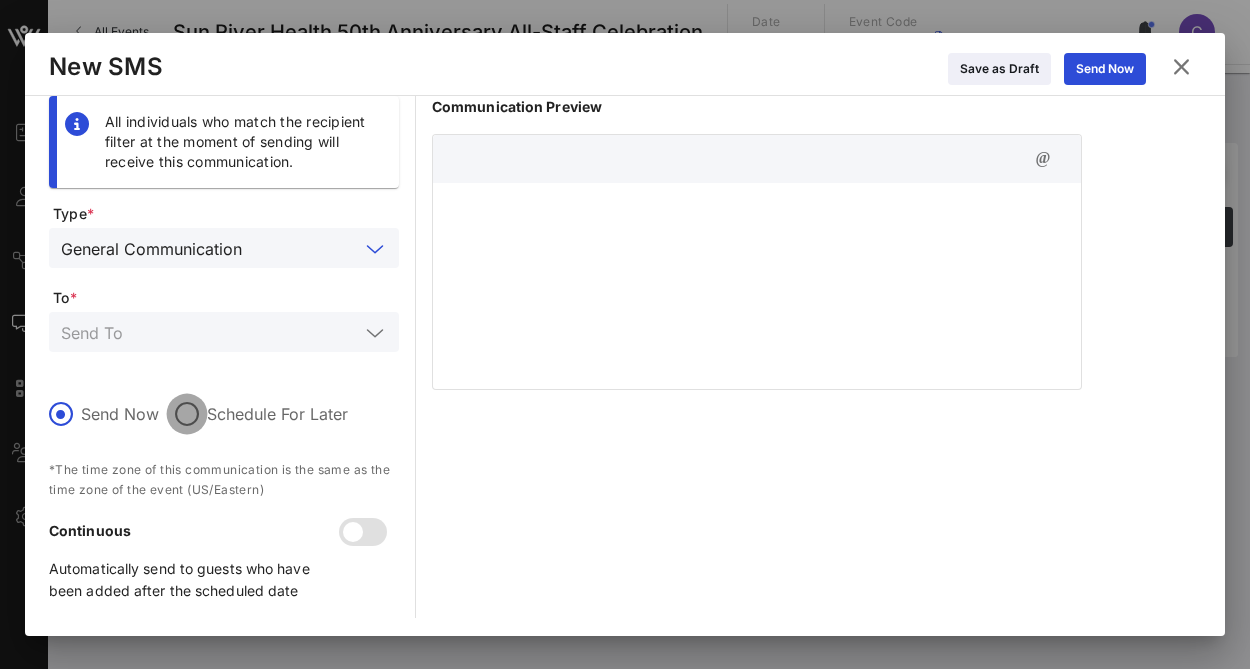 click at bounding box center [187, 414] 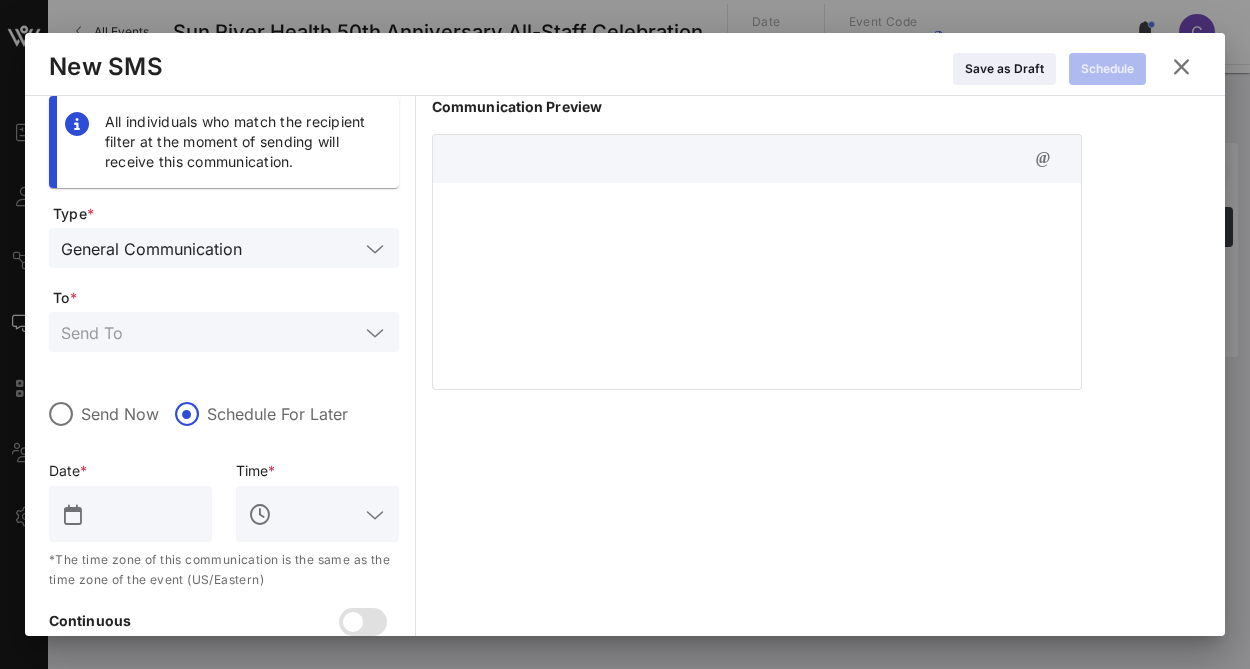 click at bounding box center (375, 333) 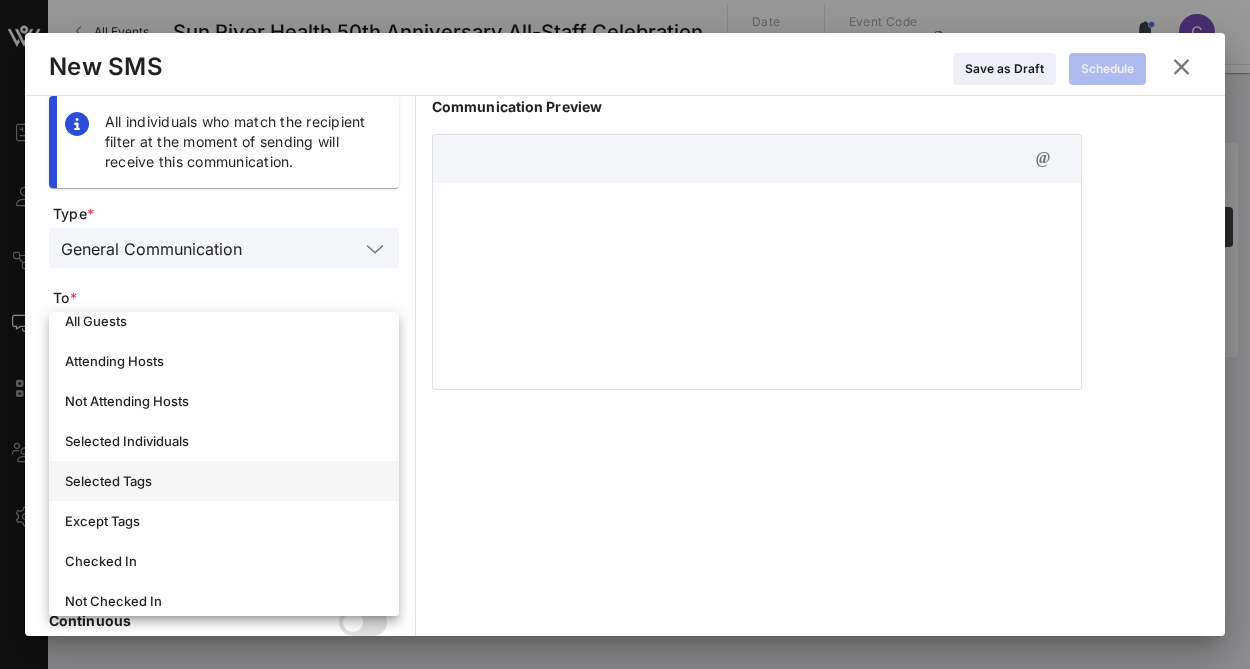 scroll, scrollTop: 0, scrollLeft: 0, axis: both 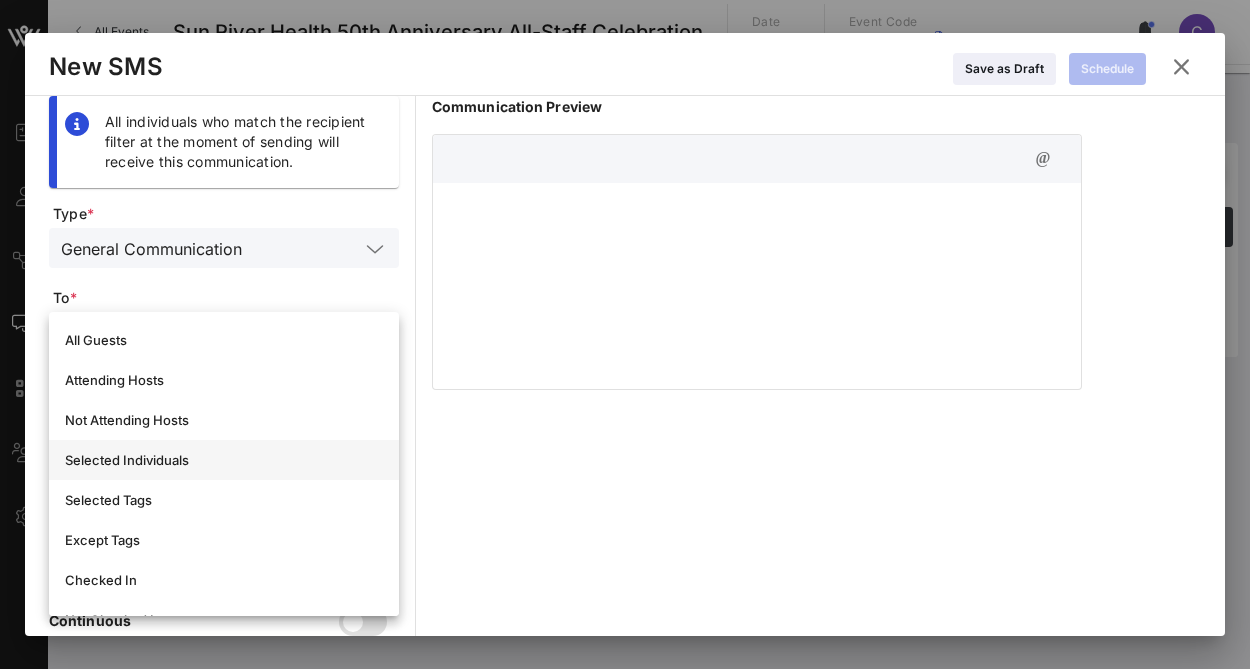 click on "Selected Individuals" at bounding box center [224, 460] 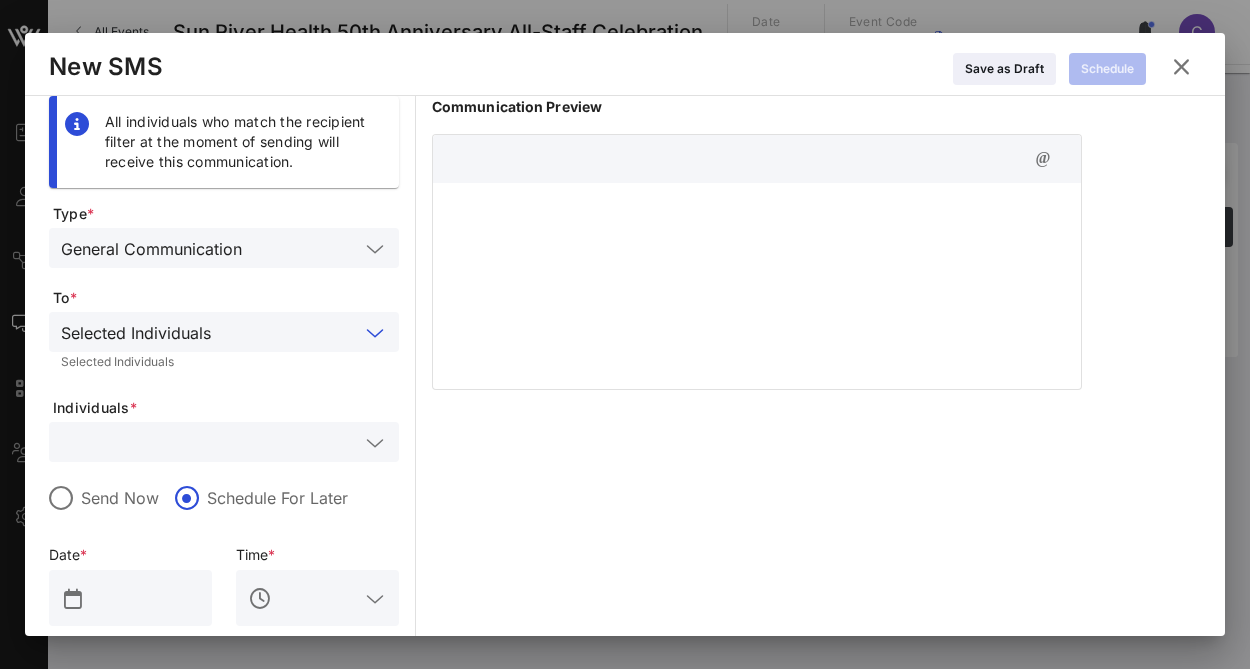 click at bounding box center (210, 442) 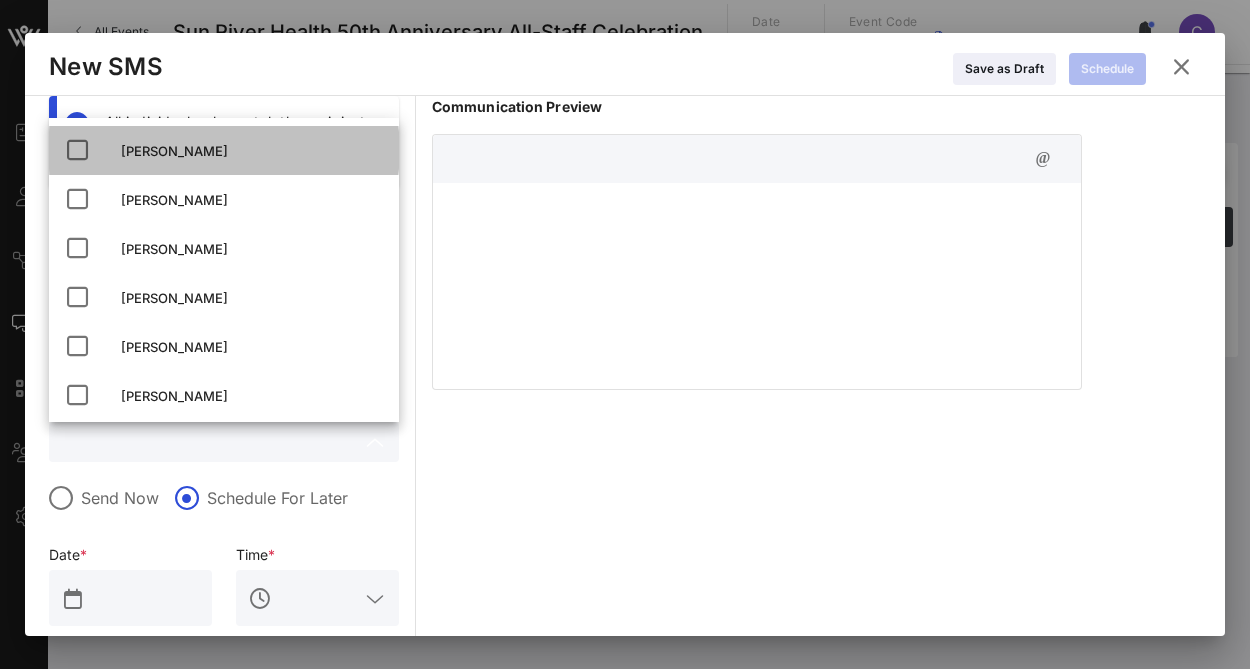 click at bounding box center (77, 150) 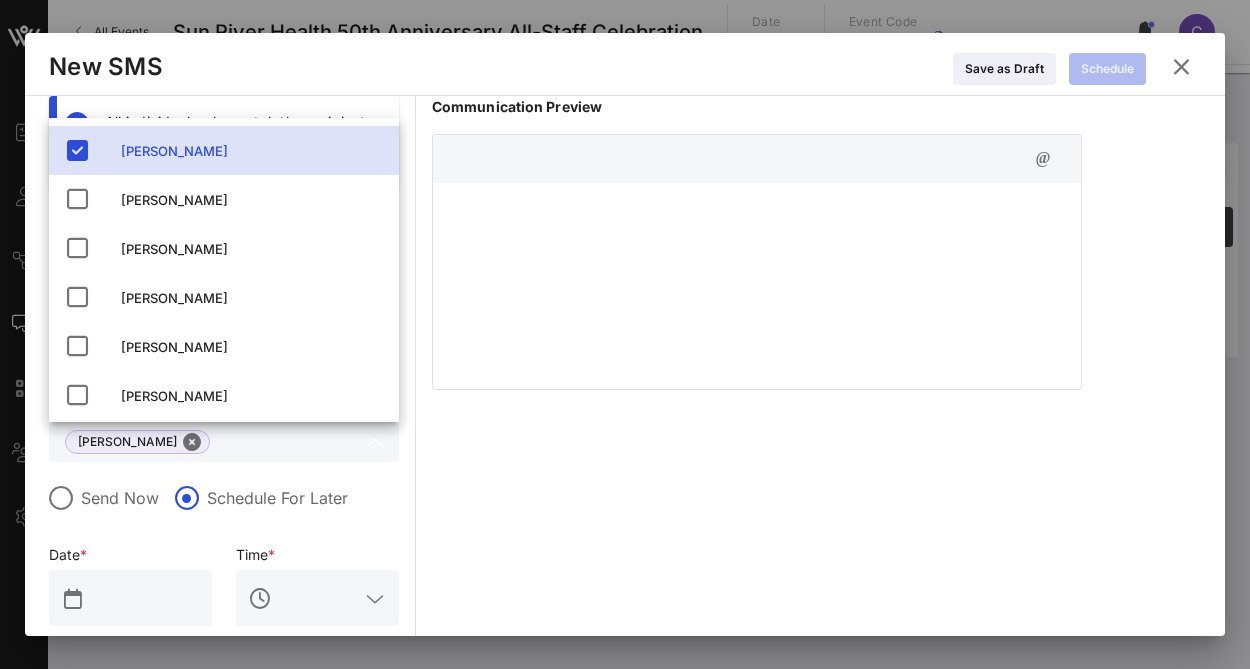 click at bounding box center [224, 525] 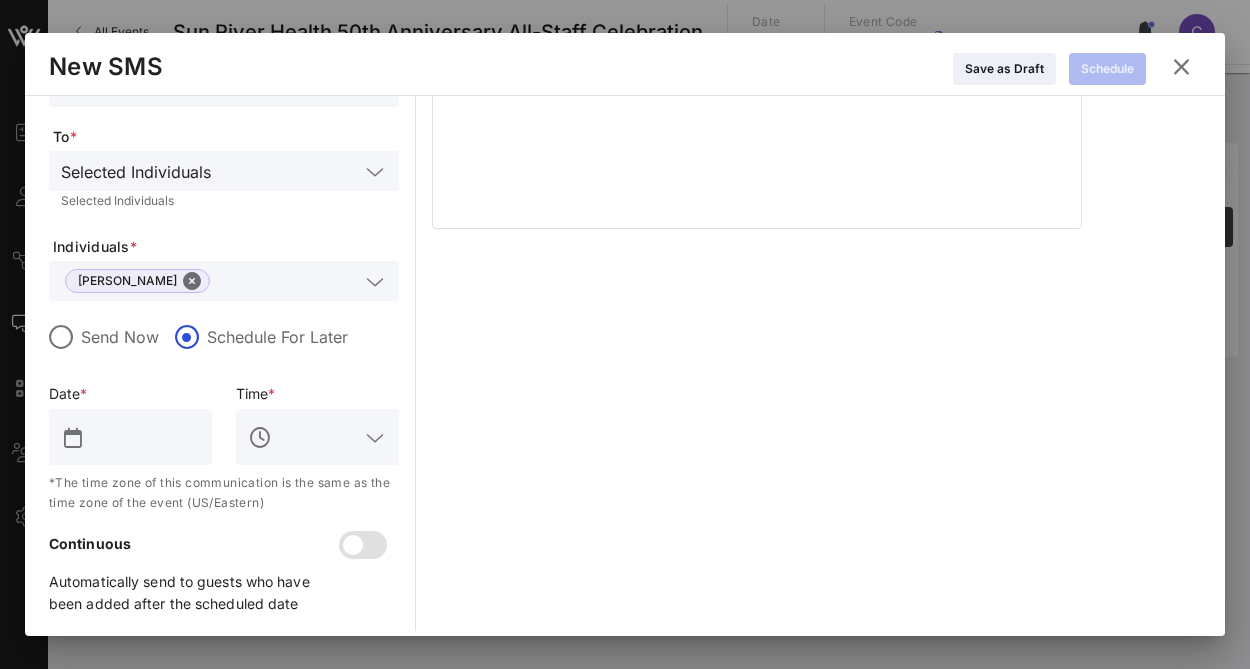 scroll, scrollTop: 177, scrollLeft: 0, axis: vertical 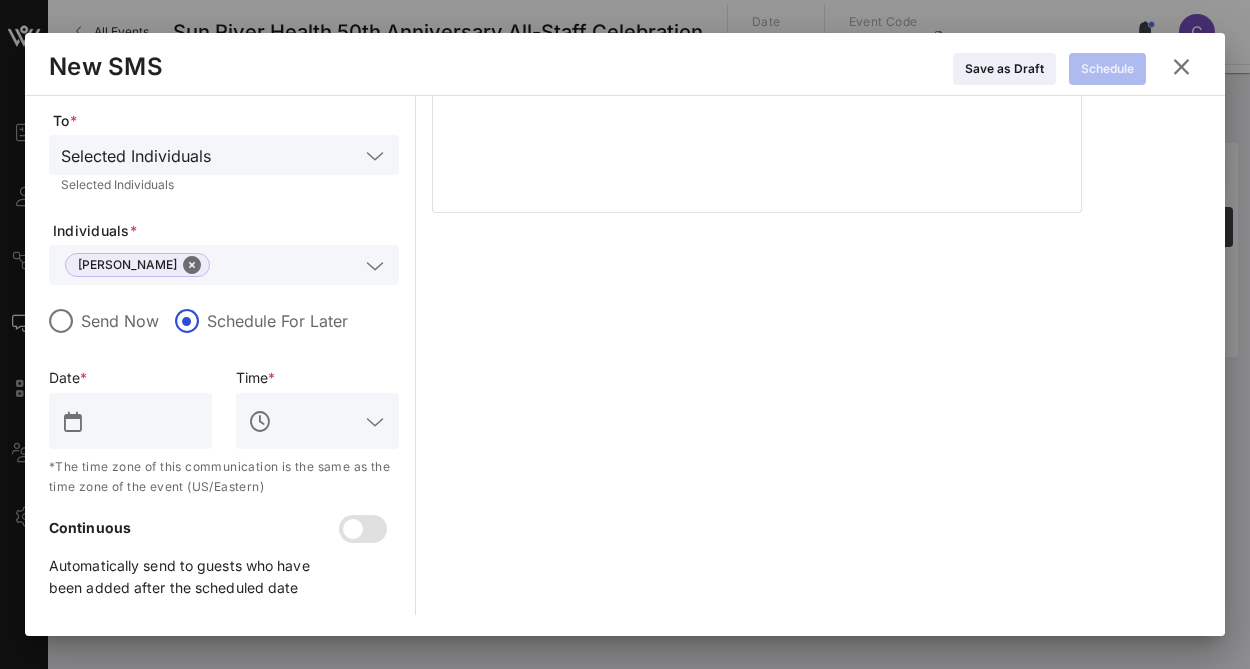 click at bounding box center (73, 422) 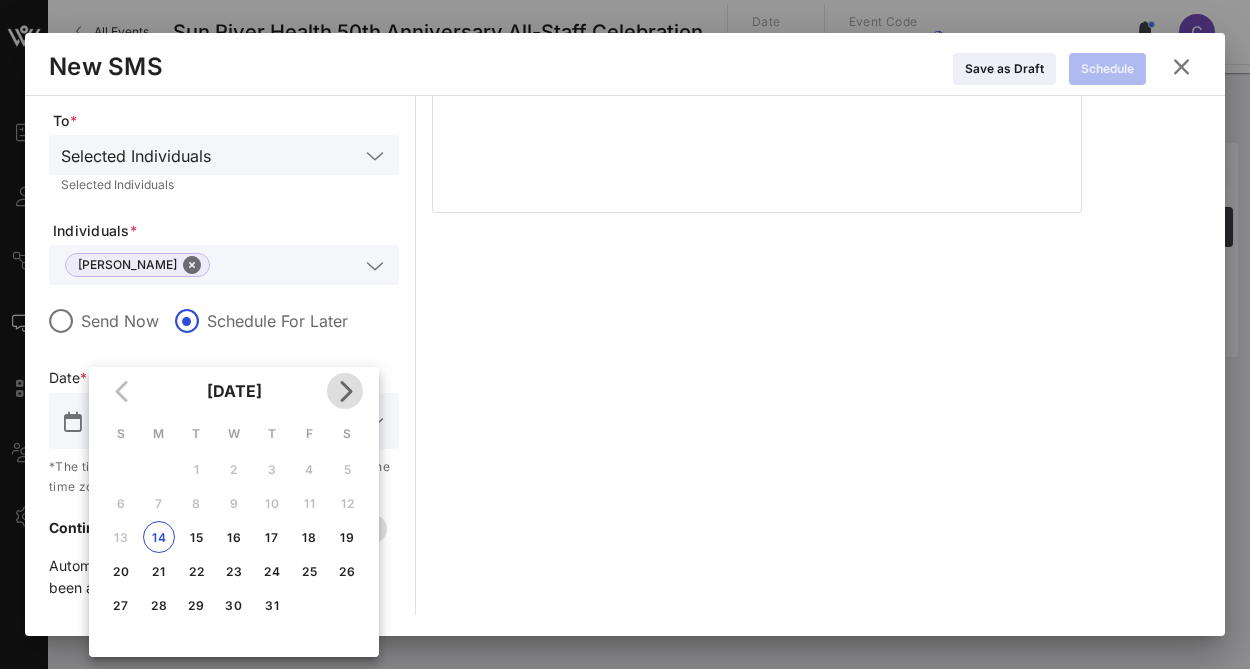 click at bounding box center [345, 391] 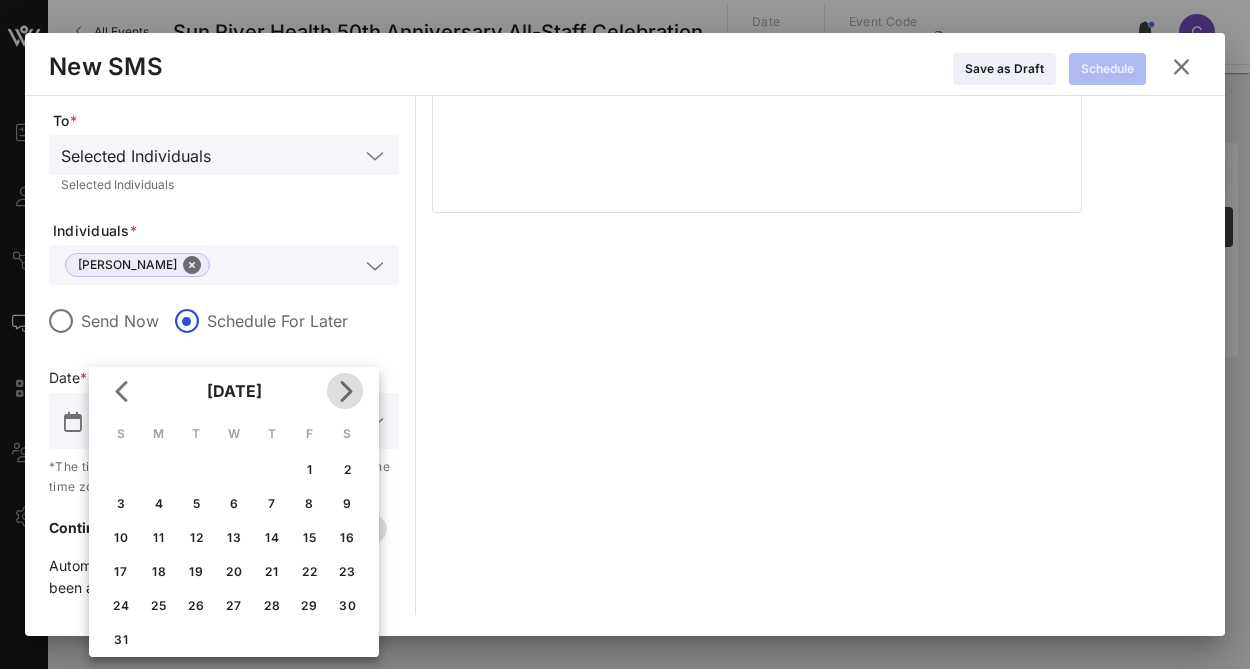 click at bounding box center (345, 391) 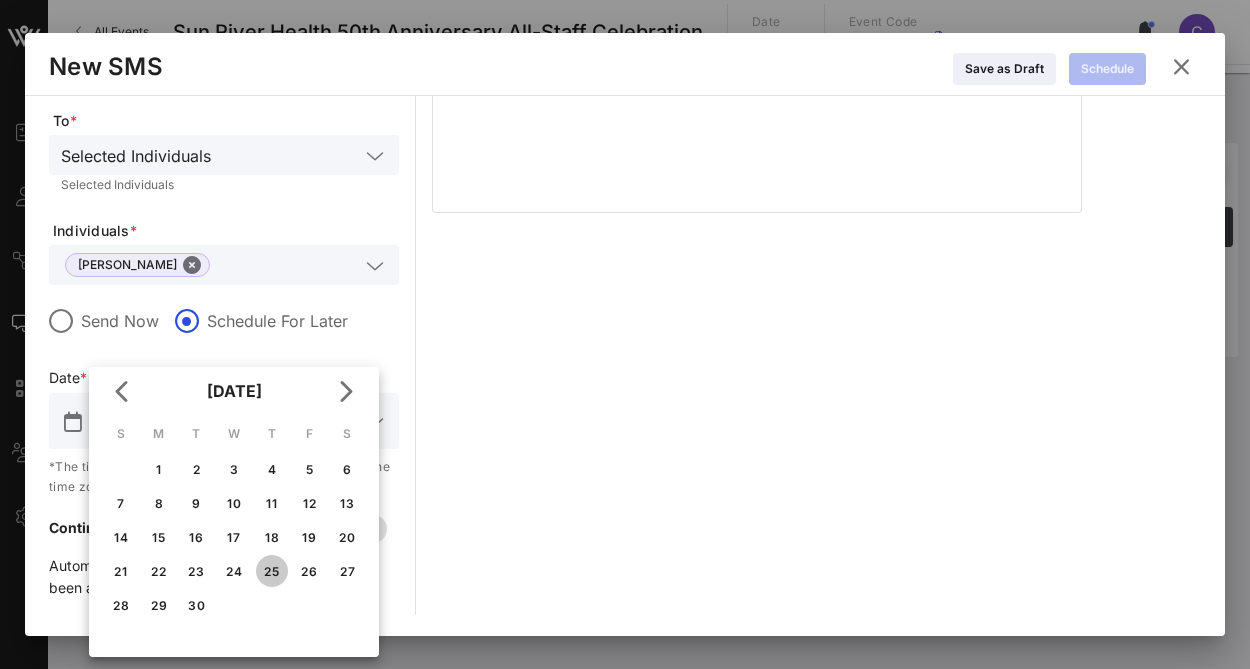 click on "25" at bounding box center [272, 571] 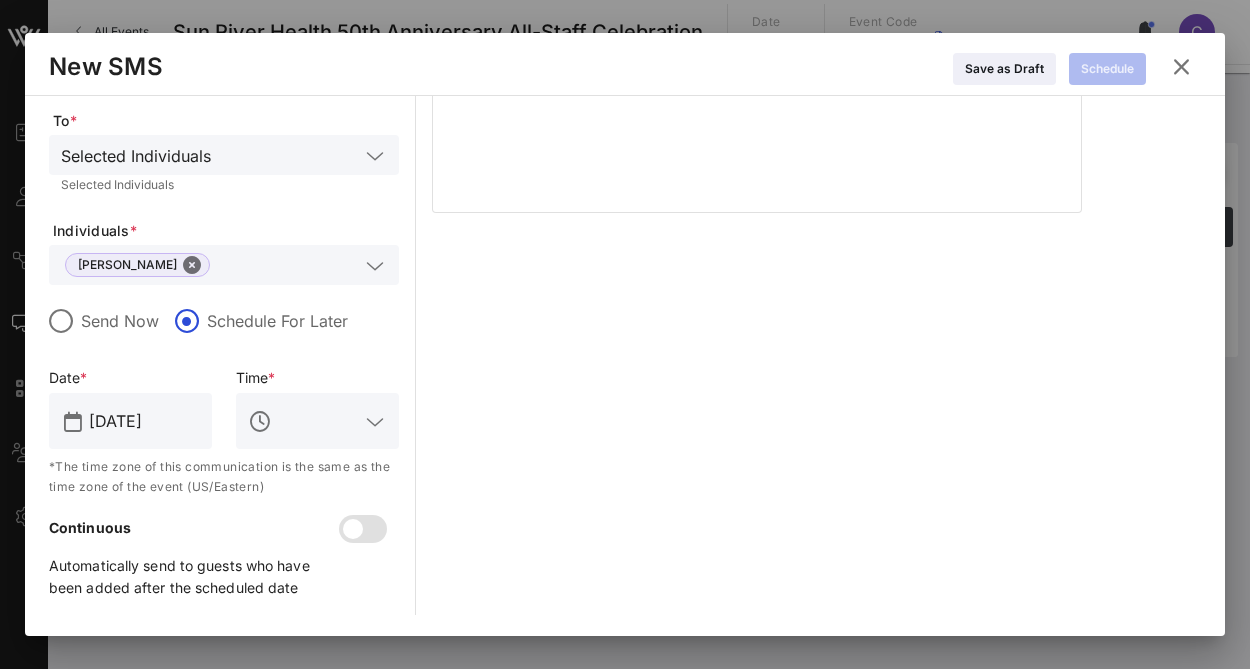 click at bounding box center [375, 422] 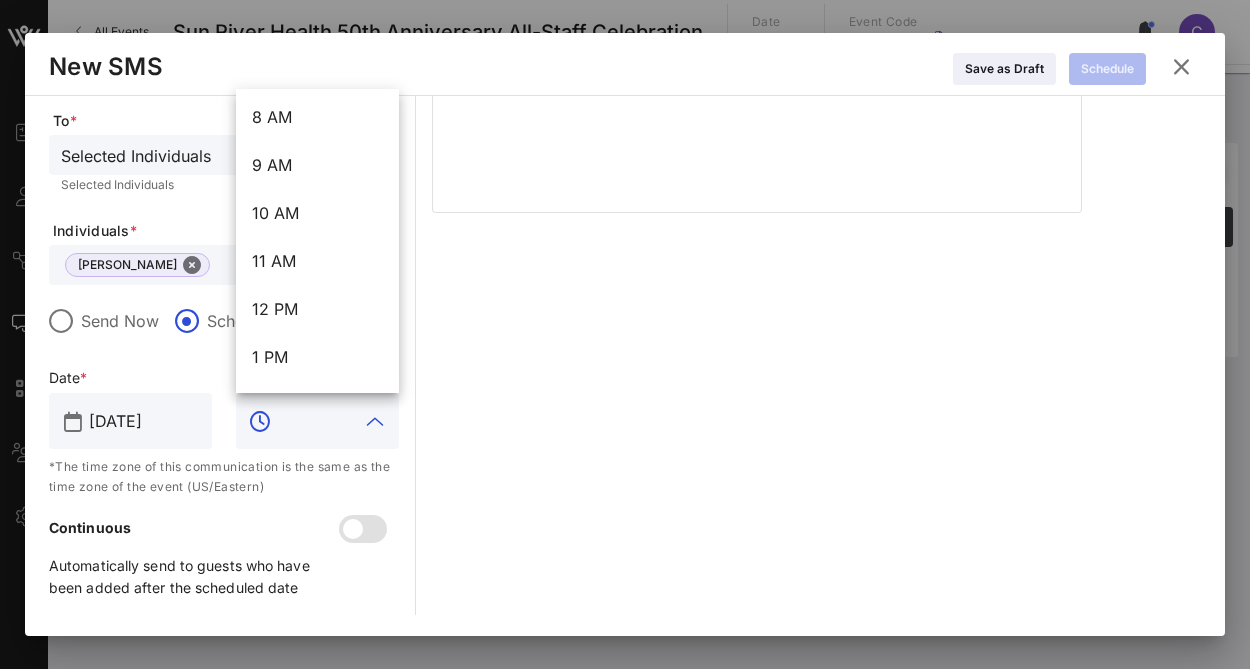 scroll, scrollTop: 374, scrollLeft: 0, axis: vertical 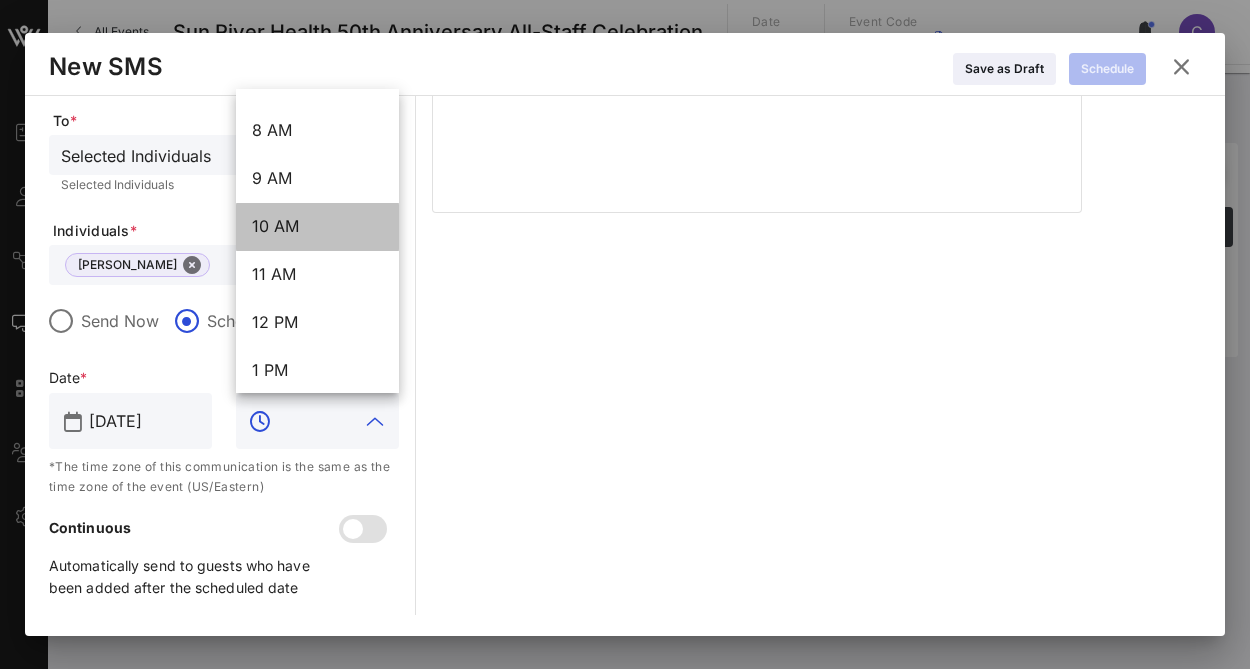 click on "10 AM" at bounding box center (317, 226) 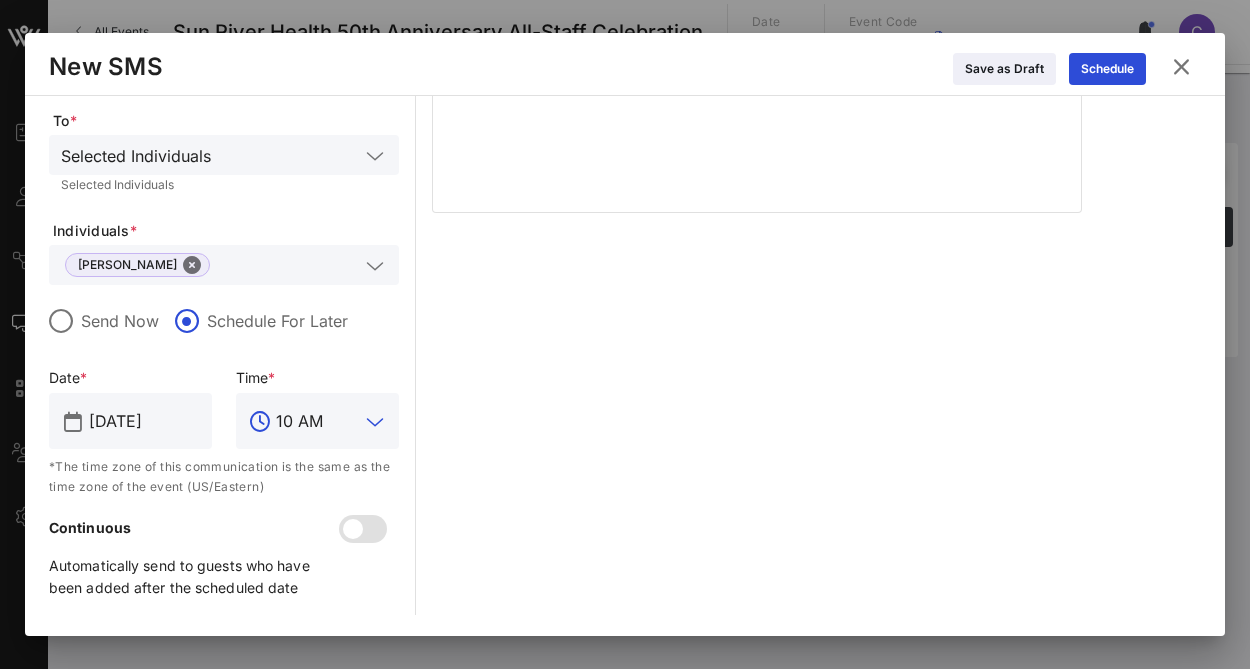 click at bounding box center [757, 106] 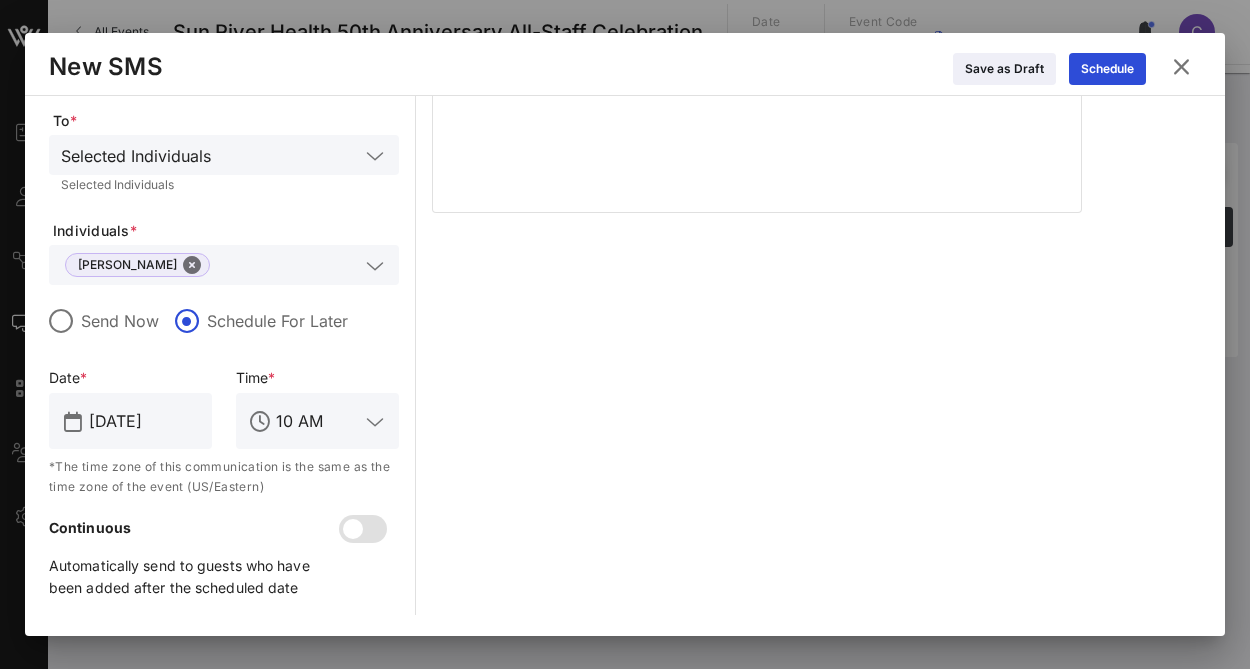 scroll, scrollTop: 0, scrollLeft: 0, axis: both 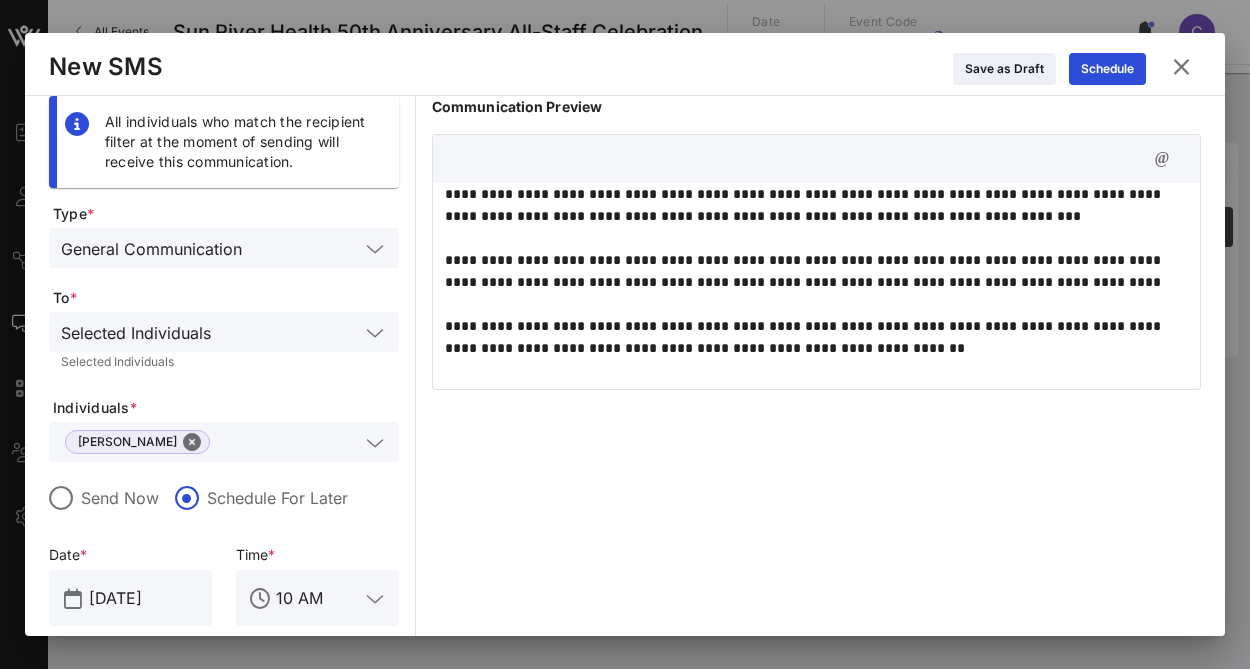 click on "**********" at bounding box center [816, 205] 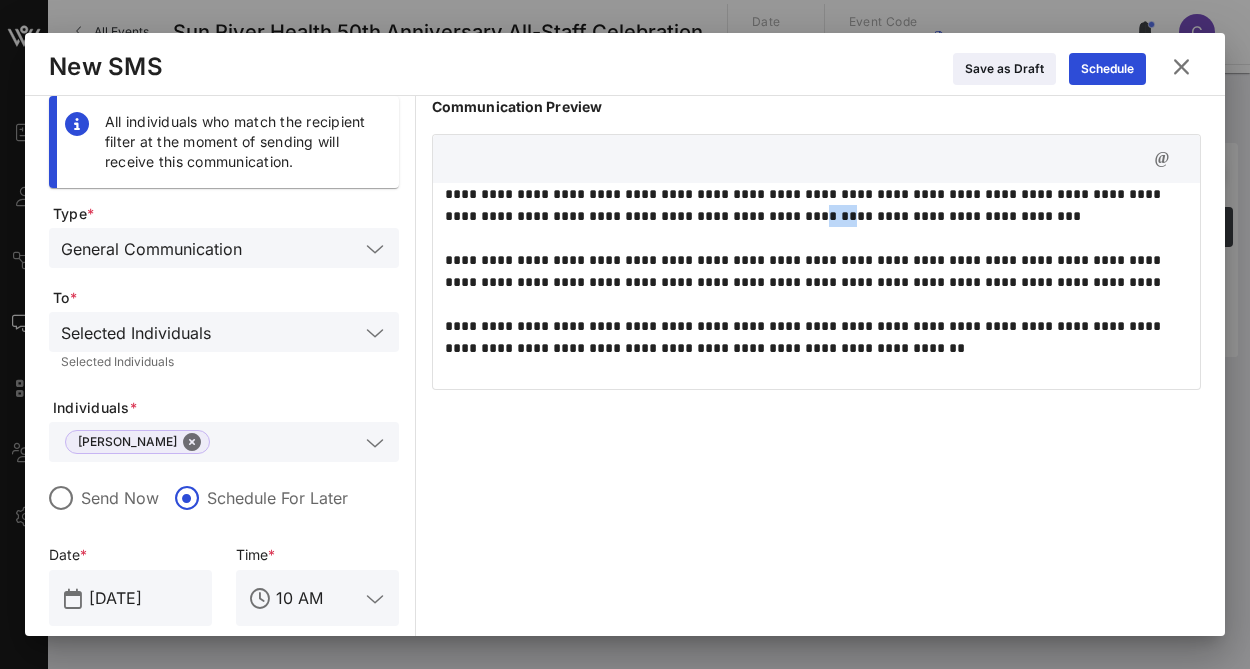 click on "**********" at bounding box center [816, 205] 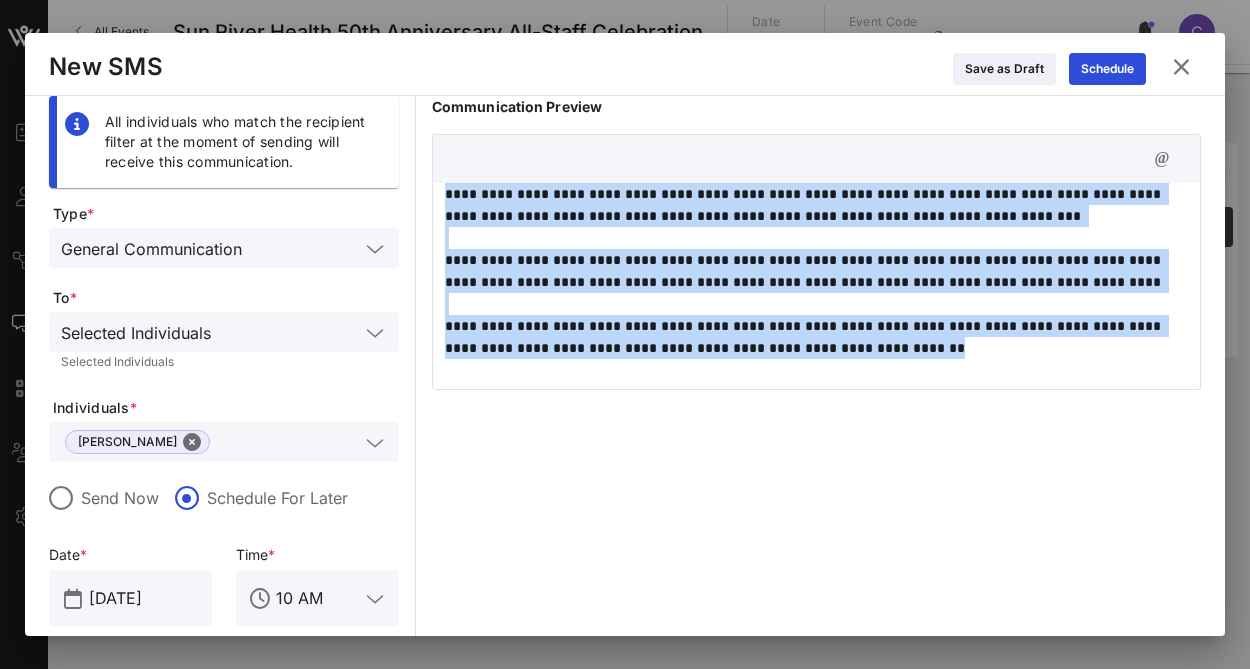 click on "**********" at bounding box center (816, 205) 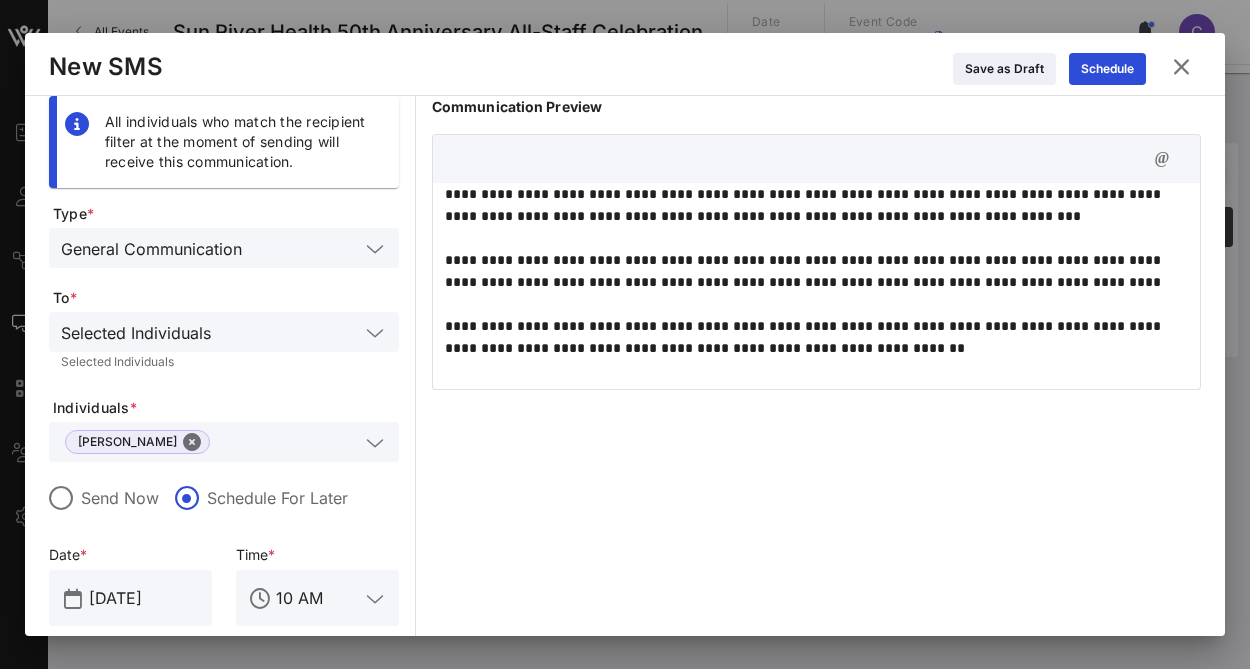 click on "**********" at bounding box center (816, 205) 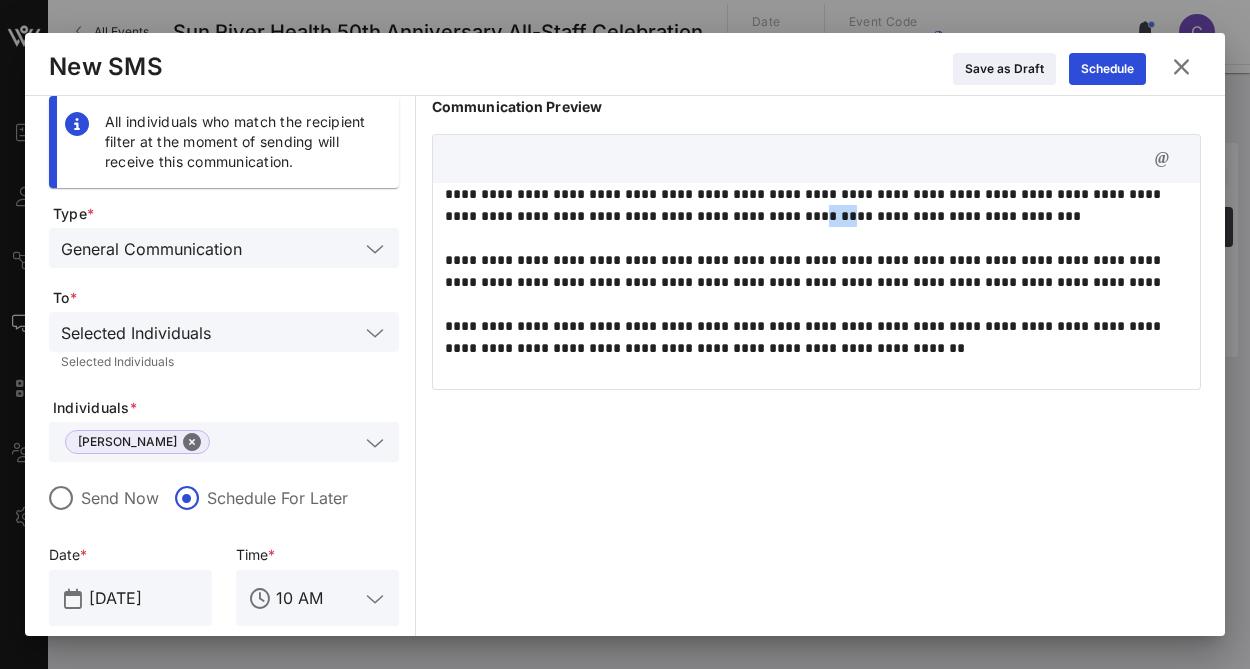 click on "**********" at bounding box center [816, 205] 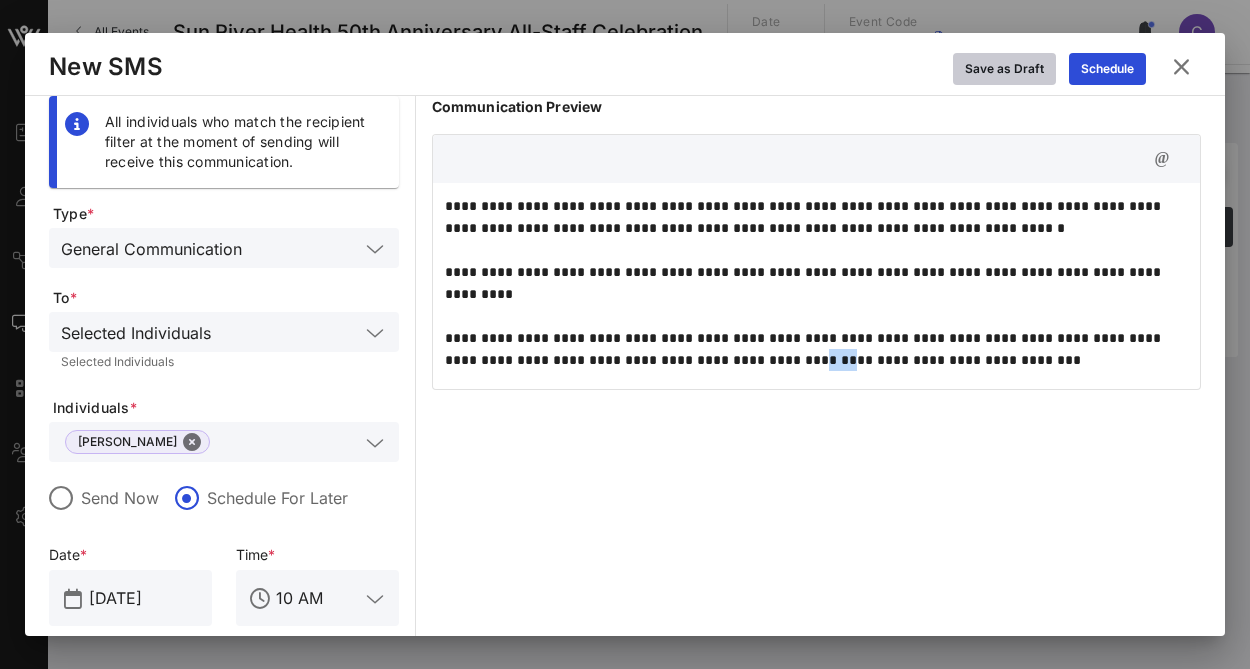 click on "Save as Draft" at bounding box center [1004, 69] 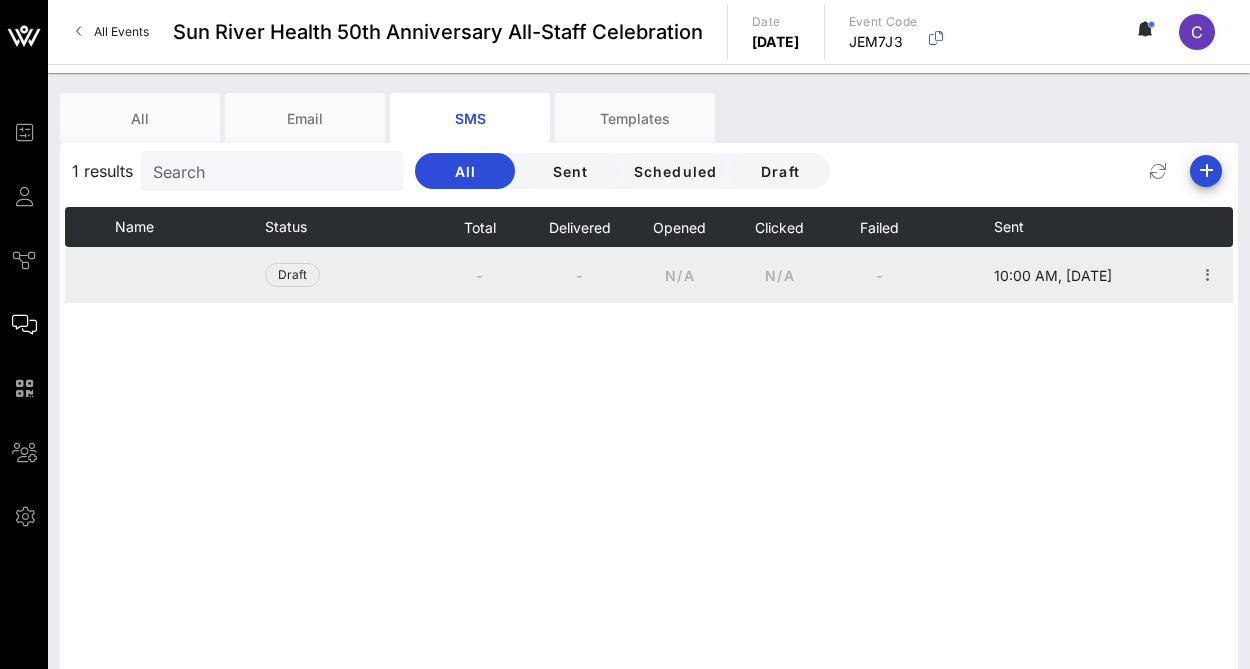 click on "Draft" at bounding box center [315, 275] 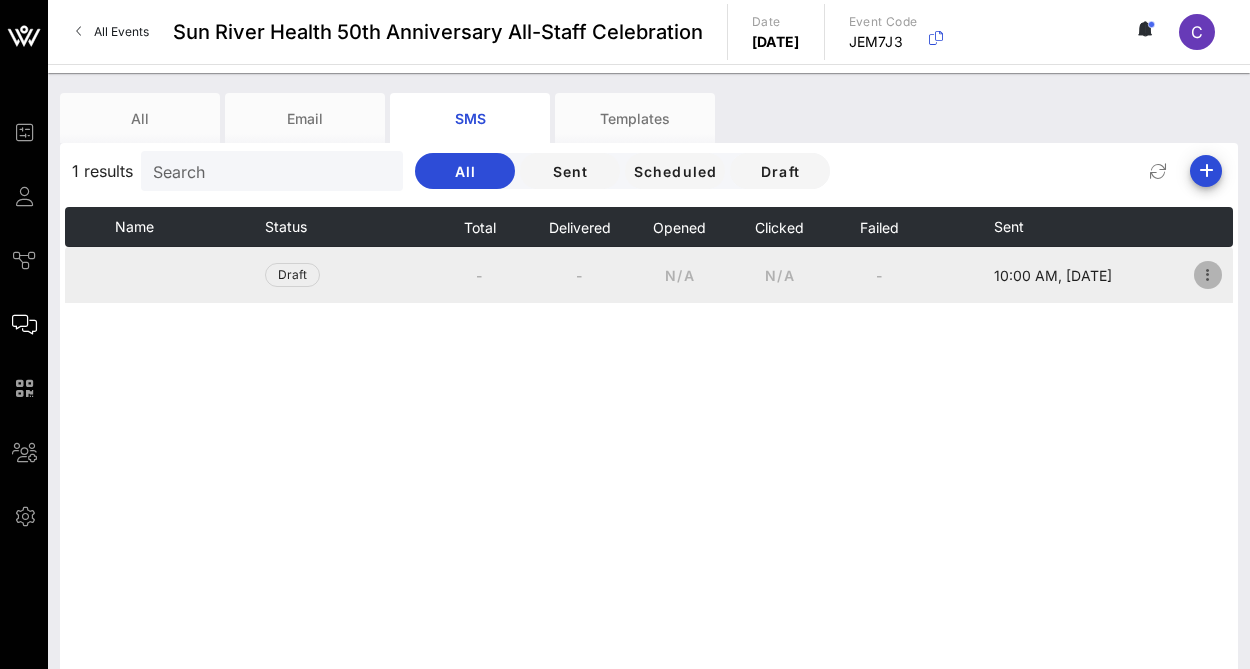 click at bounding box center [1208, 275] 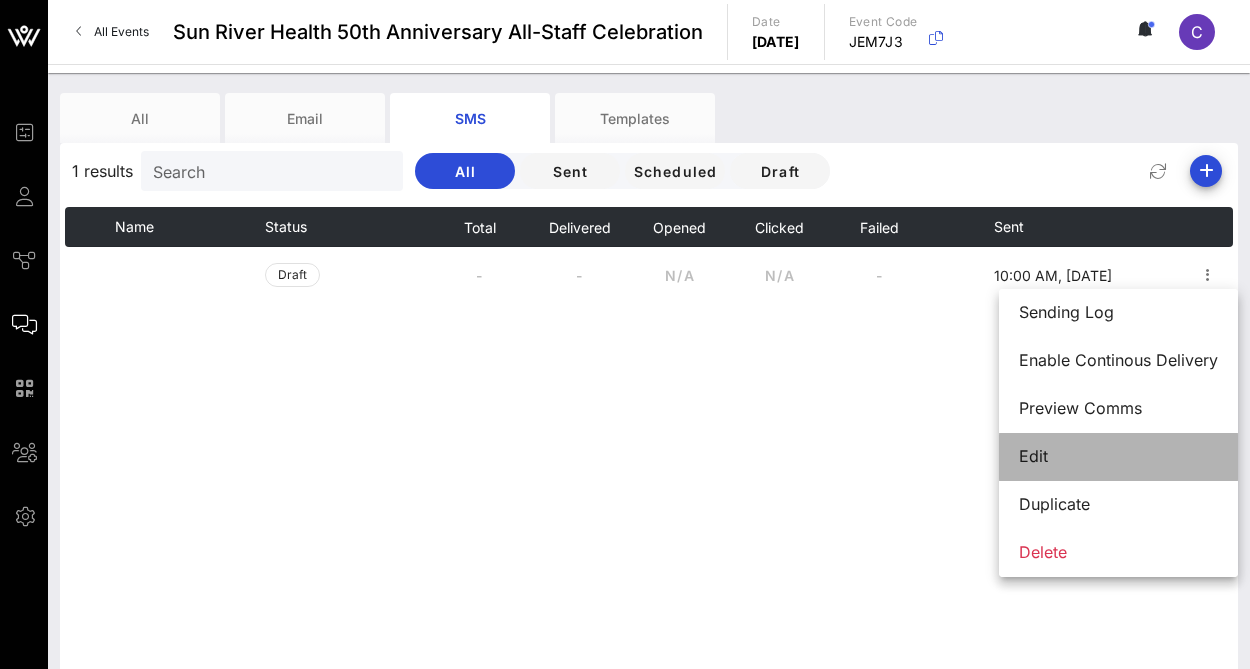 click on "Edit" at bounding box center (1118, 456) 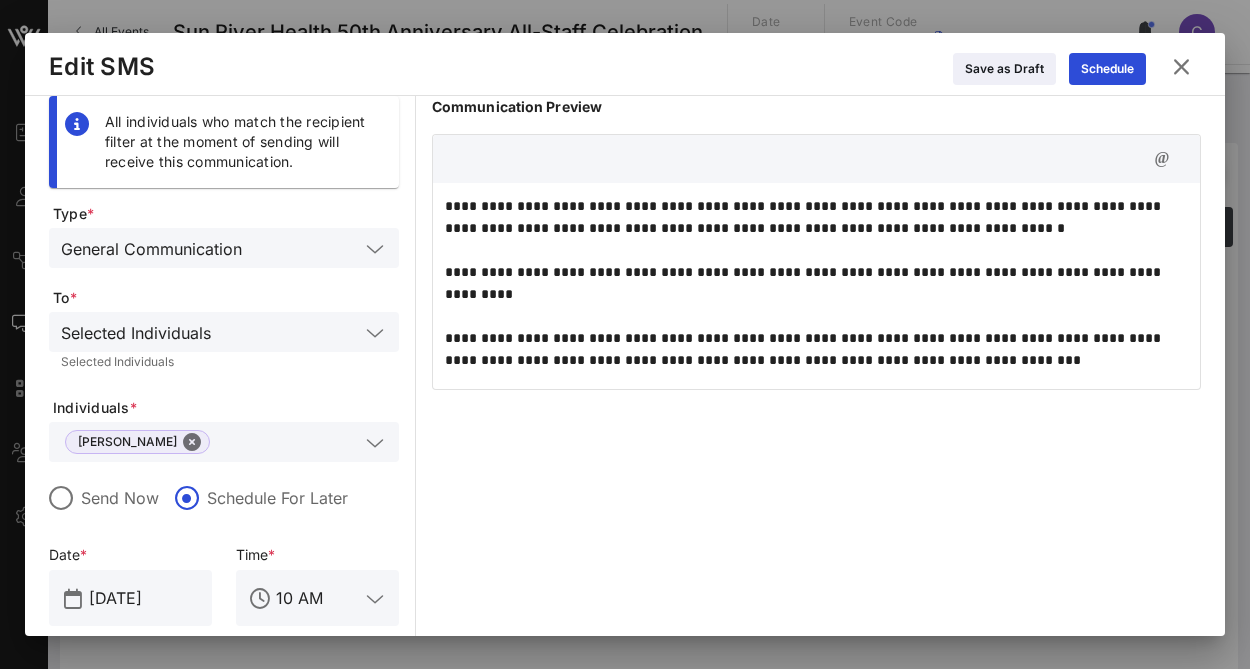 click at bounding box center (816, 159) 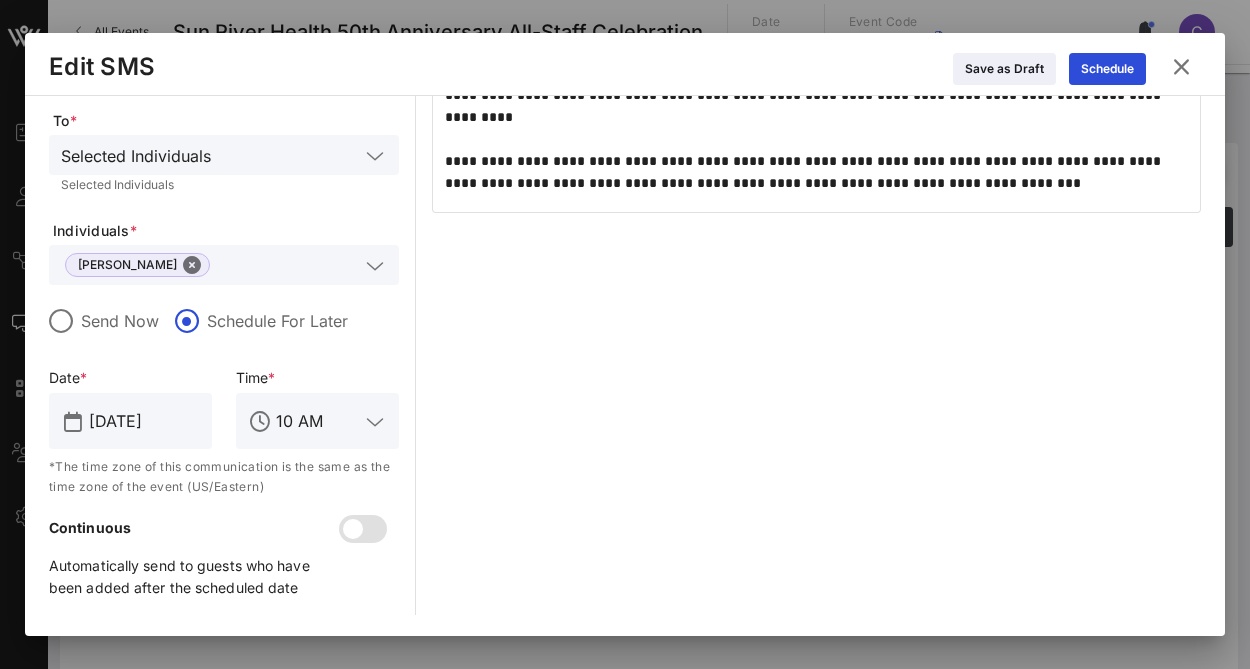 scroll, scrollTop: 0, scrollLeft: 0, axis: both 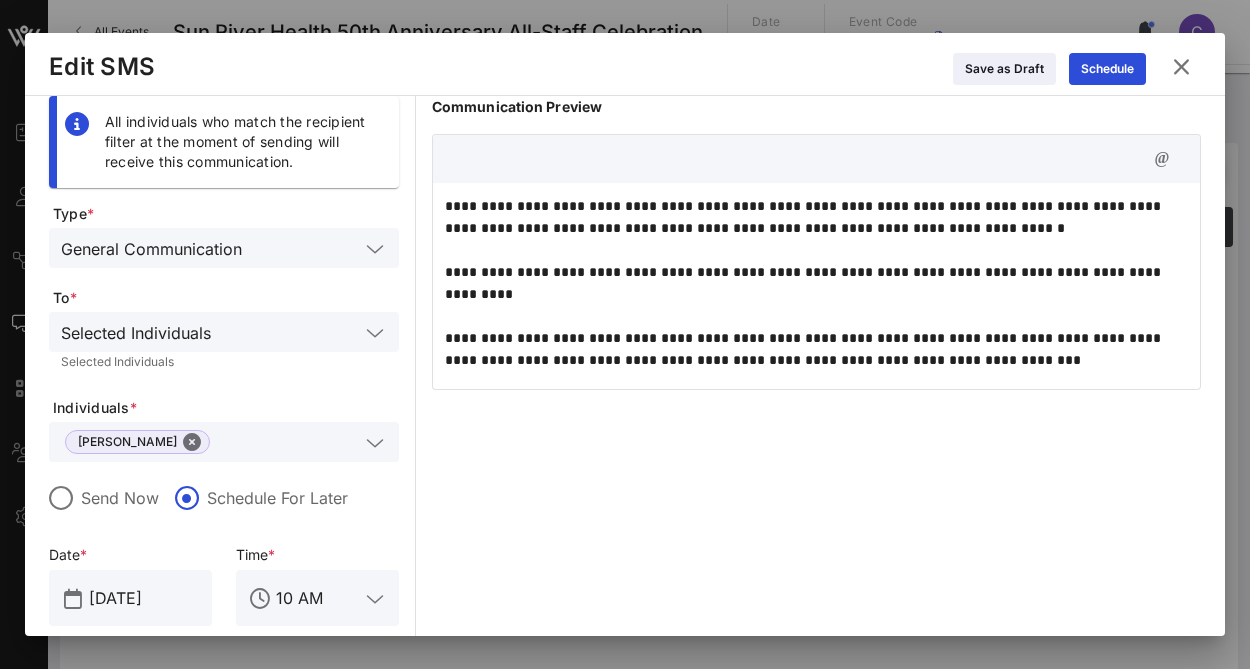 click at bounding box center [1181, 67] 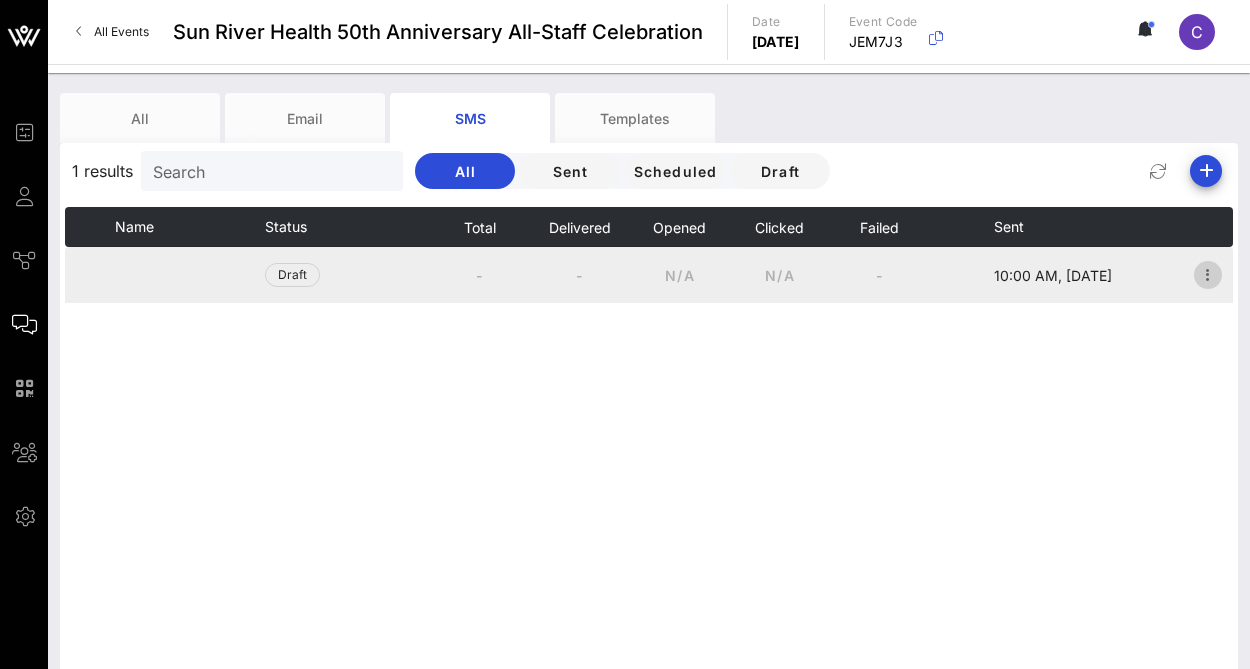 click at bounding box center (1208, 275) 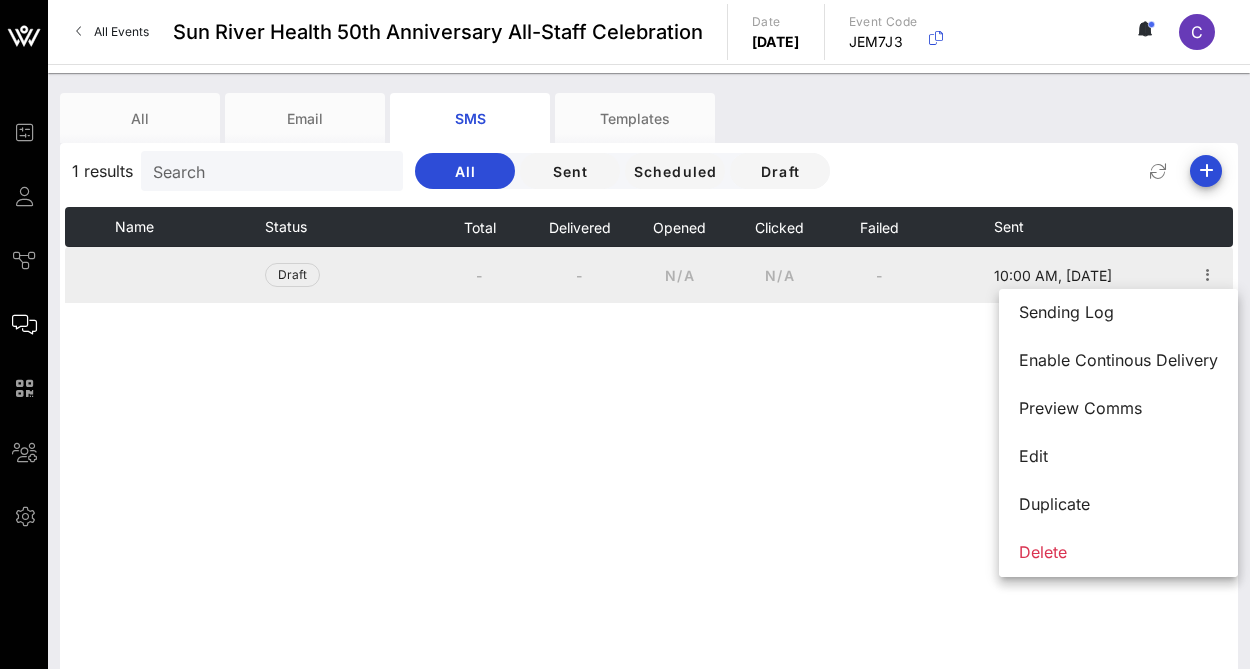 click at bounding box center (190, 275) 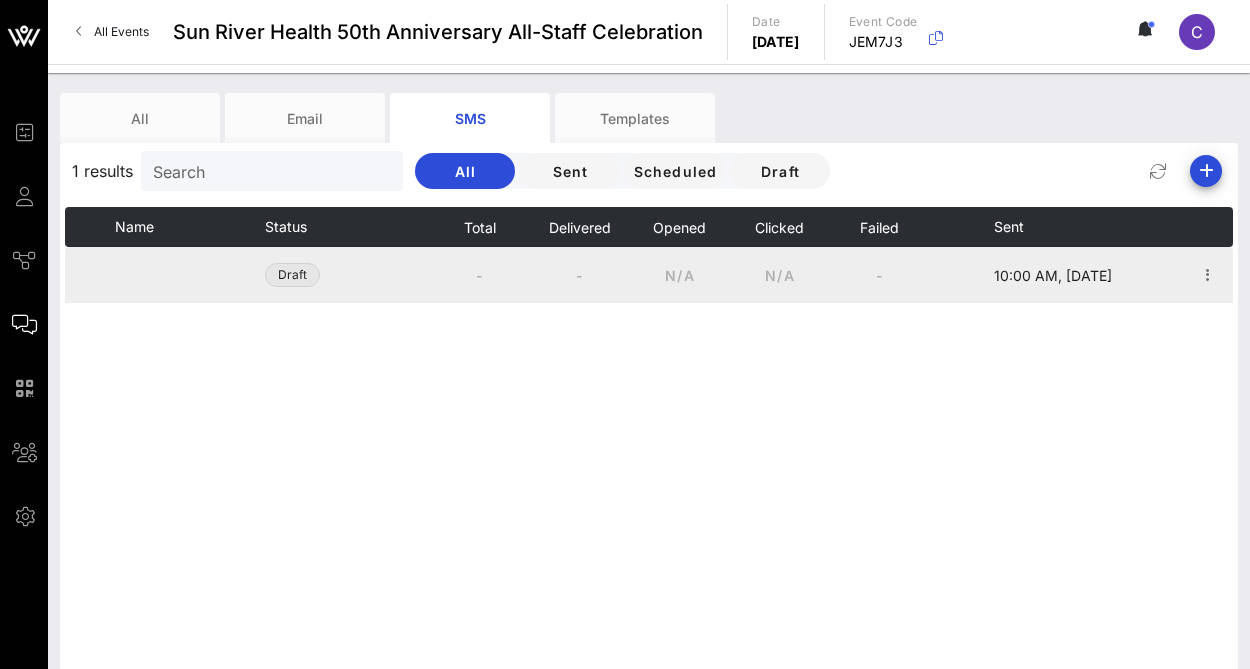 click on "Draft" at bounding box center (292, 275) 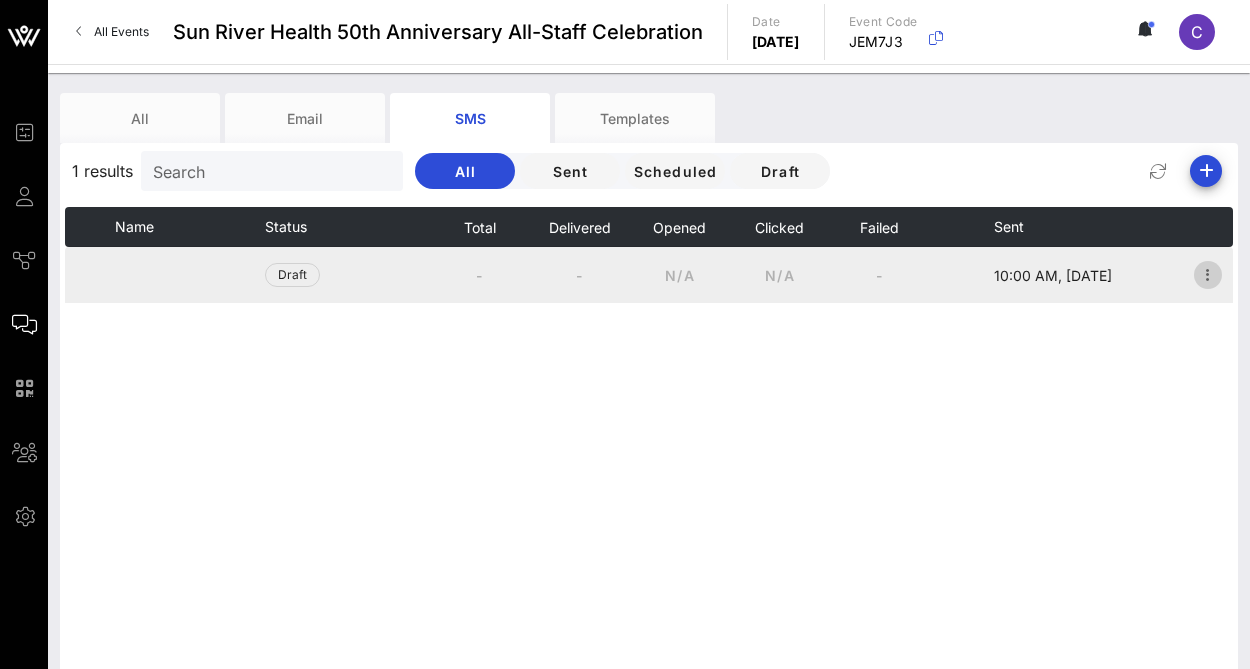 click at bounding box center [1208, 275] 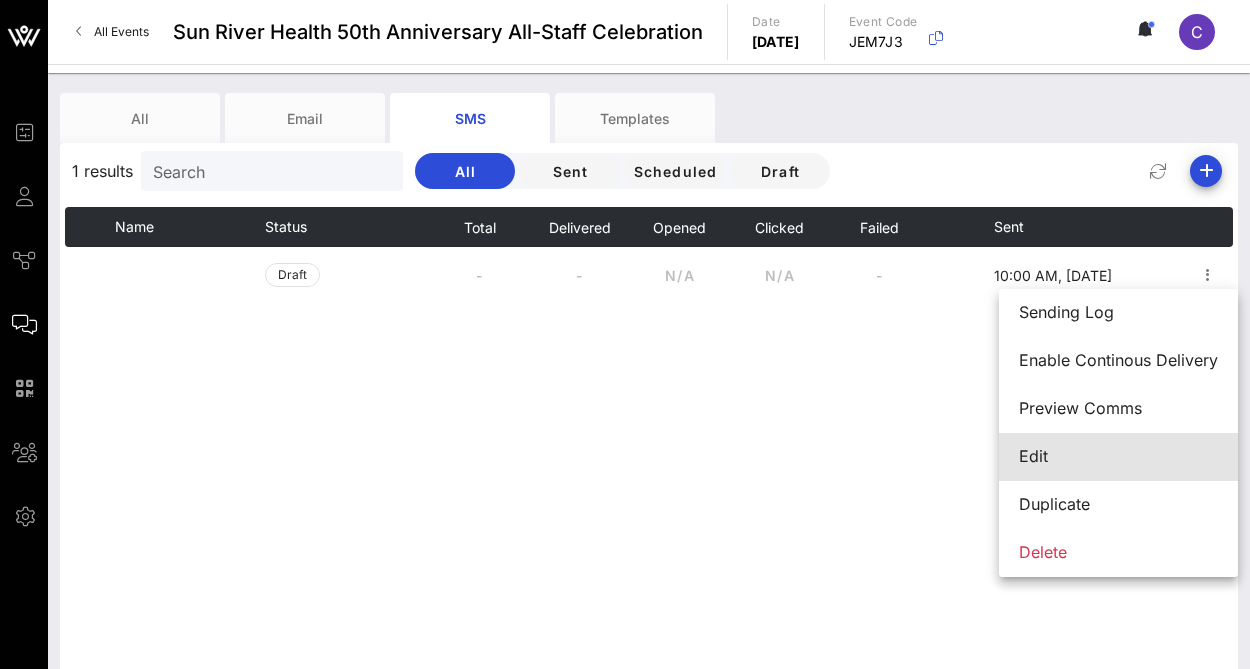 click on "Edit" at bounding box center (1118, 456) 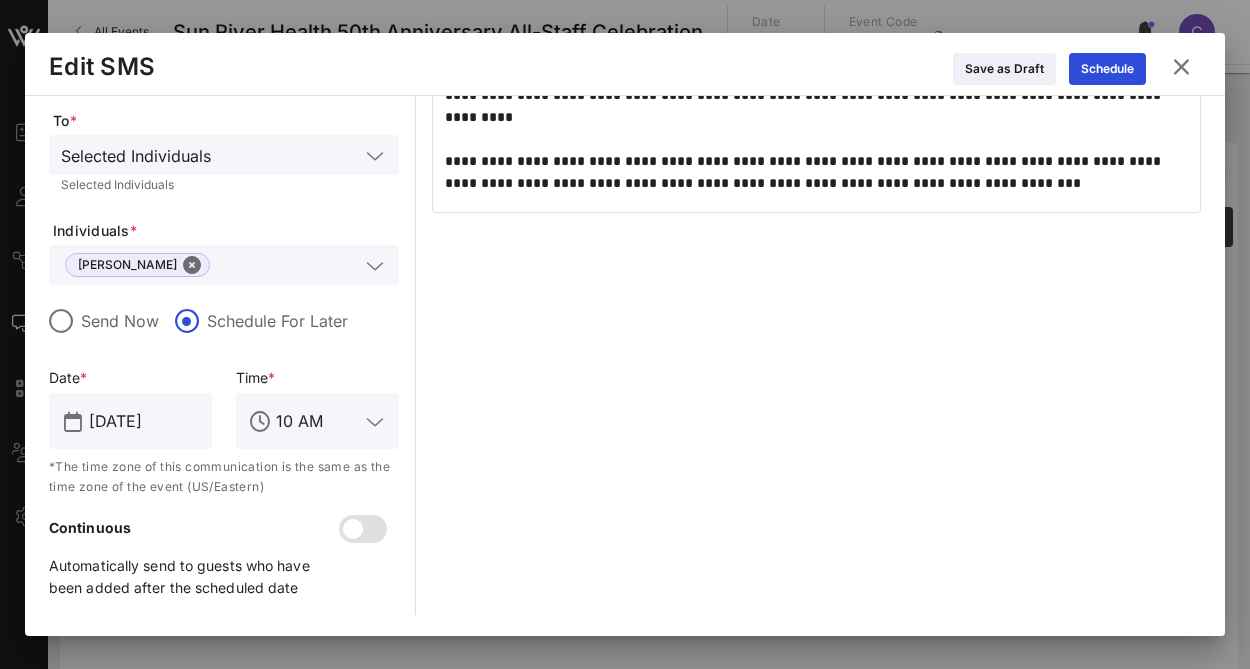 scroll, scrollTop: 0, scrollLeft: 0, axis: both 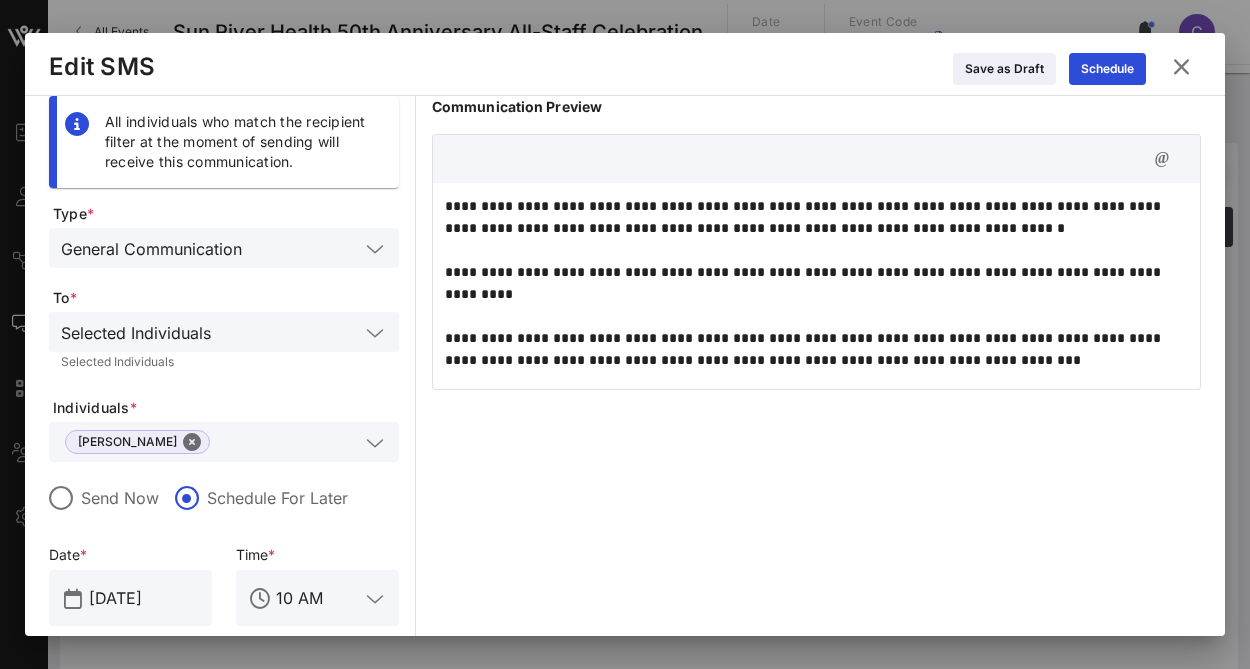 click at bounding box center (816, 159) 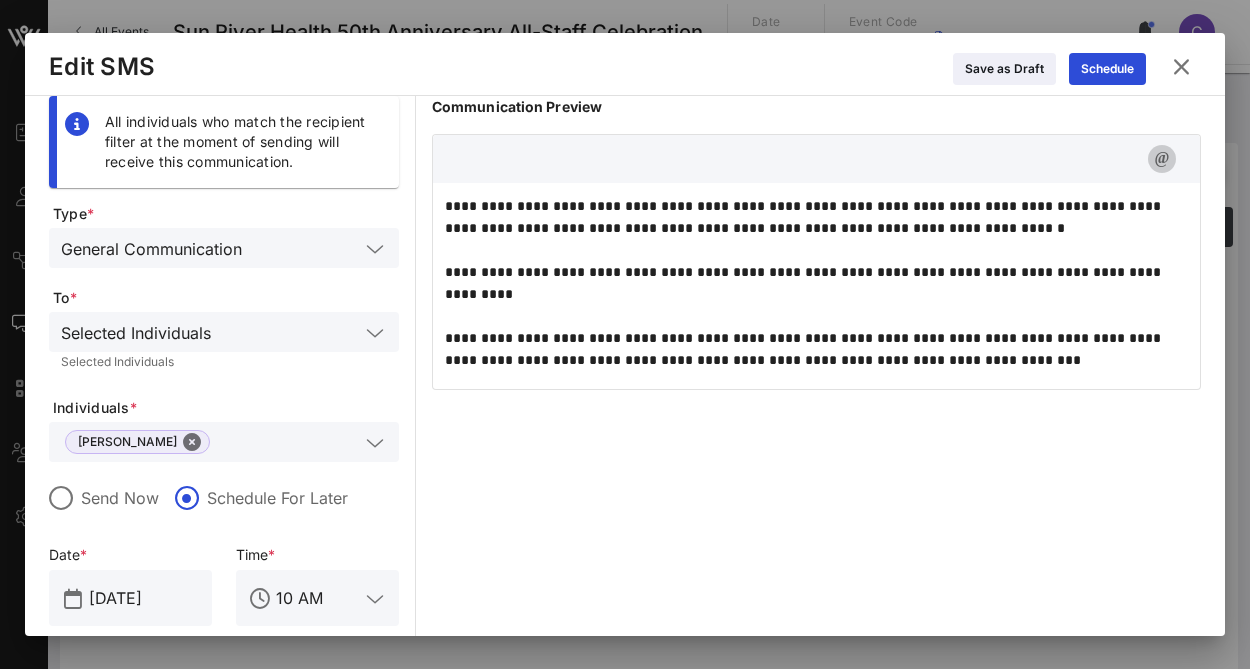 click at bounding box center [1162, 159] 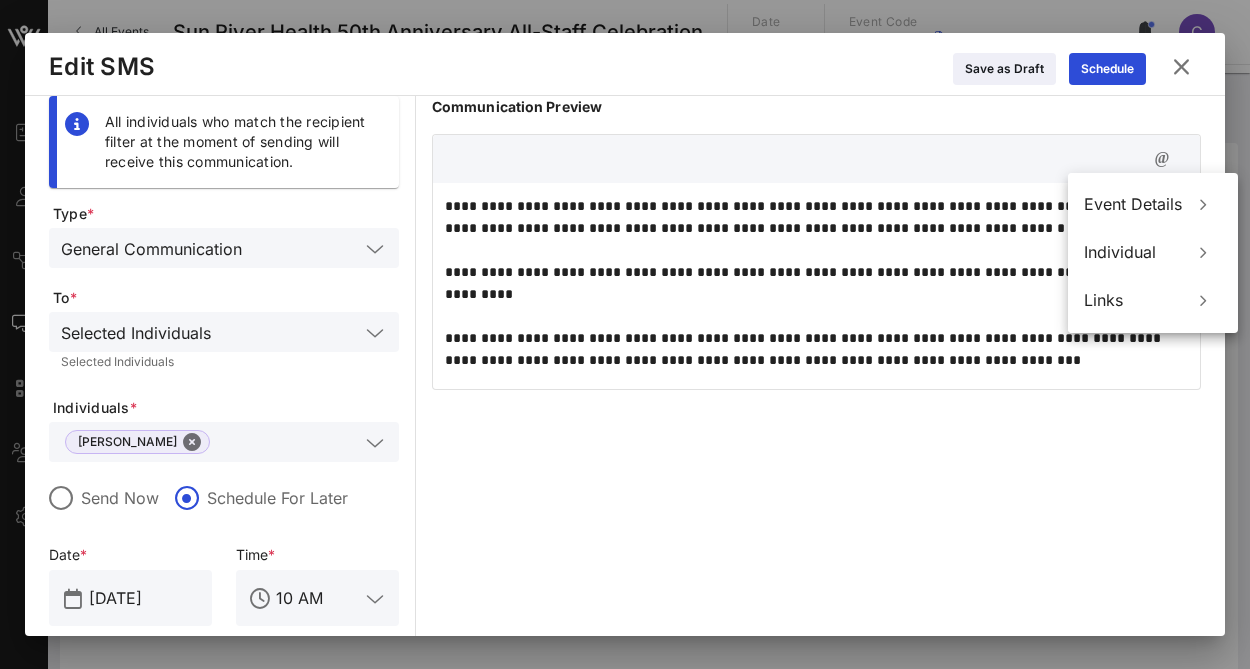 click on "**********" at bounding box center (816, 444) 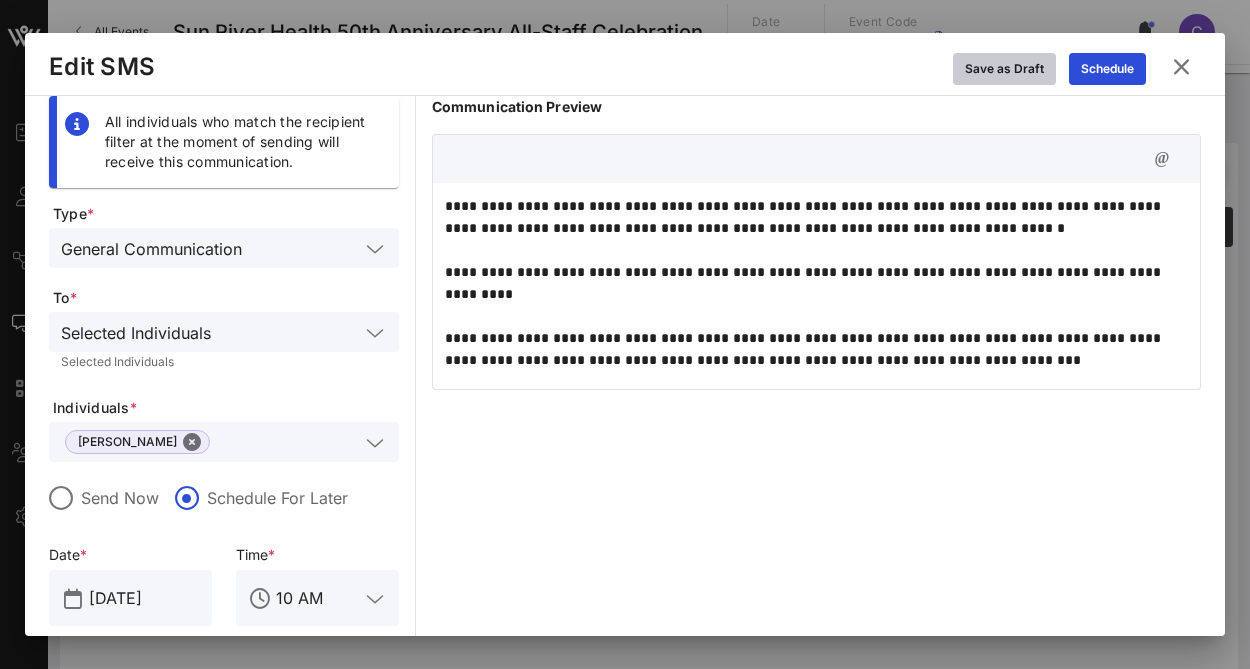 click on "Save as Draft" at bounding box center (1004, 69) 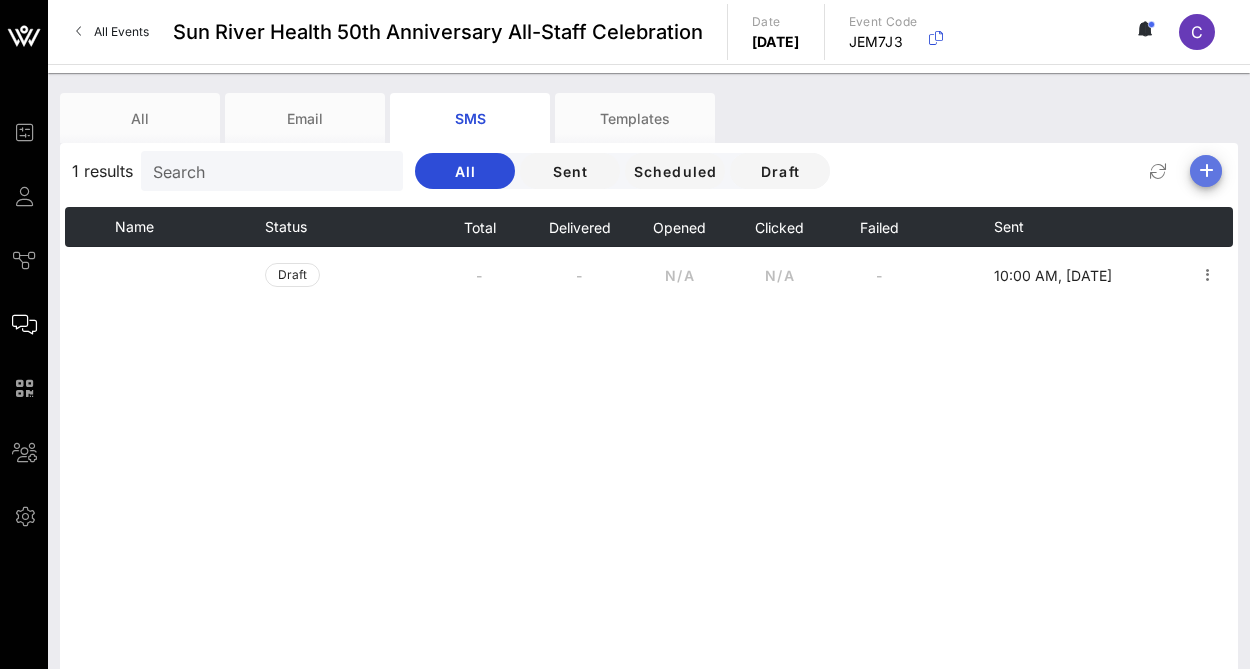 click at bounding box center (1206, 171) 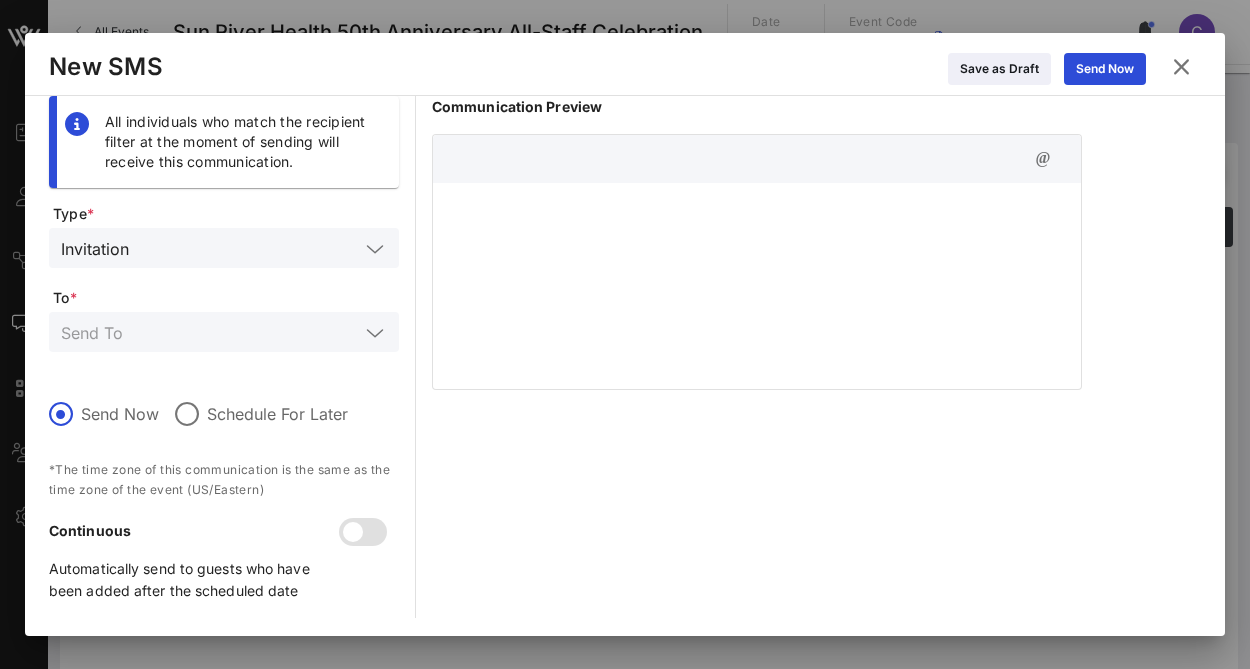 click on "Invitation" at bounding box center (224, 248) 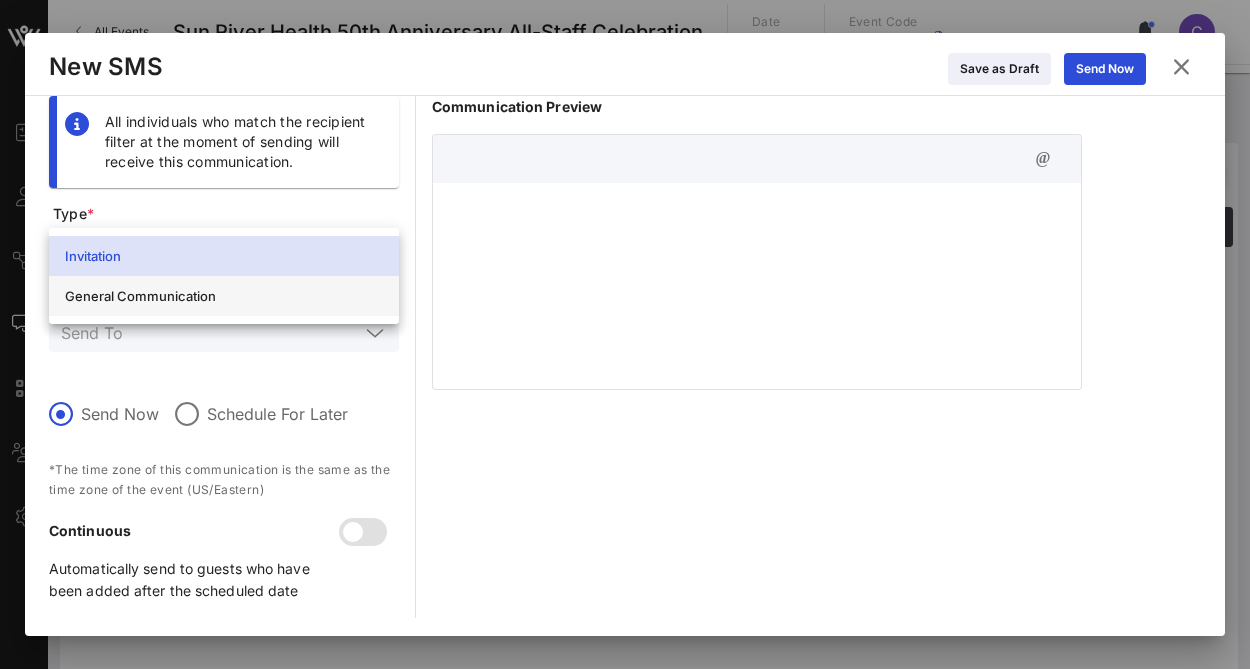 click on "General Communication" at bounding box center [224, 296] 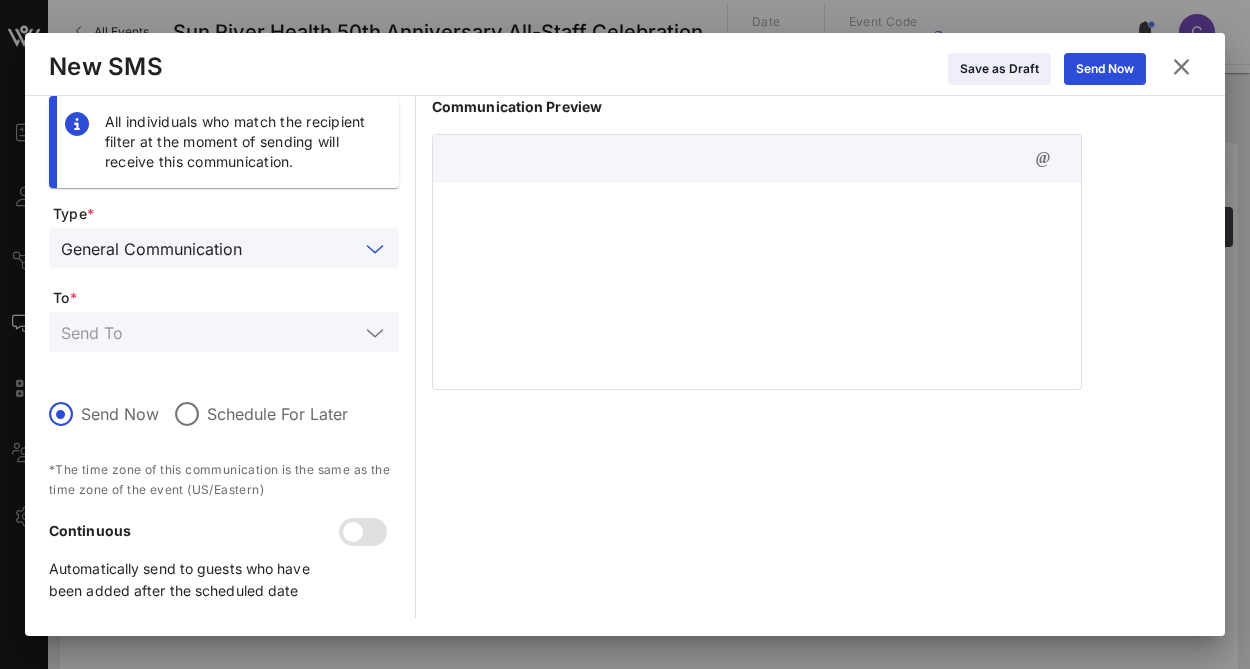 click at bounding box center [375, 333] 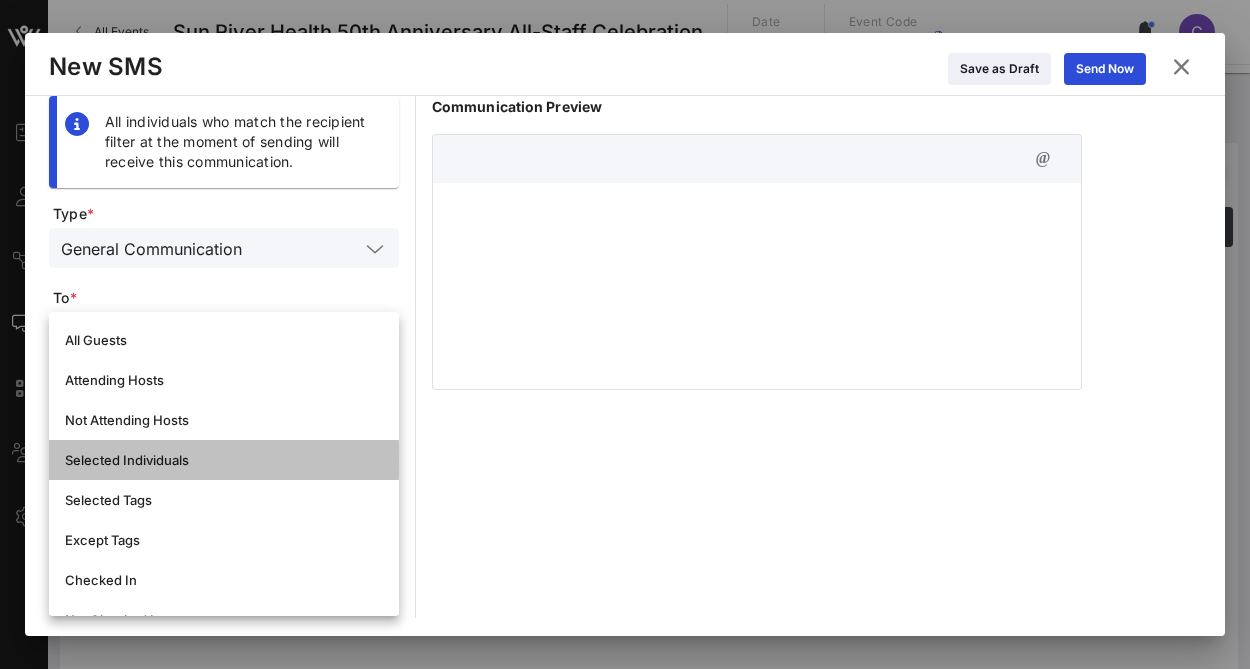 click on "Selected Individuals" at bounding box center (224, 460) 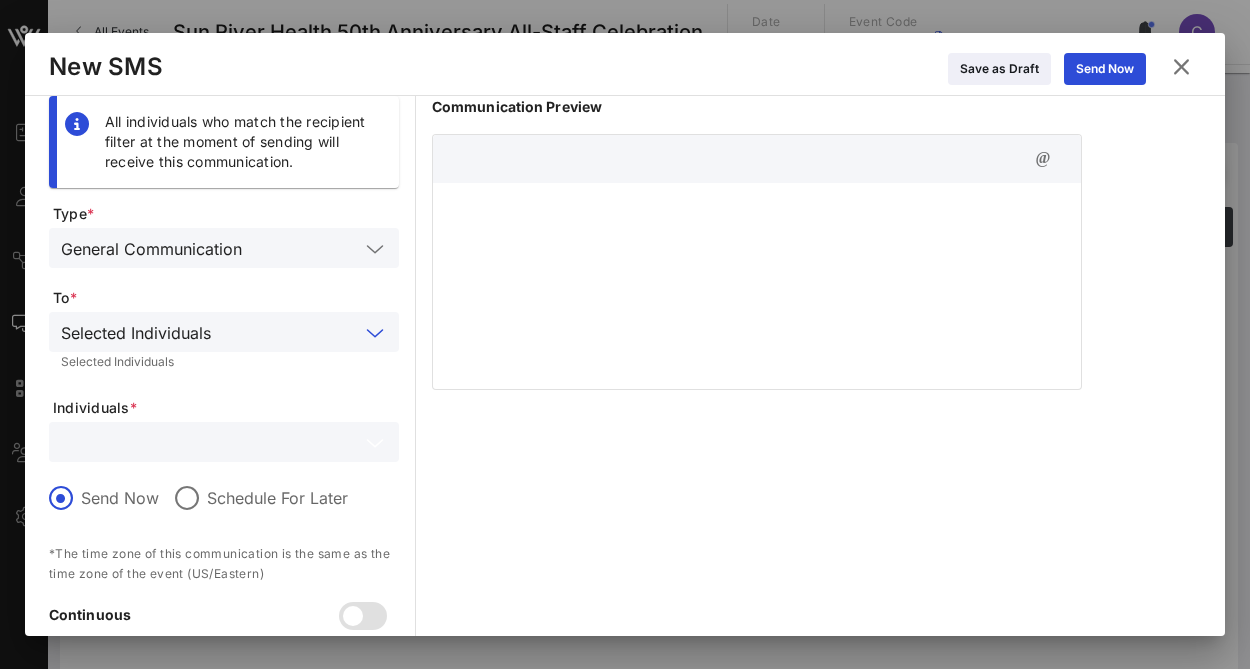 click at bounding box center [210, 442] 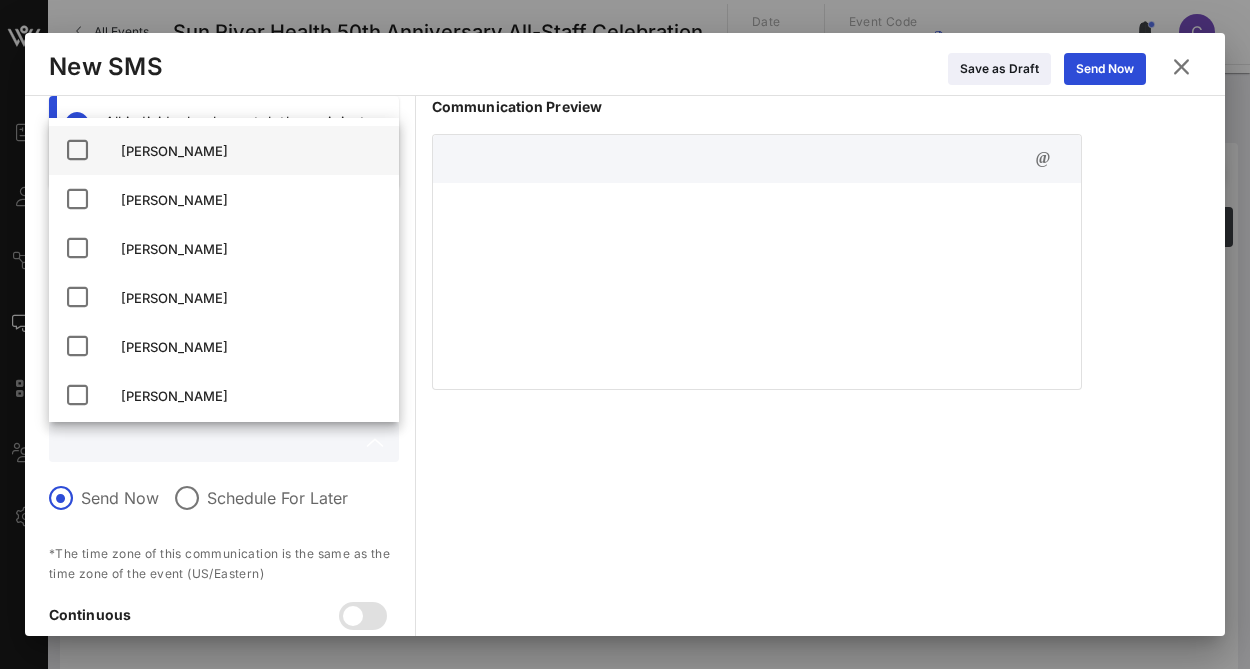 click at bounding box center [77, 150] 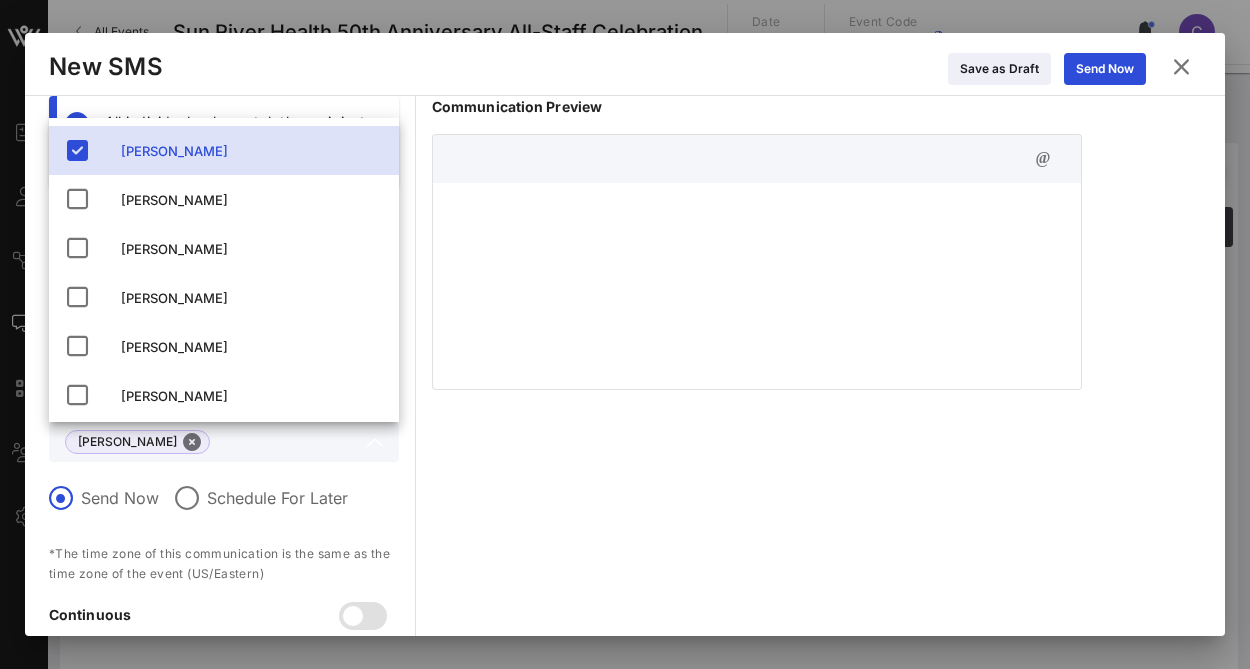 click on "Schedule For Later" at bounding box center (277, 498) 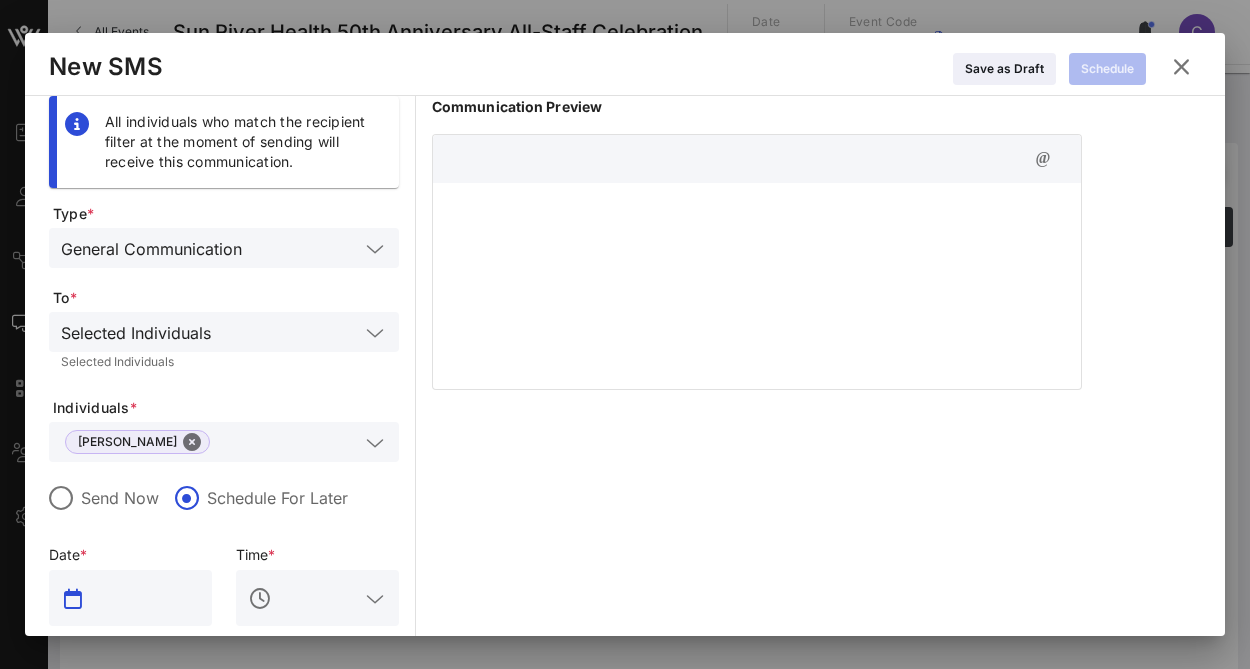 click at bounding box center [144, 598] 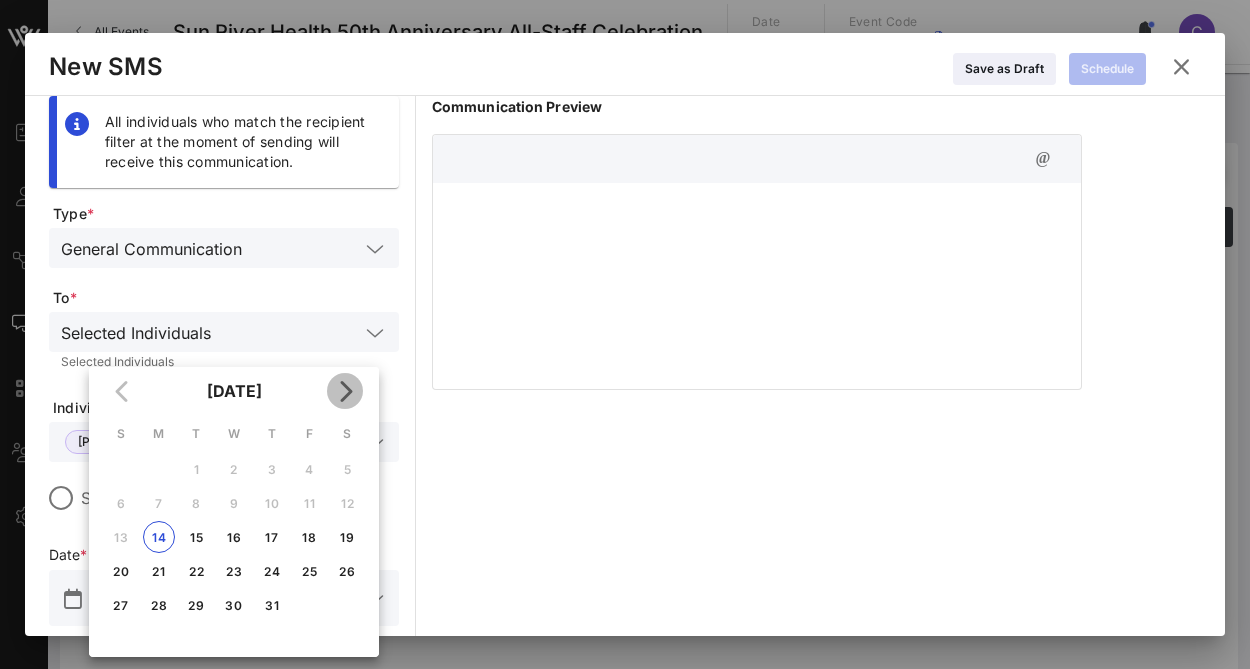 click at bounding box center (345, 391) 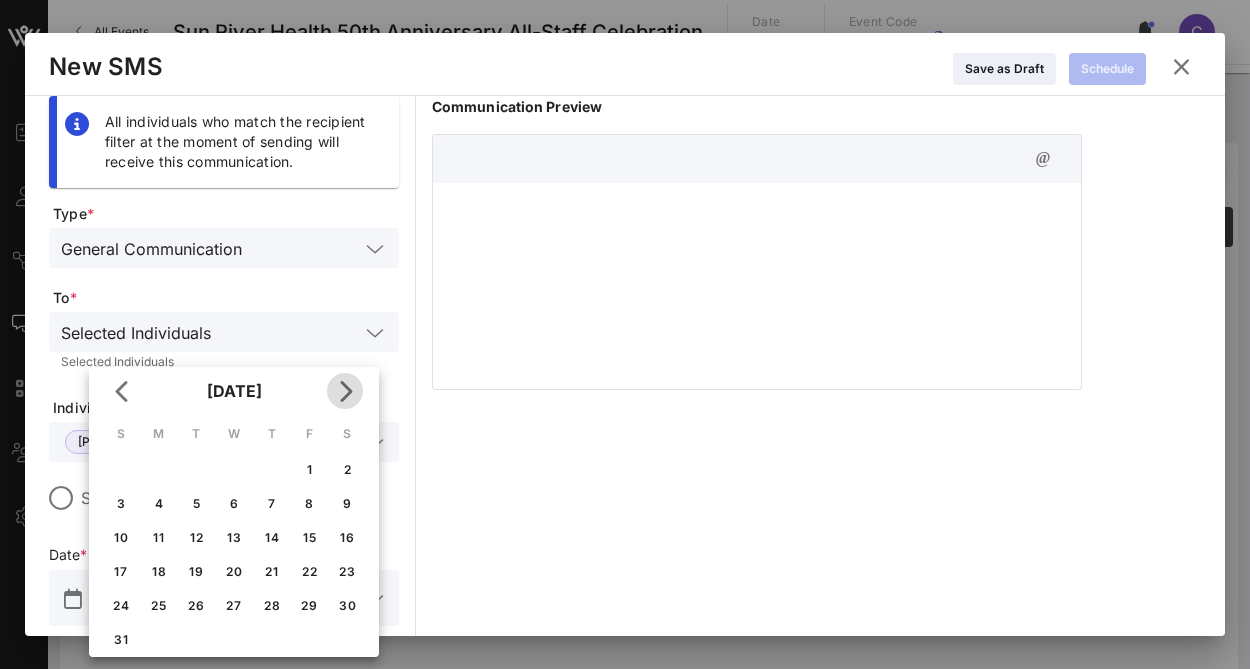 click at bounding box center (345, 391) 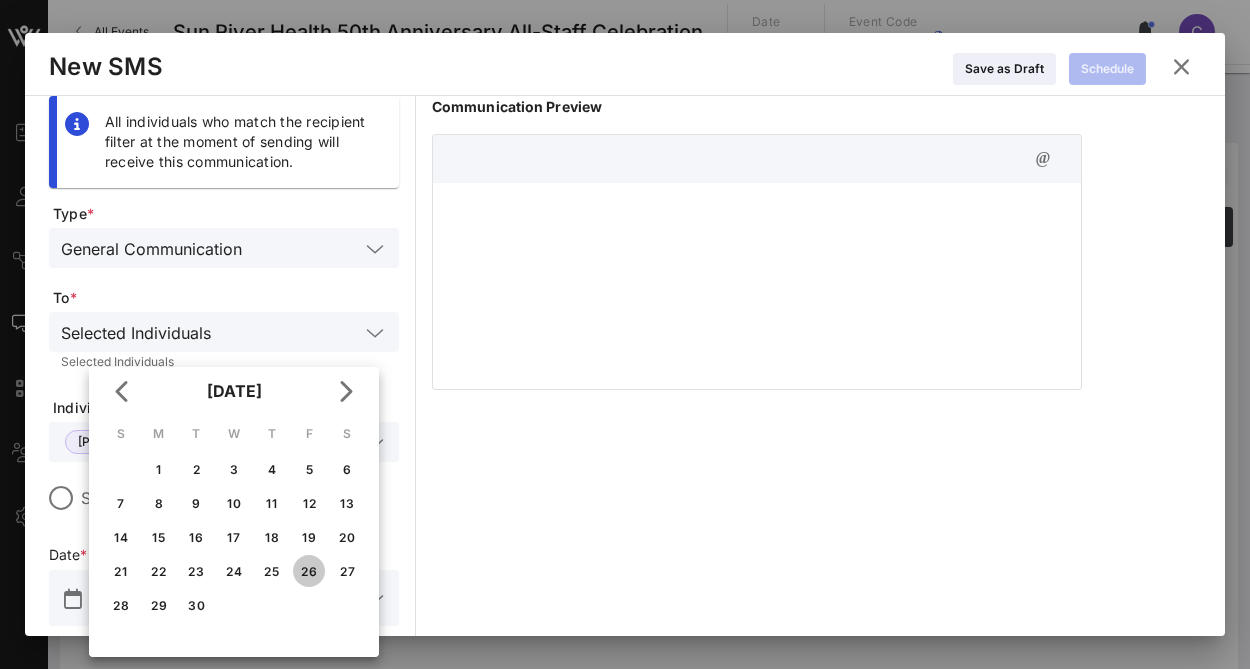 click on "26" at bounding box center [309, 571] 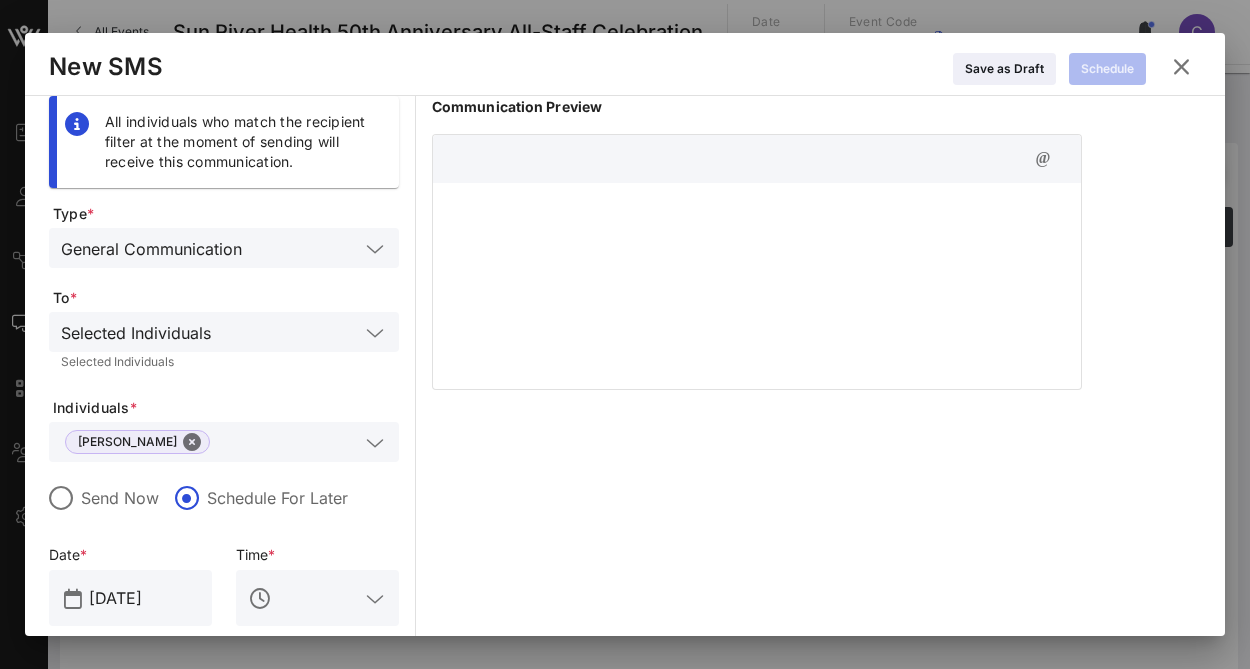 click at bounding box center [375, 599] 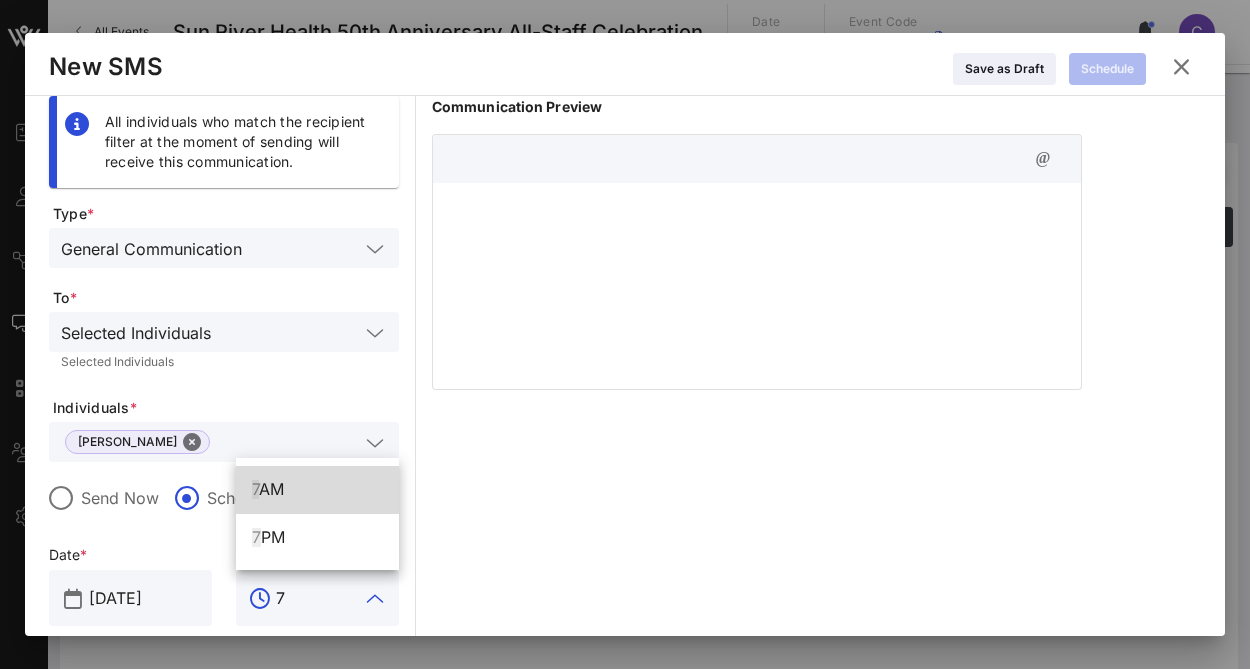 scroll, scrollTop: 0, scrollLeft: 0, axis: both 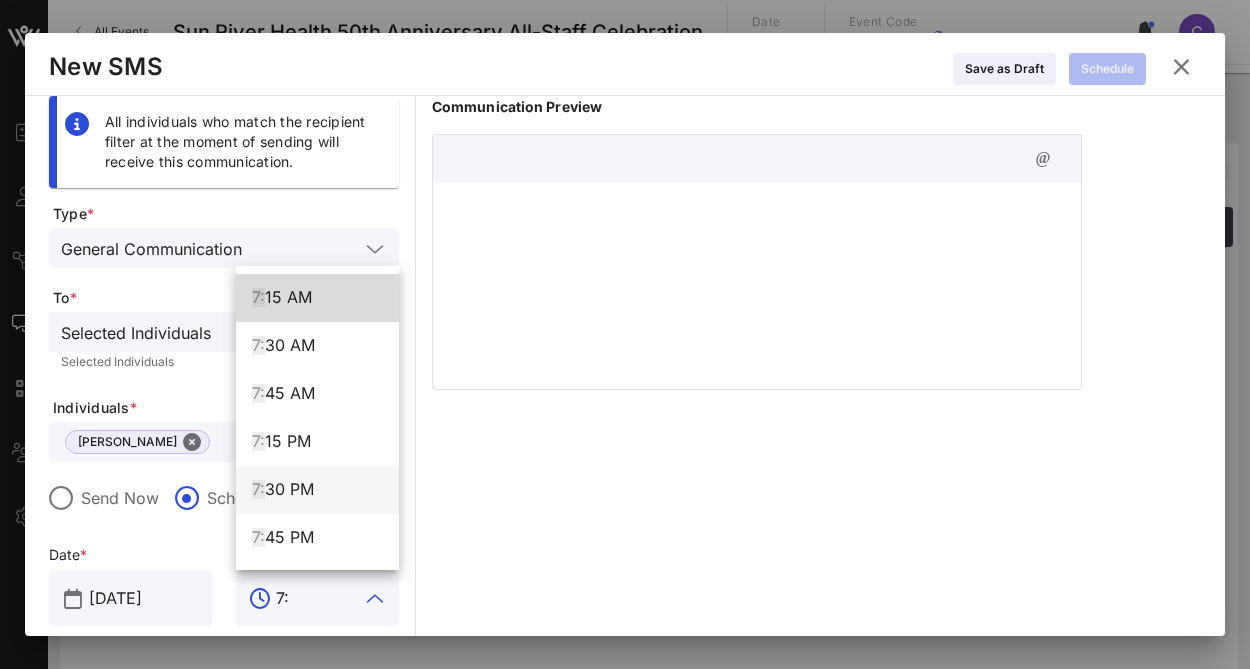 click on "7: 30 PM" at bounding box center (317, 489) 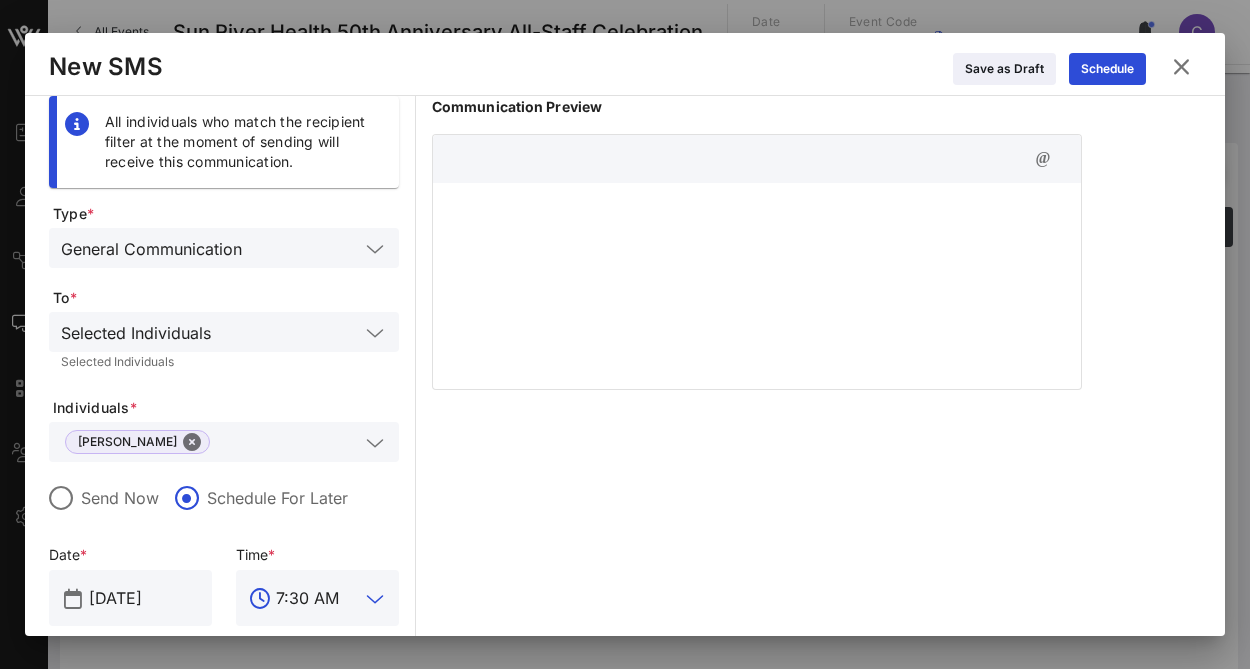 type on "7:30 AM" 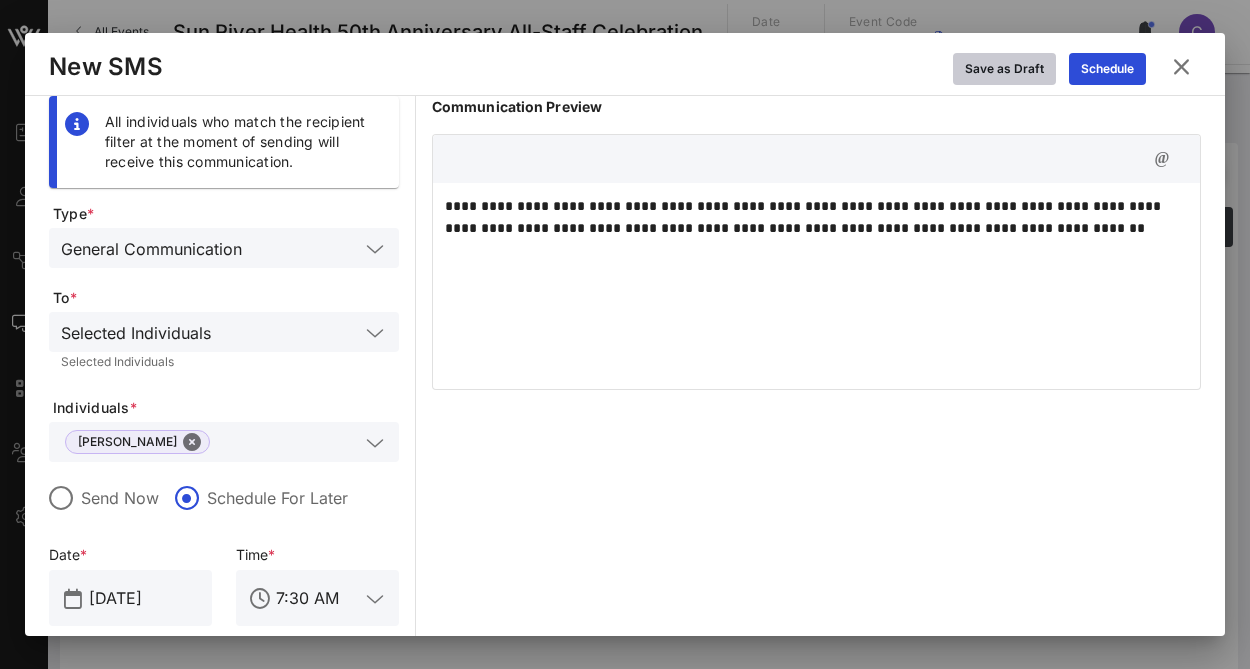 click at bounding box center (1004, 68) 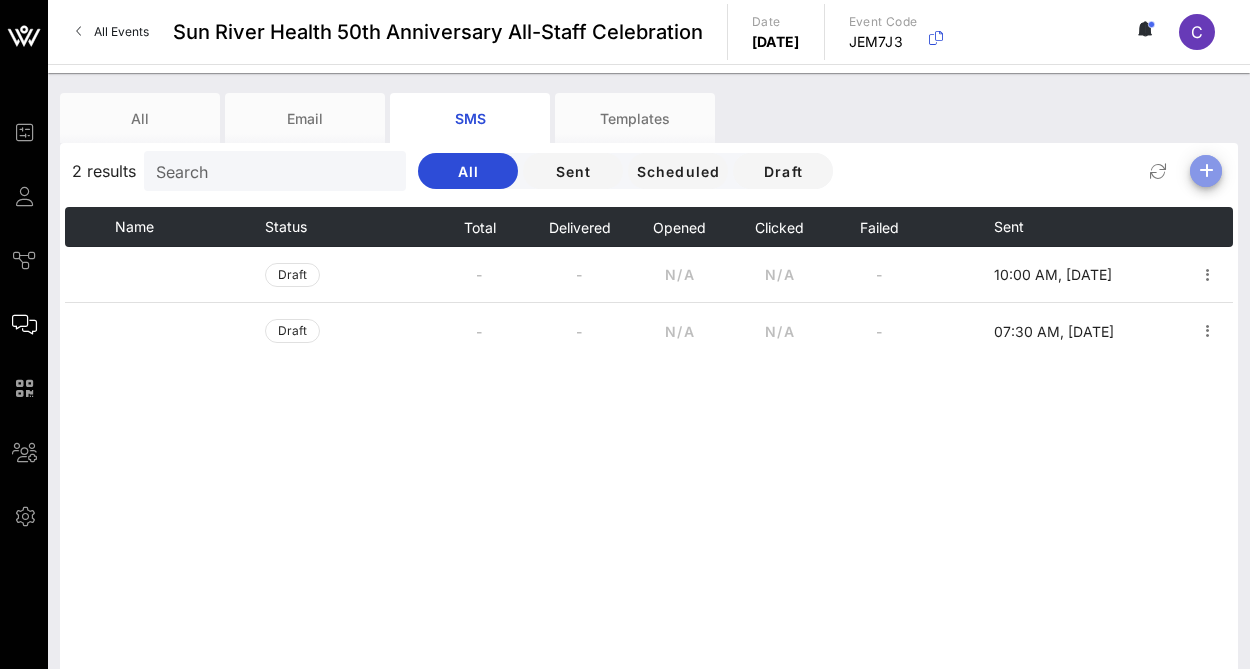 click at bounding box center [1206, 171] 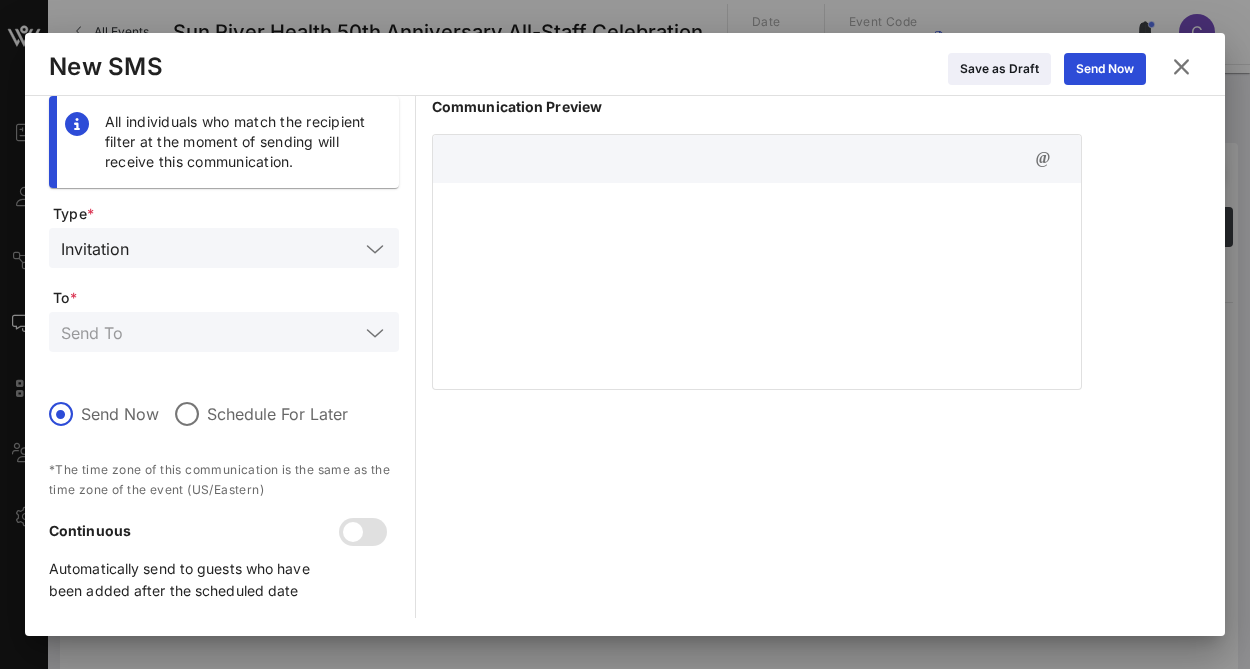 click at bounding box center (757, 283) 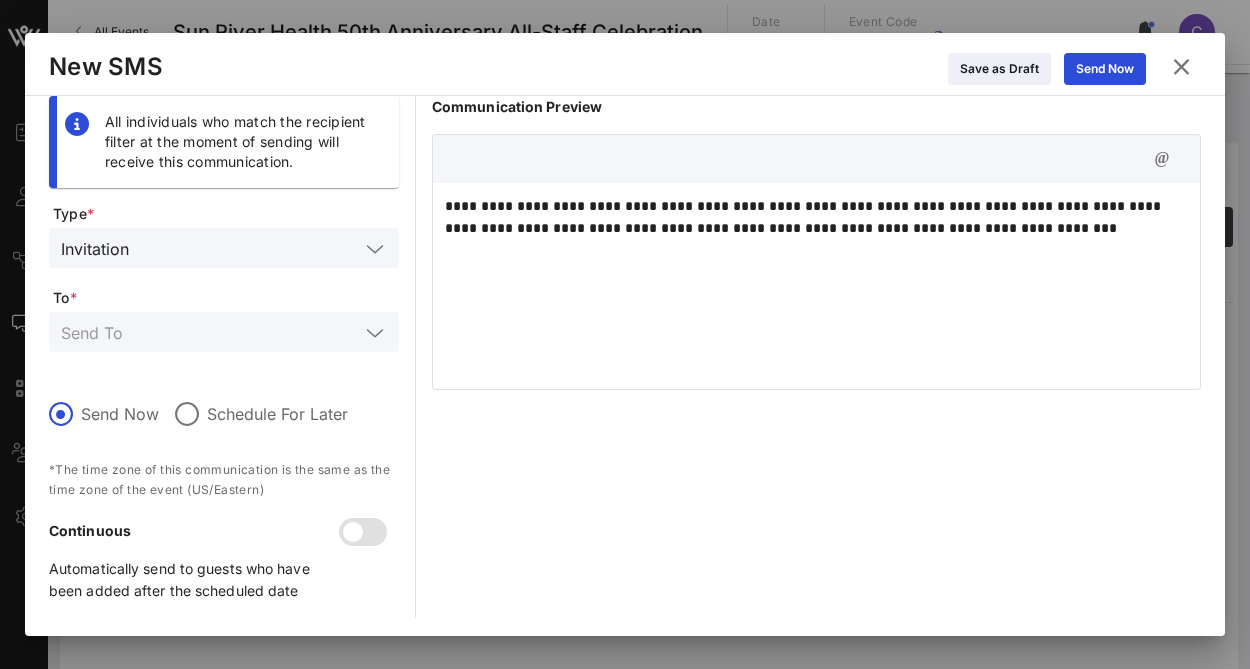 click on "Invitation" at bounding box center [224, 248] 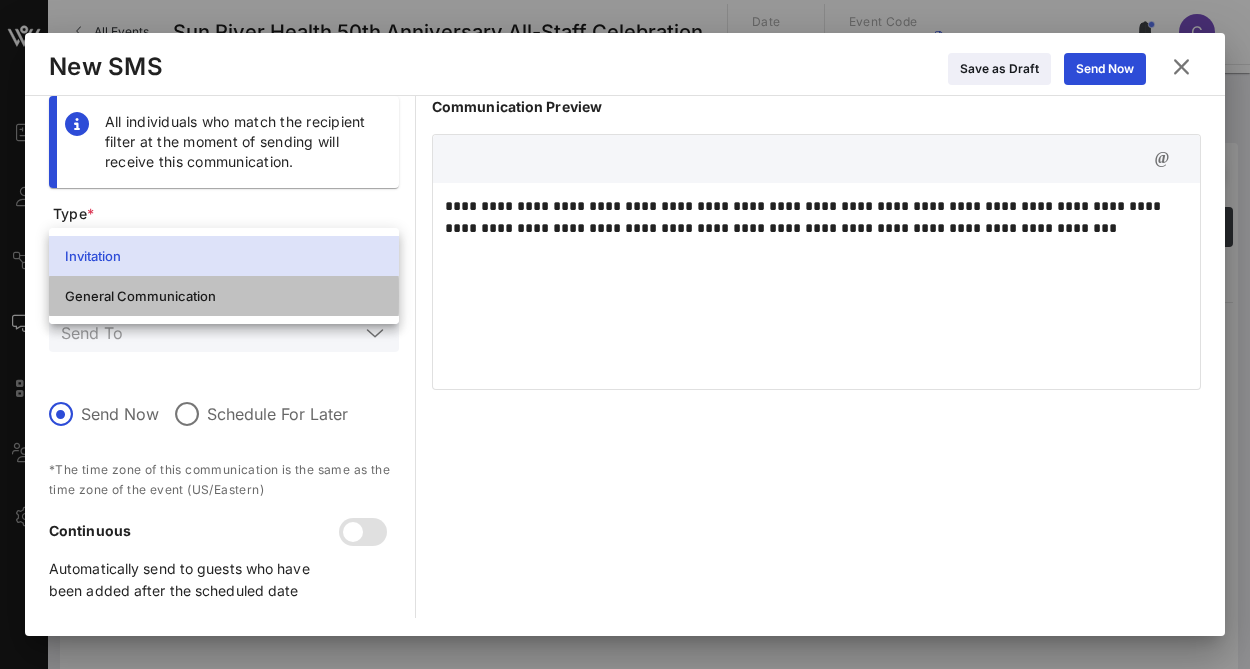 click on "General Communication" at bounding box center (224, 296) 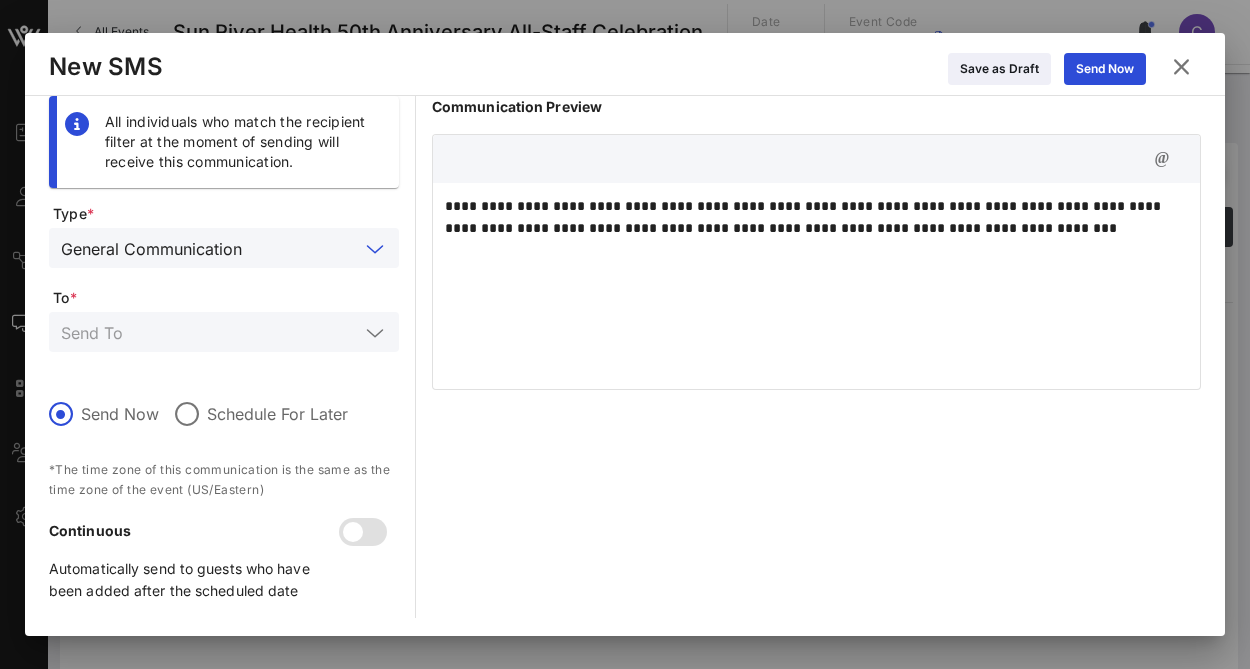 click at bounding box center (375, 333) 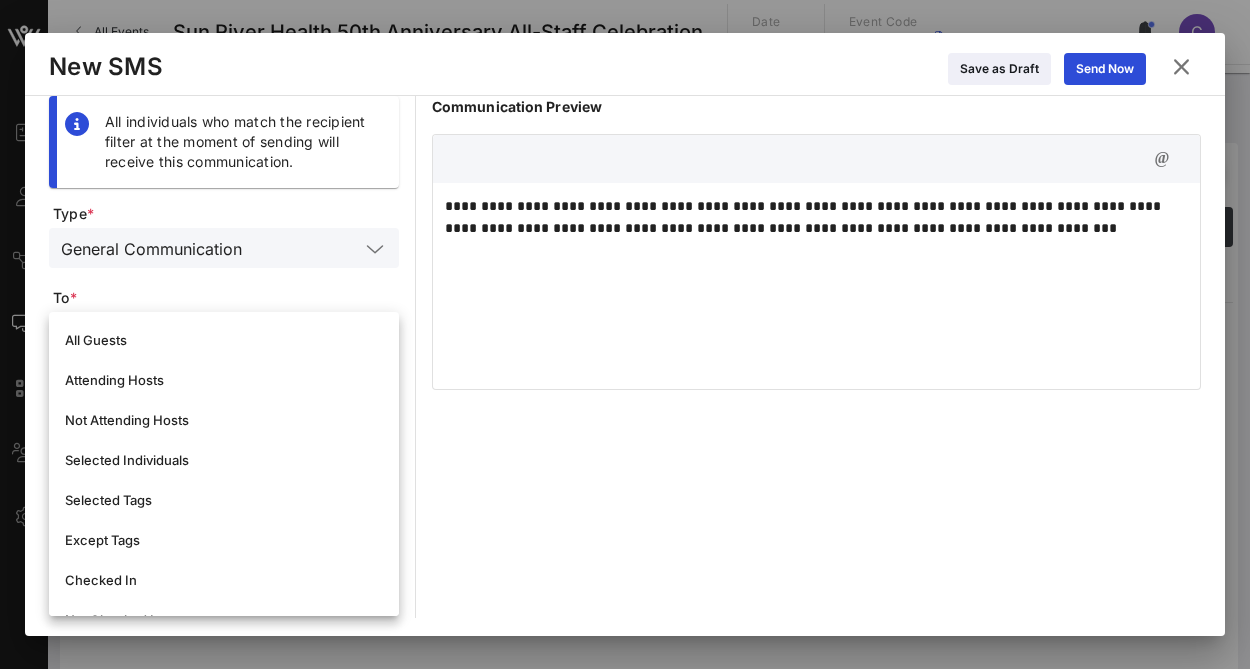 click on "**********" at bounding box center (816, 283) 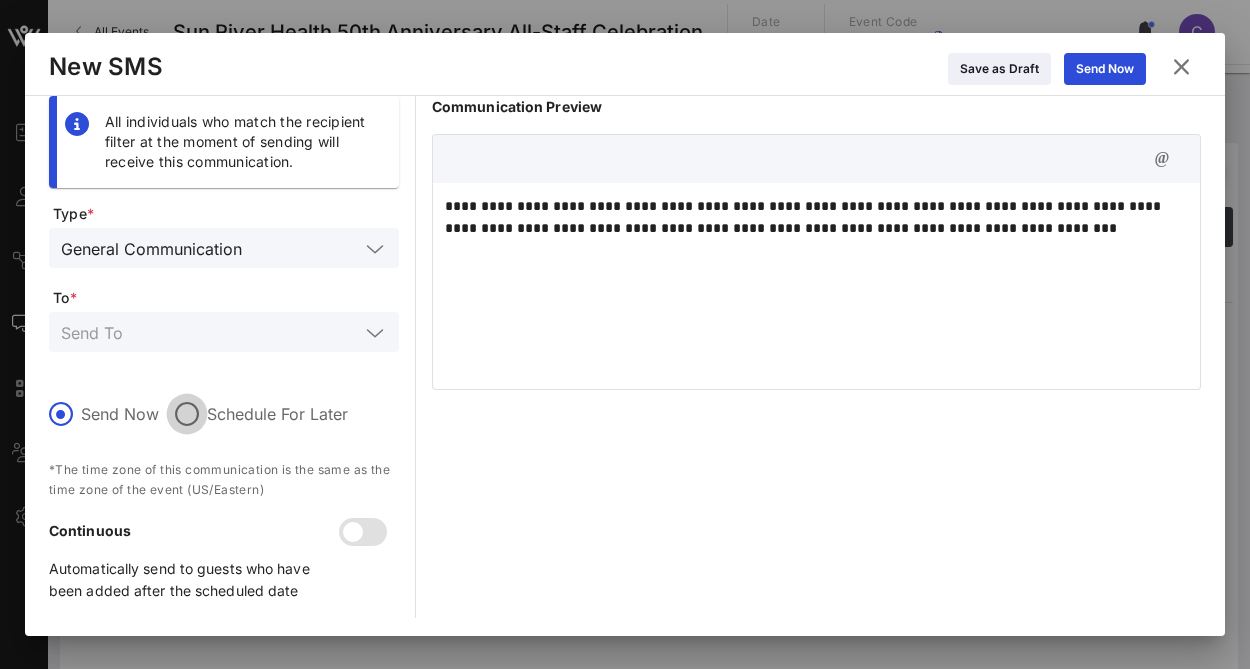 click at bounding box center [187, 414] 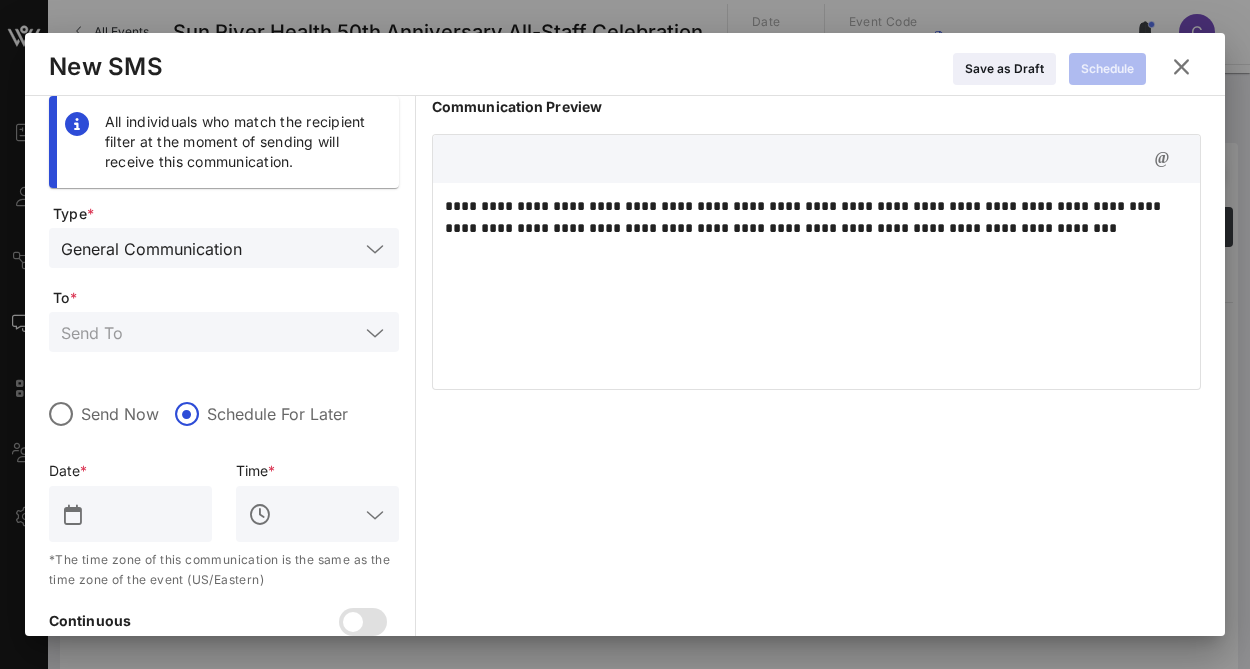 scroll, scrollTop: 93, scrollLeft: 0, axis: vertical 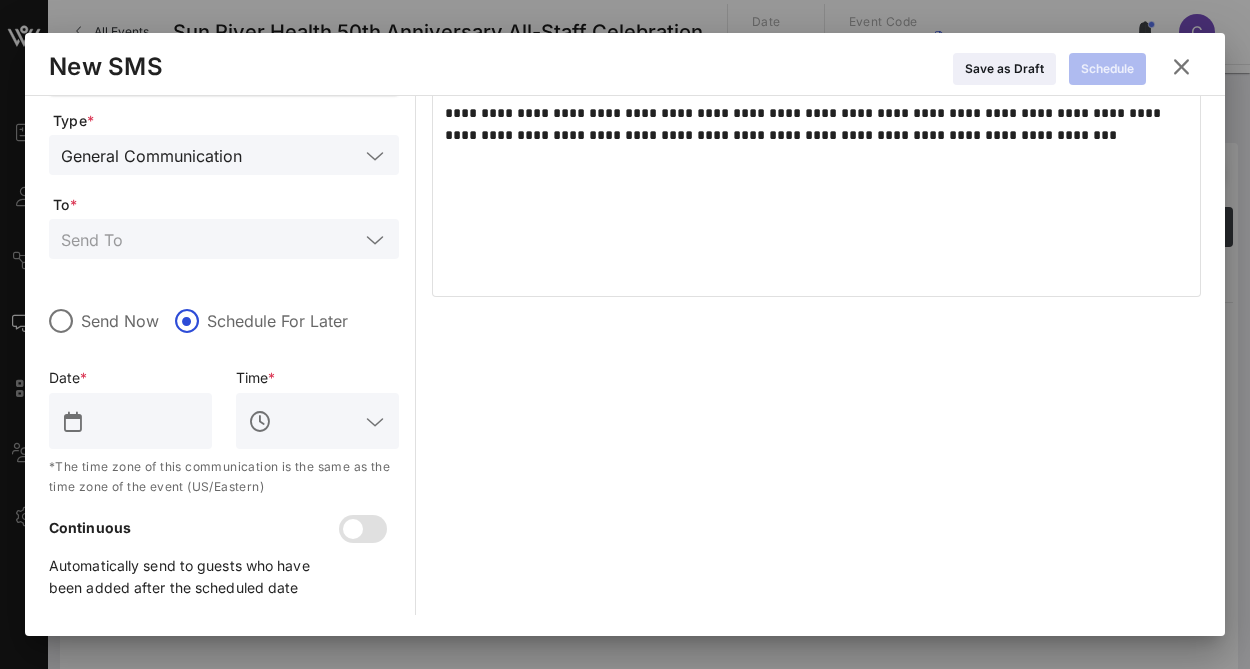 click at bounding box center [144, 421] 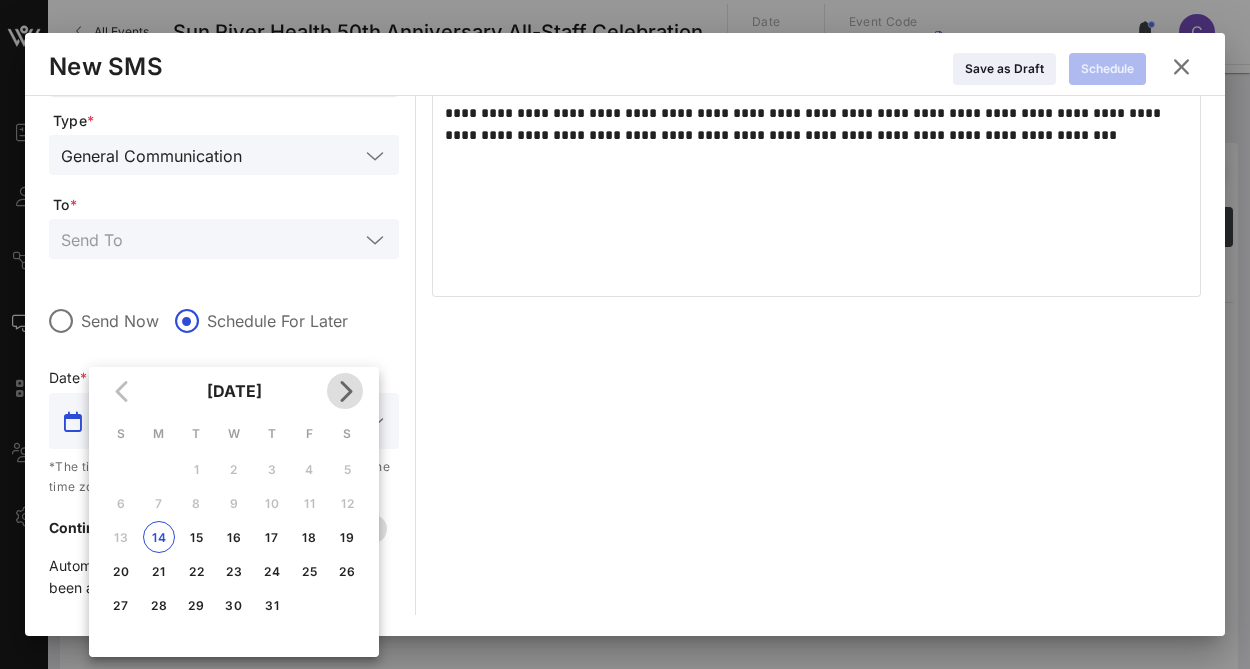 click at bounding box center (345, 391) 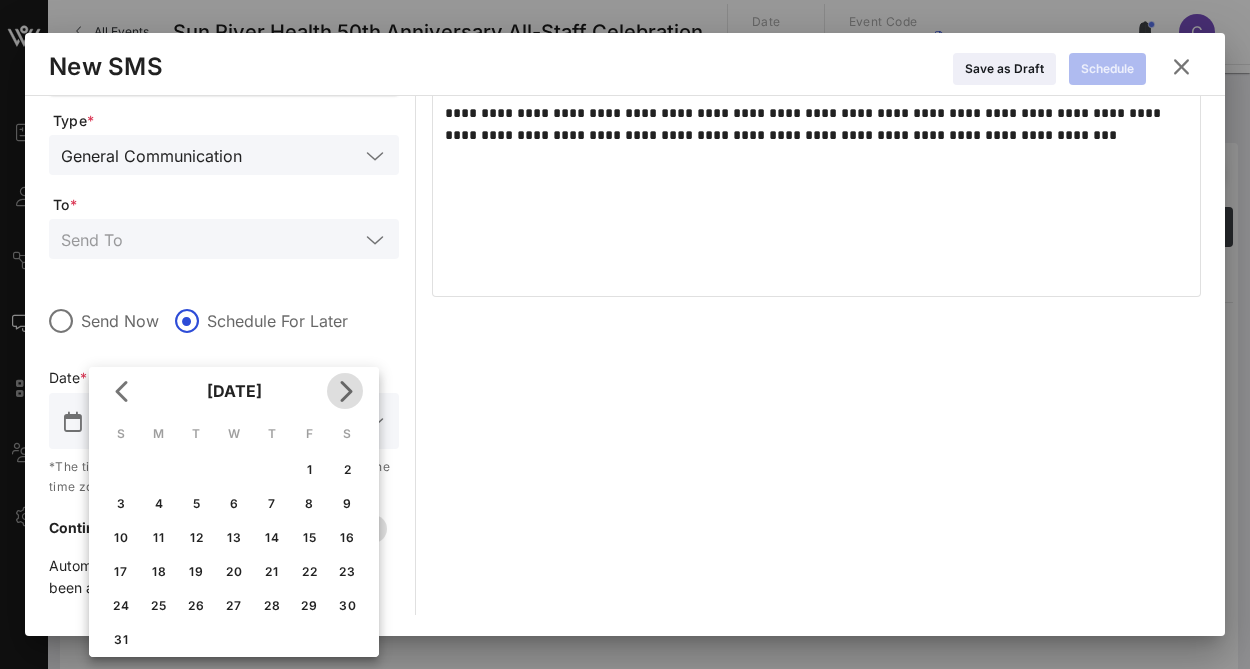 click at bounding box center [345, 391] 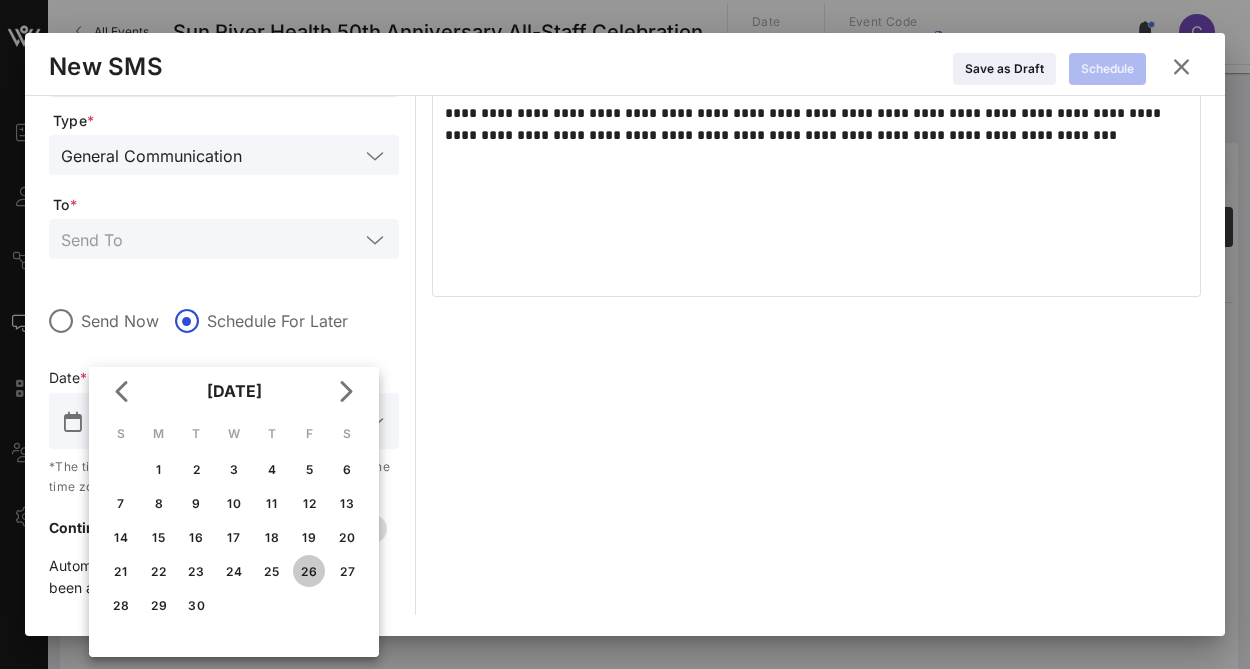 click on "26" at bounding box center (309, 571) 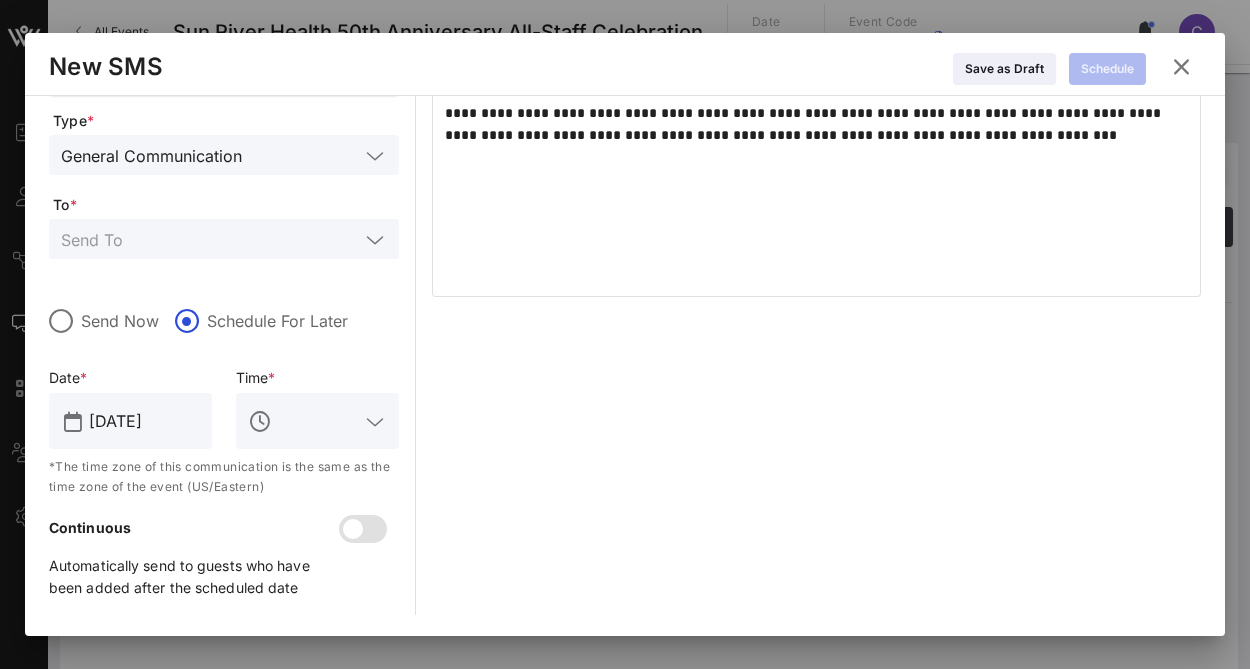 click at bounding box center [331, 421] 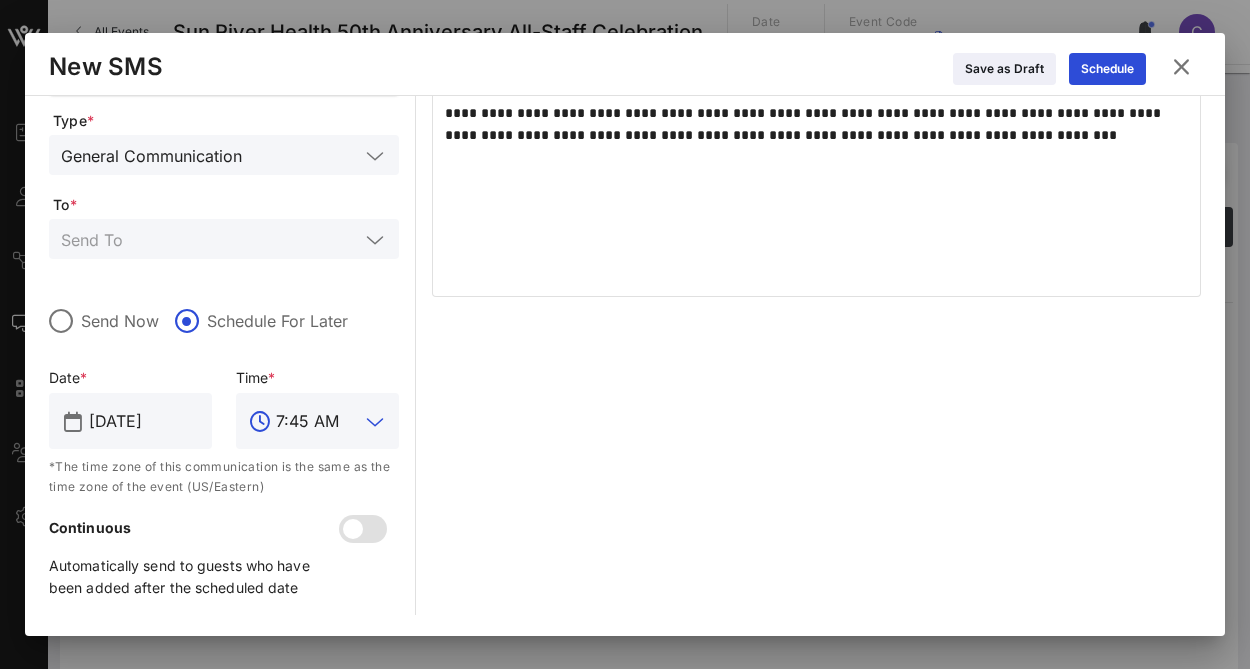 type on "7:45 AM" 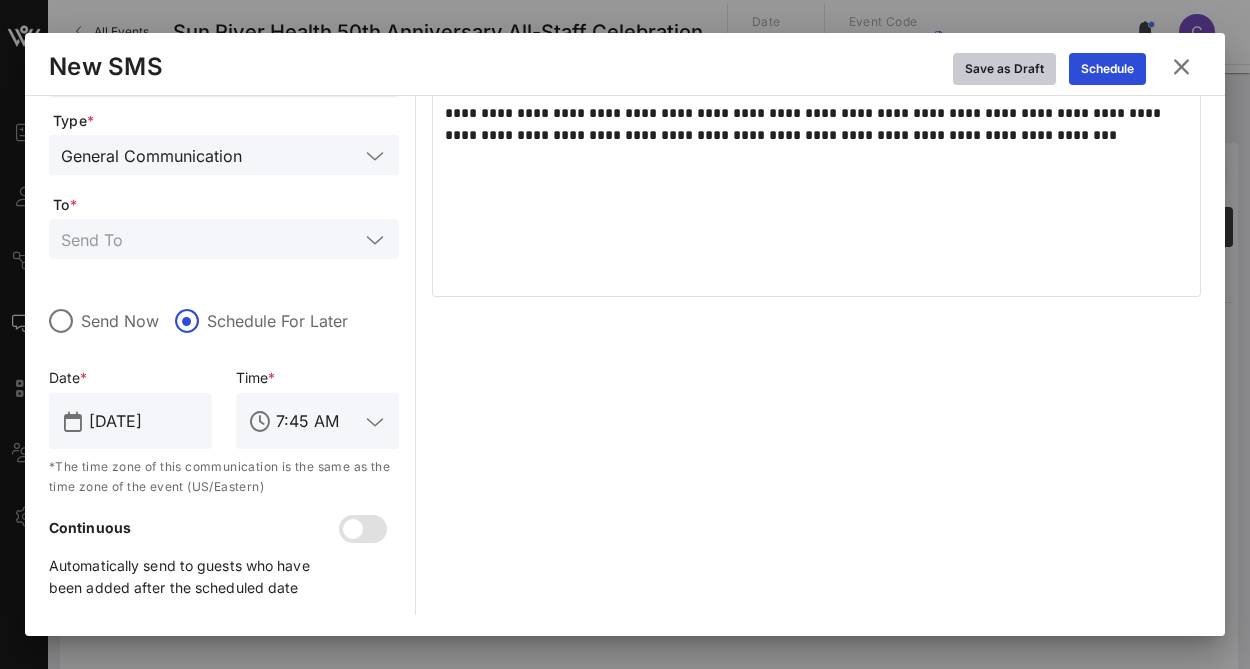 click at bounding box center [1004, 69] 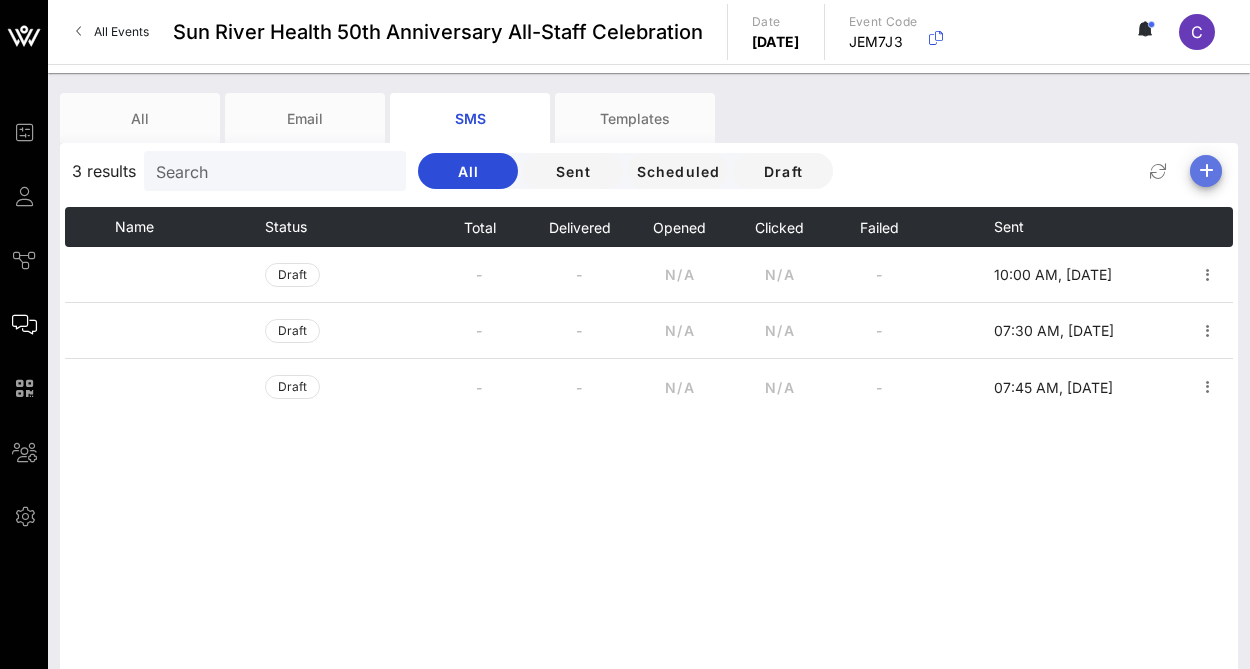 click at bounding box center [1206, 171] 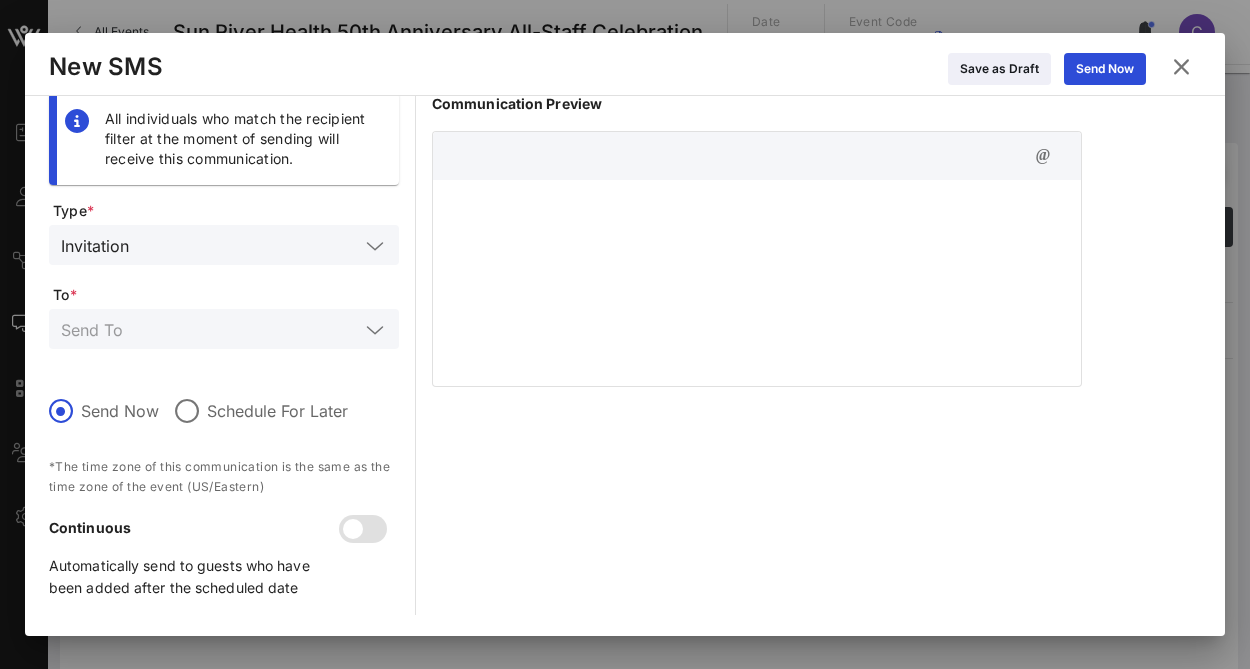 scroll, scrollTop: 3, scrollLeft: 0, axis: vertical 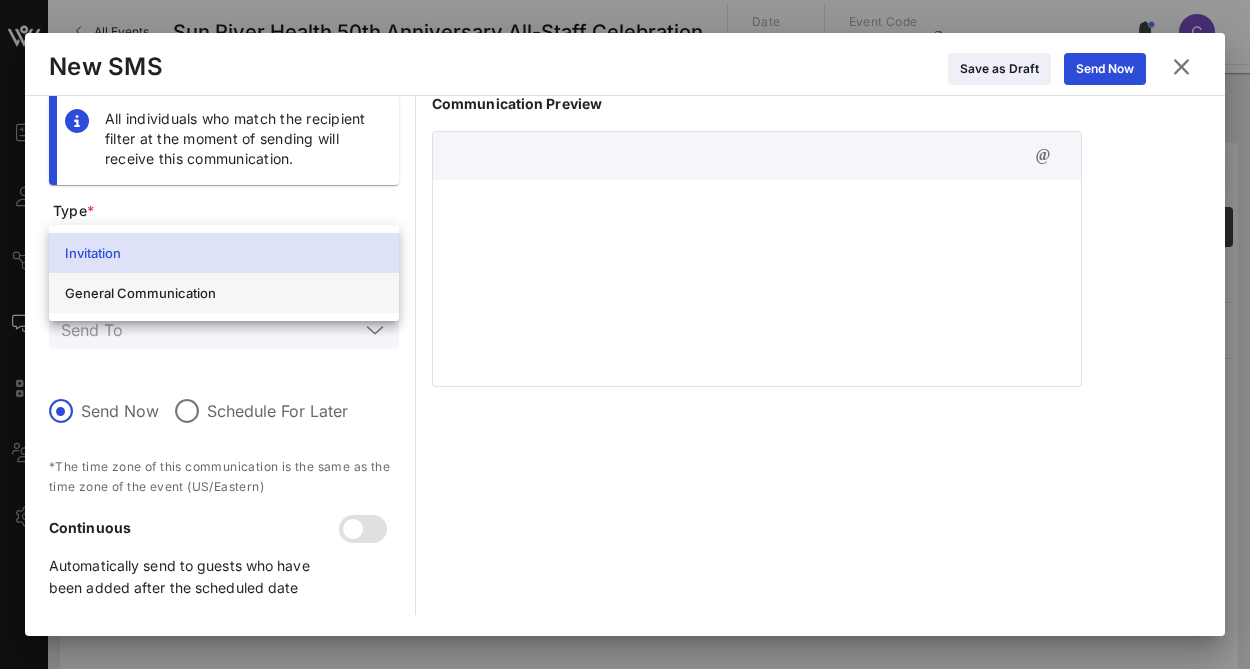 click on "General Communication" at bounding box center [224, 293] 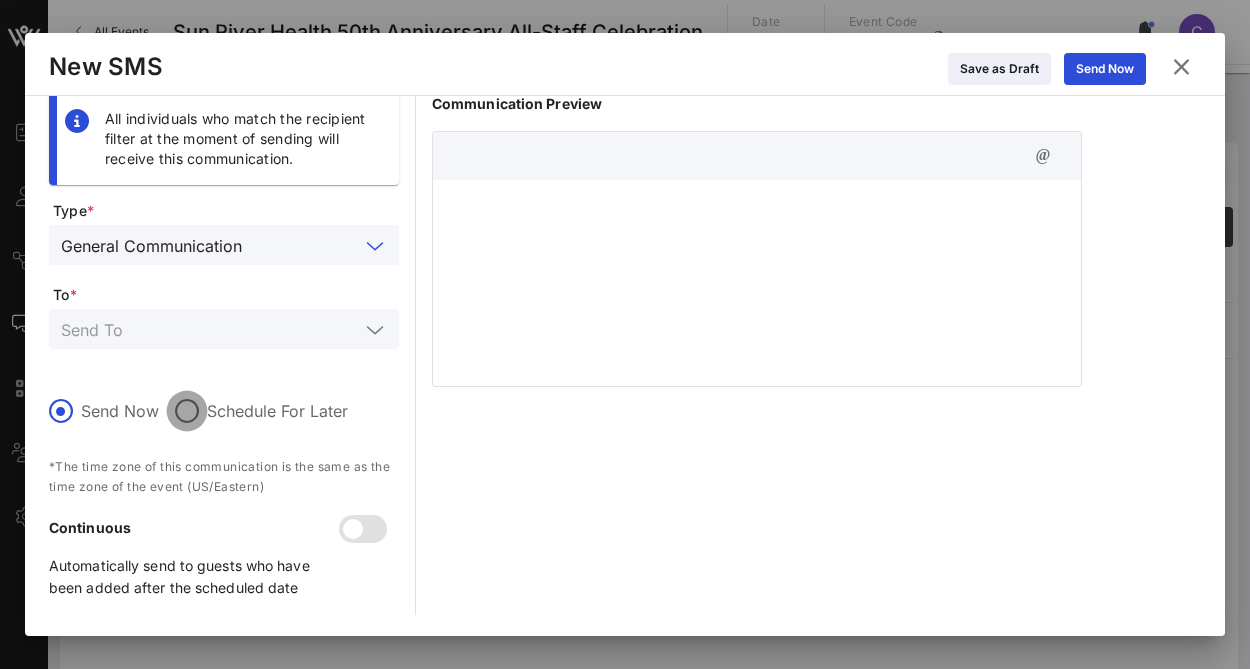 click at bounding box center (187, 411) 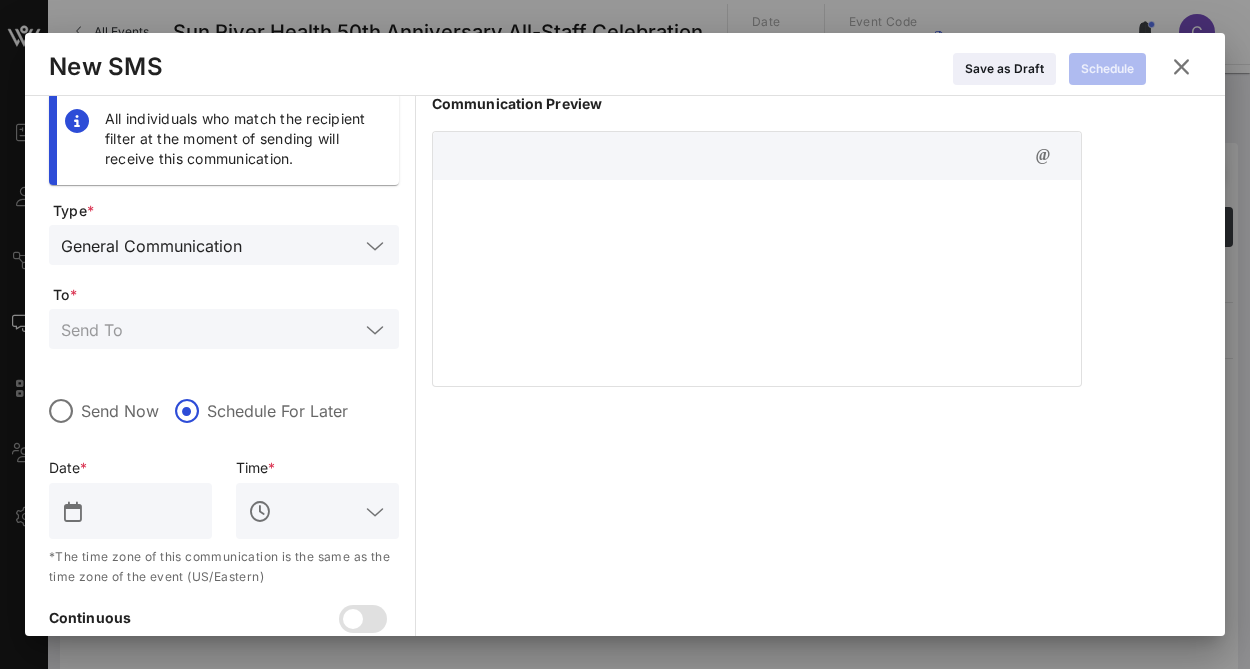 click at bounding box center [144, 511] 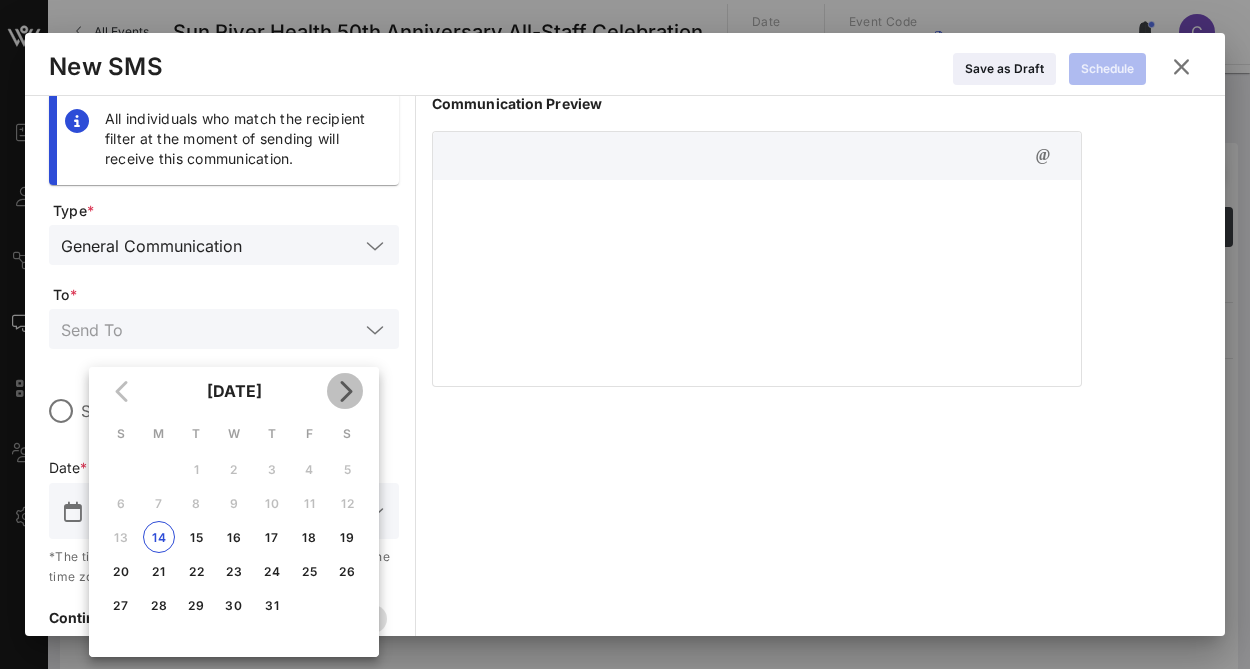 click at bounding box center [345, 391] 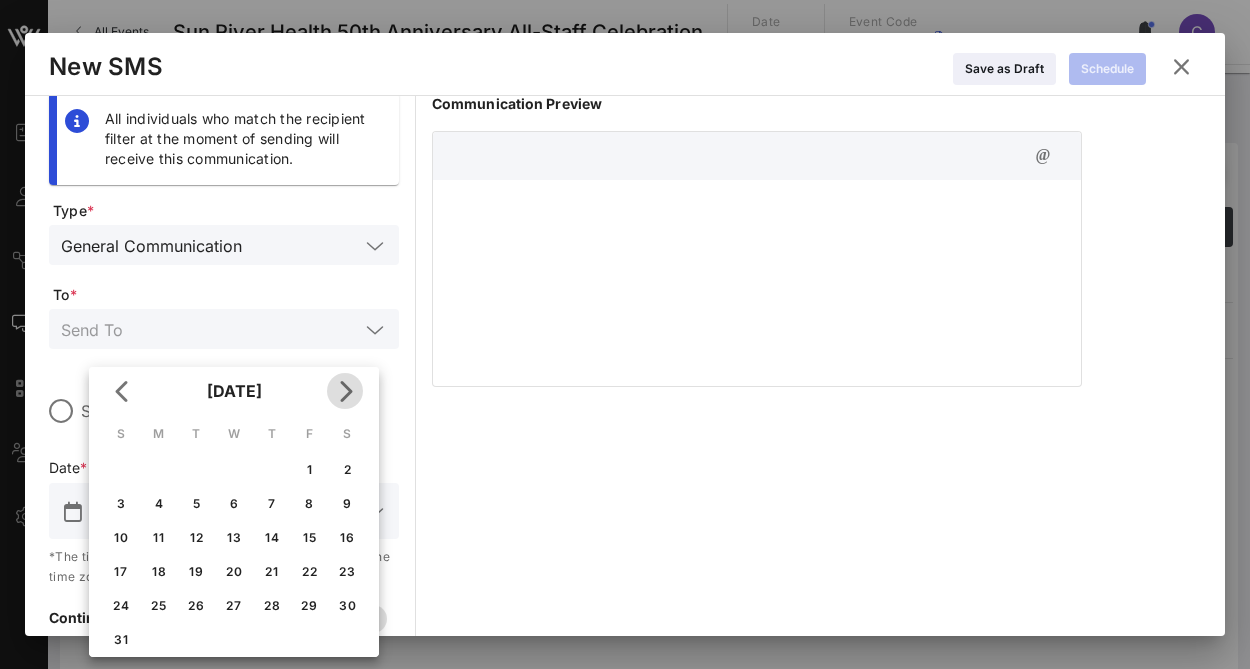 click at bounding box center [345, 391] 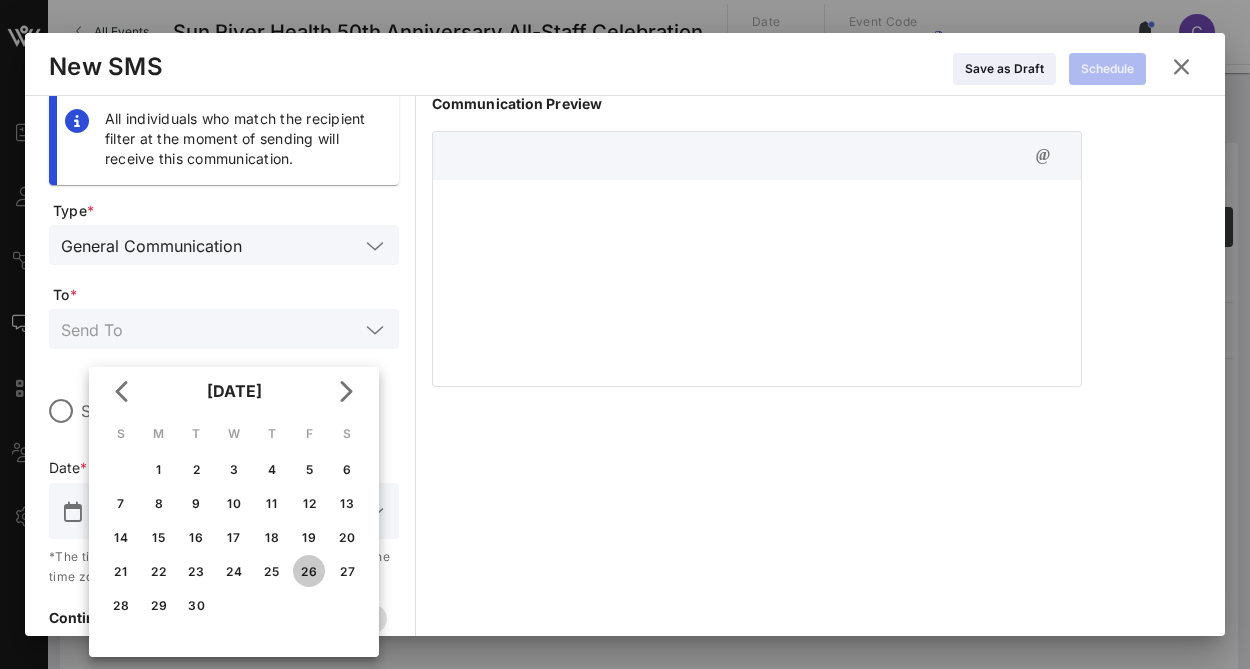 click on "26" at bounding box center [309, 571] 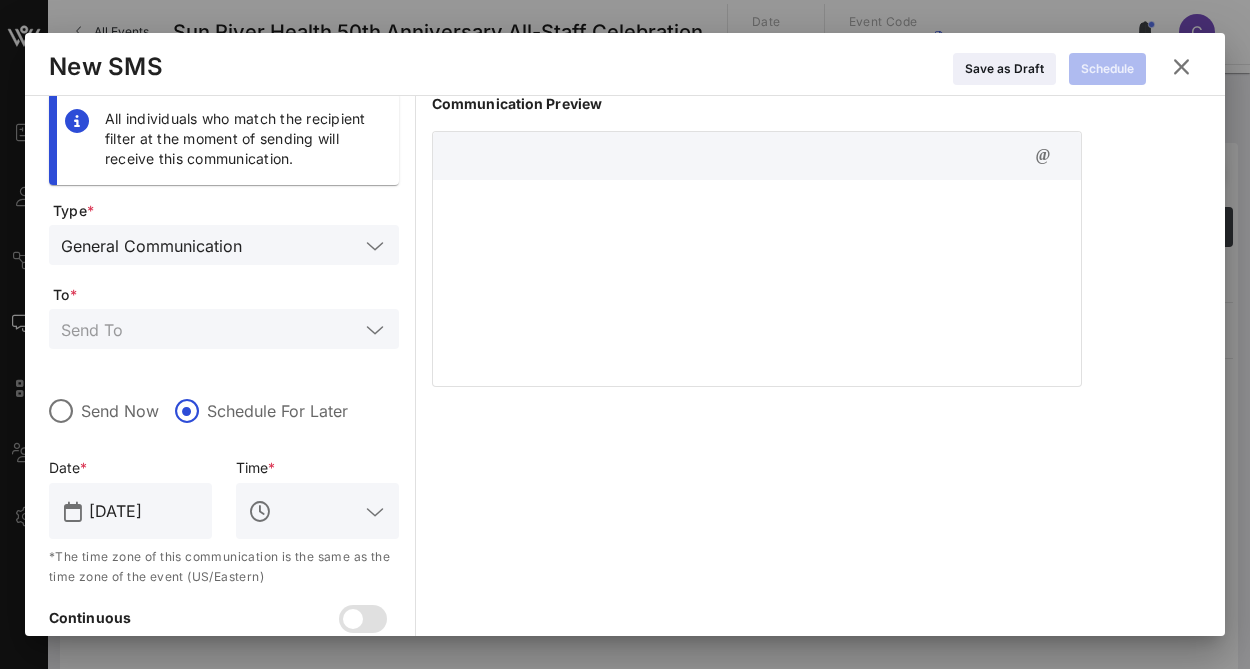 click at bounding box center (375, 512) 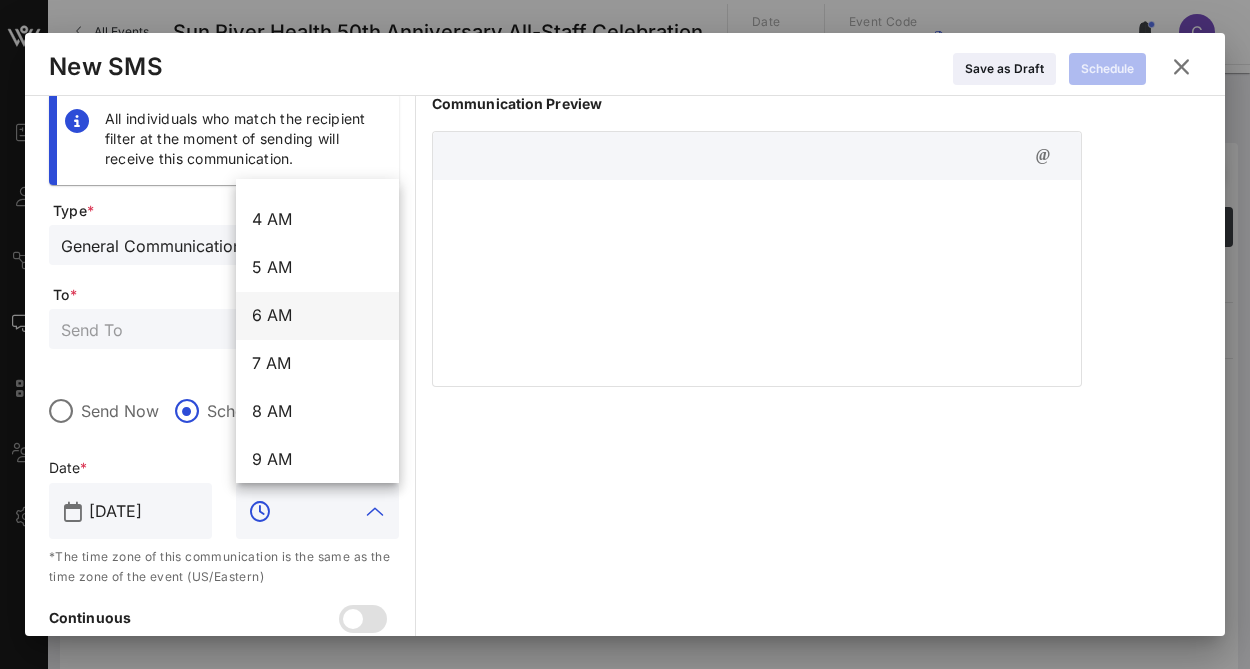 scroll, scrollTop: 184, scrollLeft: 0, axis: vertical 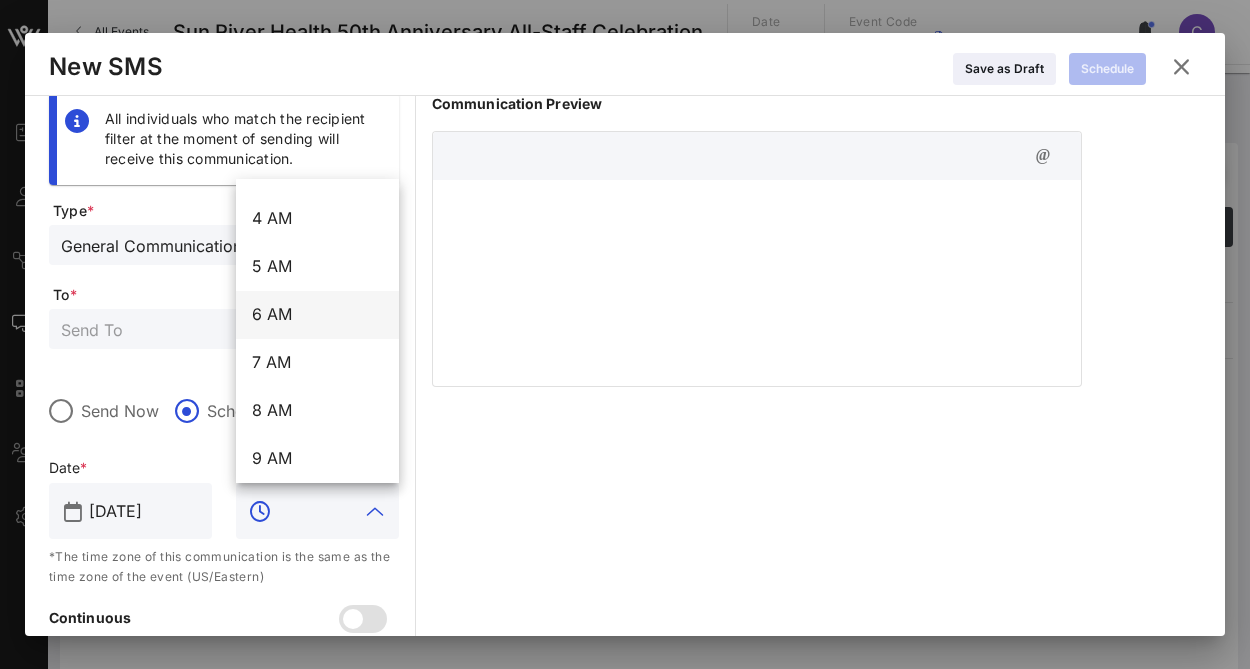 click on "8 AM" at bounding box center (317, 410) 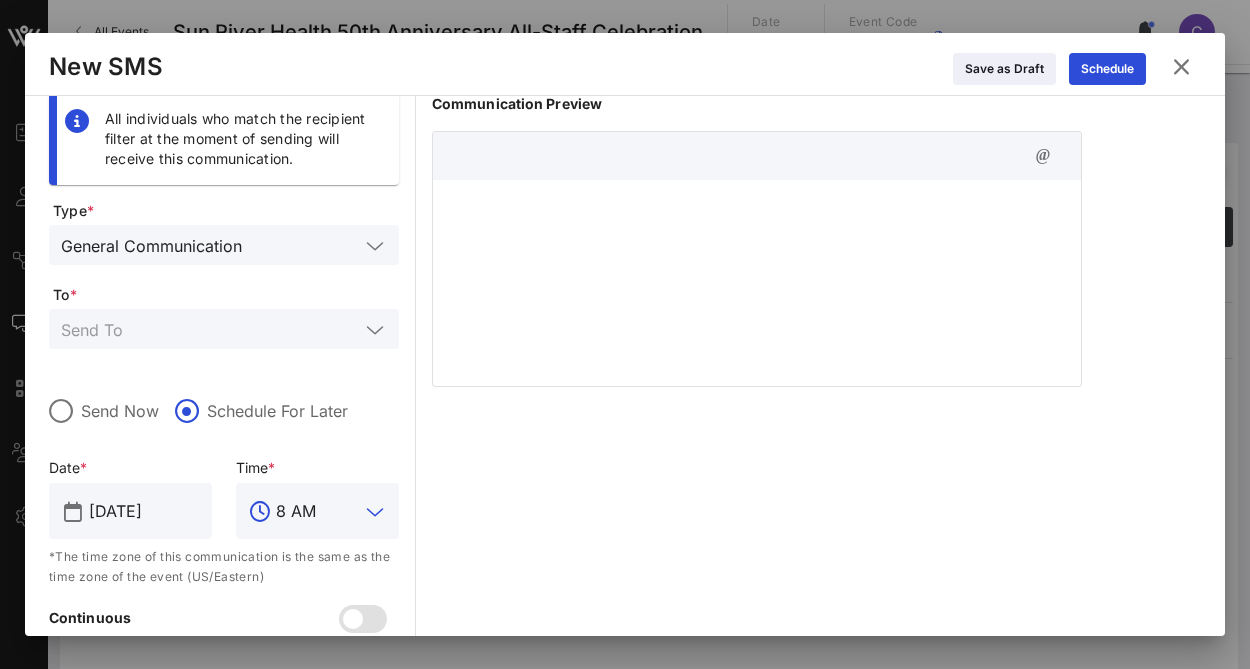 click at bounding box center (757, 203) 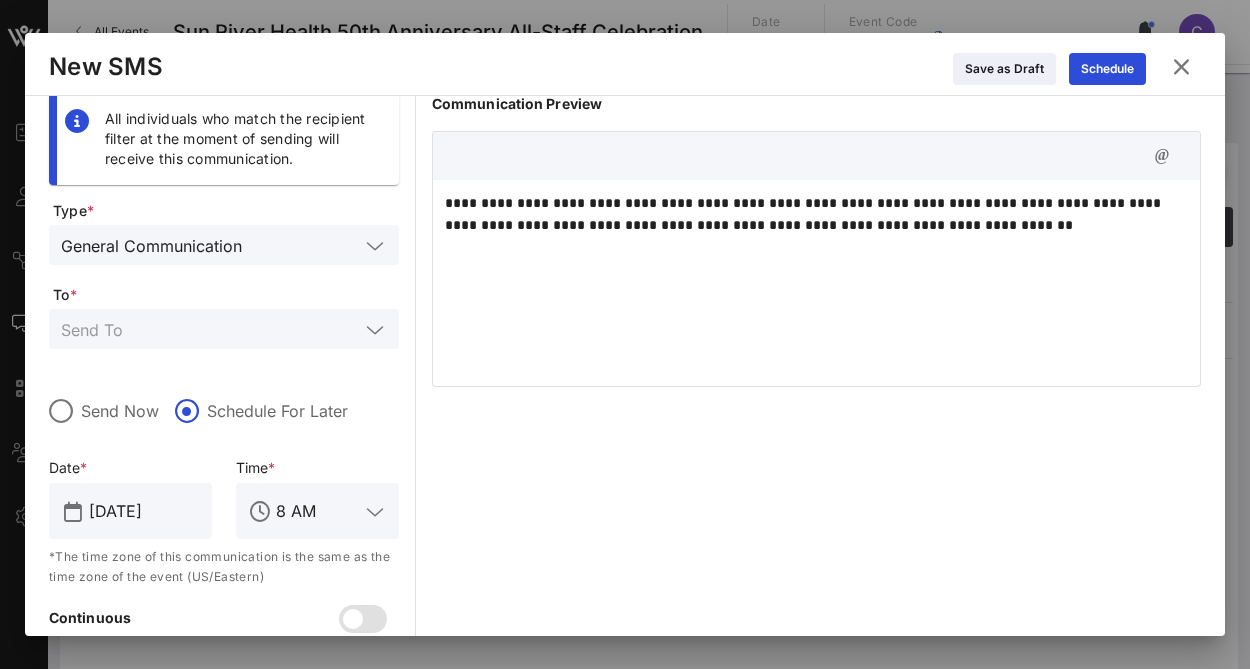 click on "**********" at bounding box center [816, 214] 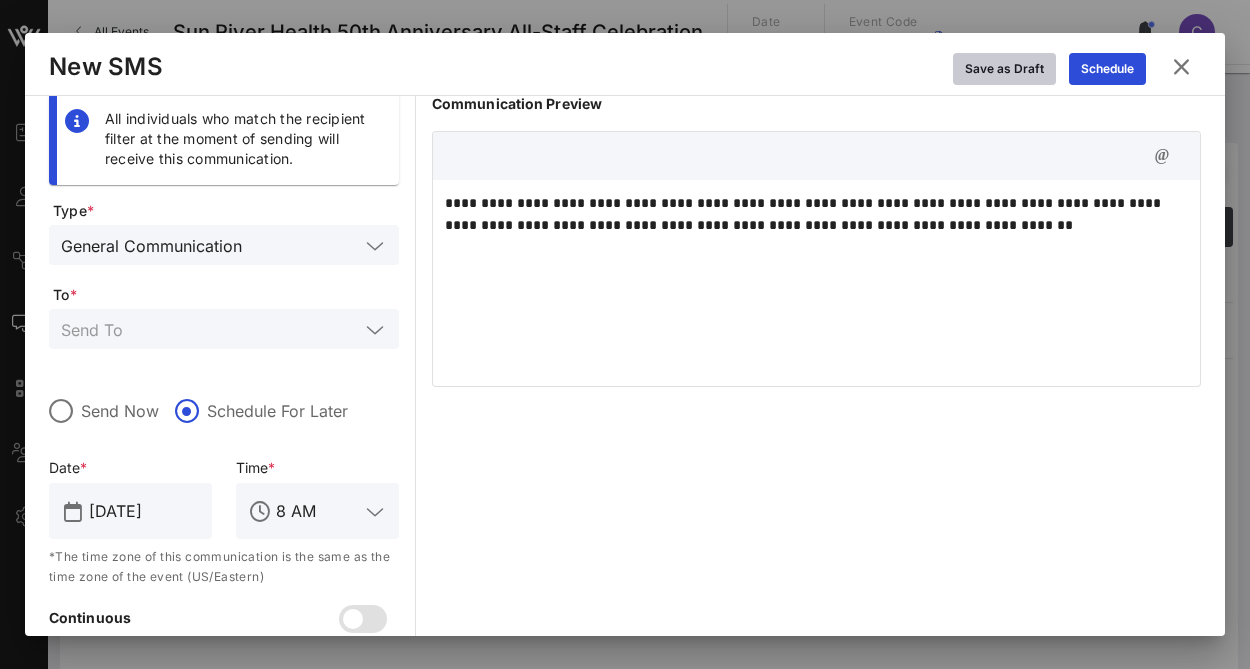 click on "Save as Draft" at bounding box center [1004, 69] 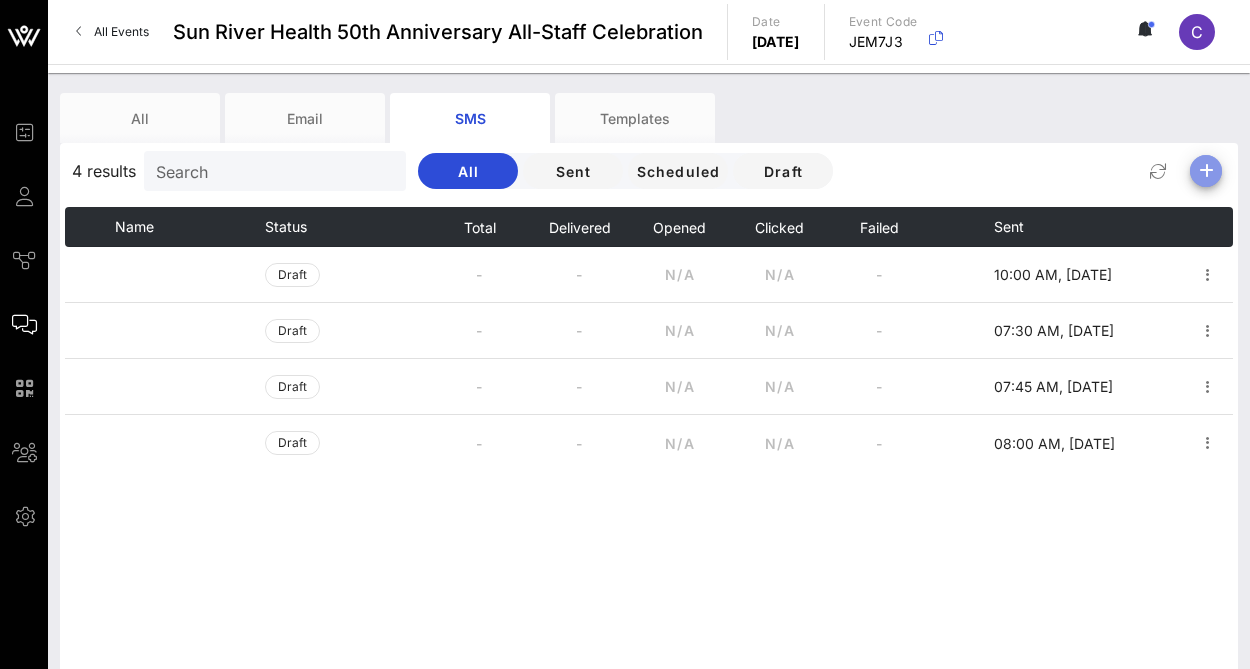 click at bounding box center (1206, 171) 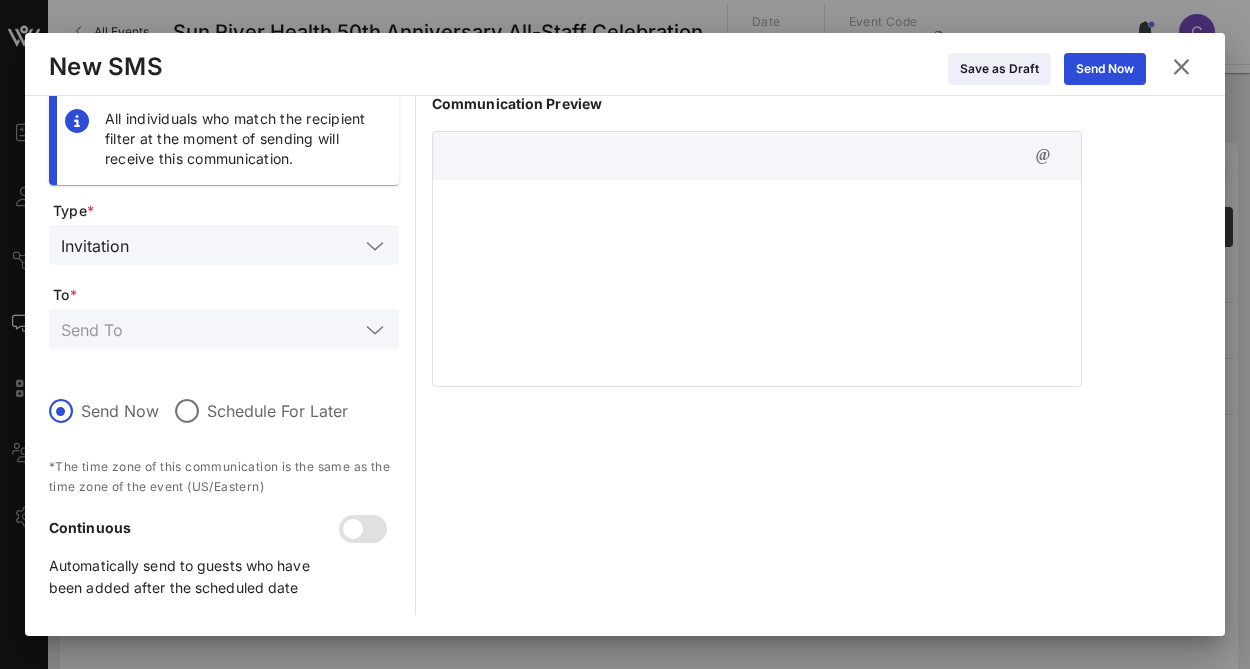 click at bounding box center [375, 246] 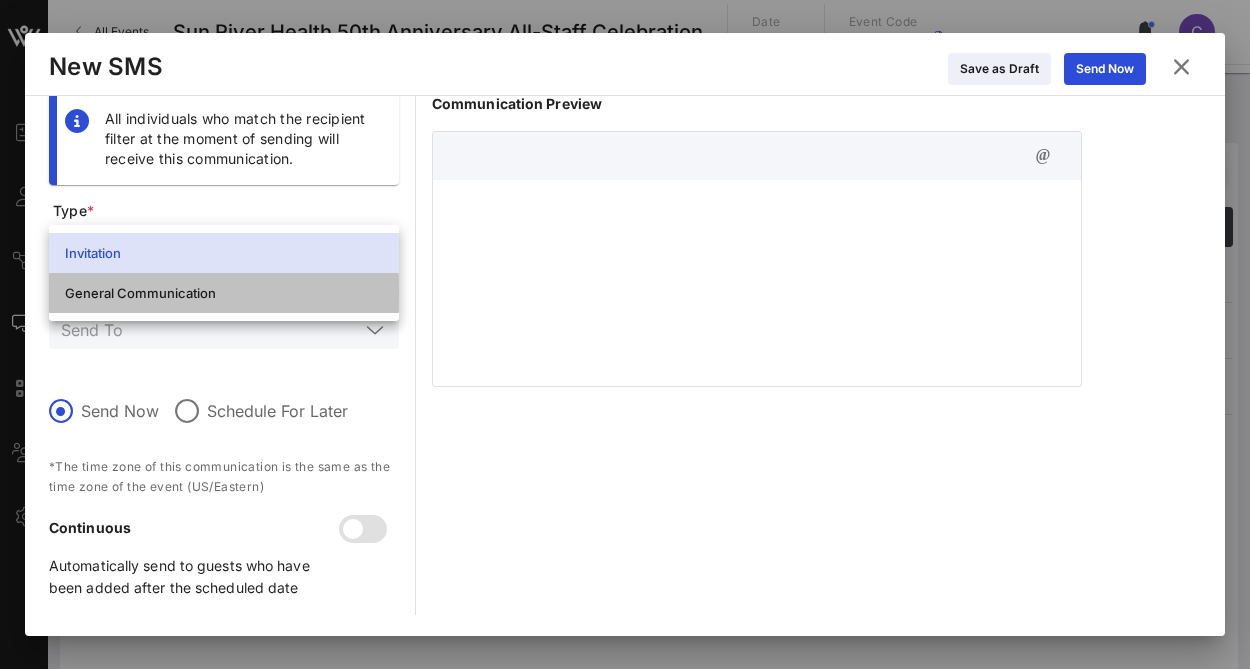click on "General Communication" at bounding box center (224, 293) 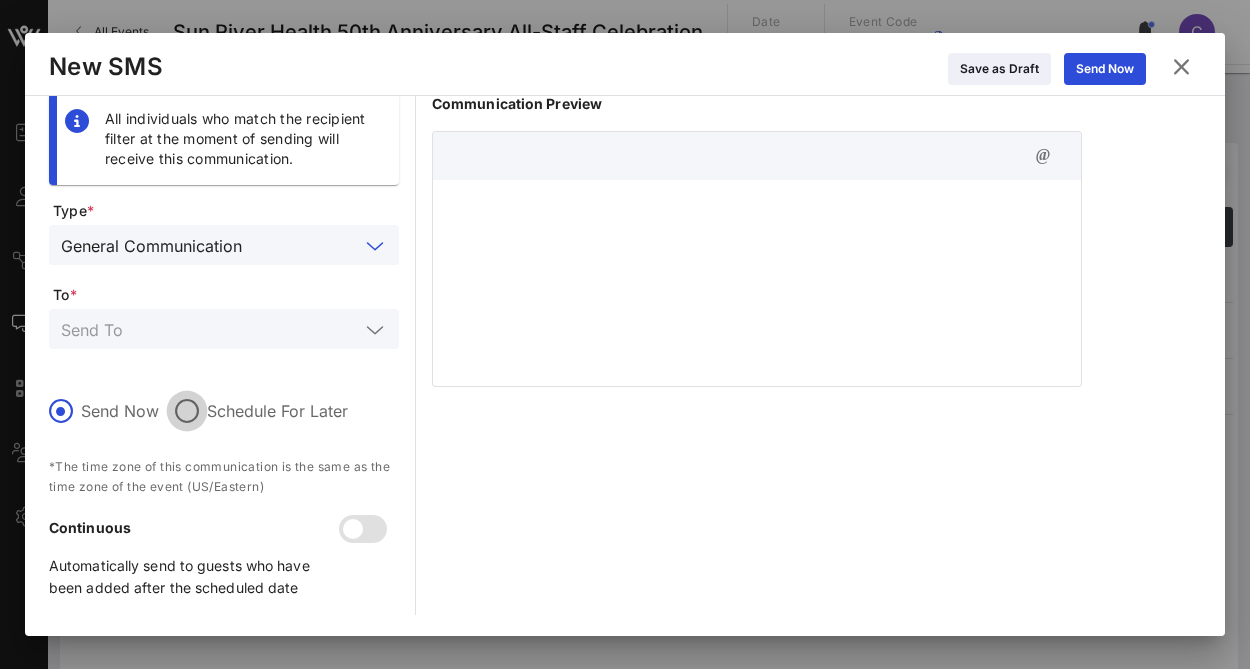 click at bounding box center [187, 411] 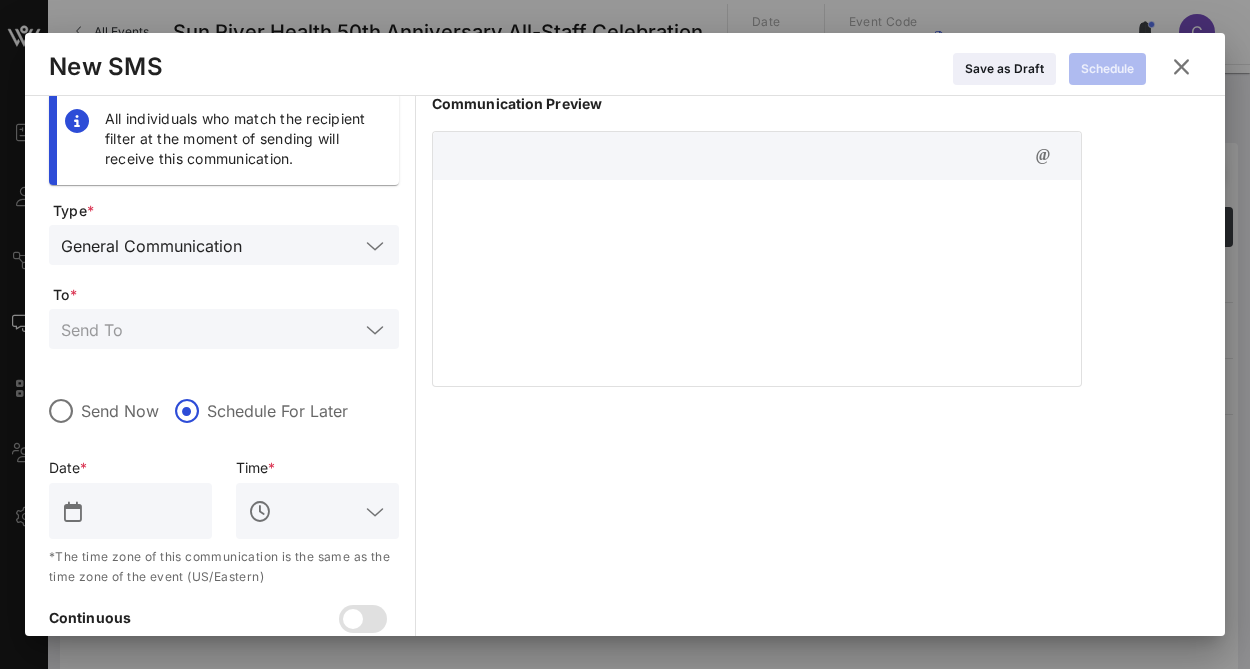 click at bounding box center [757, 280] 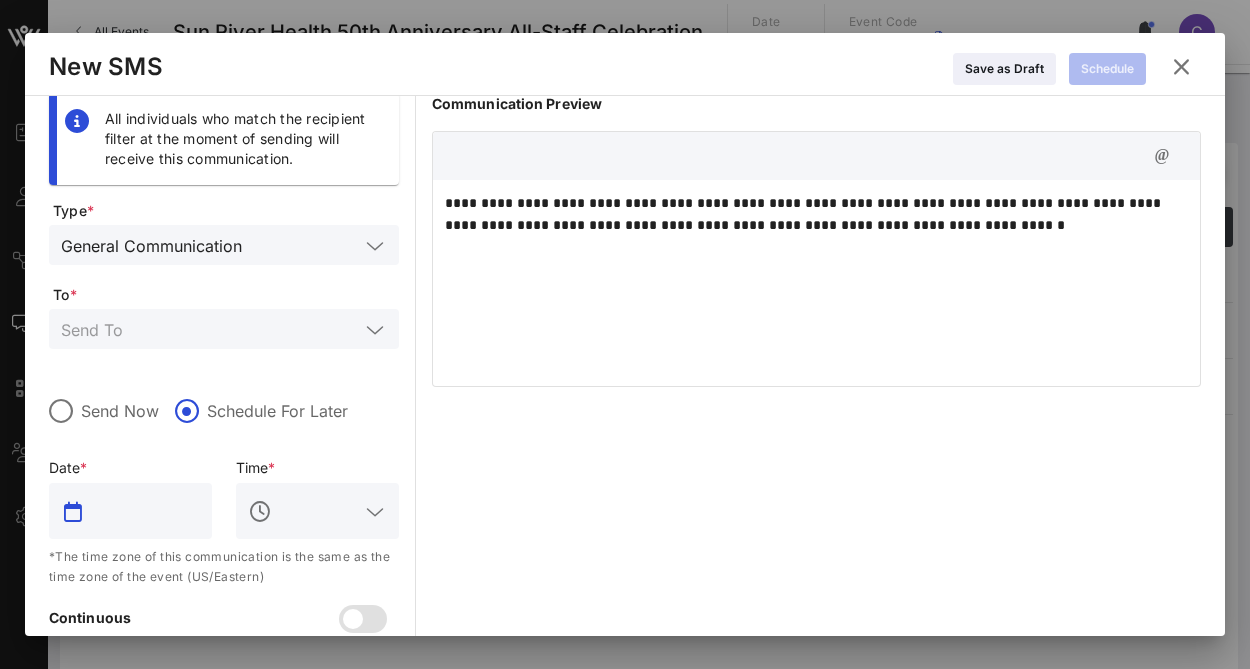 click at bounding box center (144, 511) 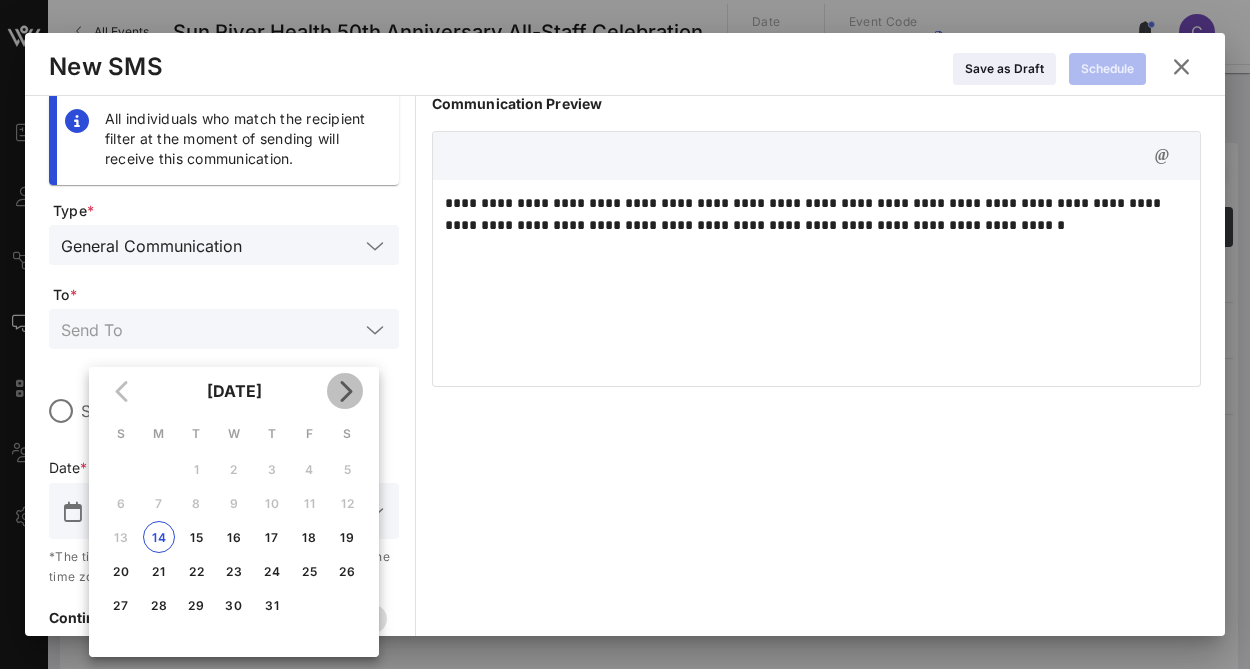 click at bounding box center [345, 391] 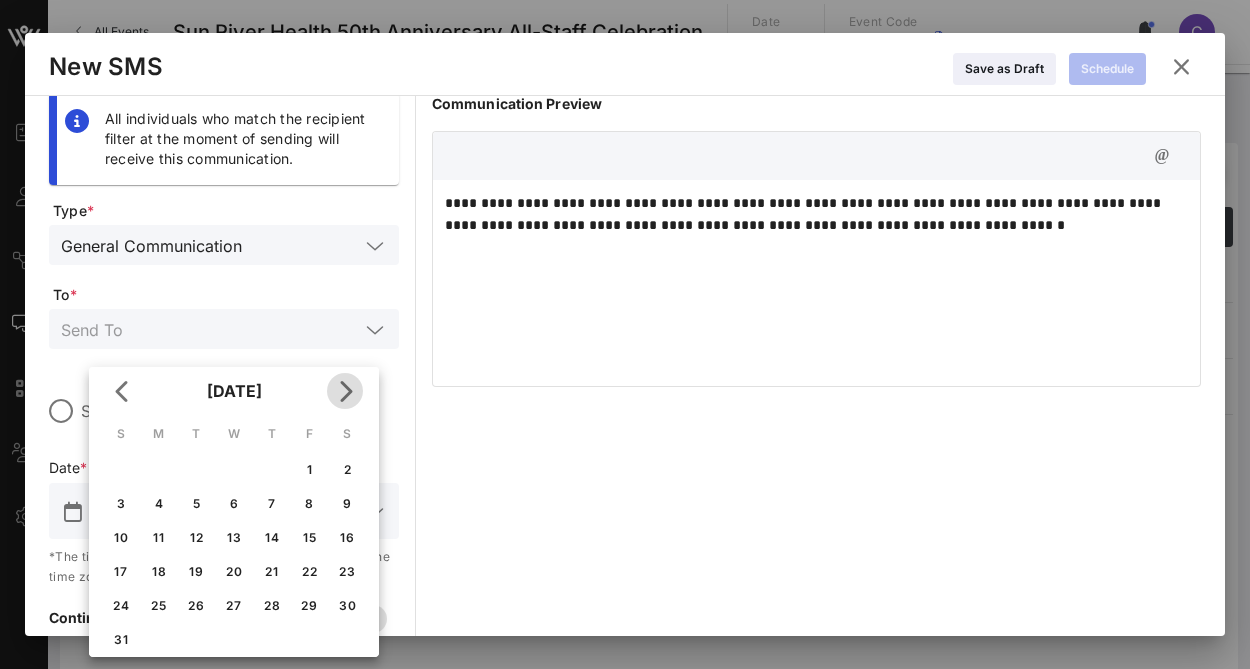 click at bounding box center (345, 391) 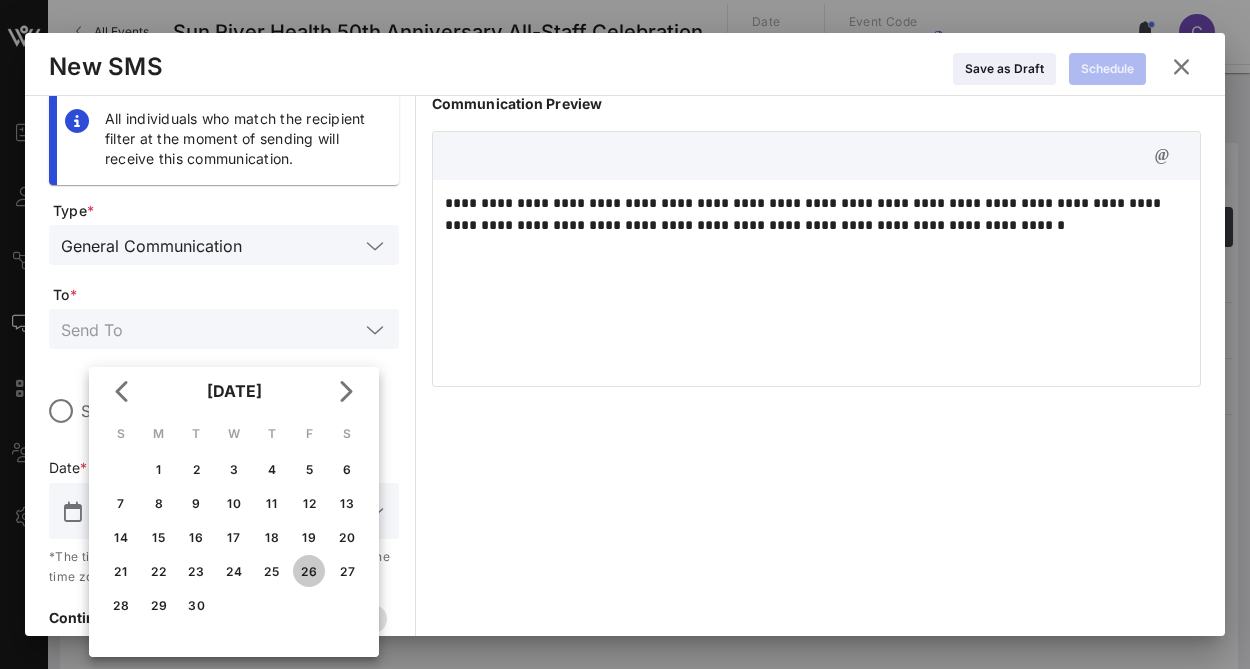 click on "26" at bounding box center (309, 571) 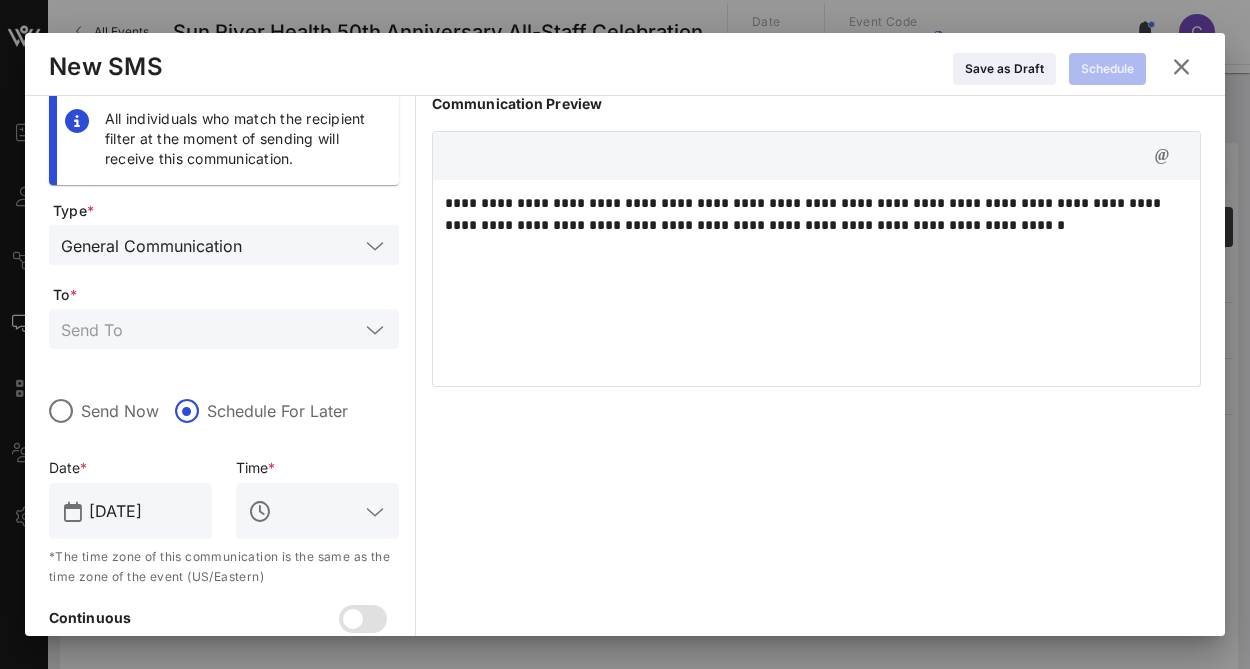 click at bounding box center (375, 512) 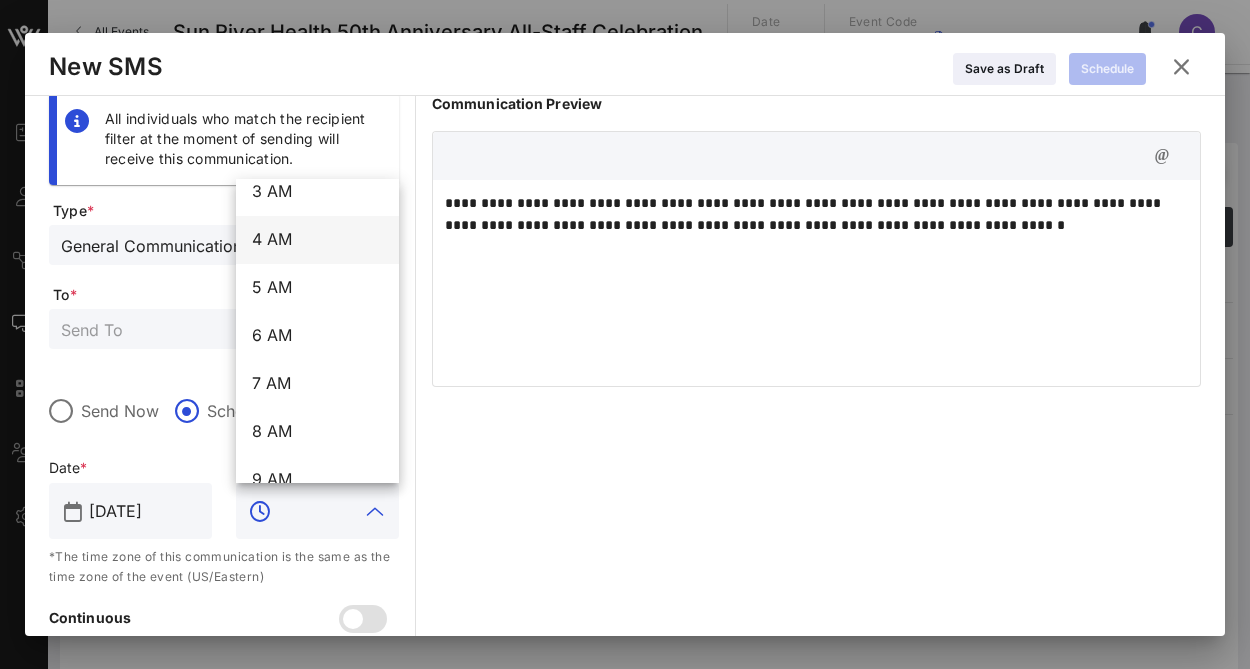 scroll, scrollTop: 156, scrollLeft: 0, axis: vertical 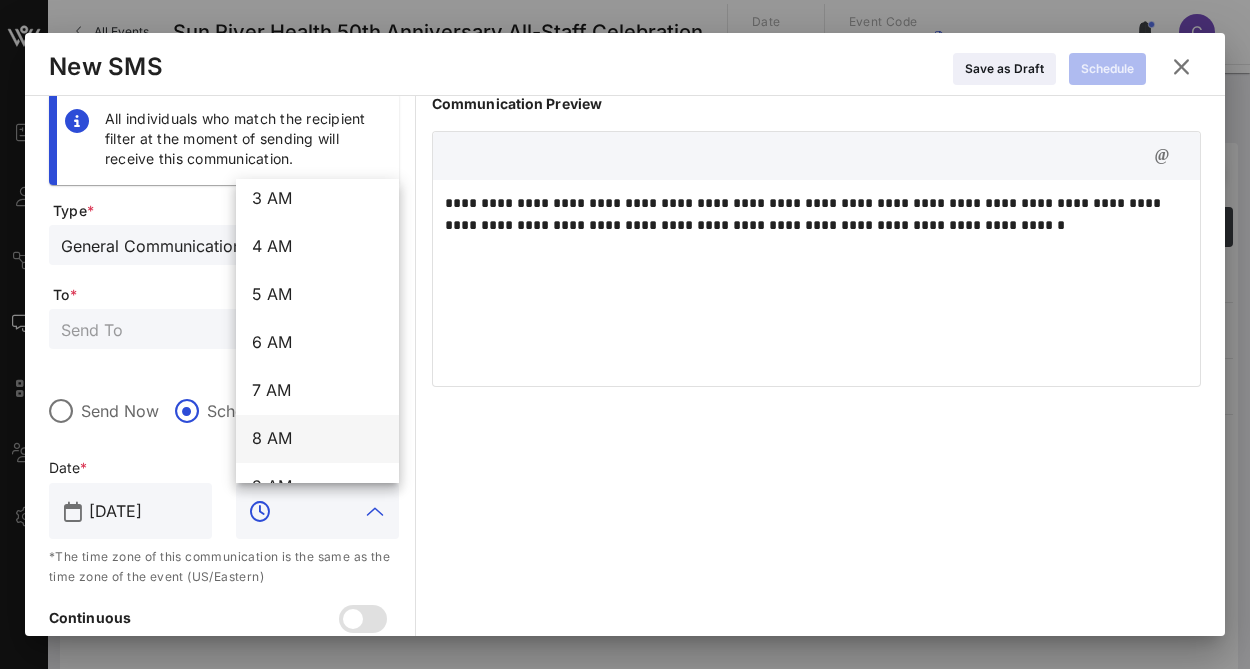click on "8 AM" at bounding box center [317, 438] 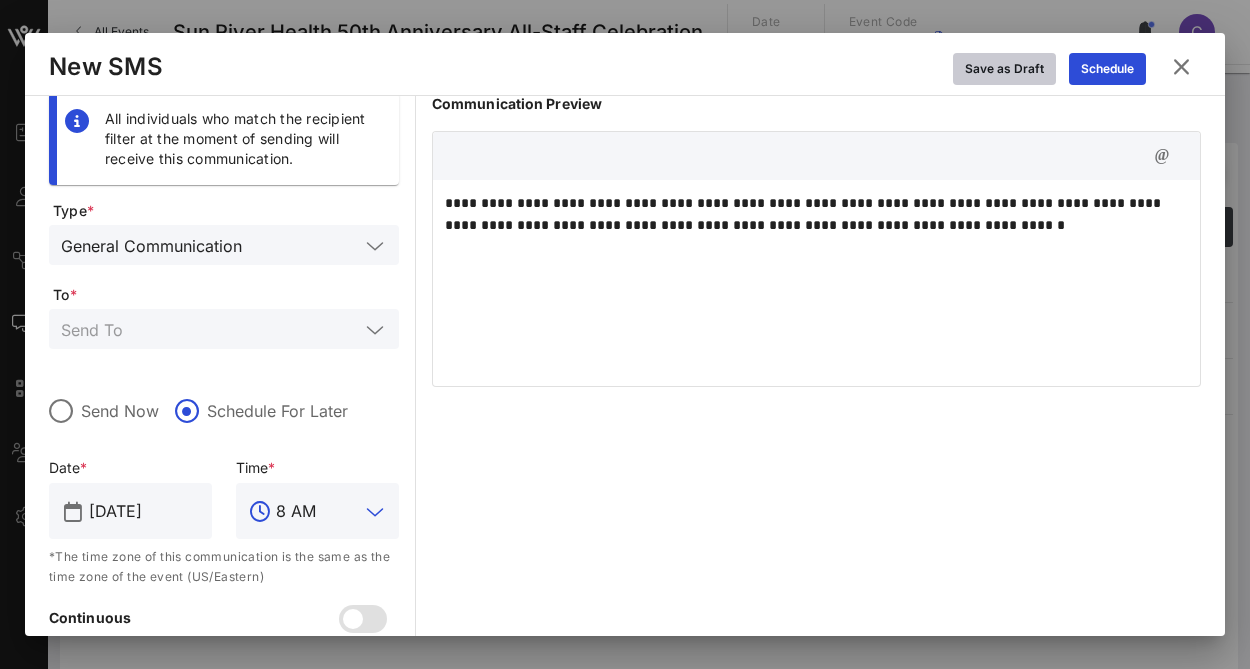 click on "Save as Draft" at bounding box center (1004, 69) 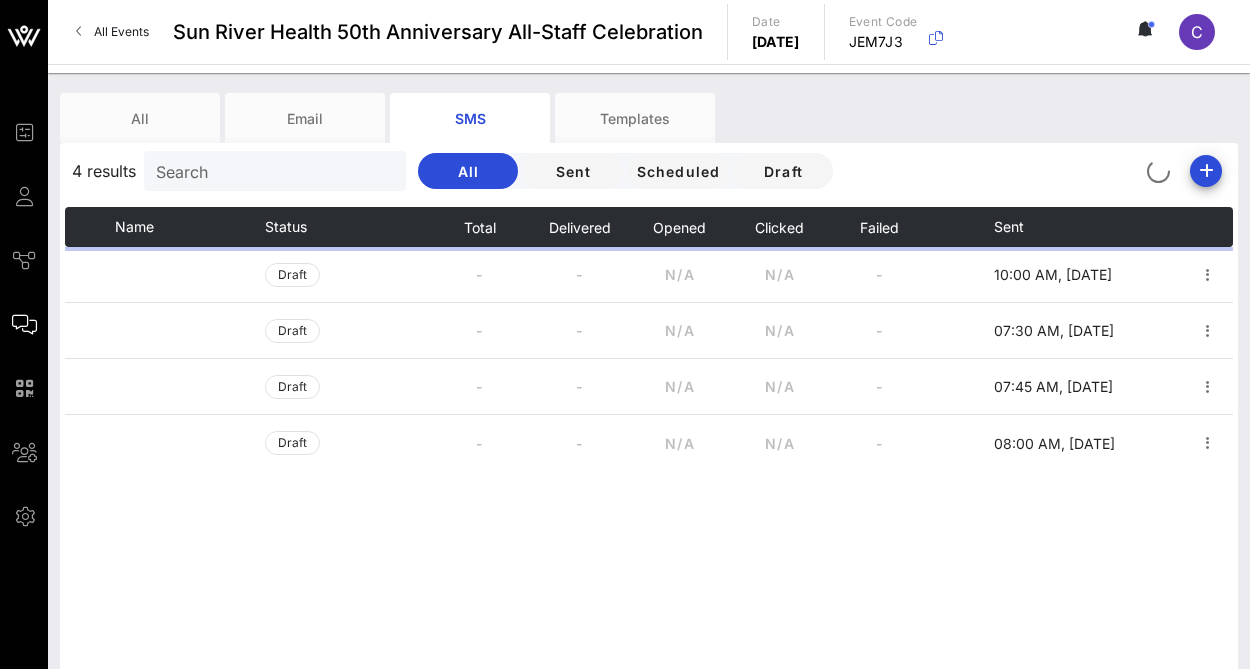click on "Name" at bounding box center [134, 226] 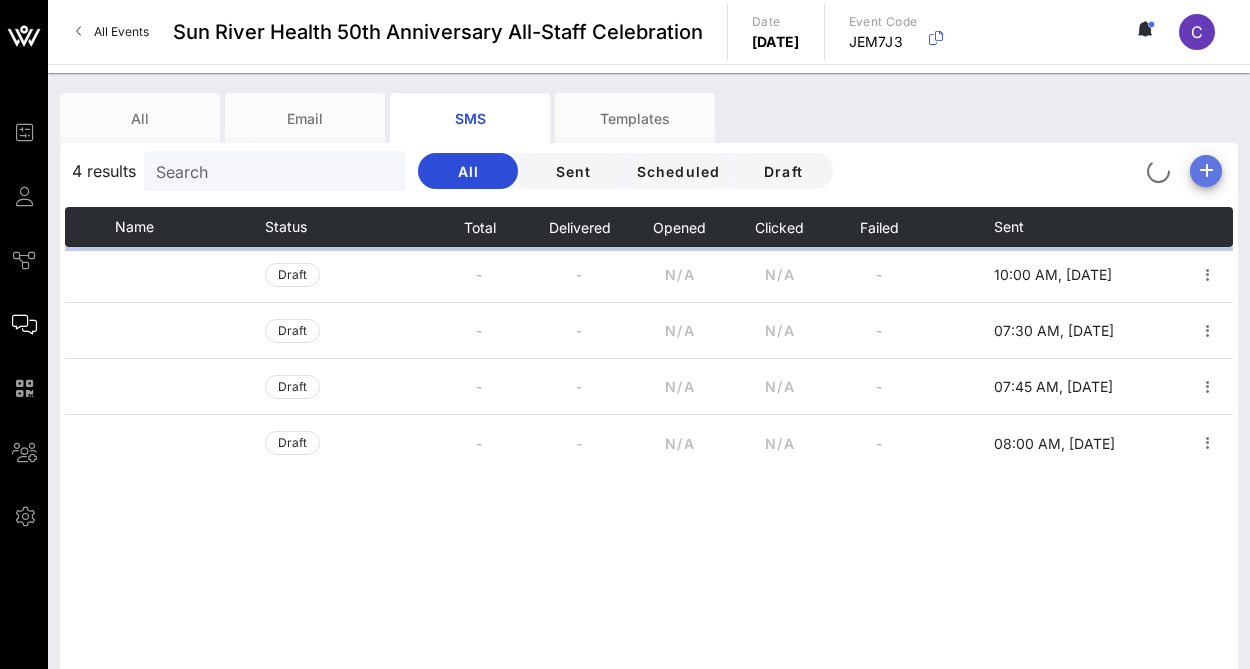 click at bounding box center (1206, 171) 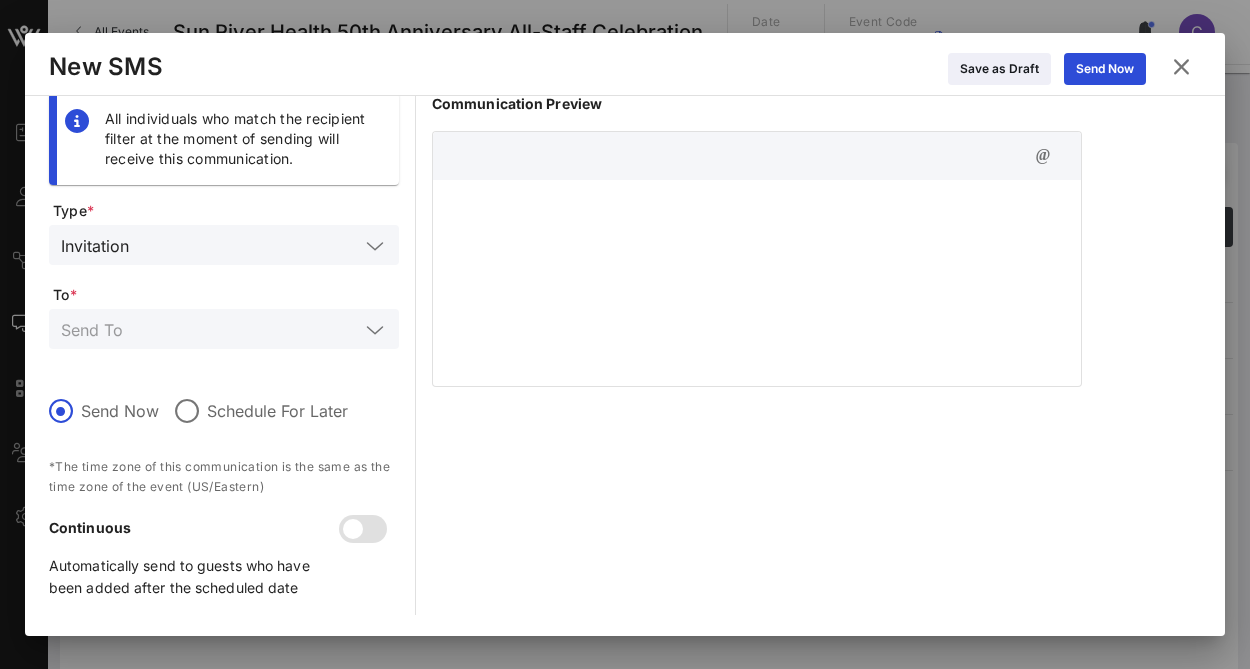 click at bounding box center [375, 246] 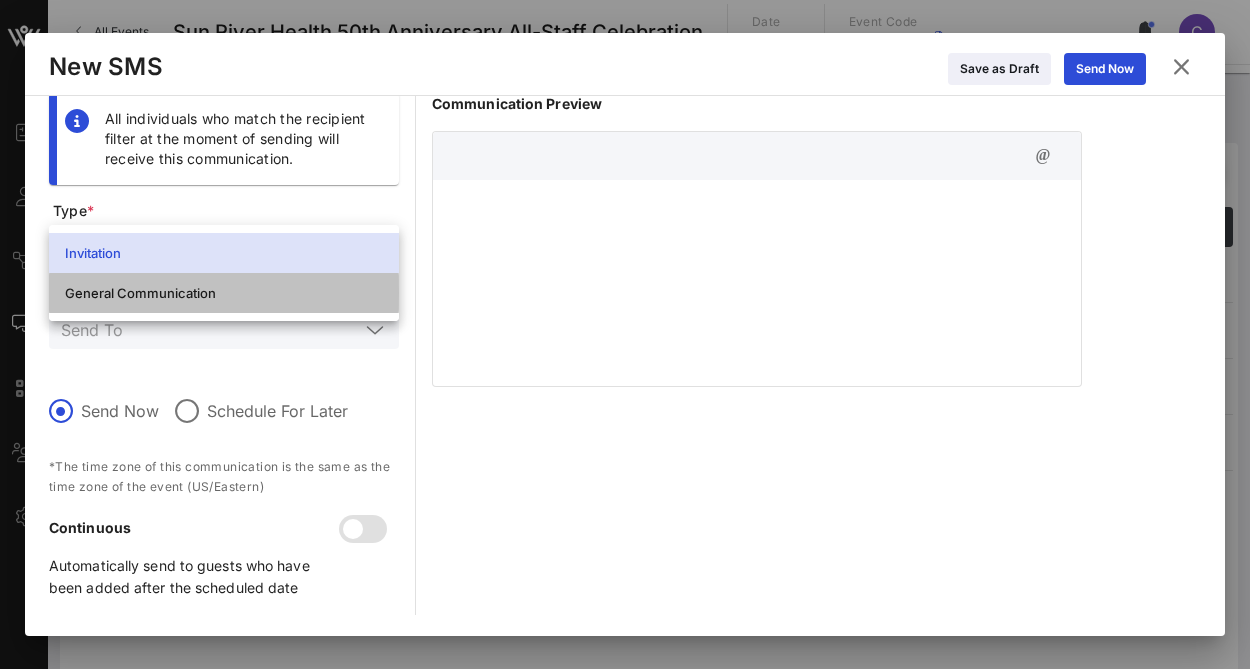 click on "General Communication" at bounding box center (224, 293) 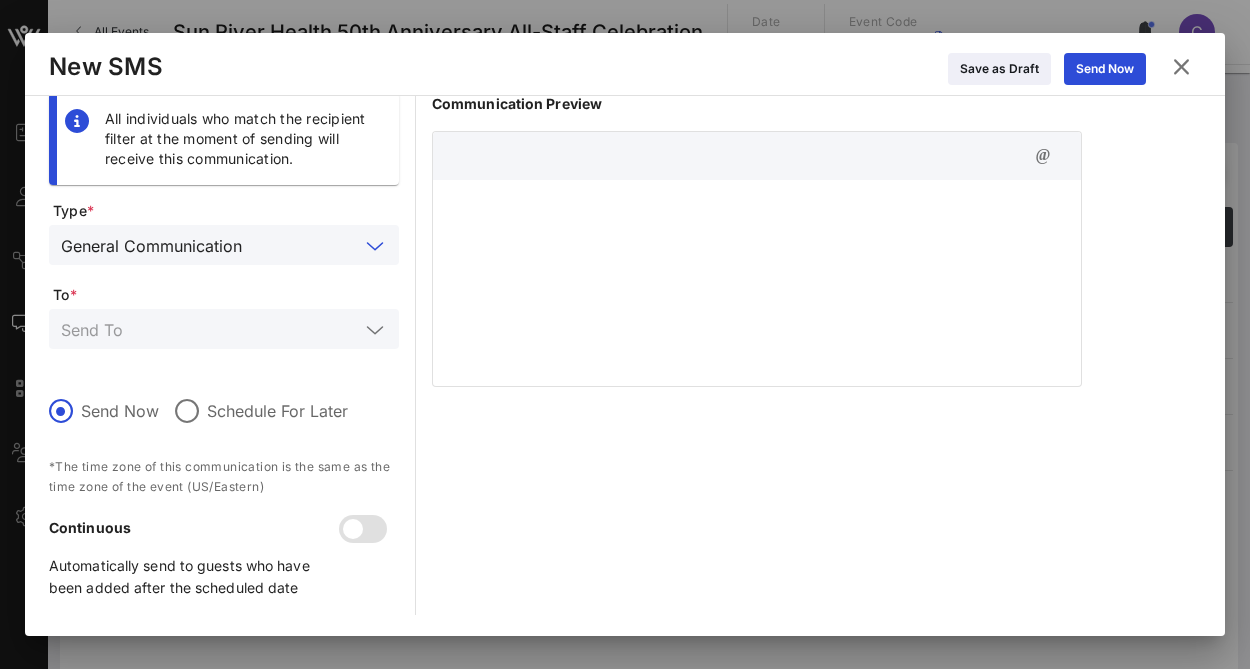 click at bounding box center [757, 280] 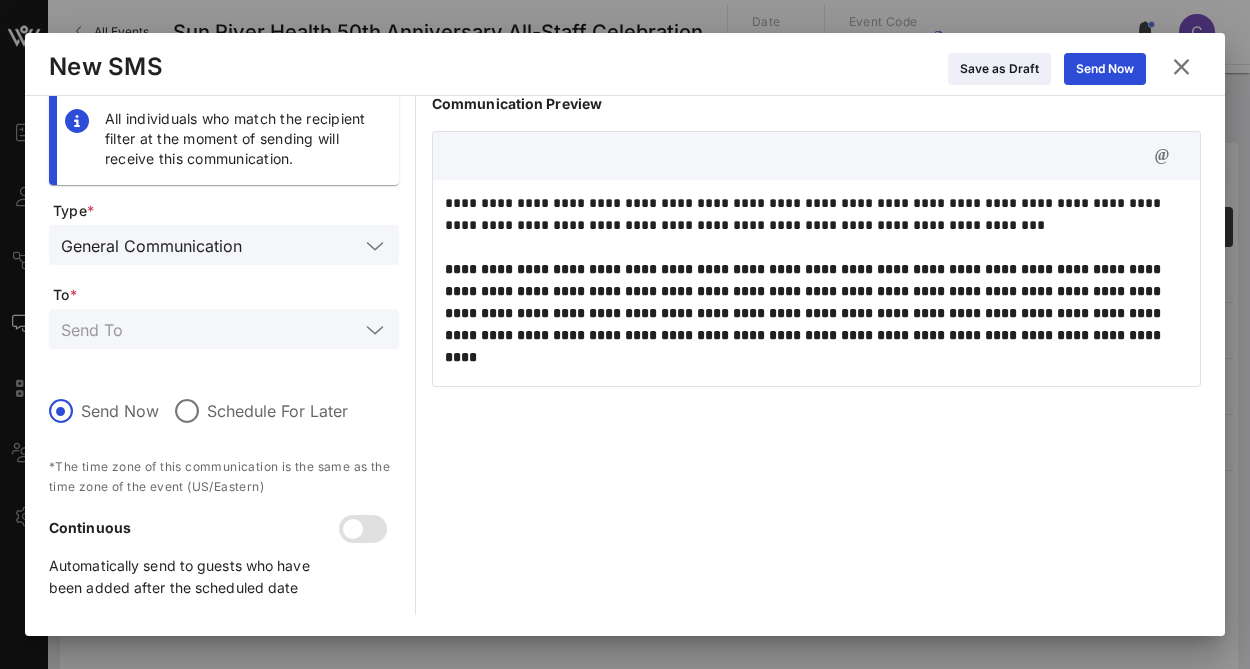 click on "**********" at bounding box center [805, 313] 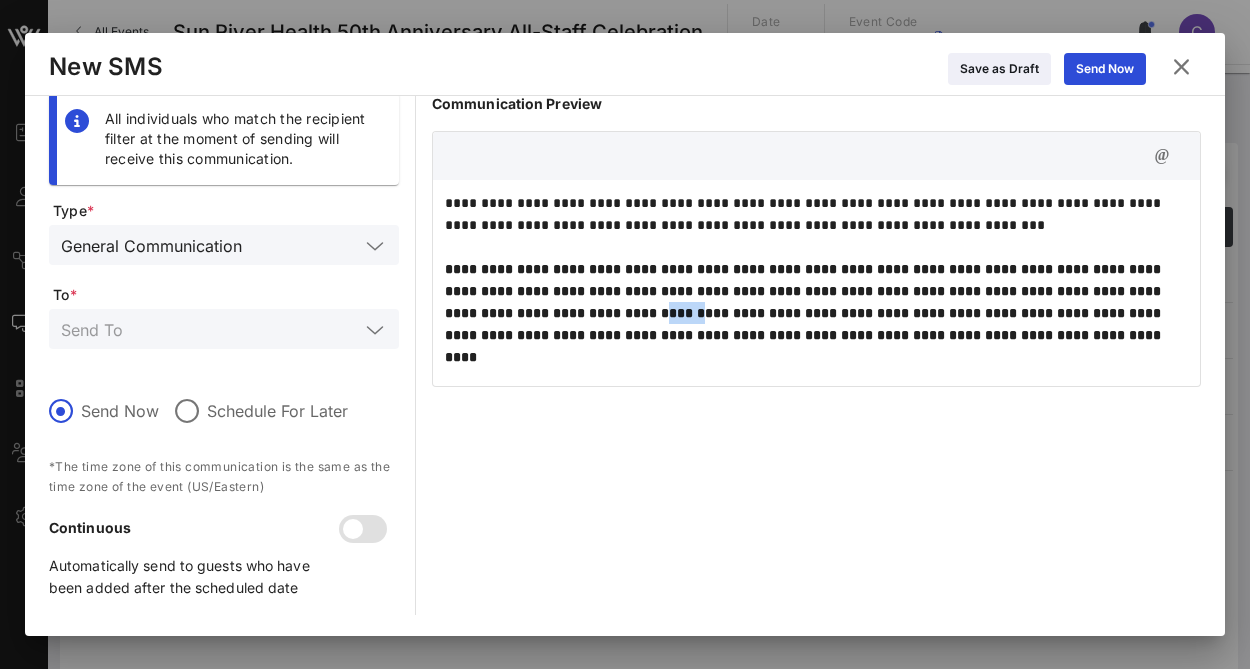 click on "**********" at bounding box center [805, 313] 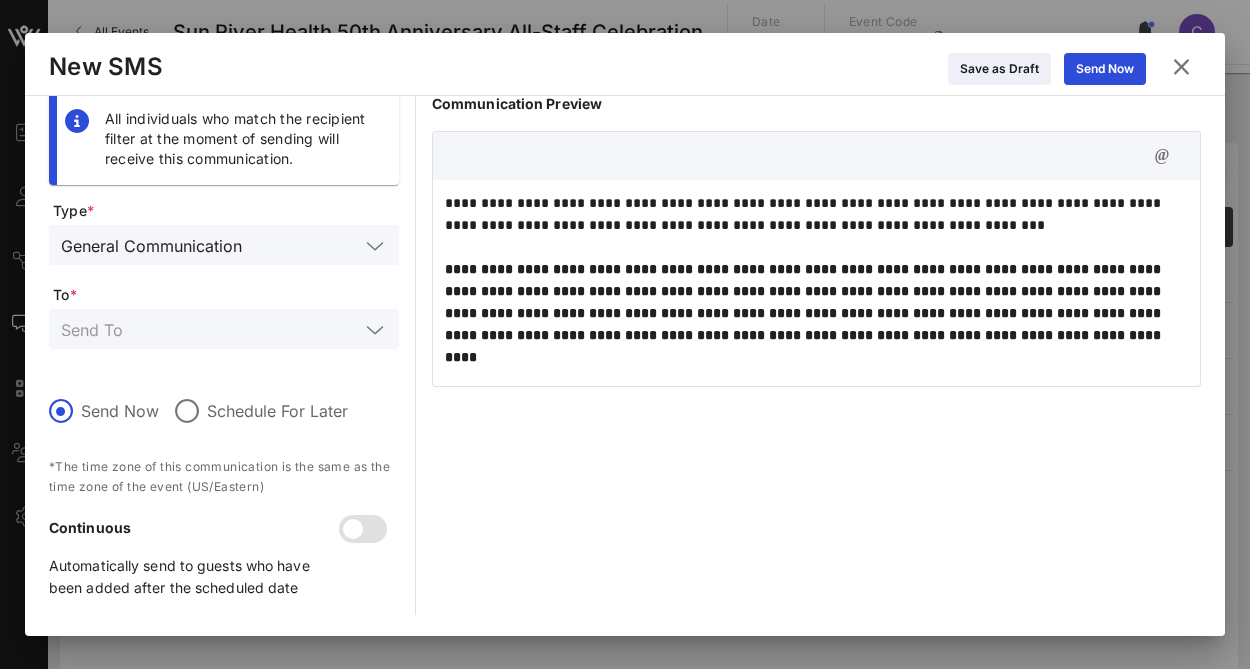 click on "**********" at bounding box center (805, 313) 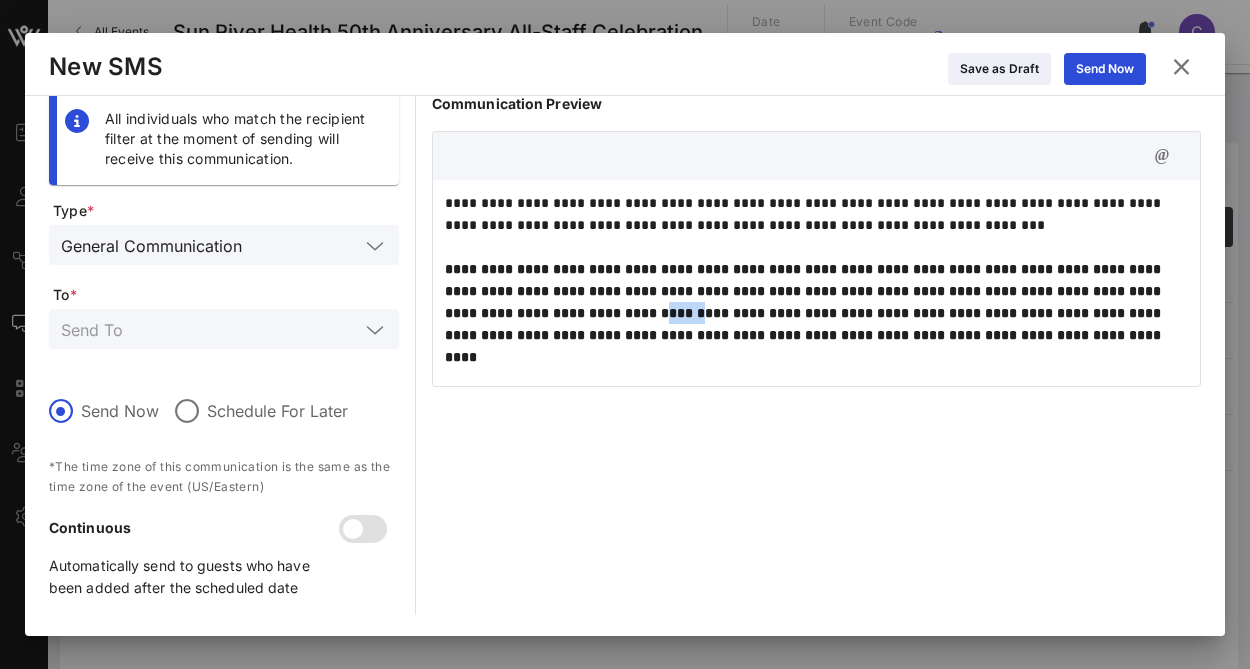 click on "**********" at bounding box center (805, 313) 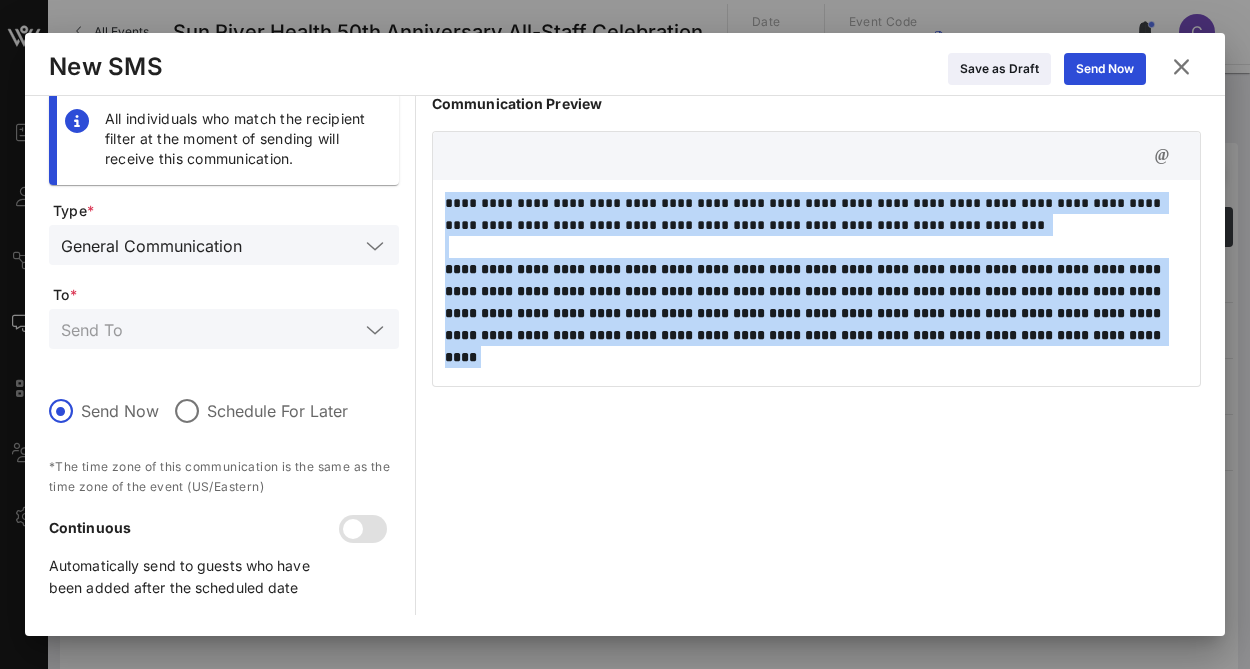 click on "**********" at bounding box center (805, 313) 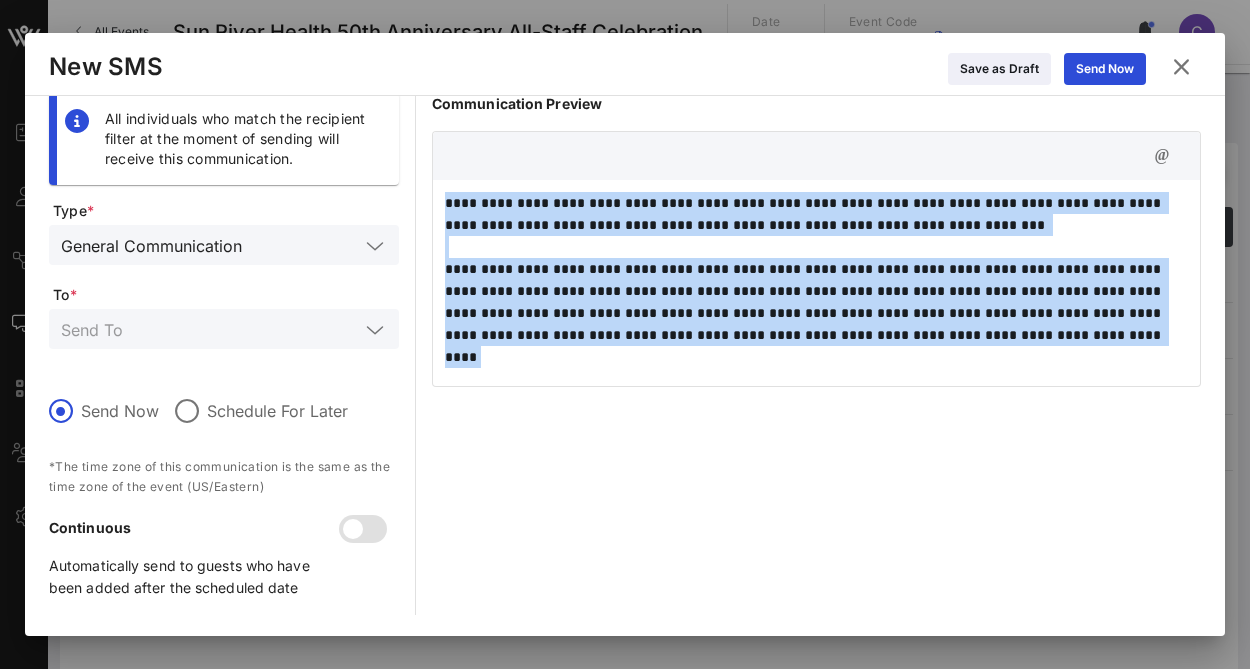 click on "**********" at bounding box center [816, 280] 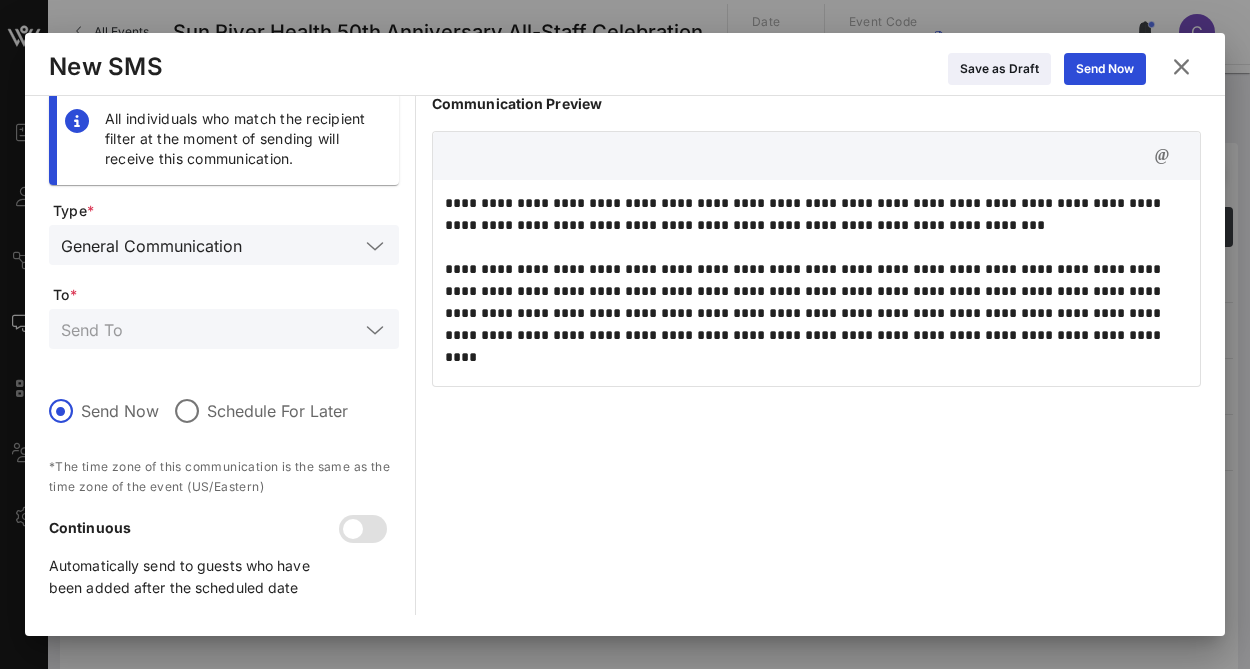 click at bounding box center (224, 329) 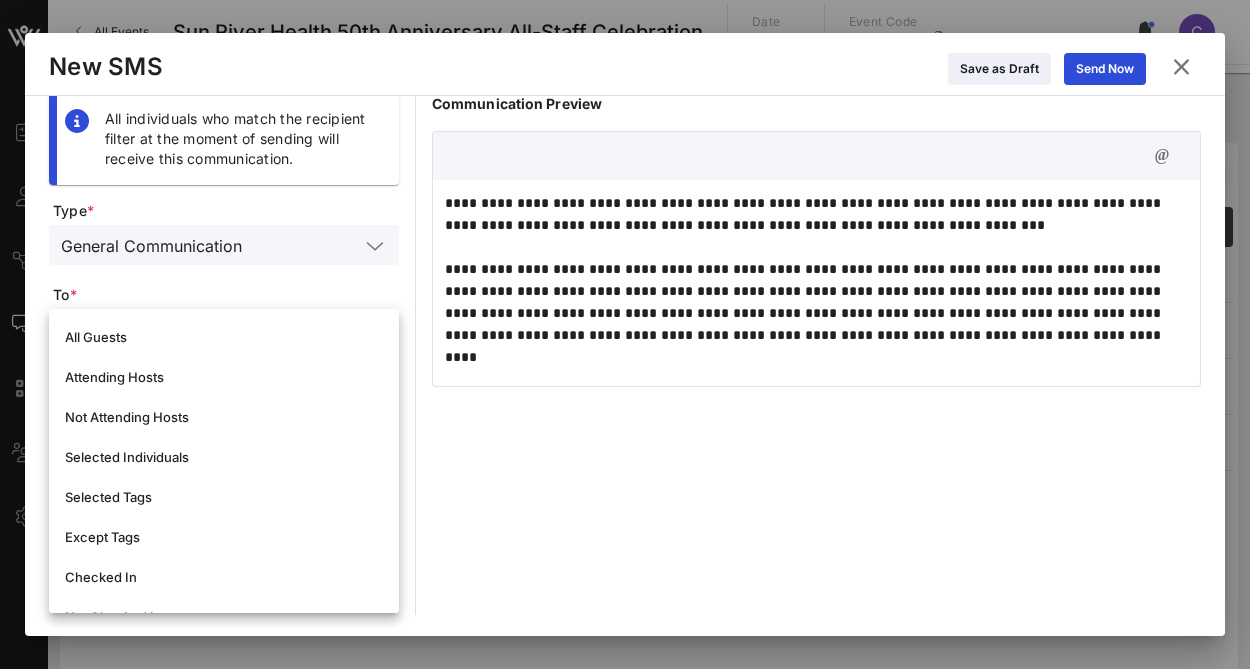 click on "**********" at bounding box center (816, 269) 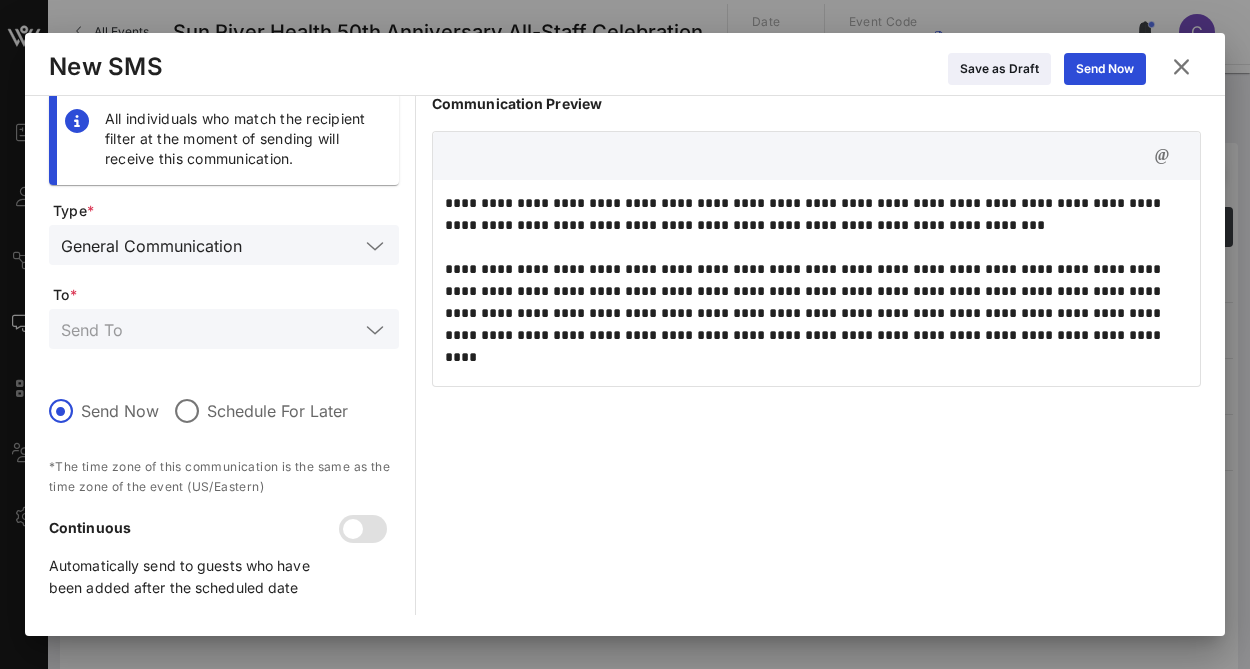 click on "Schedule For Later" at bounding box center [277, 411] 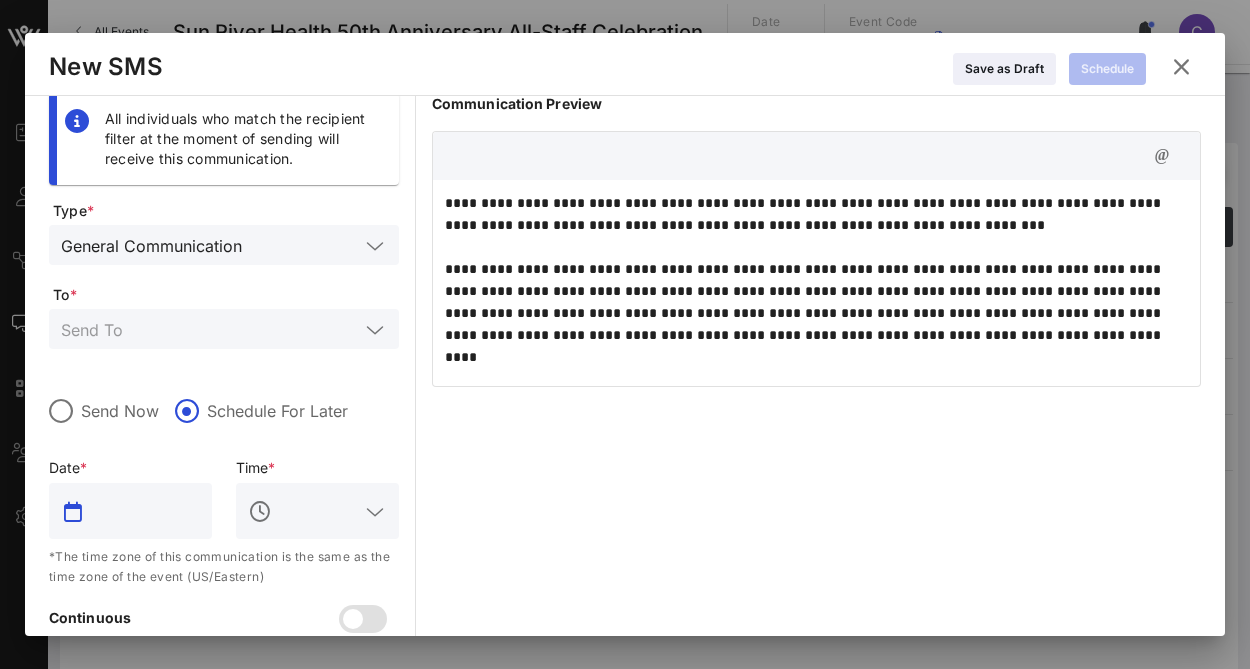 click at bounding box center [144, 511] 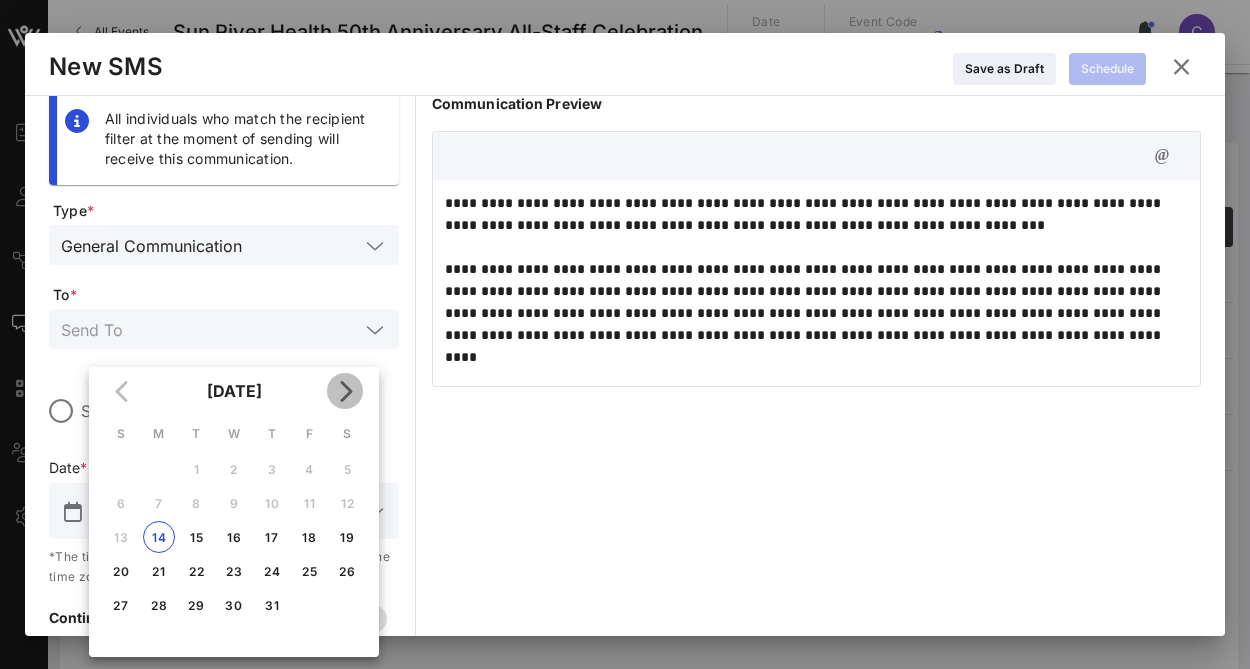 click at bounding box center [345, 391] 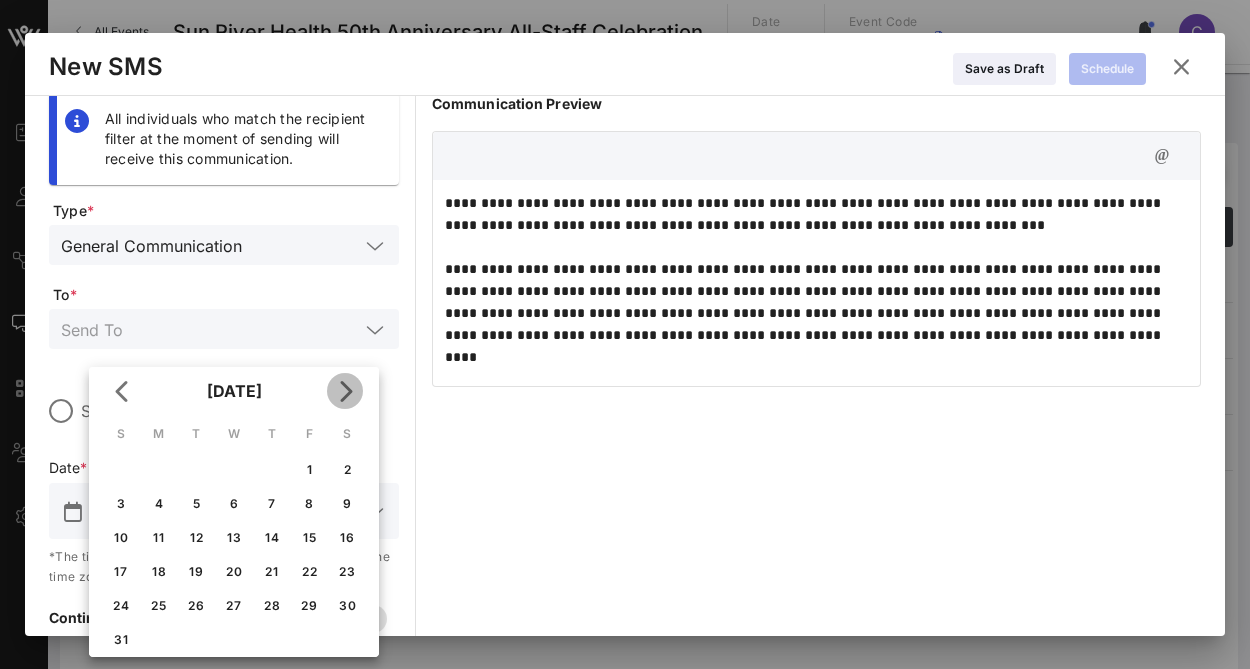 click at bounding box center (345, 391) 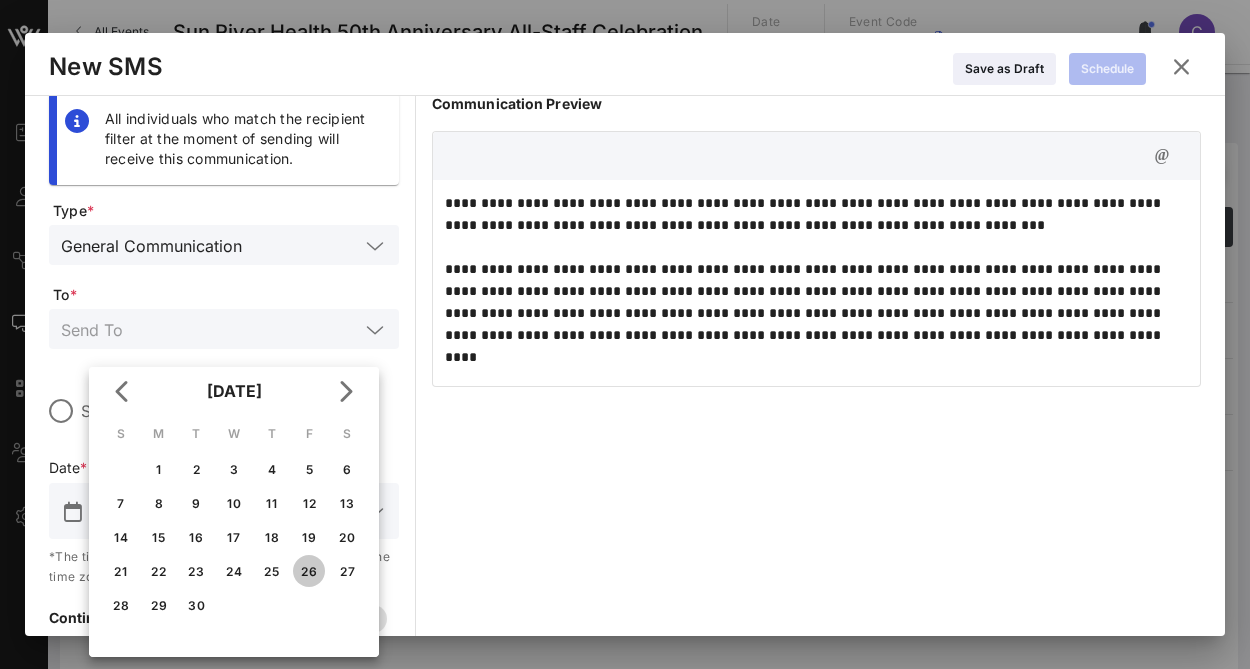 click on "26" at bounding box center (309, 571) 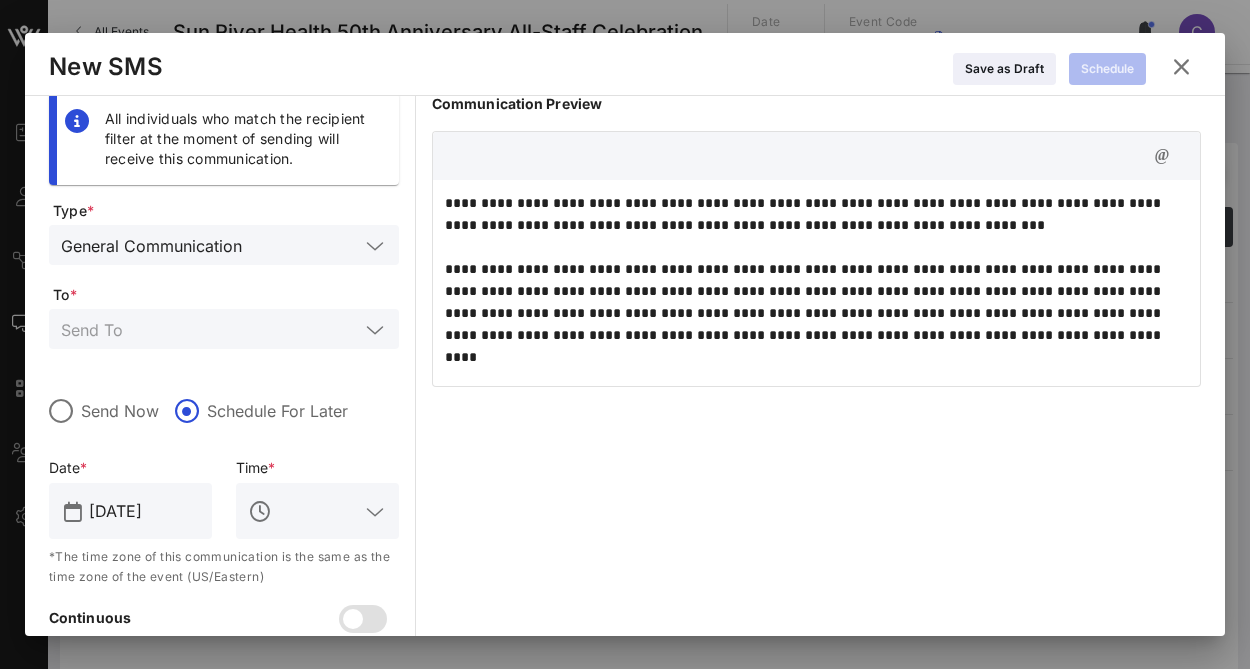 click at bounding box center (375, 512) 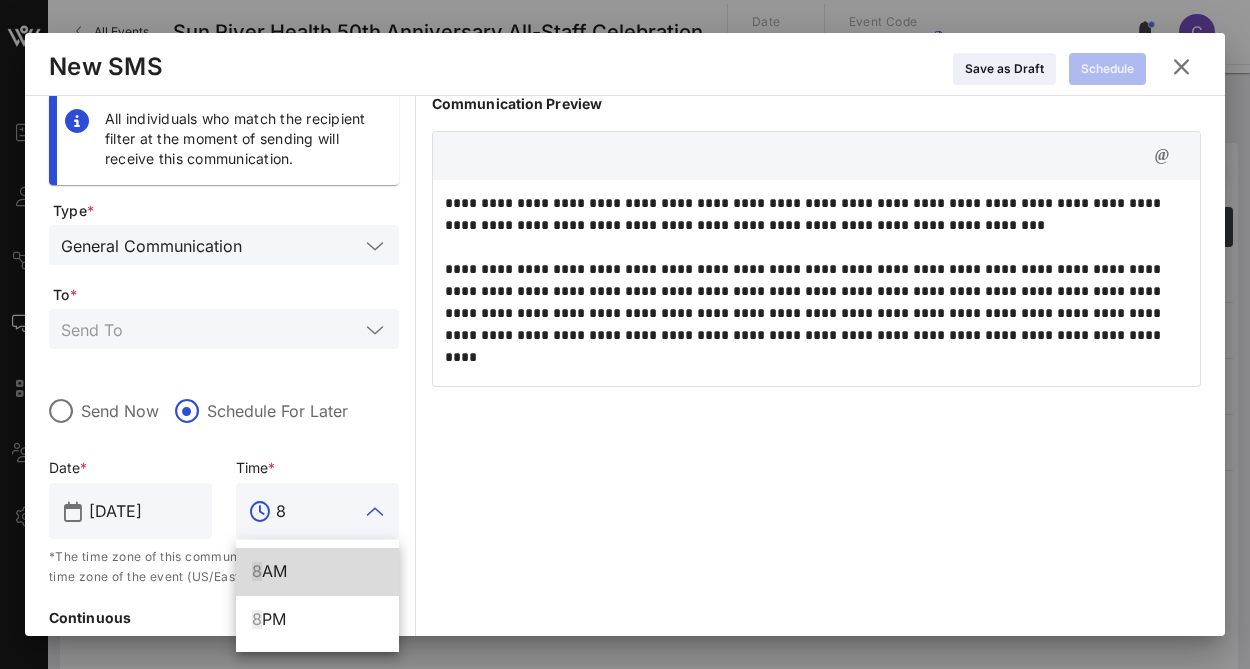 scroll, scrollTop: 0, scrollLeft: 0, axis: both 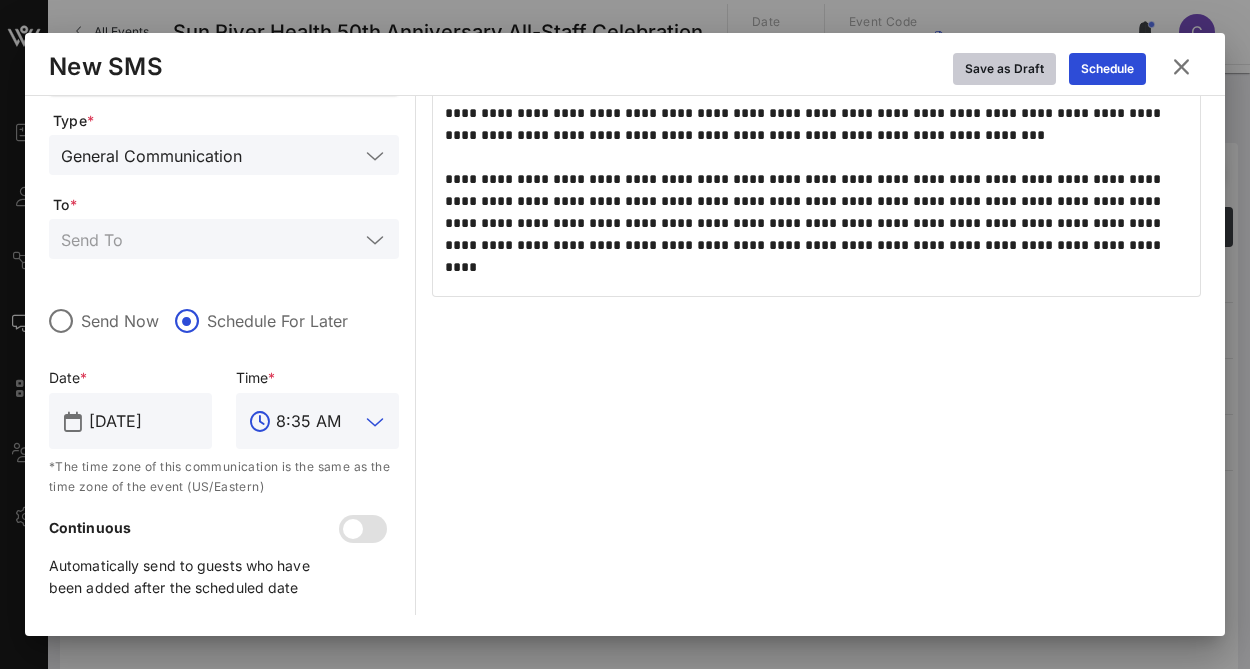 type on "8:35 AM" 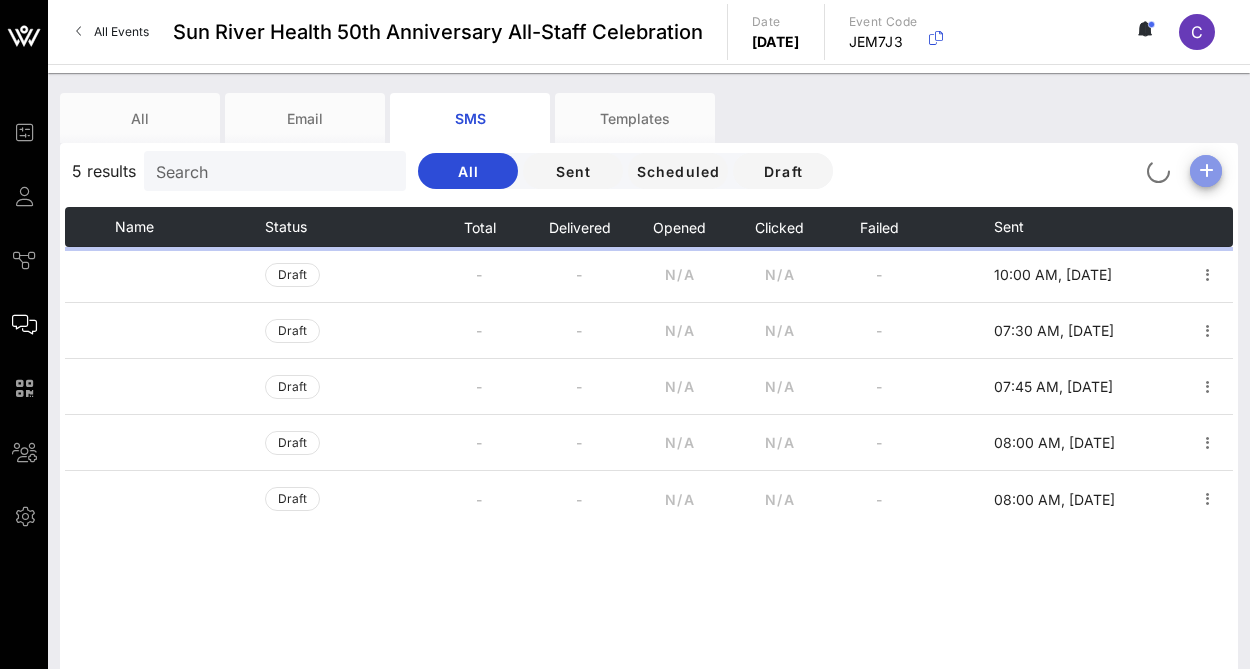 click at bounding box center (1206, 171) 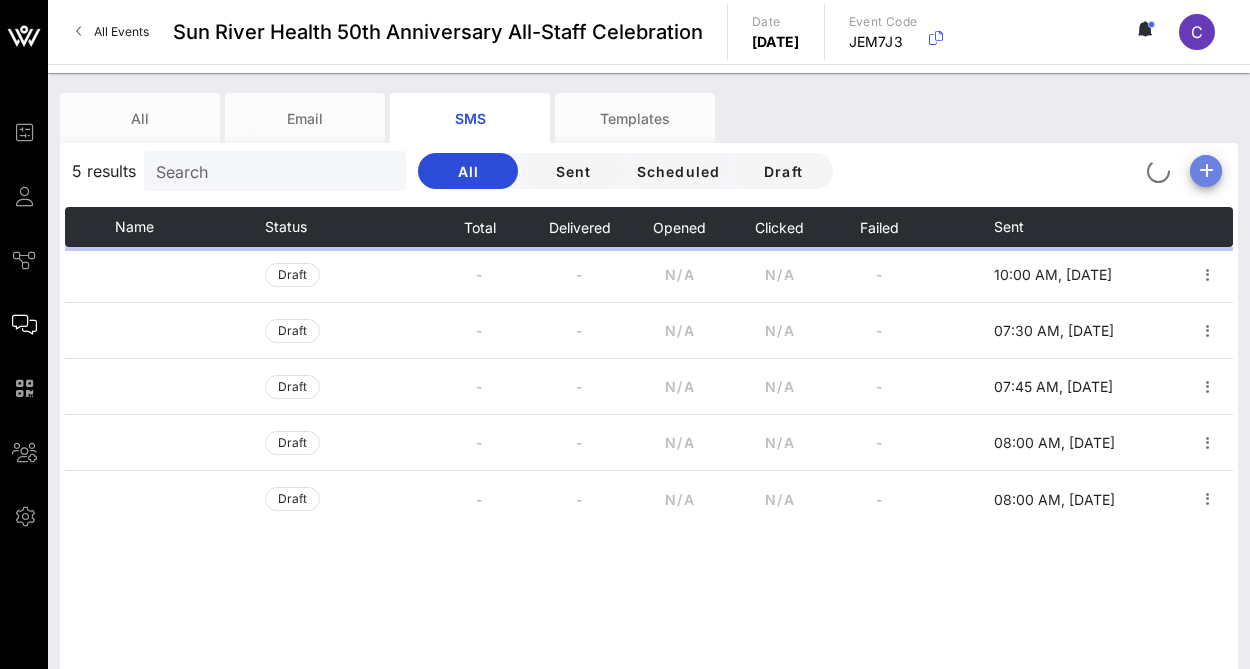 scroll, scrollTop: 3, scrollLeft: 0, axis: vertical 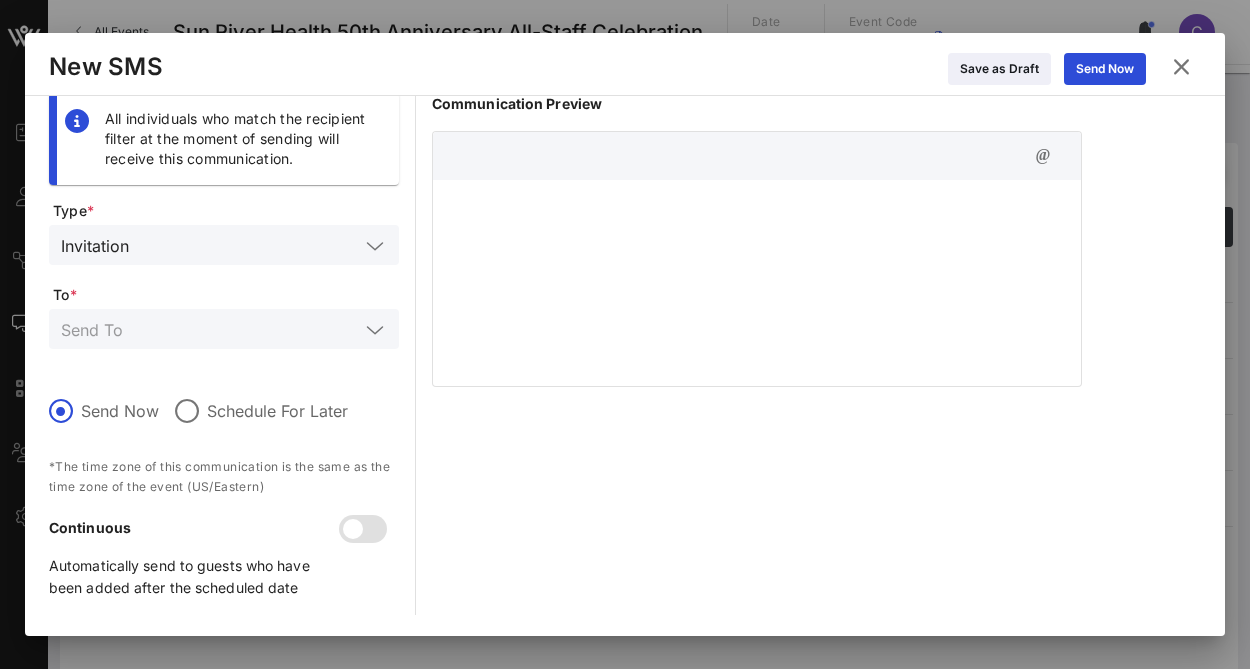 click at bounding box center [375, 246] 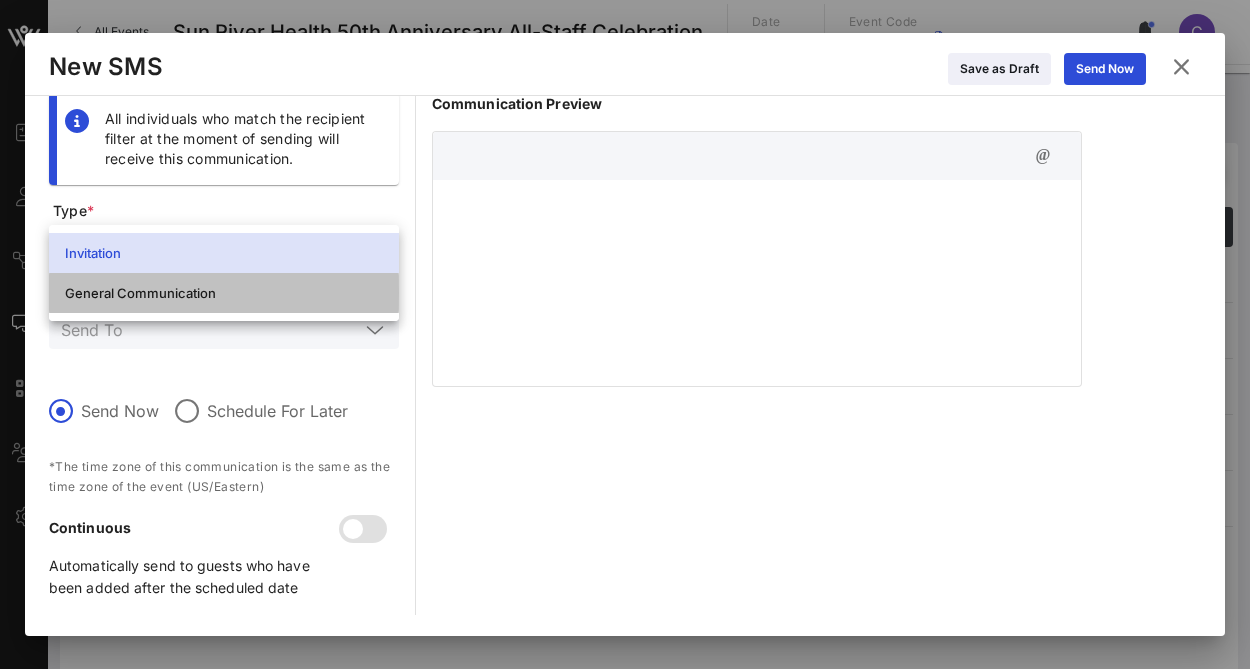 click on "General Communication" at bounding box center (224, 293) 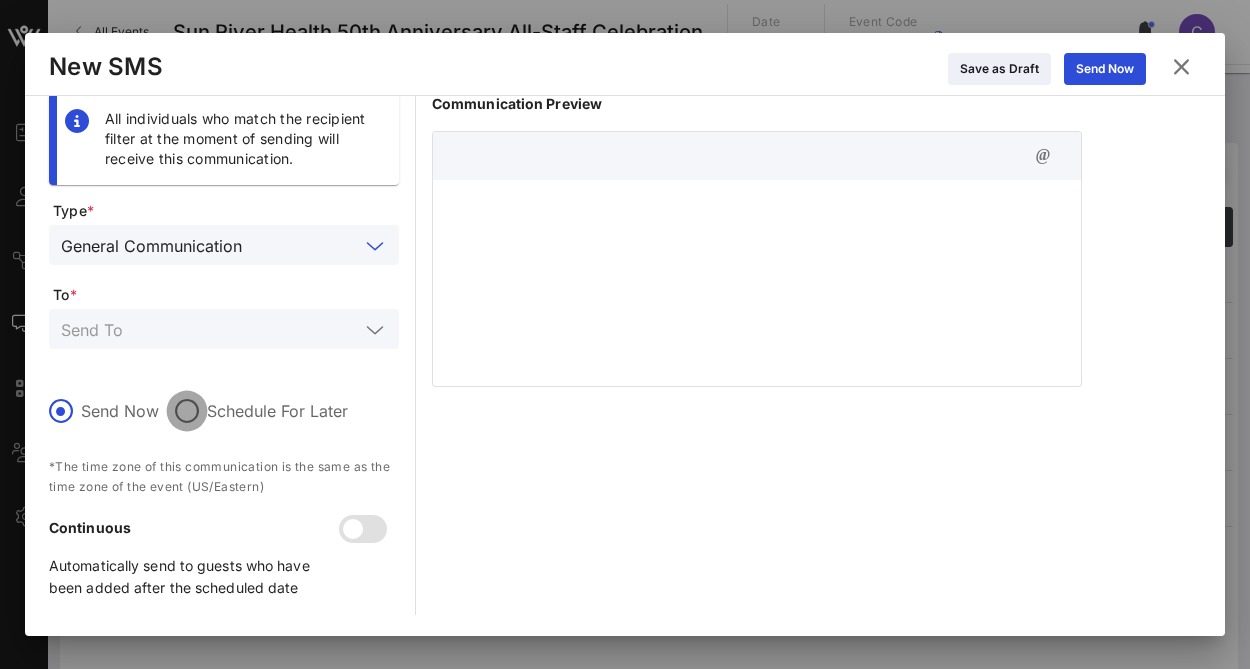 click at bounding box center (187, 411) 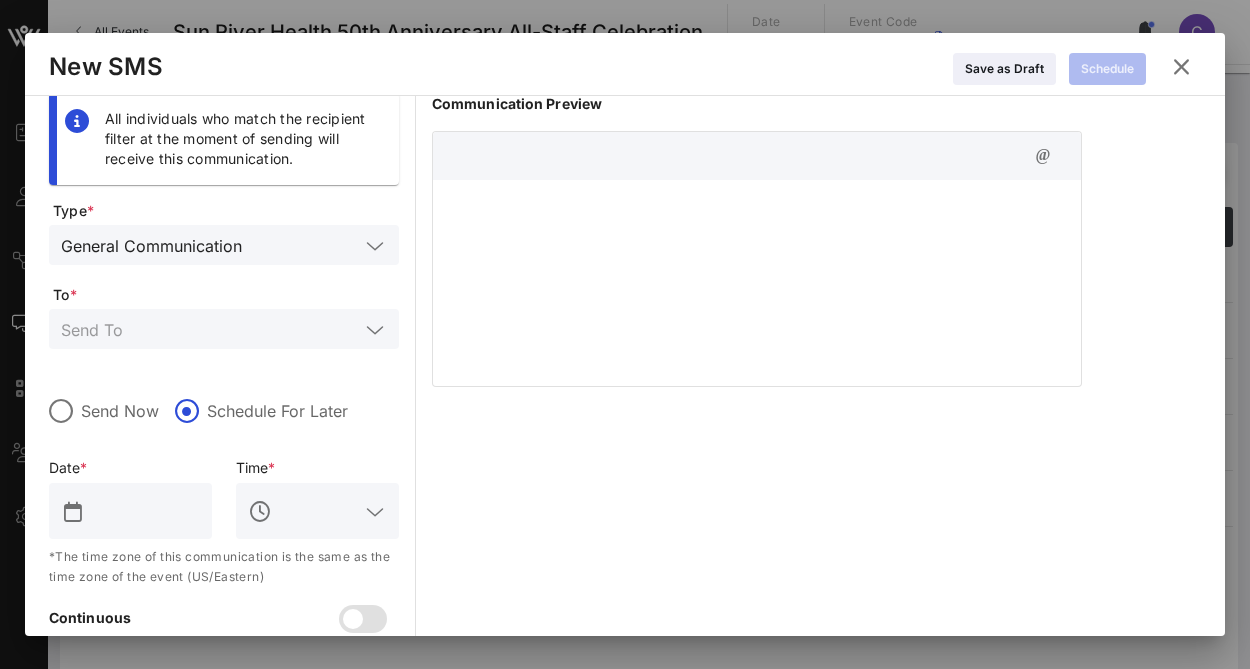 click at bounding box center [144, 511] 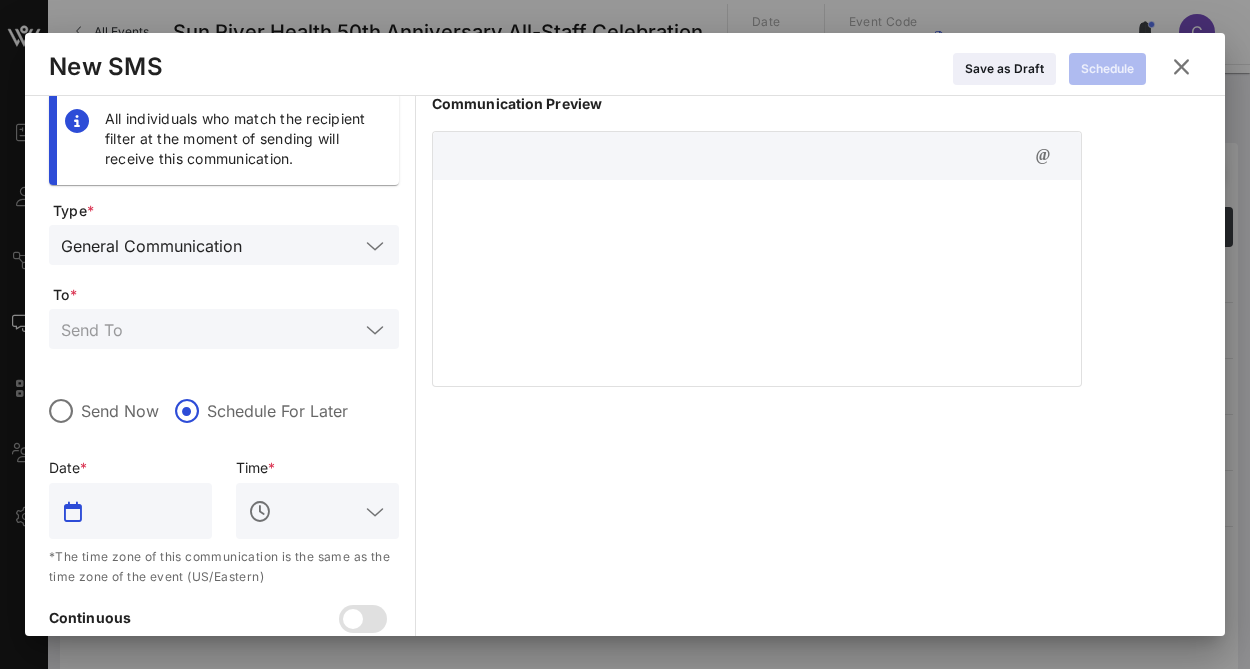click at bounding box center (73, 512) 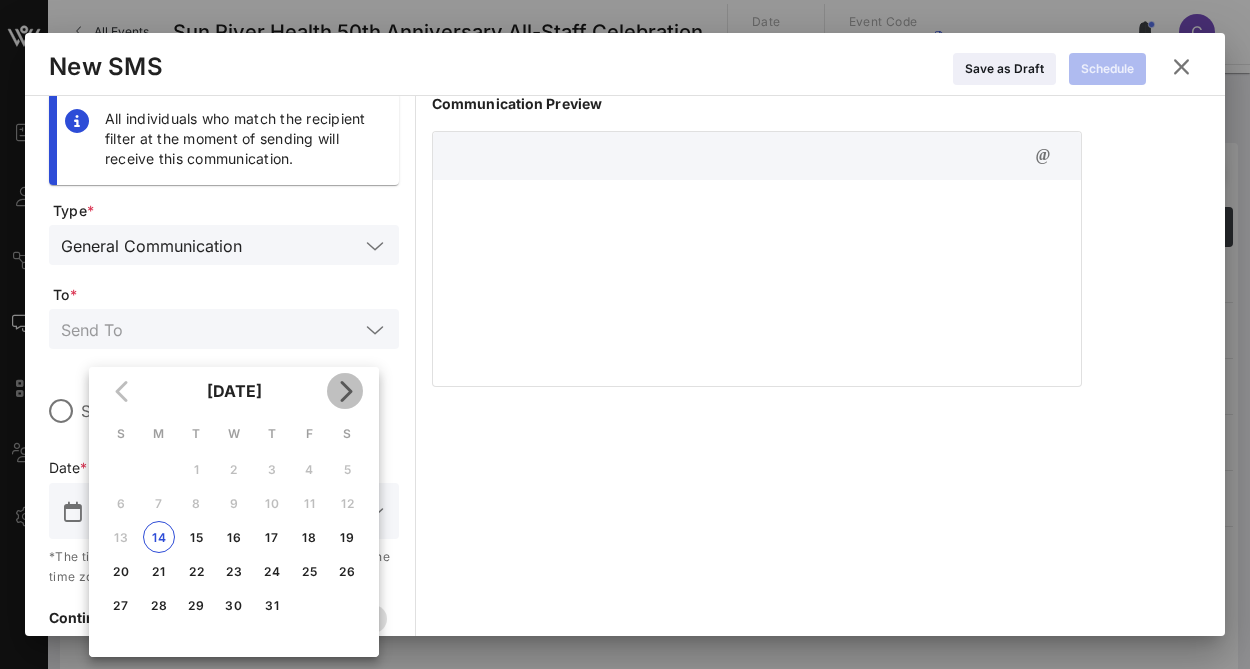 click at bounding box center [345, 391] 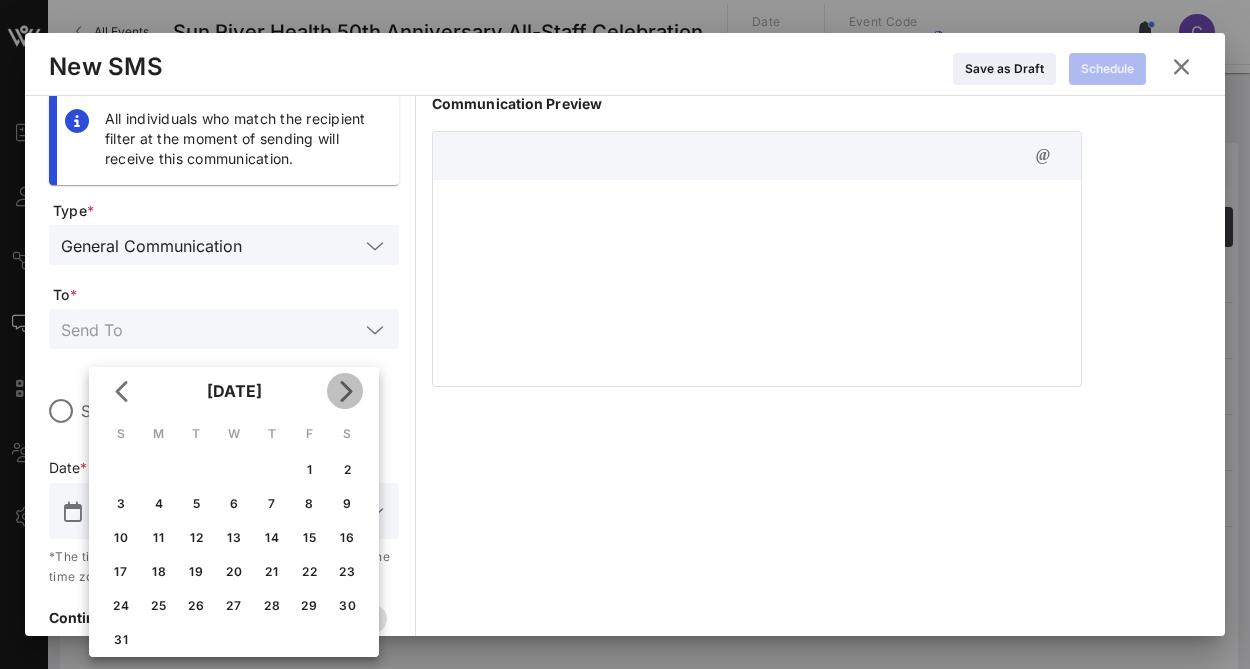 click at bounding box center (345, 391) 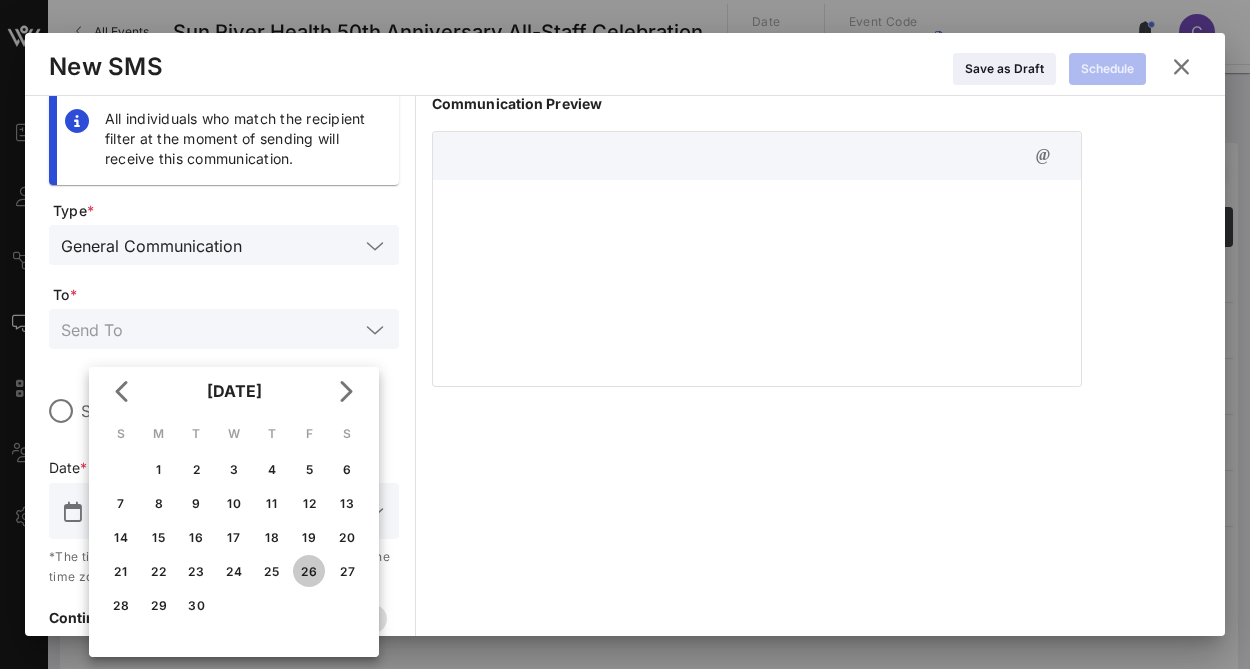 click on "26" at bounding box center (309, 571) 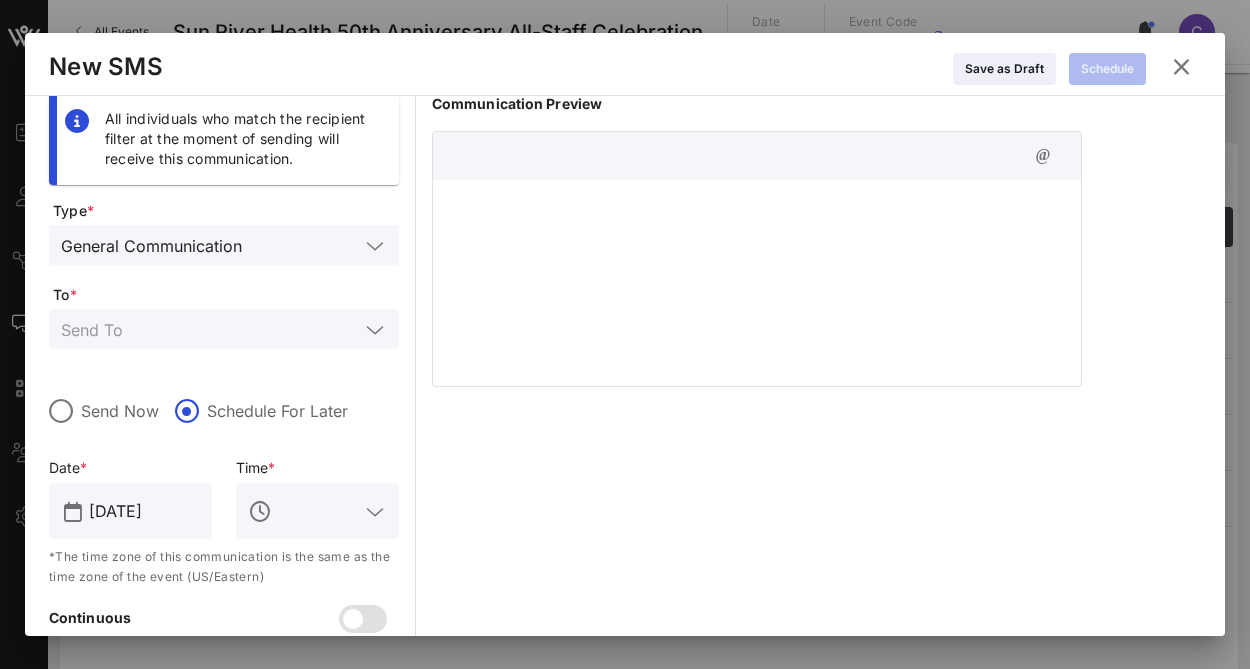 click at bounding box center (375, 512) 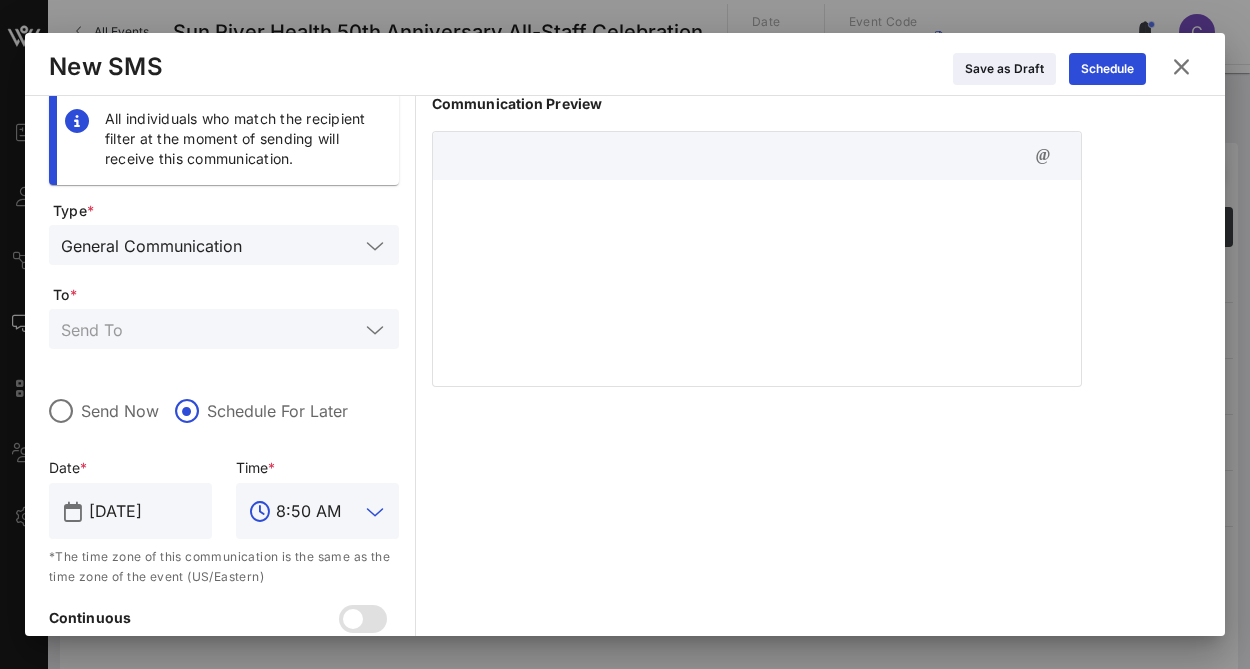 type on "8:50 AM" 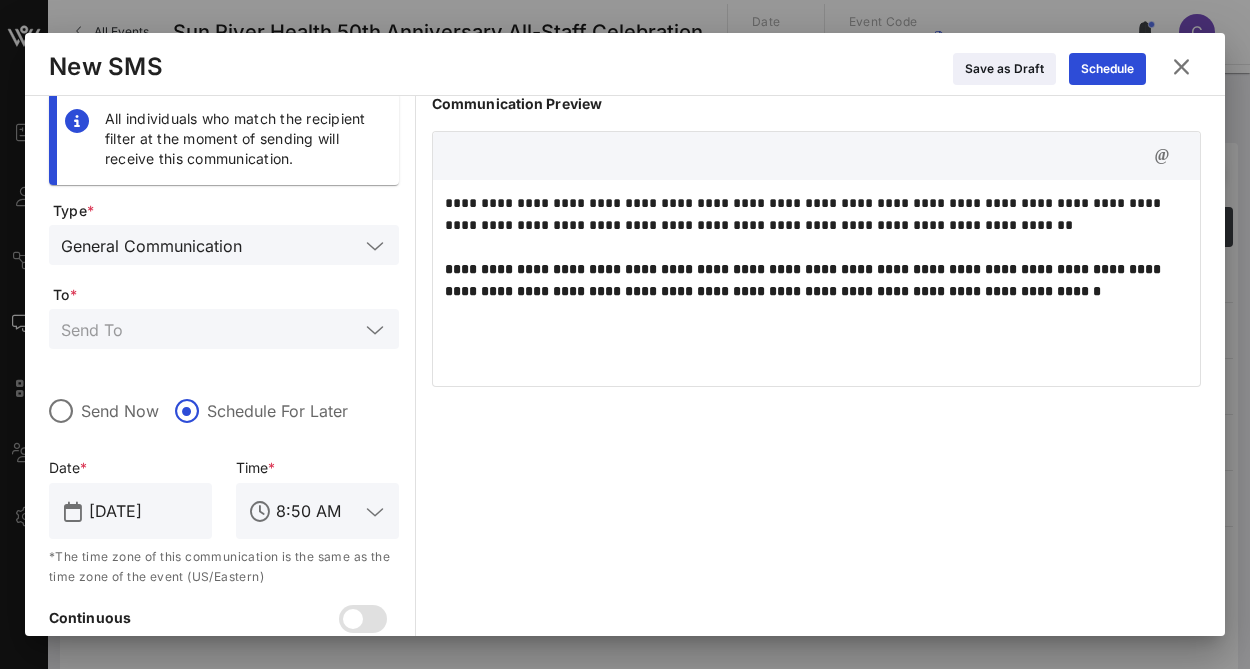 click on "**********" at bounding box center (805, 280) 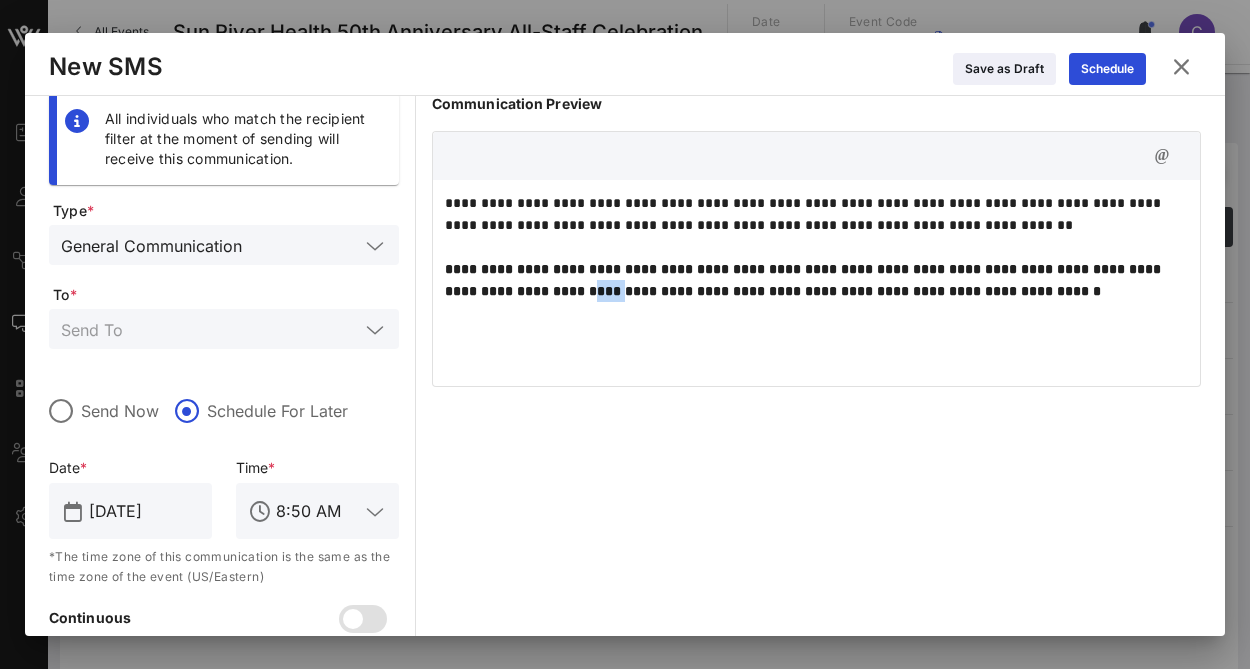 click on "**********" at bounding box center (805, 280) 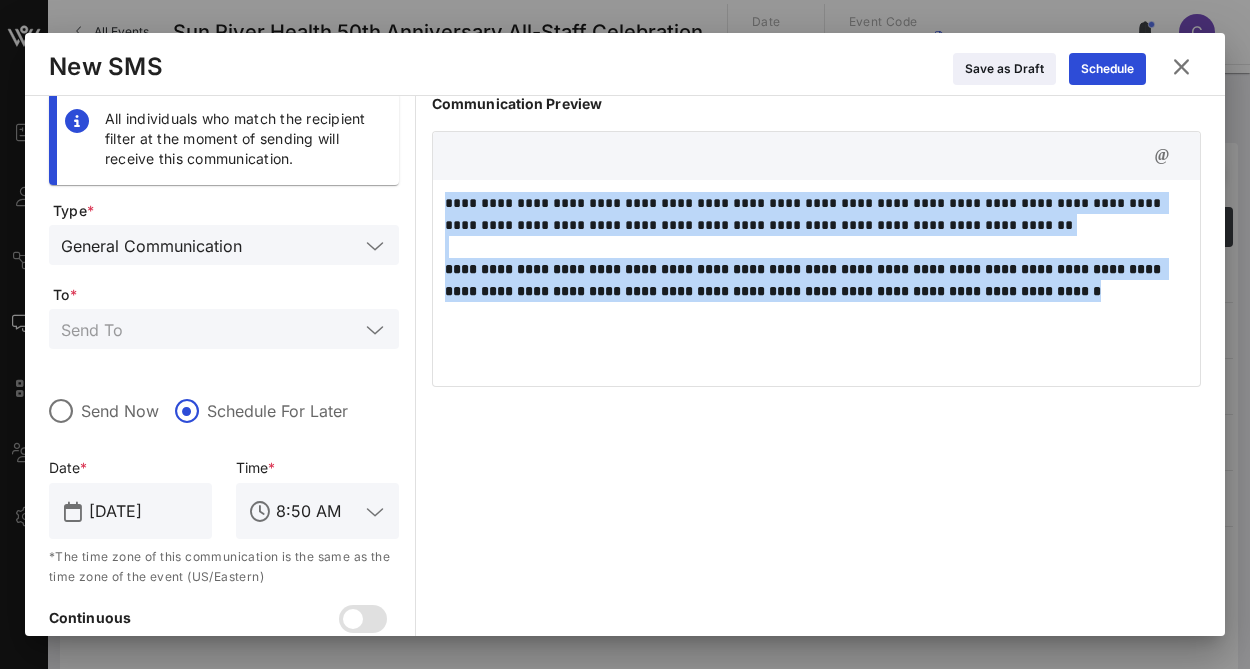 click on "**********" at bounding box center (805, 280) 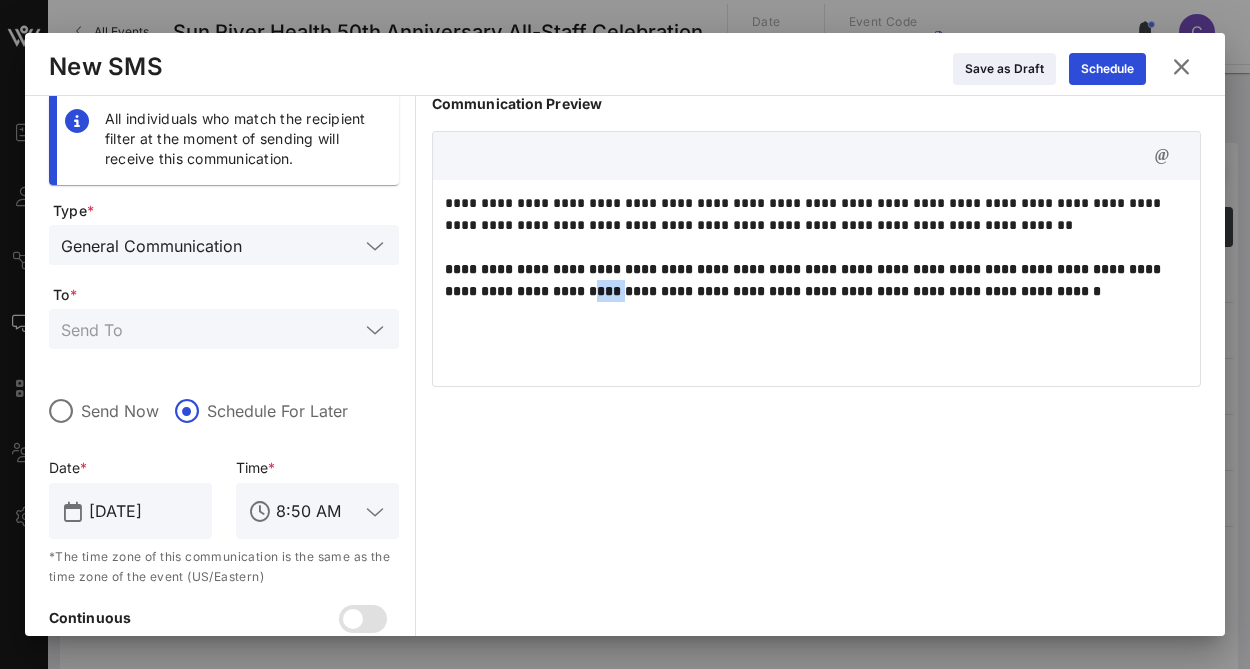 click on "**********" at bounding box center [805, 280] 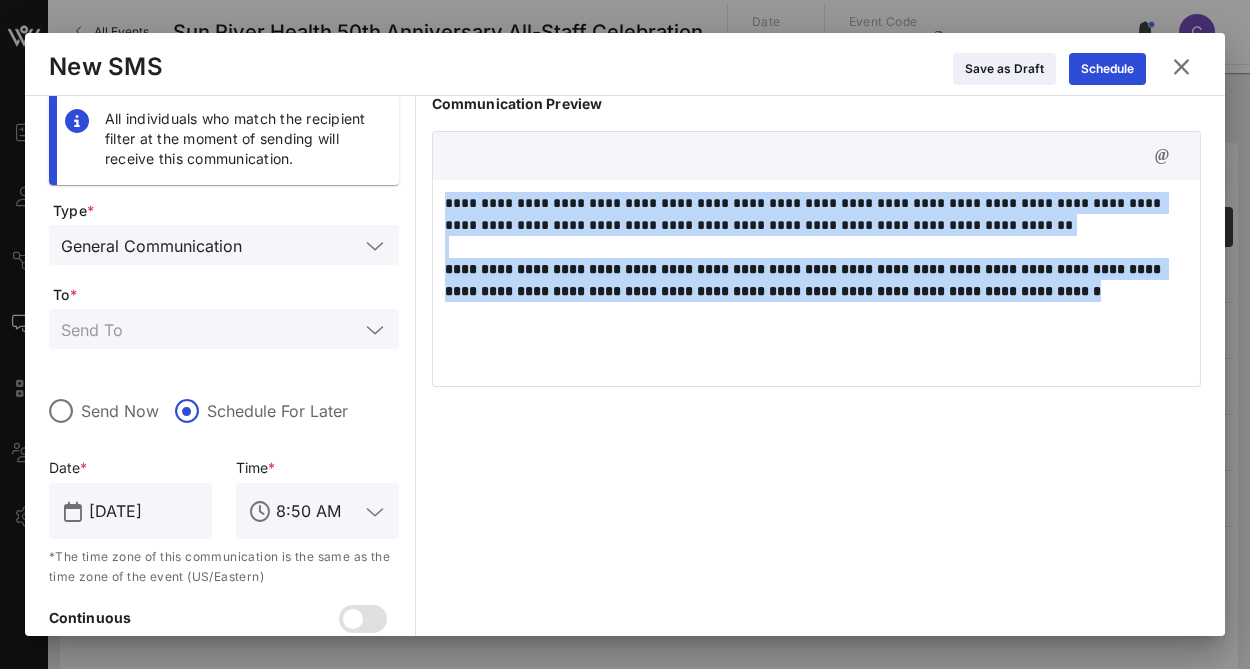 click on "**********" at bounding box center (805, 280) 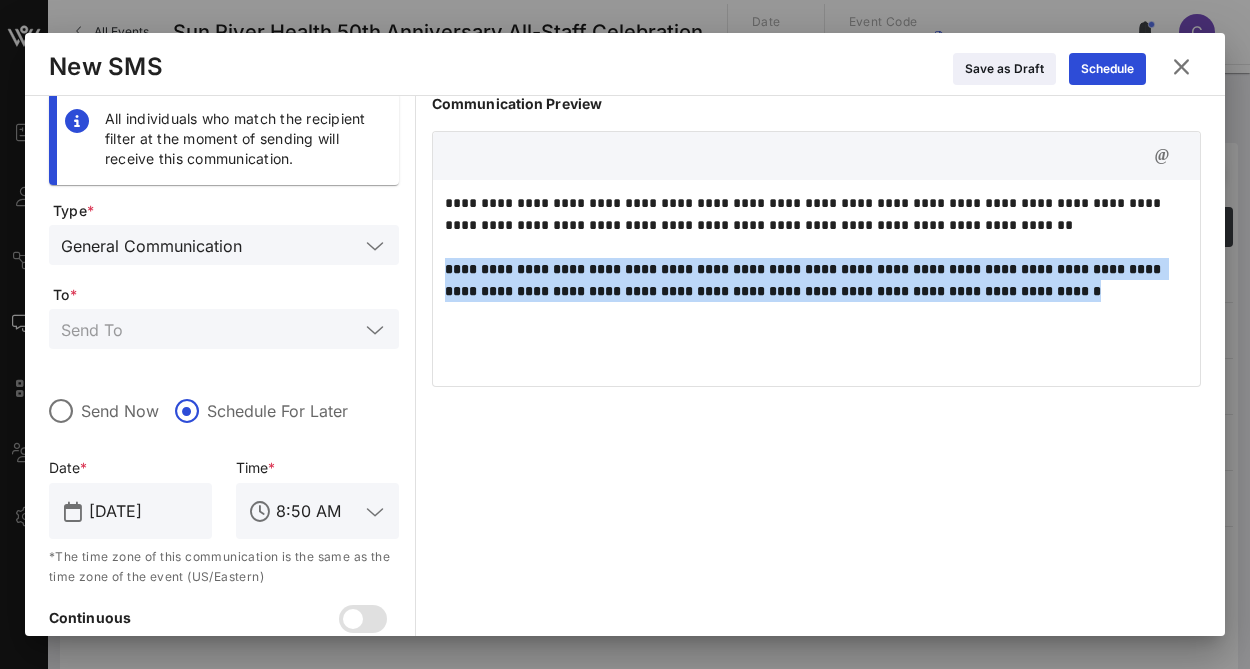 click on "**********" at bounding box center [805, 280] 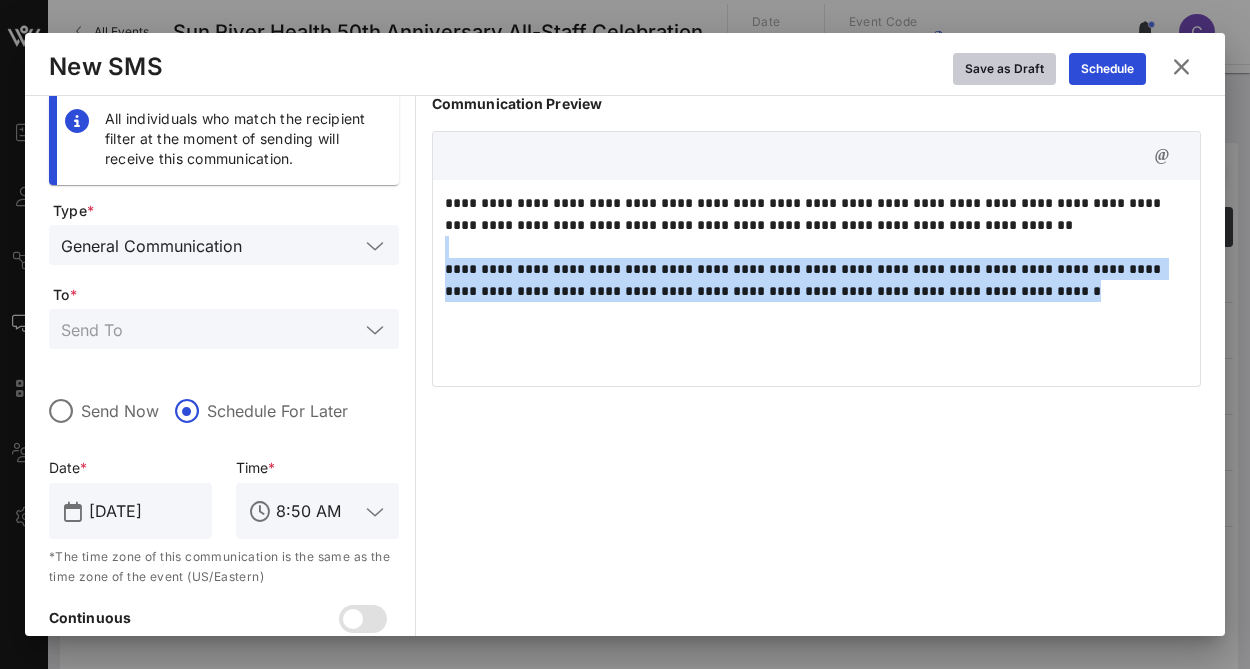 click on "Save as Draft" at bounding box center (1004, 69) 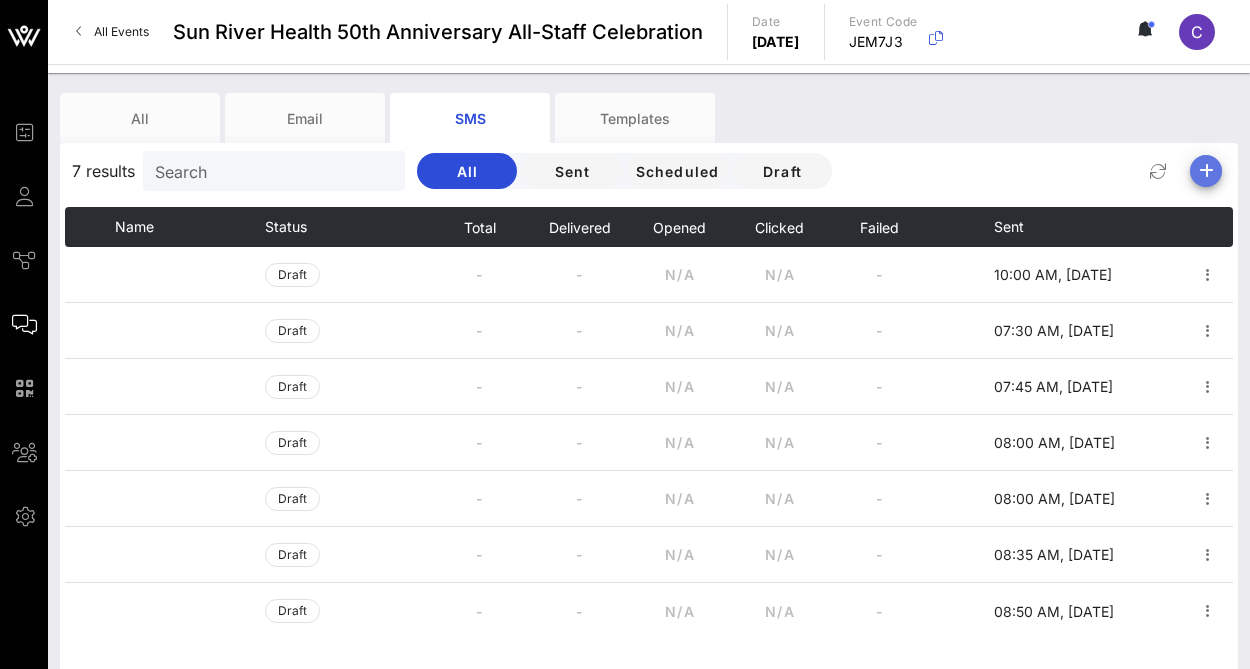 click at bounding box center [1206, 171] 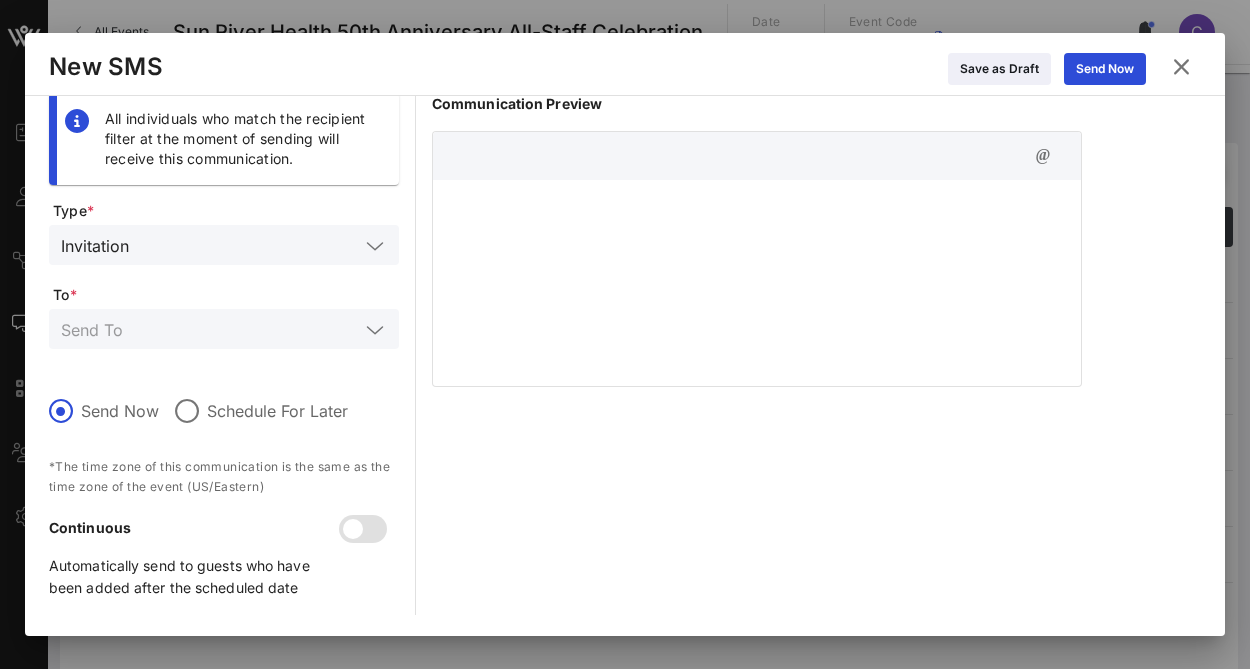 click at bounding box center (757, 203) 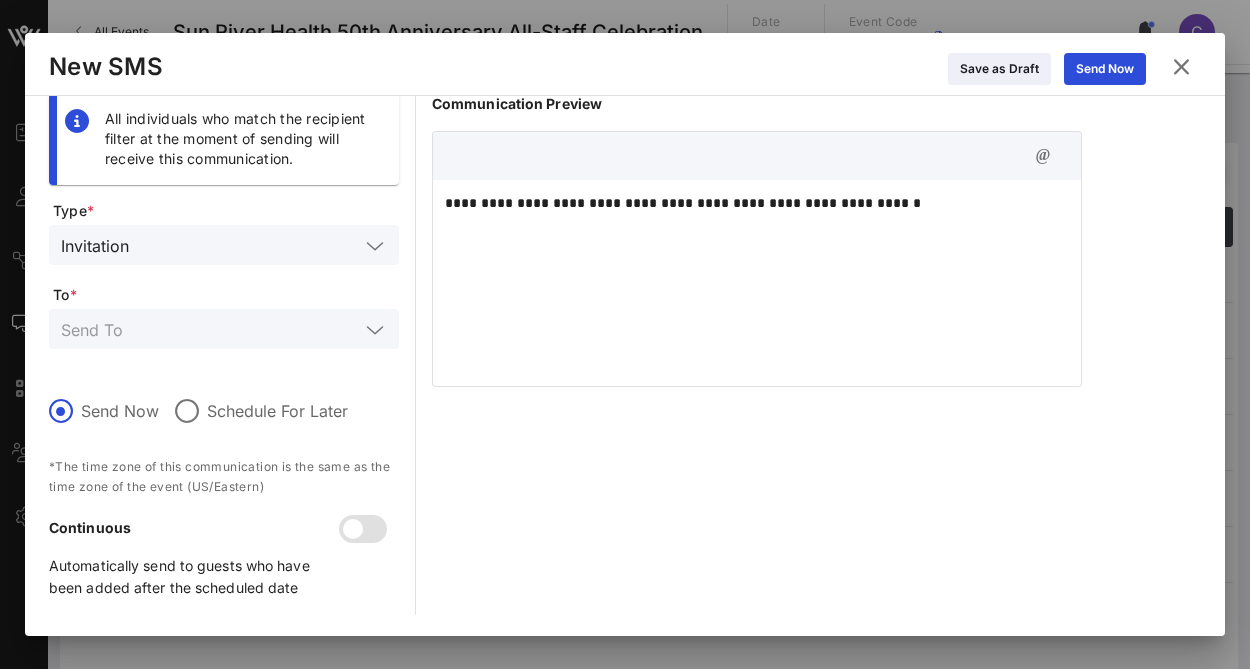 click at bounding box center (375, 246) 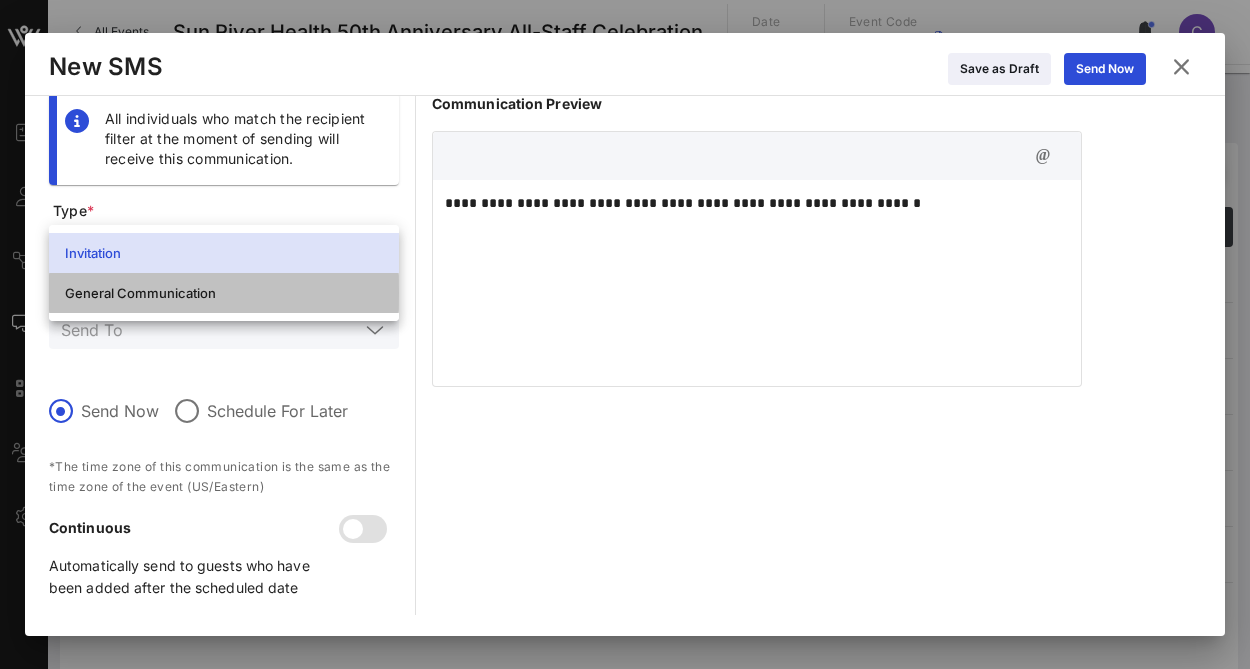 click on "General Communication" at bounding box center [224, 293] 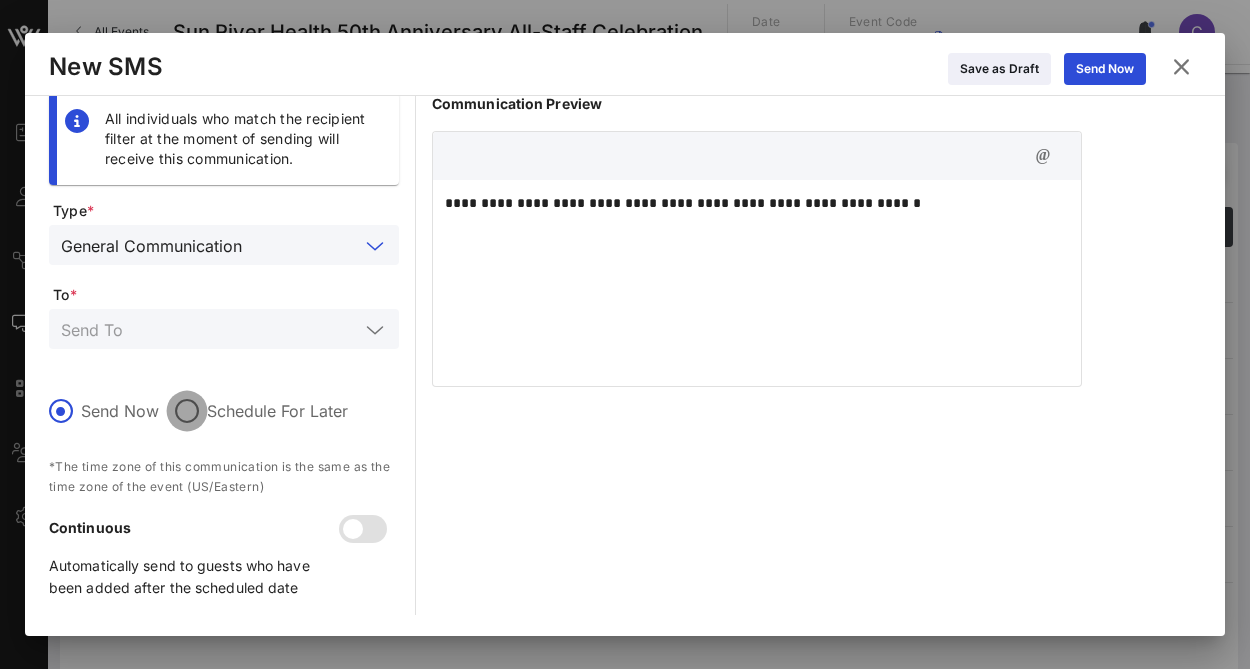click at bounding box center [187, 411] 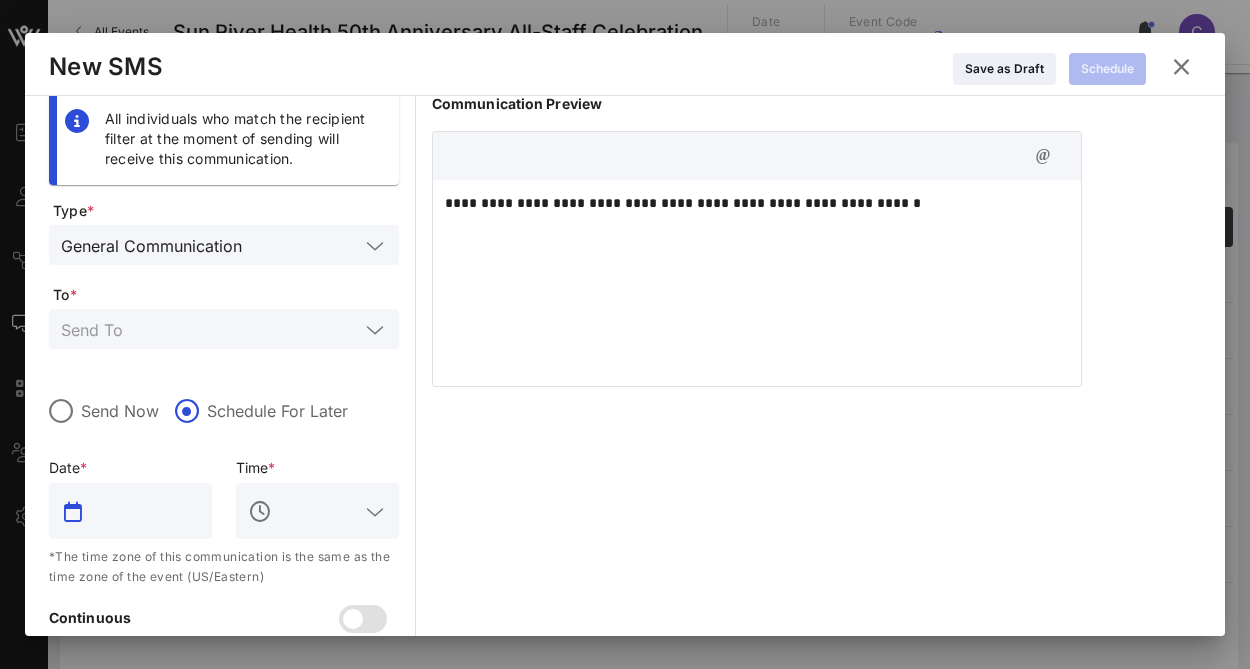 click at bounding box center (144, 511) 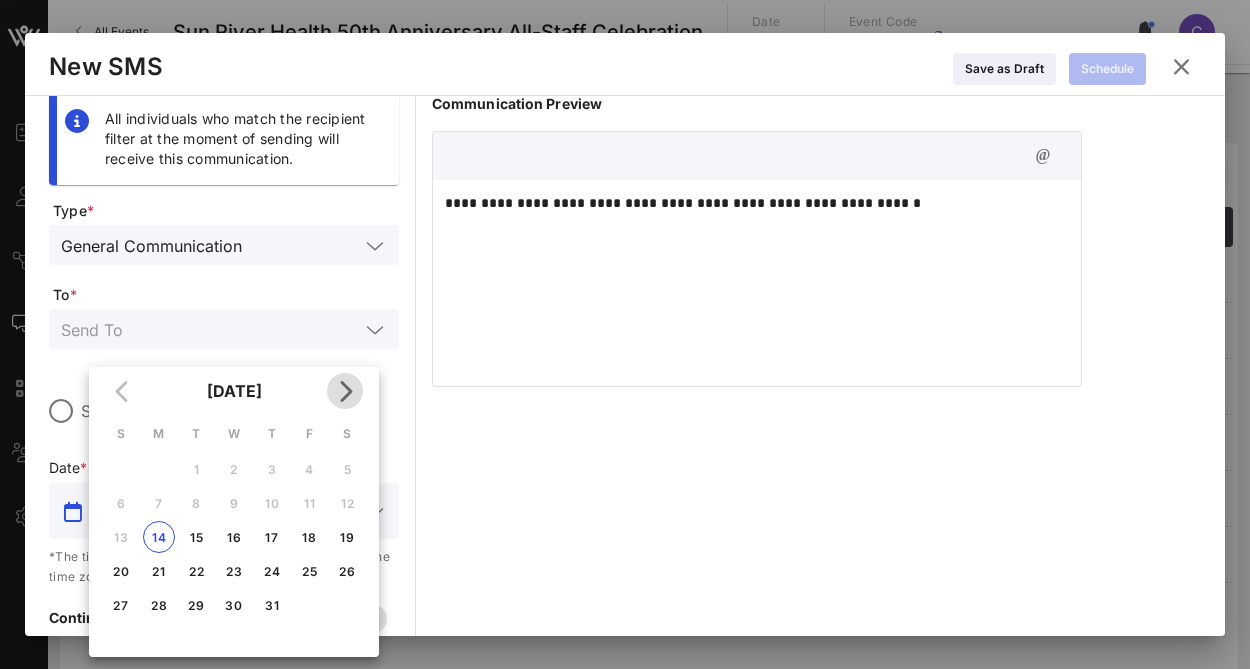 click at bounding box center [345, 391] 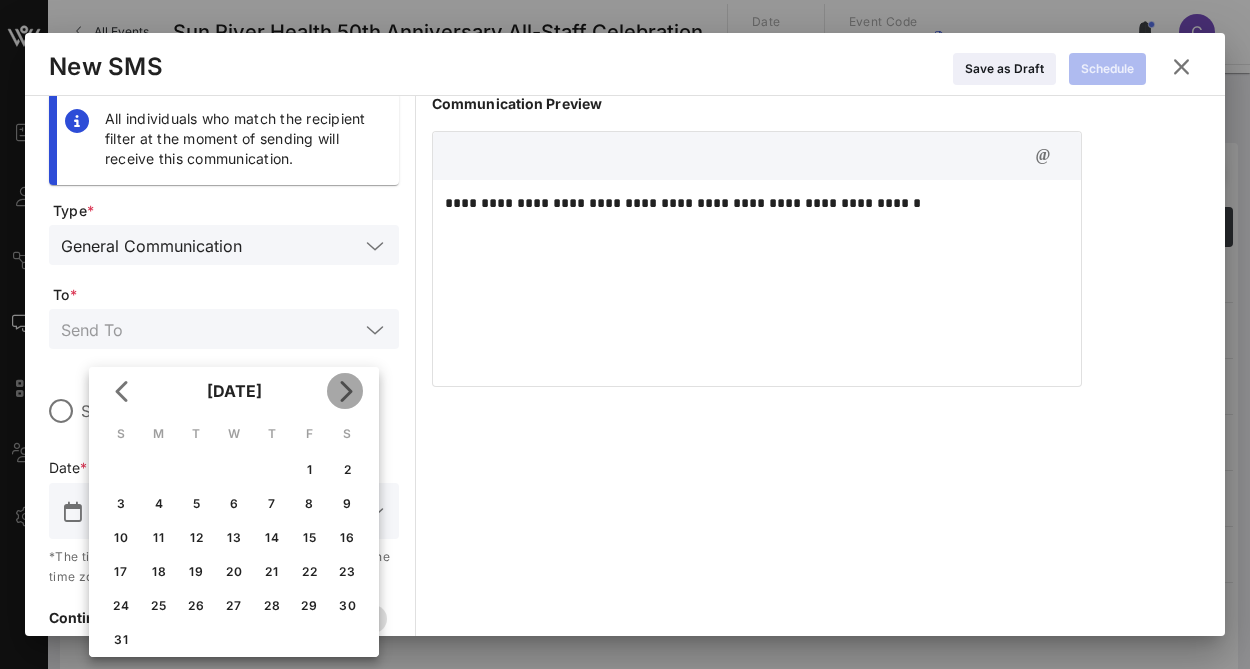 click at bounding box center [345, 391] 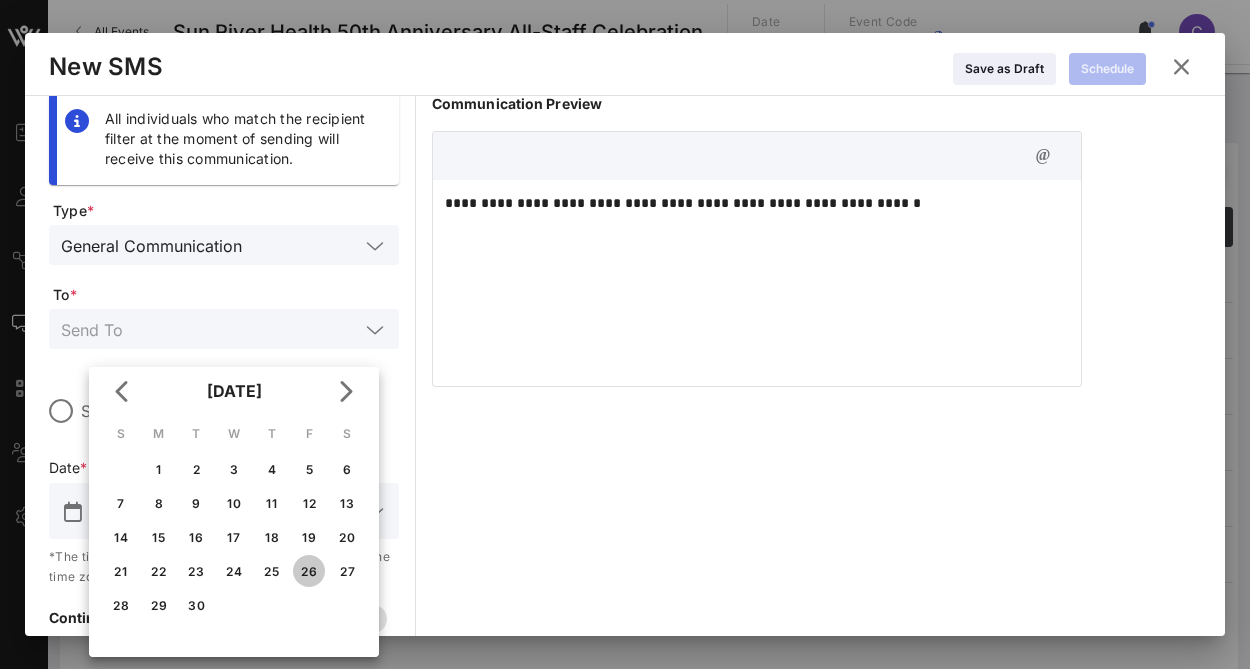 click on "26" at bounding box center (309, 571) 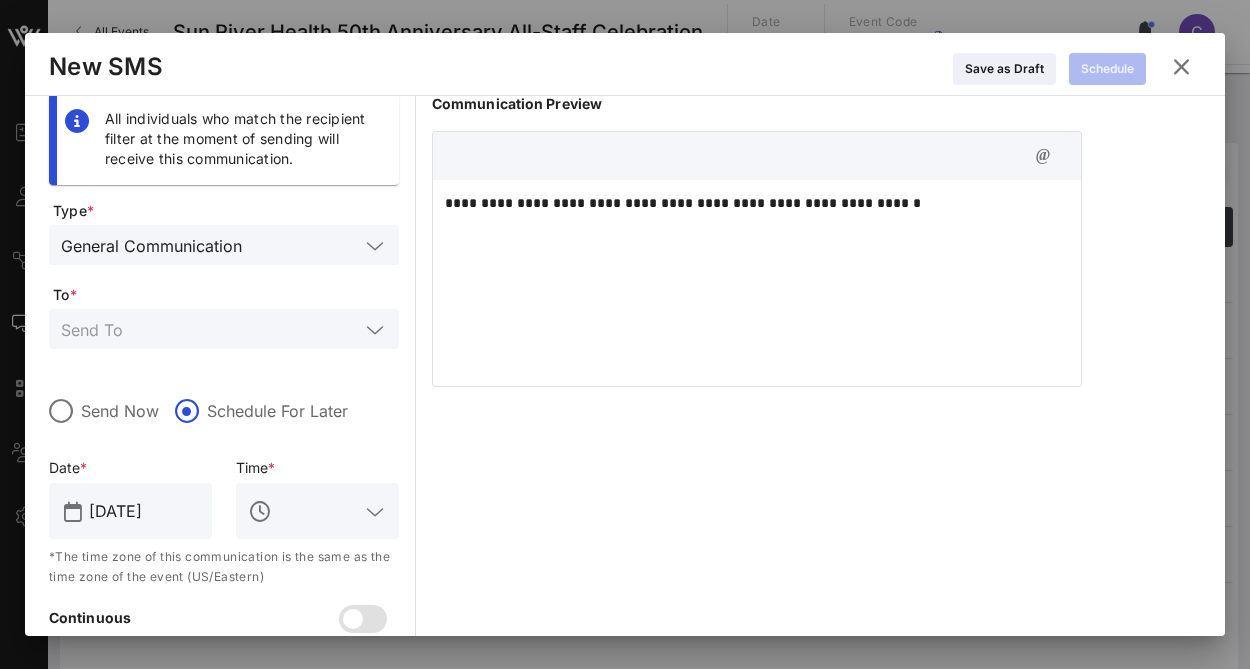 click at bounding box center [375, 512] 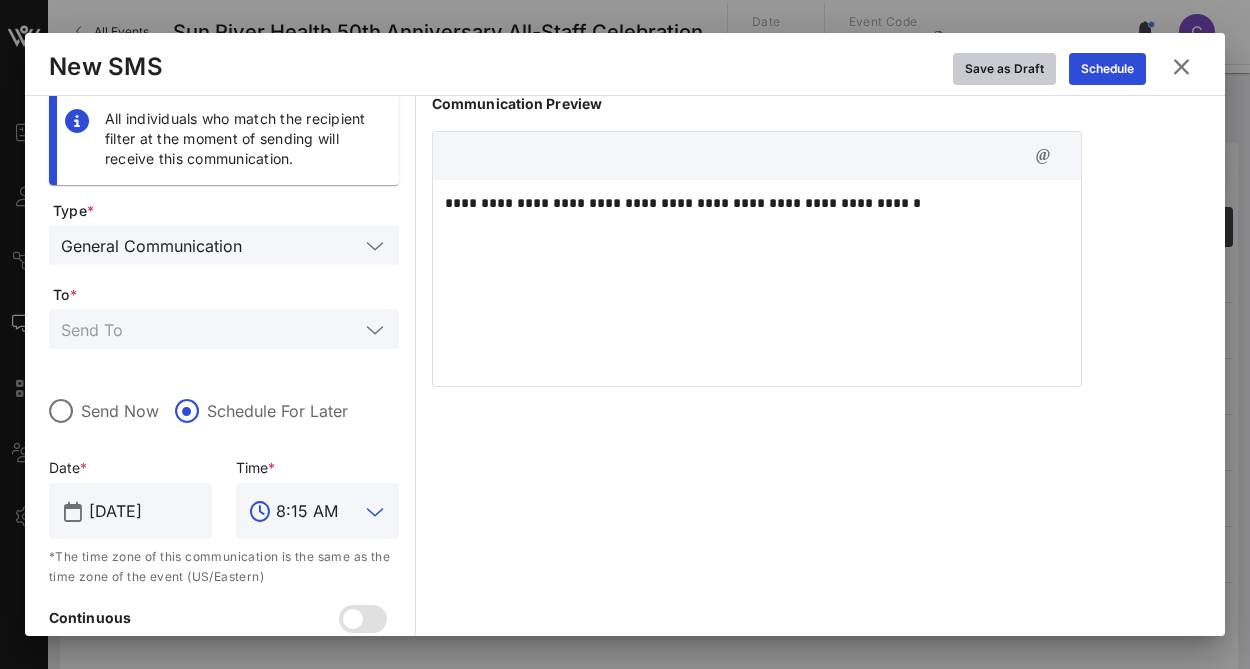 click on "Save as Draft" at bounding box center (1004, 69) 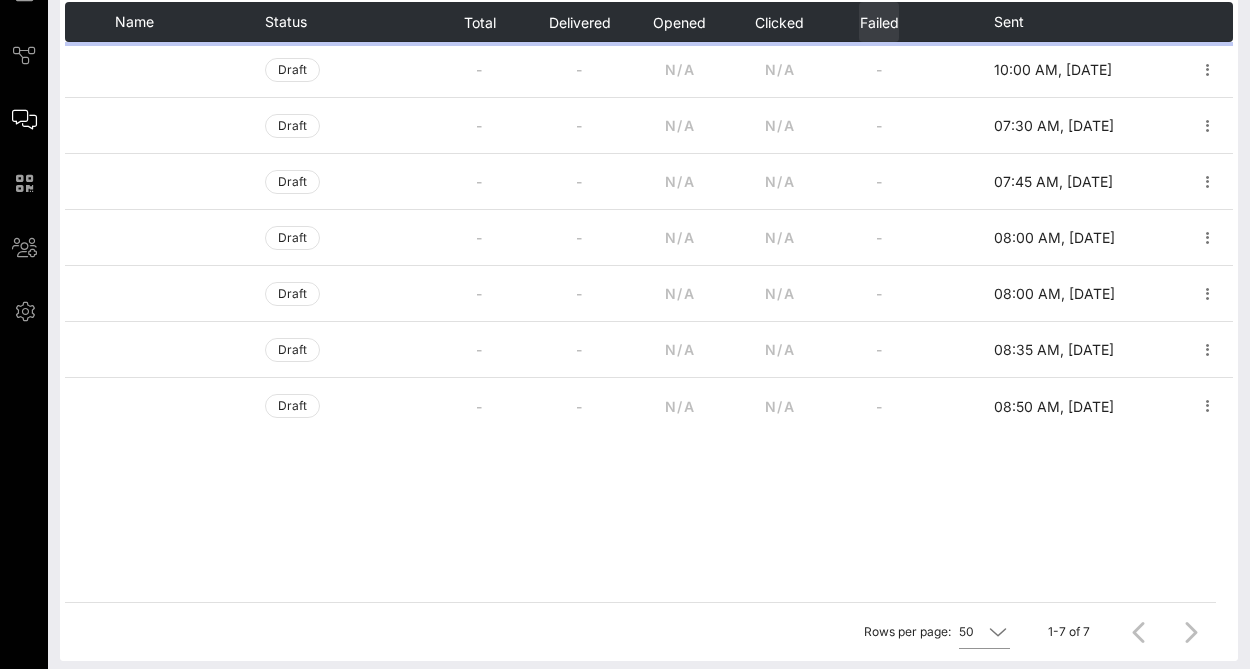 scroll, scrollTop: 211, scrollLeft: 0, axis: vertical 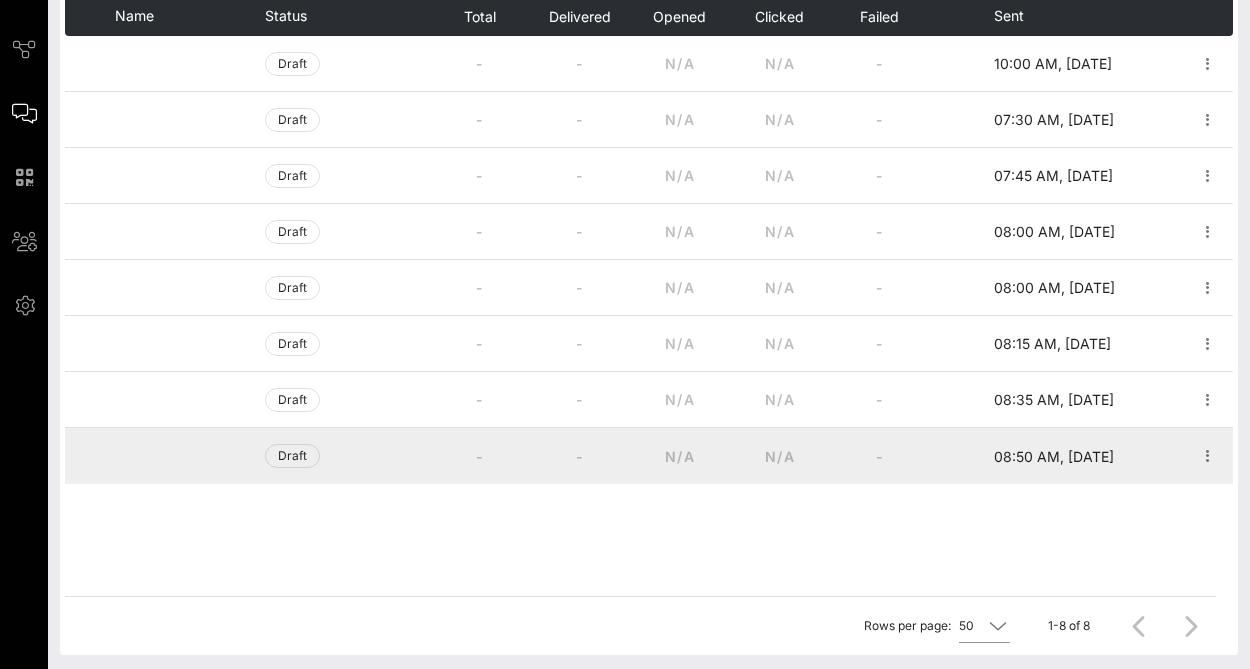click on "N/A" at bounding box center (779, 456) 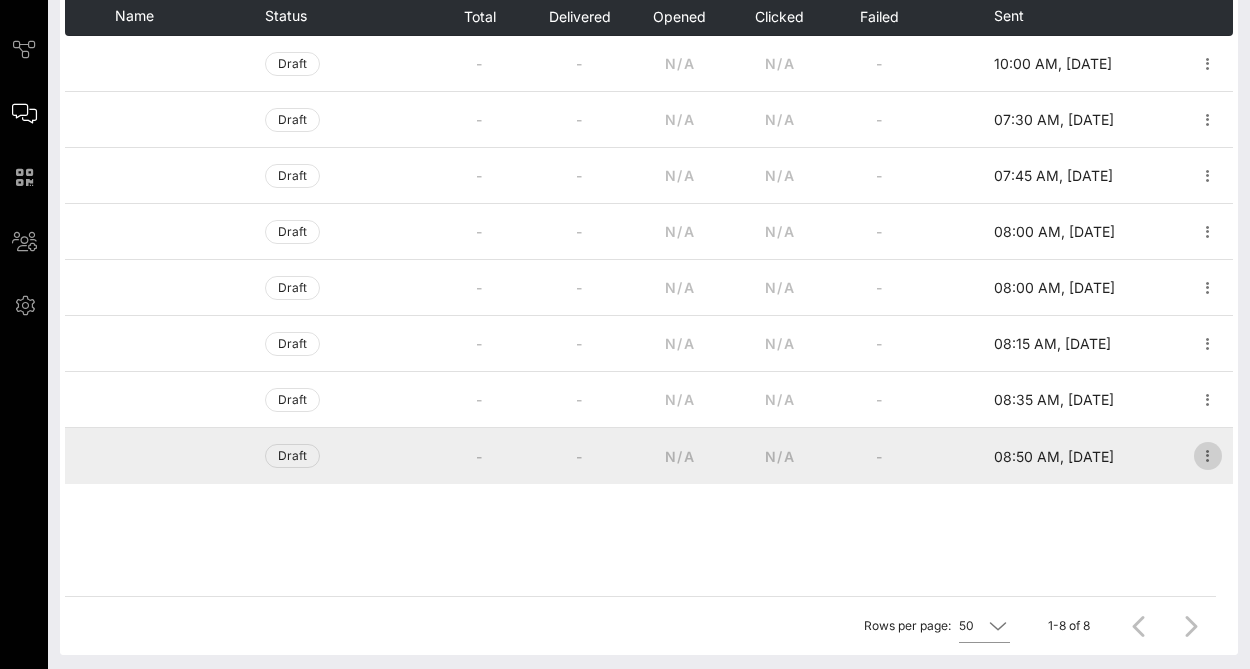 click at bounding box center (1208, 456) 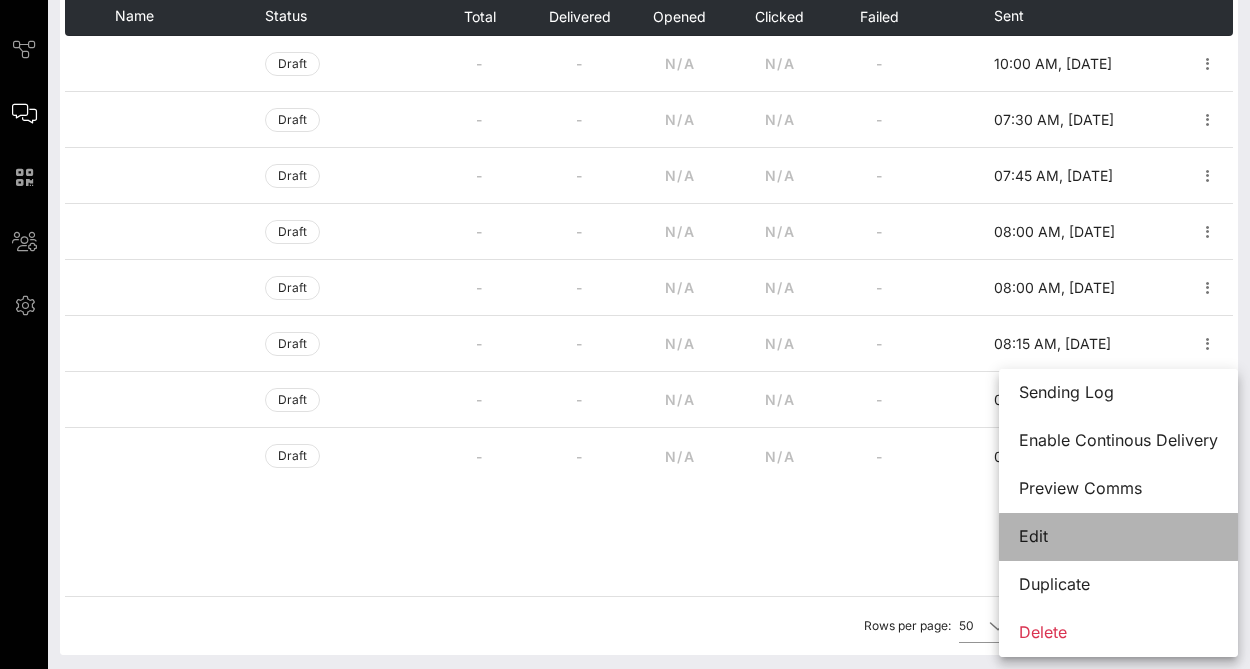 click on "Edit" at bounding box center [1118, 536] 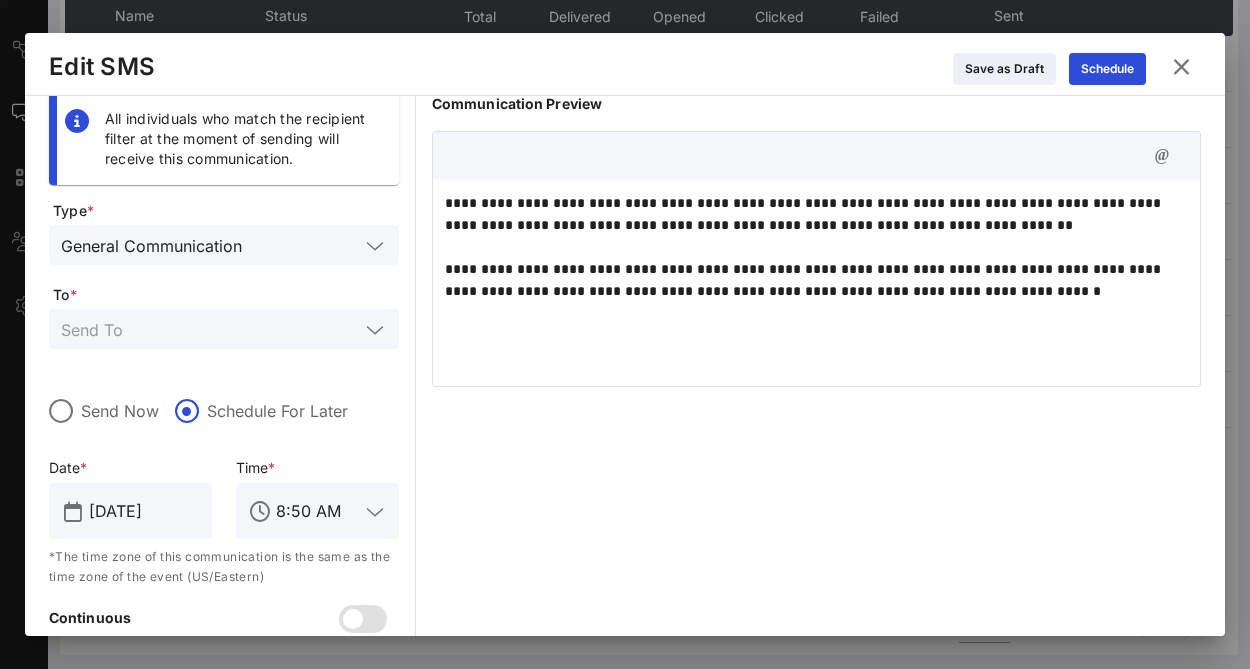 click at bounding box center (1181, 67) 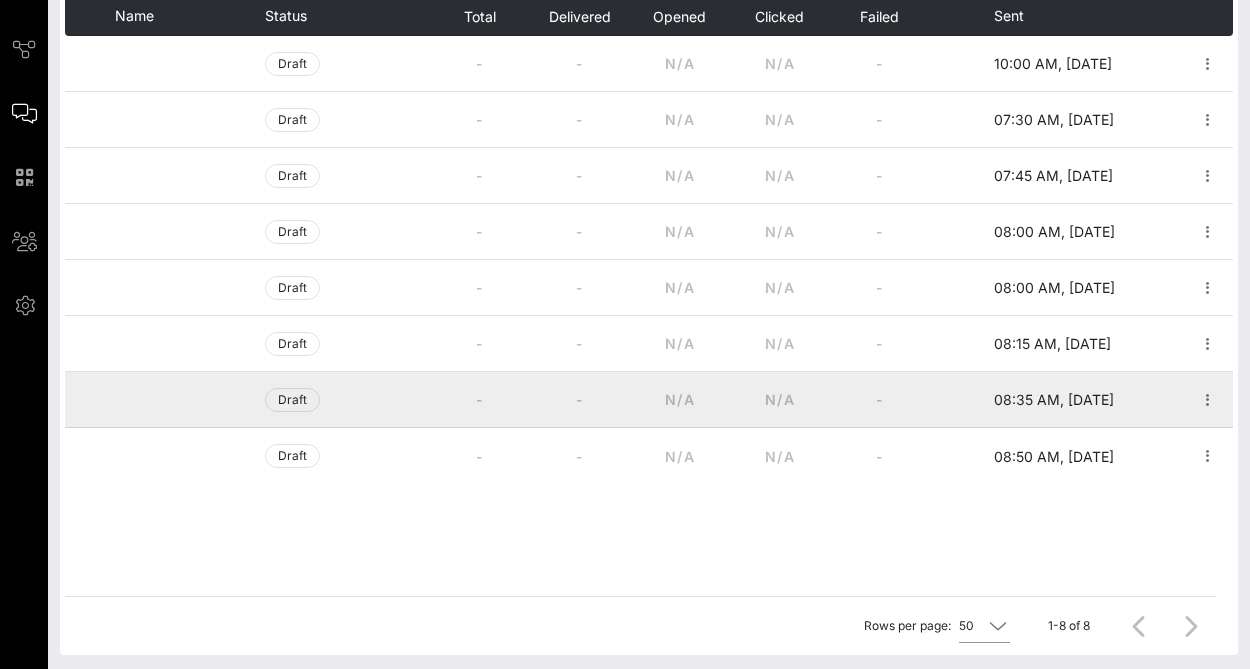 click on "08:35 AM, [DATE]" at bounding box center [1054, 399] 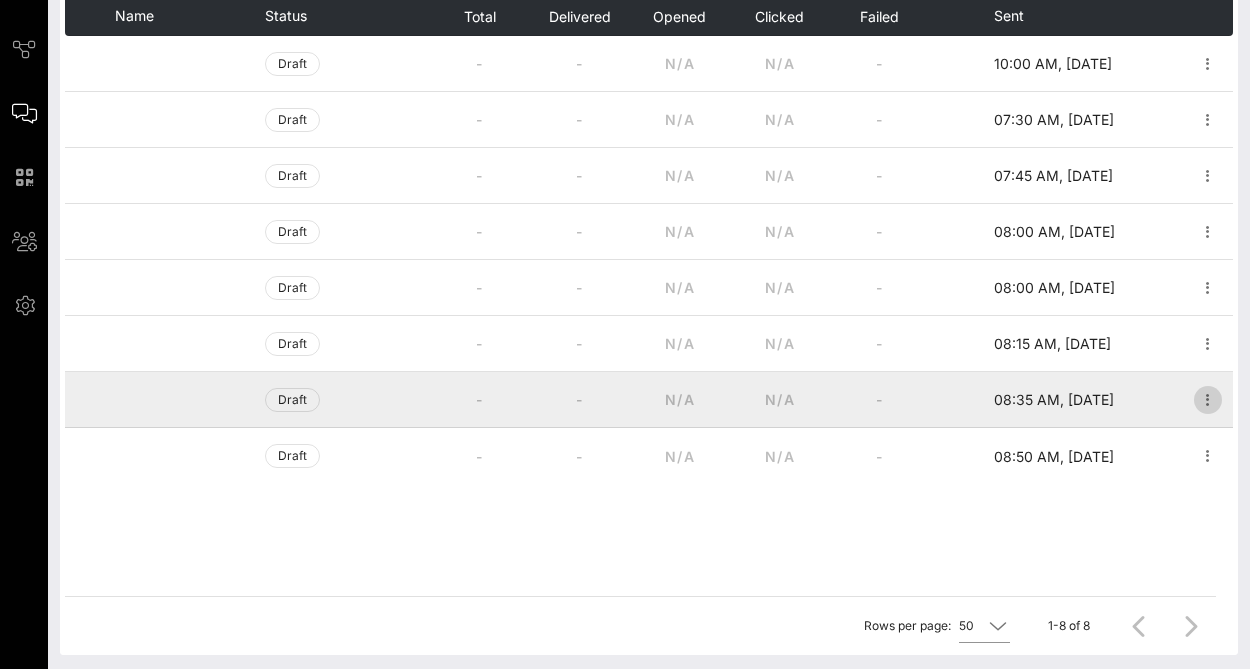 click at bounding box center (1208, 400) 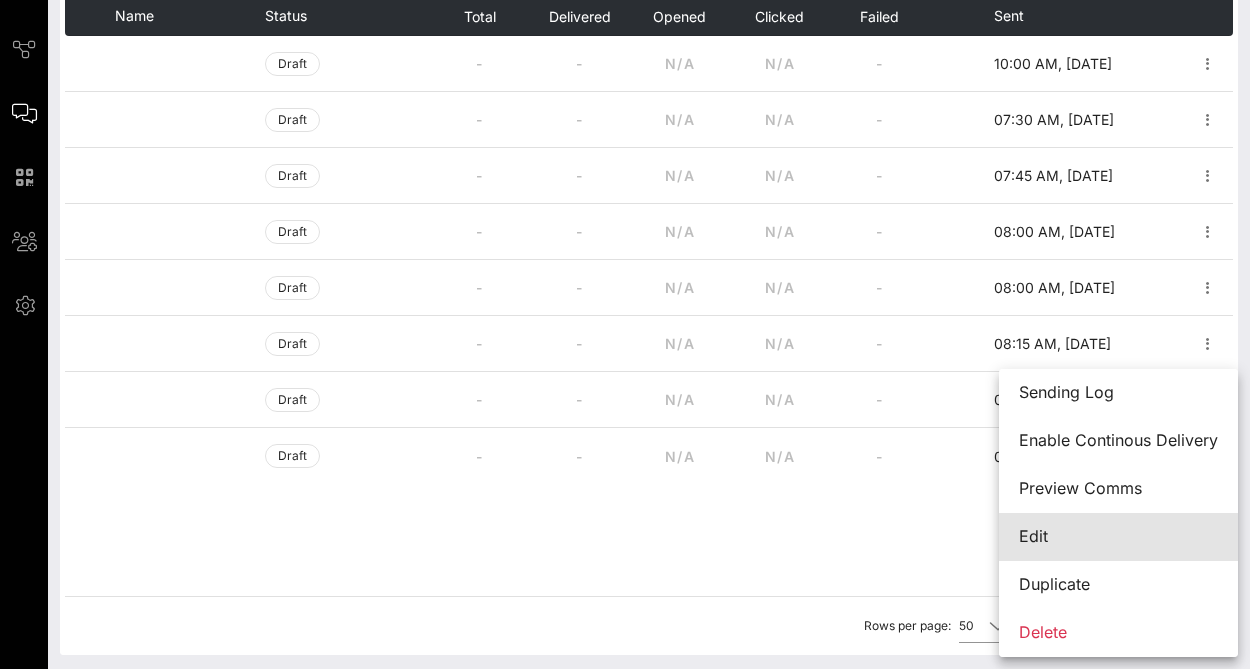 click on "Edit" at bounding box center [1118, 536] 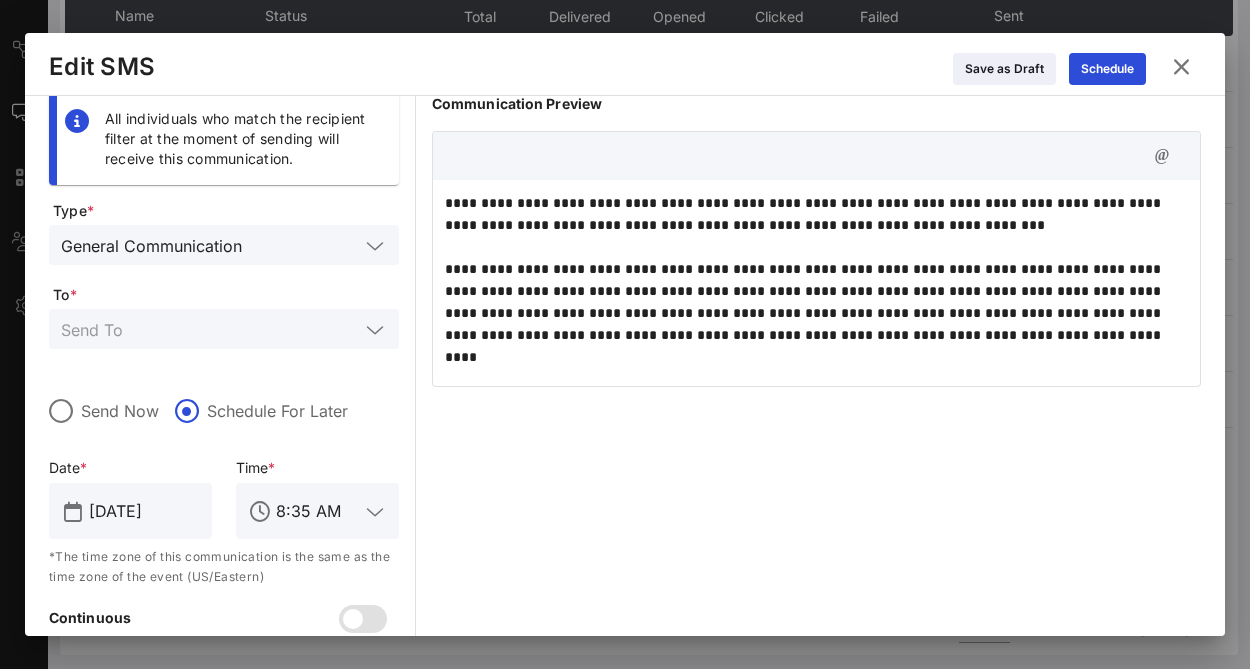 click at bounding box center (1181, 67) 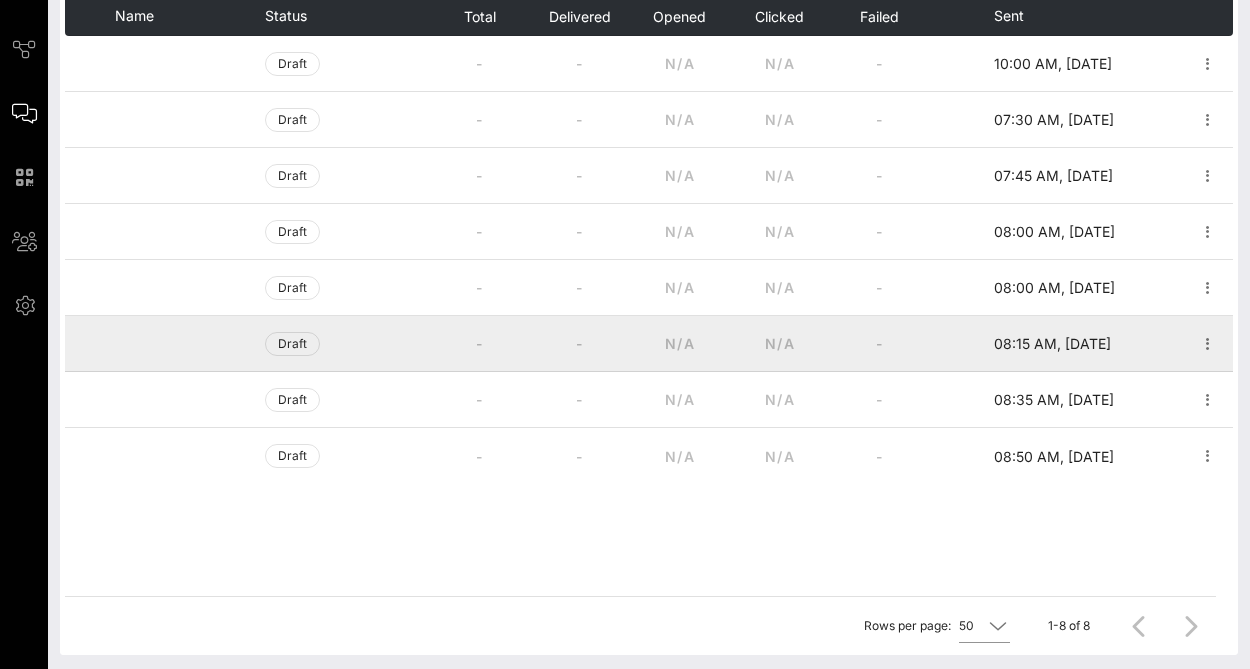 click on "08:15 AM, [DATE]" at bounding box center [1056, 344] 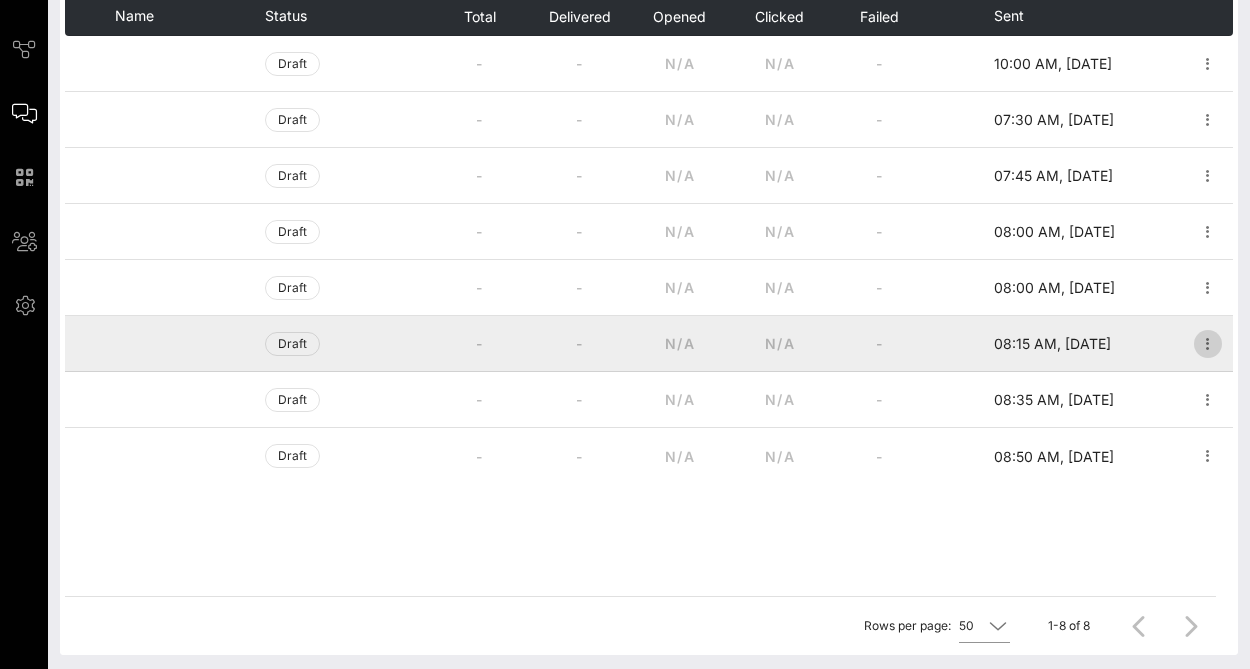 click at bounding box center (1208, 344) 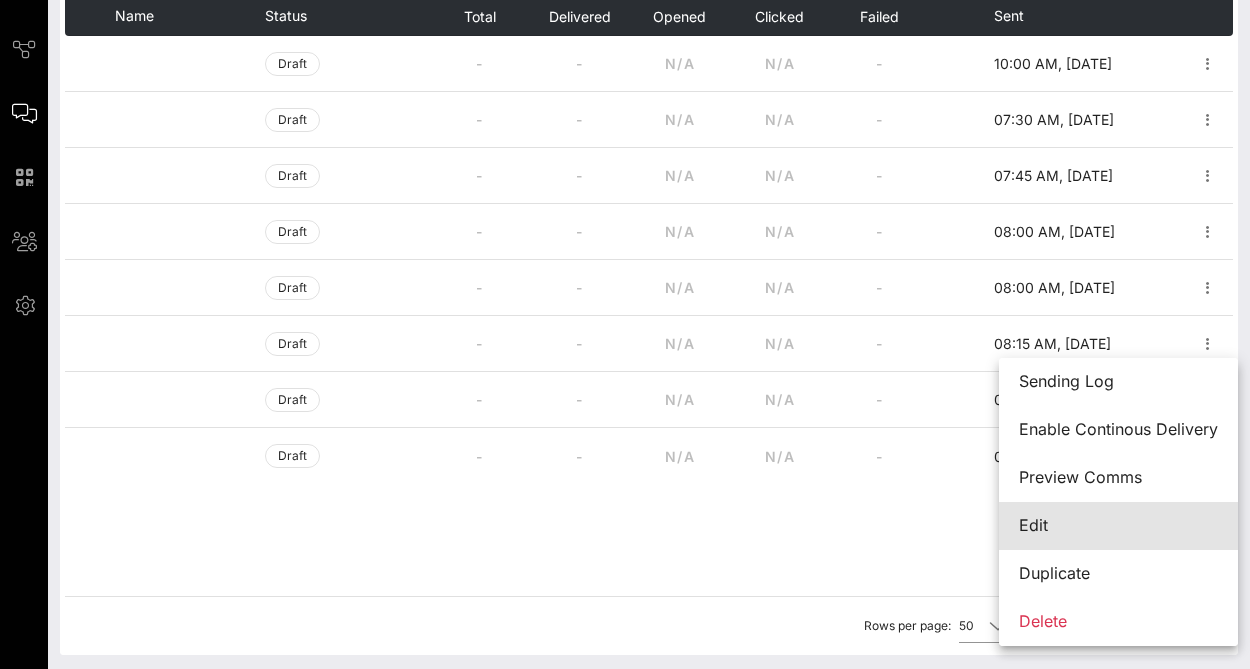 click on "Edit" at bounding box center [1118, 525] 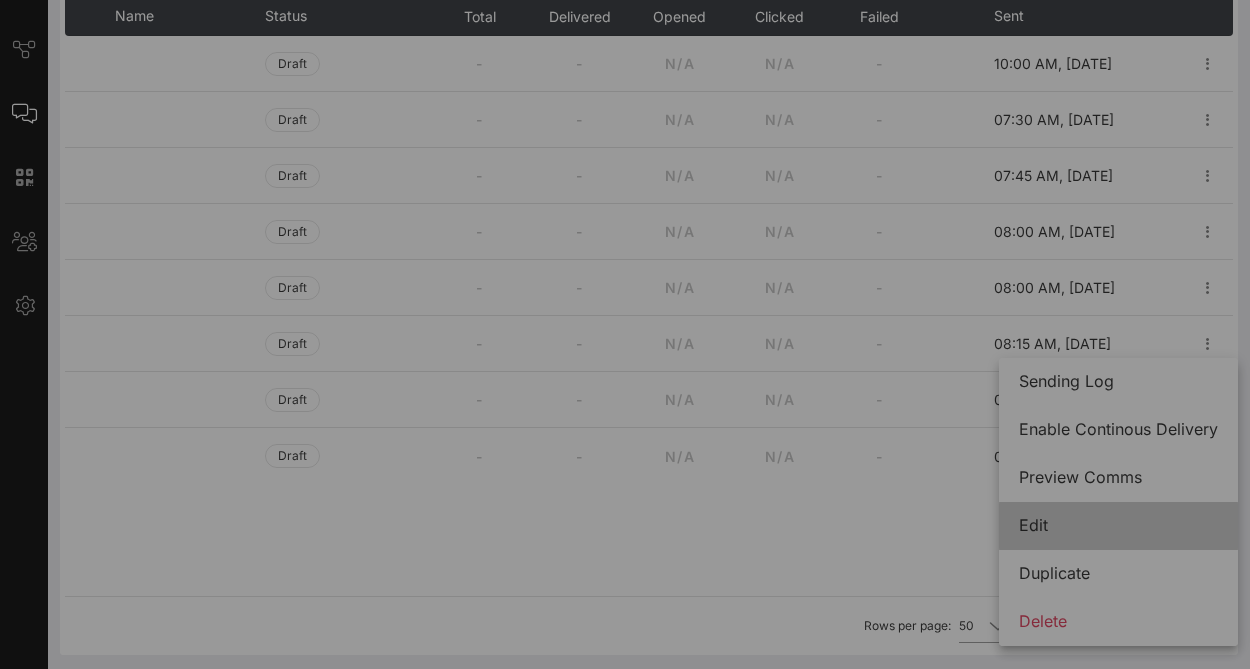 type on "8:15 AM" 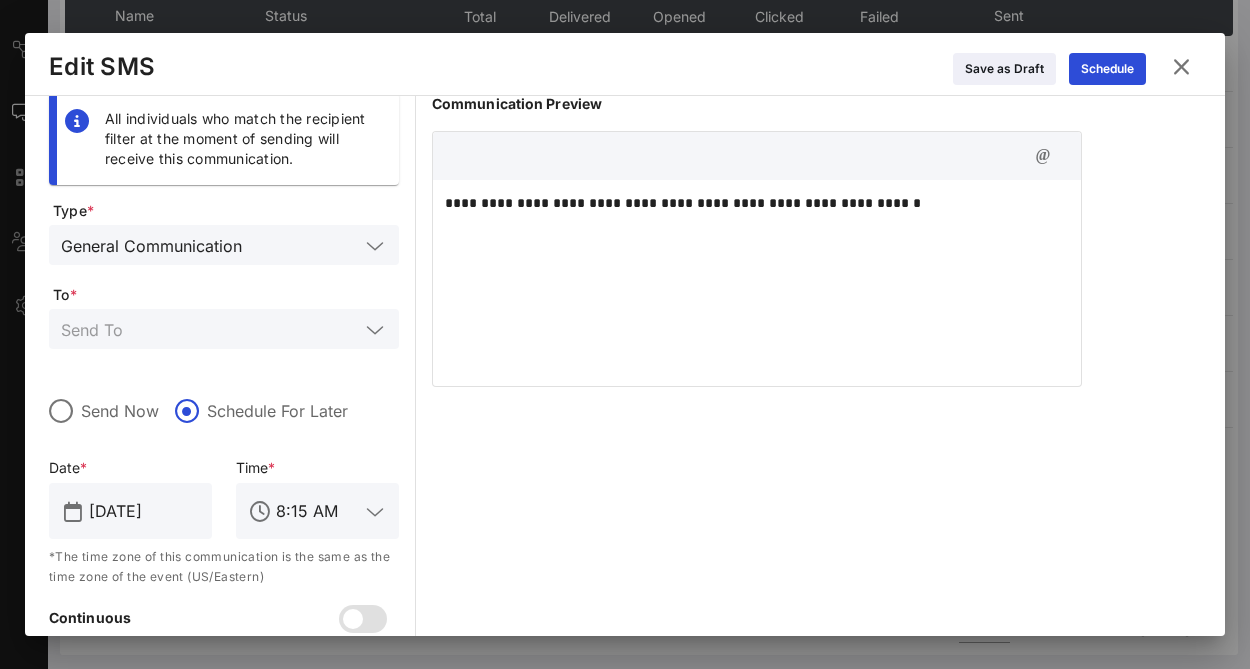 click at bounding box center (1181, 67) 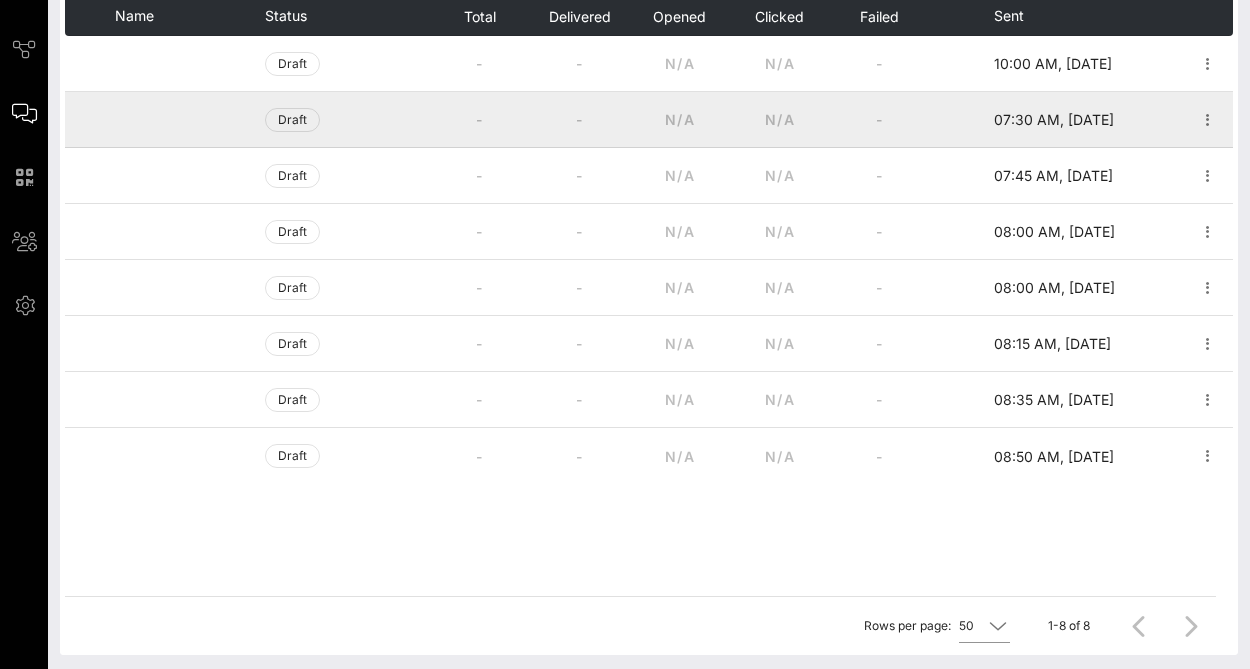 scroll, scrollTop: 0, scrollLeft: 0, axis: both 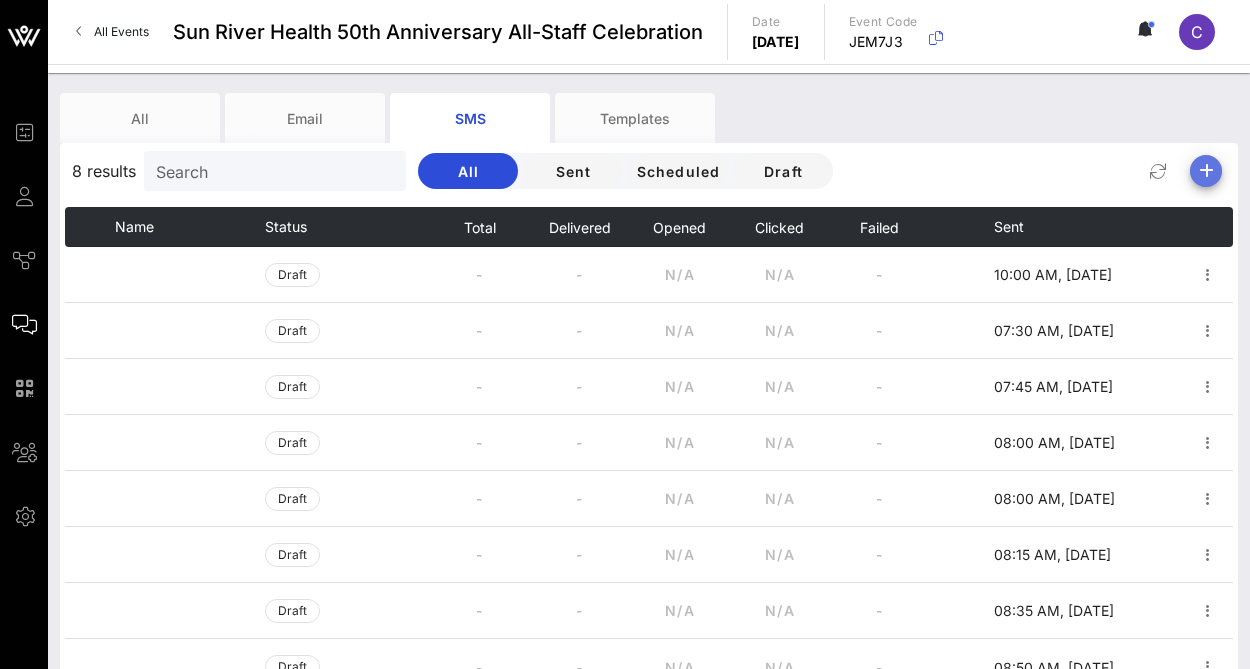 click at bounding box center [1206, 171] 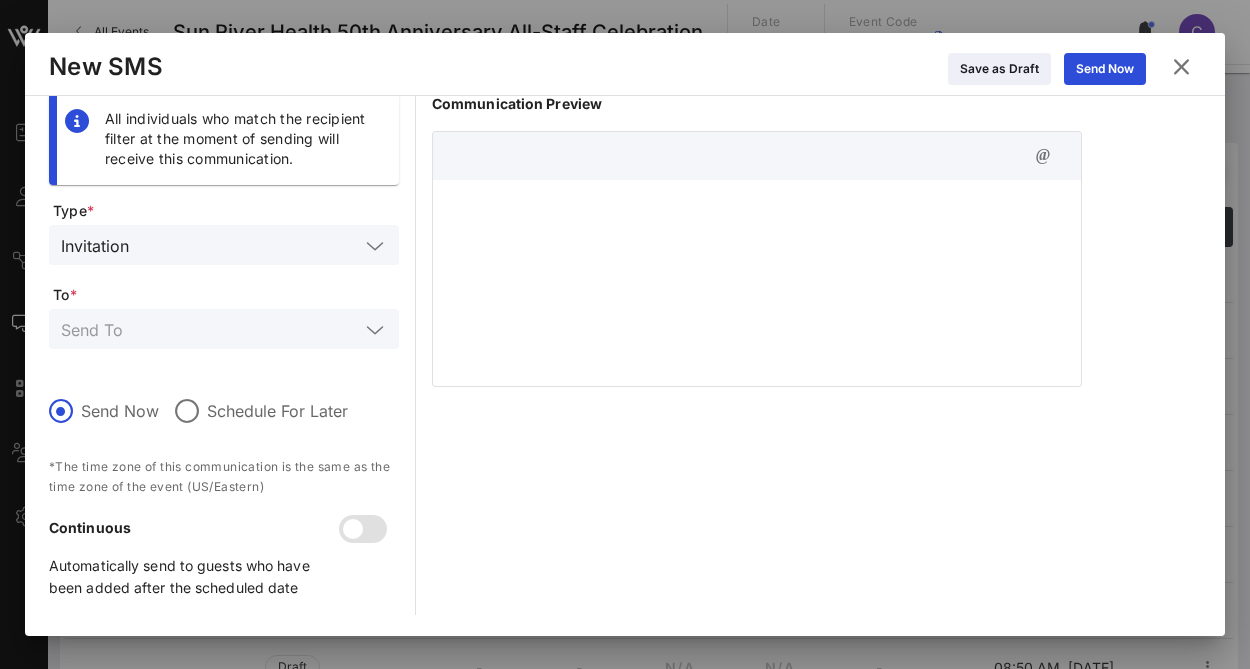 click at bounding box center [375, 246] 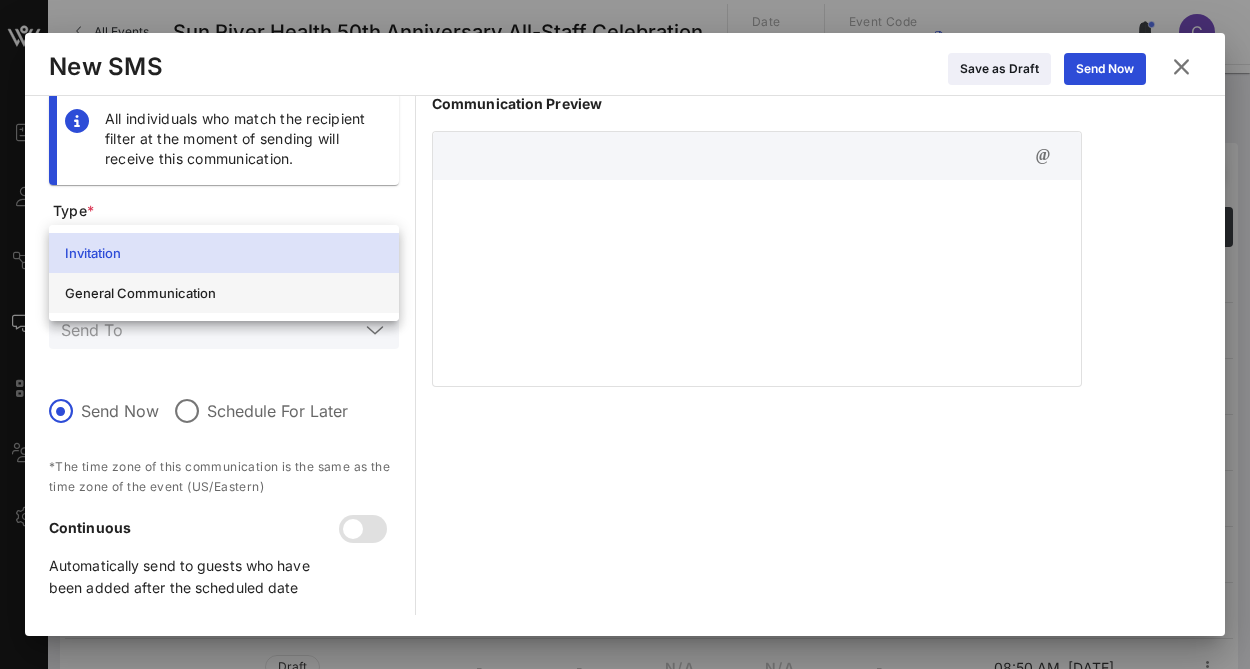 click on "General Communication" at bounding box center [224, 293] 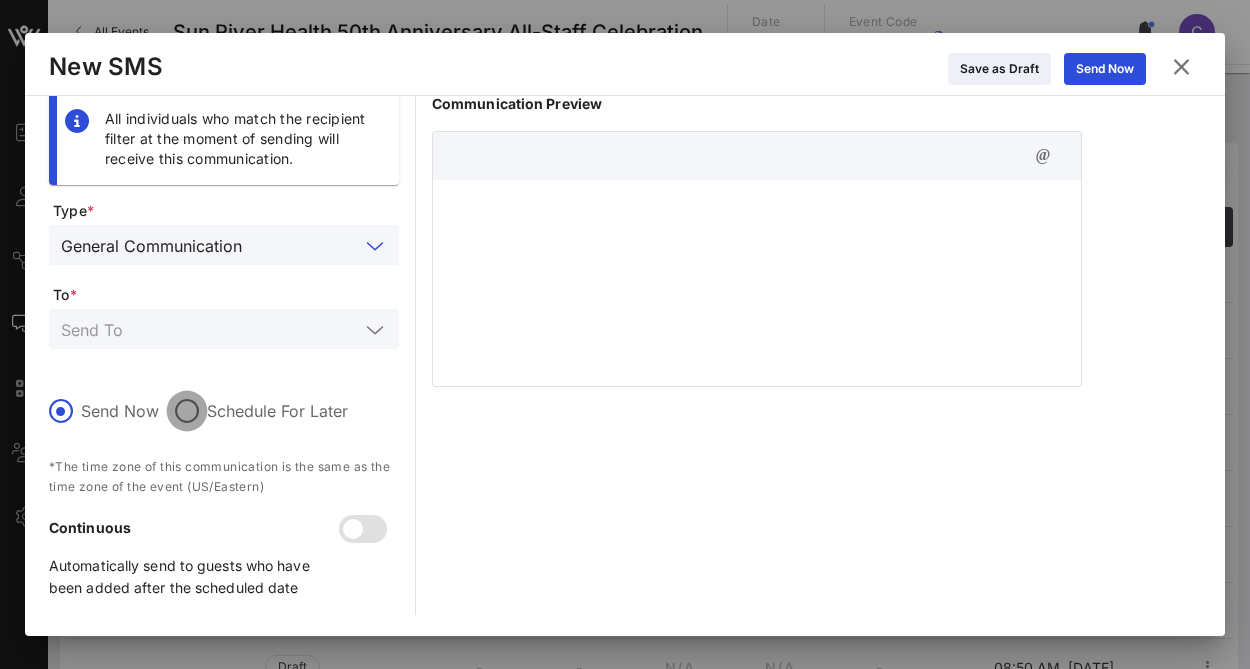 click at bounding box center (187, 411) 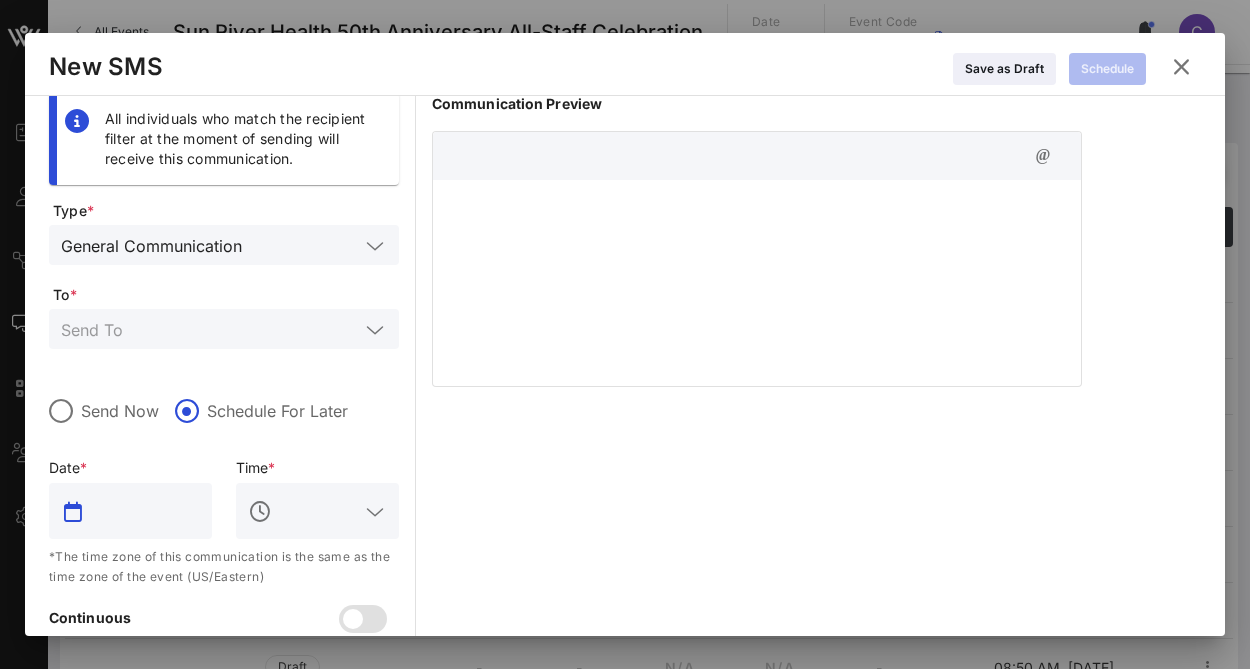 click at bounding box center [144, 511] 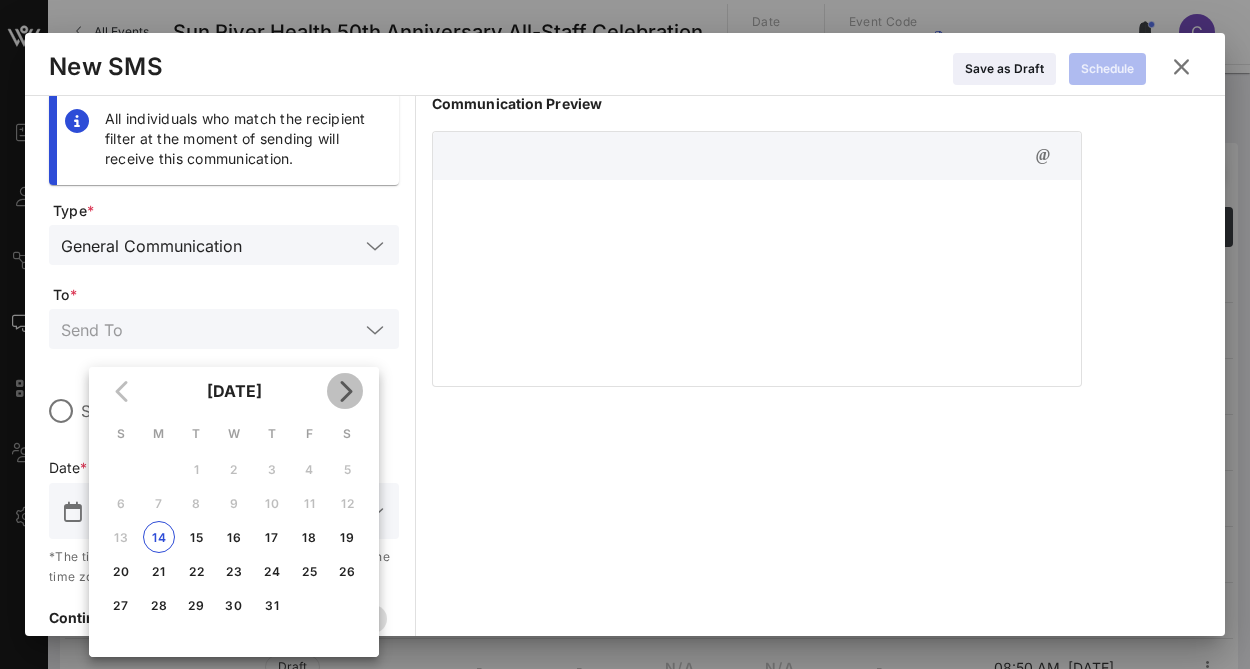 click at bounding box center (345, 391) 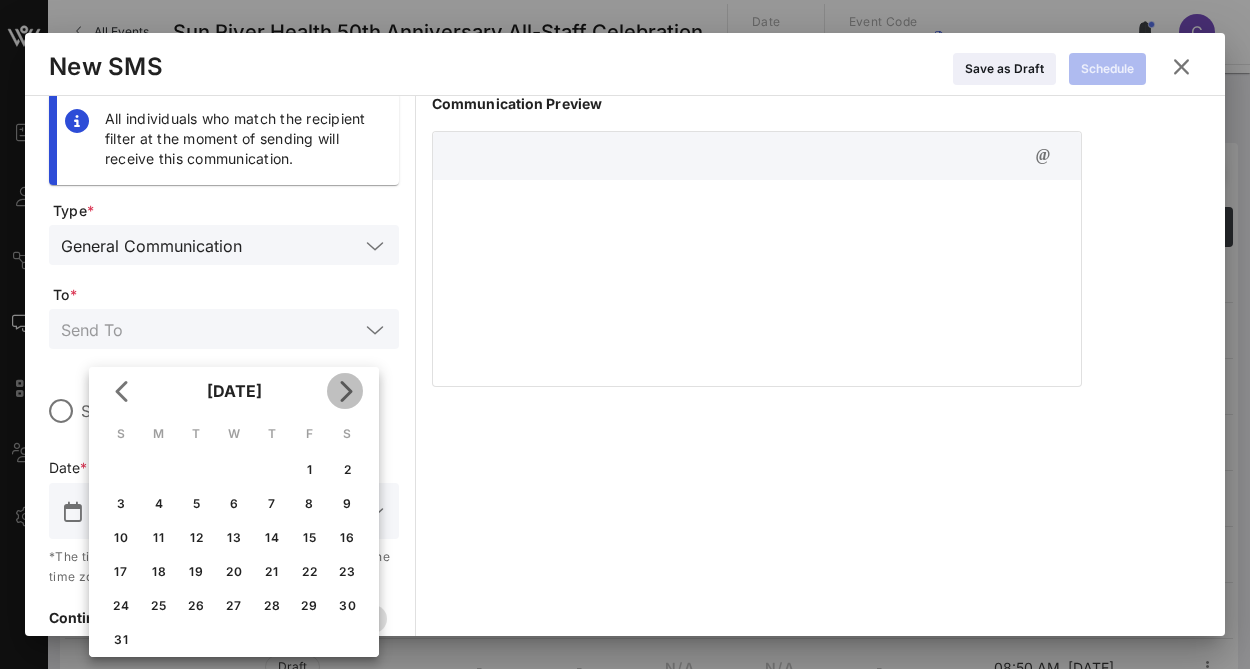 click at bounding box center [345, 391] 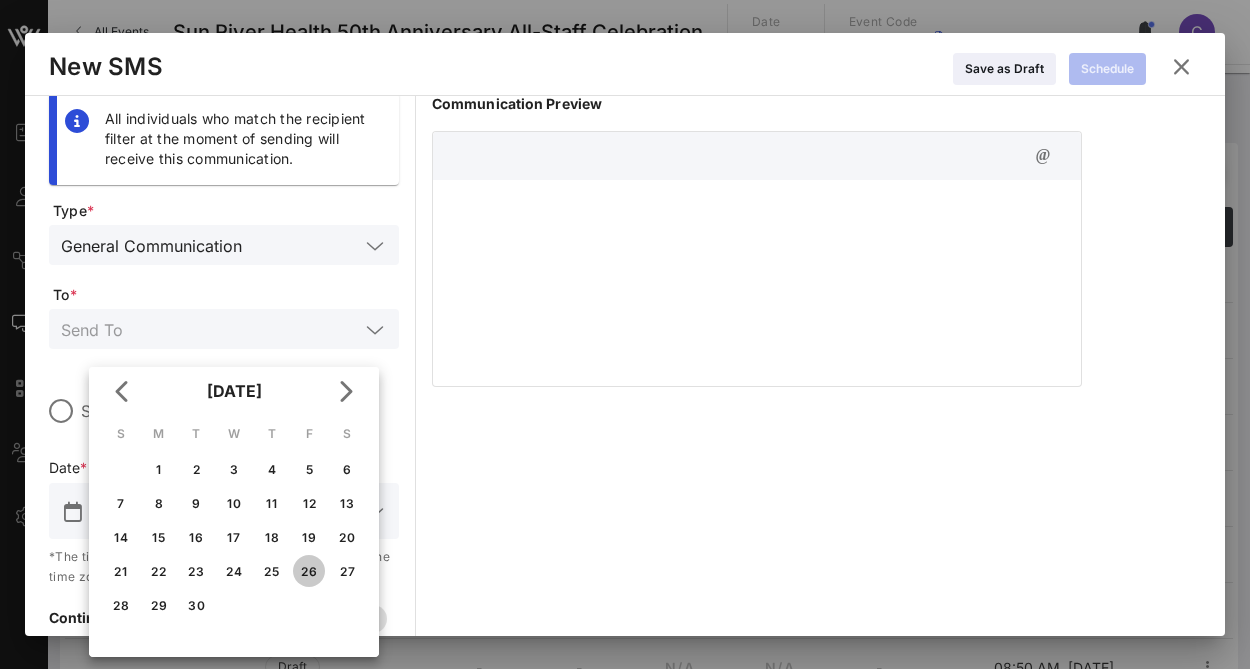 click on "26" at bounding box center [309, 571] 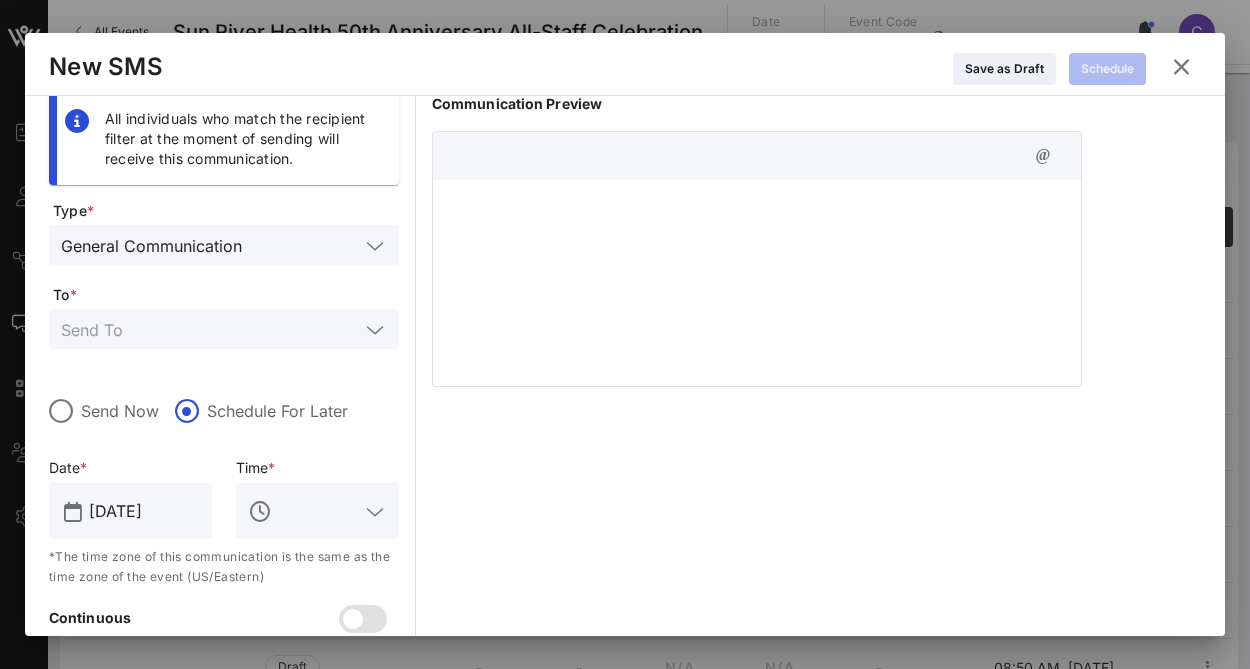 click at bounding box center [375, 512] 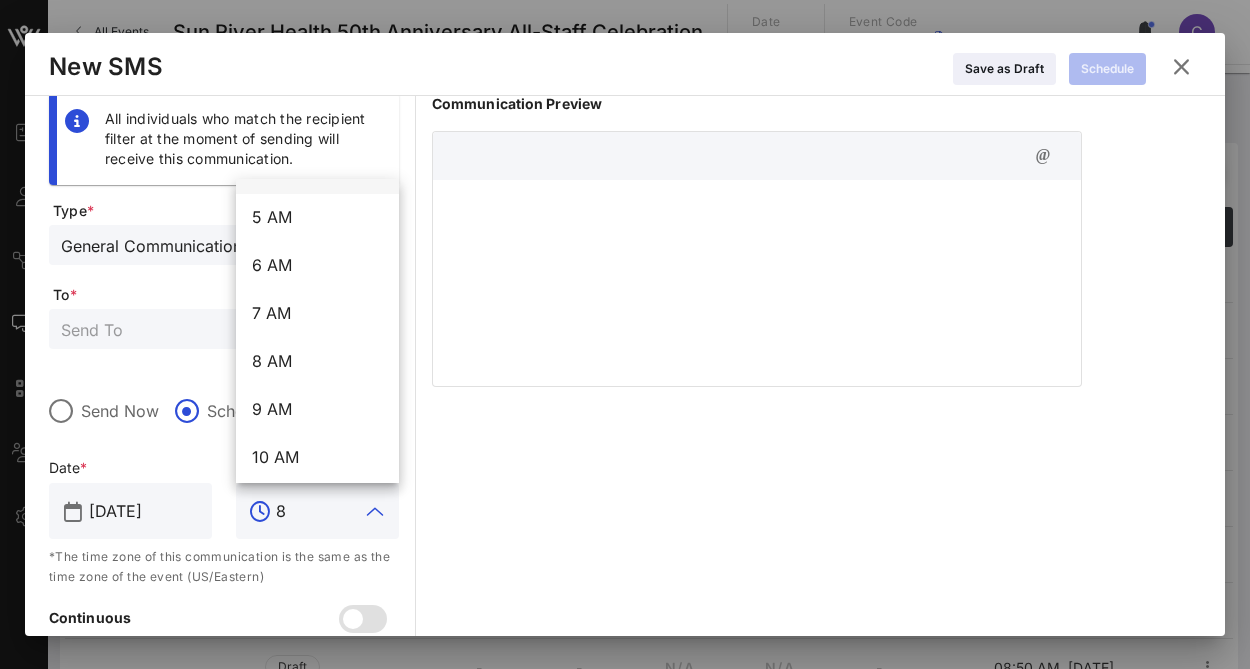 scroll, scrollTop: 0, scrollLeft: 0, axis: both 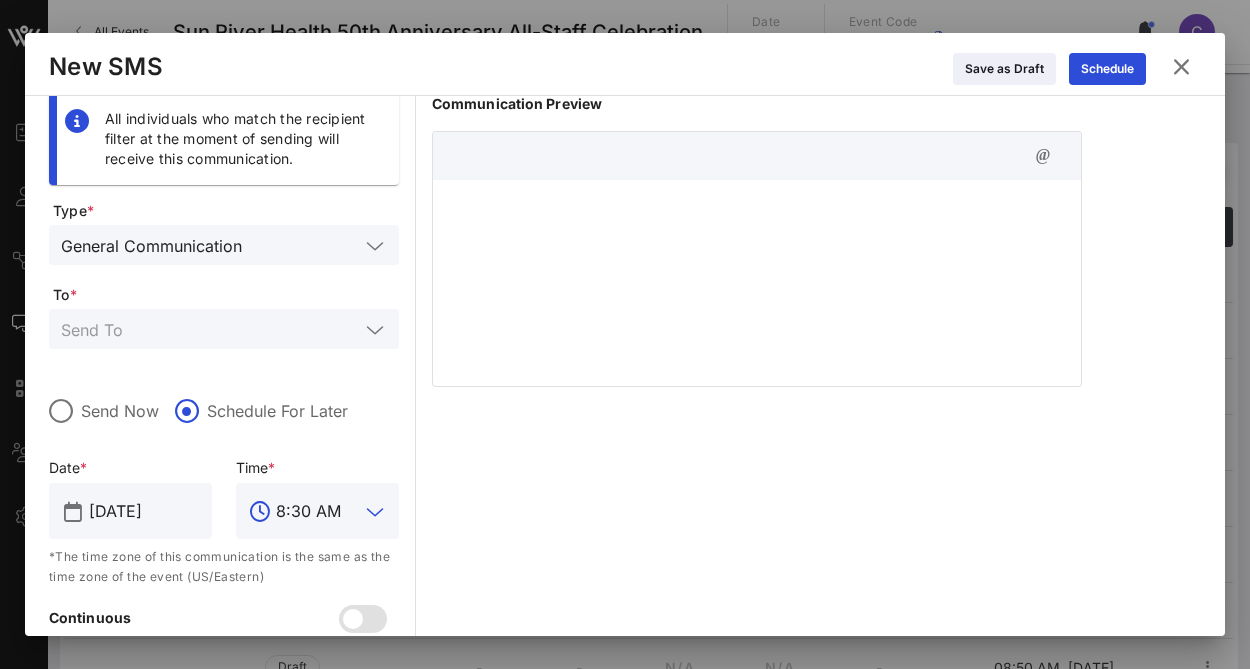 type on "8:30 AM" 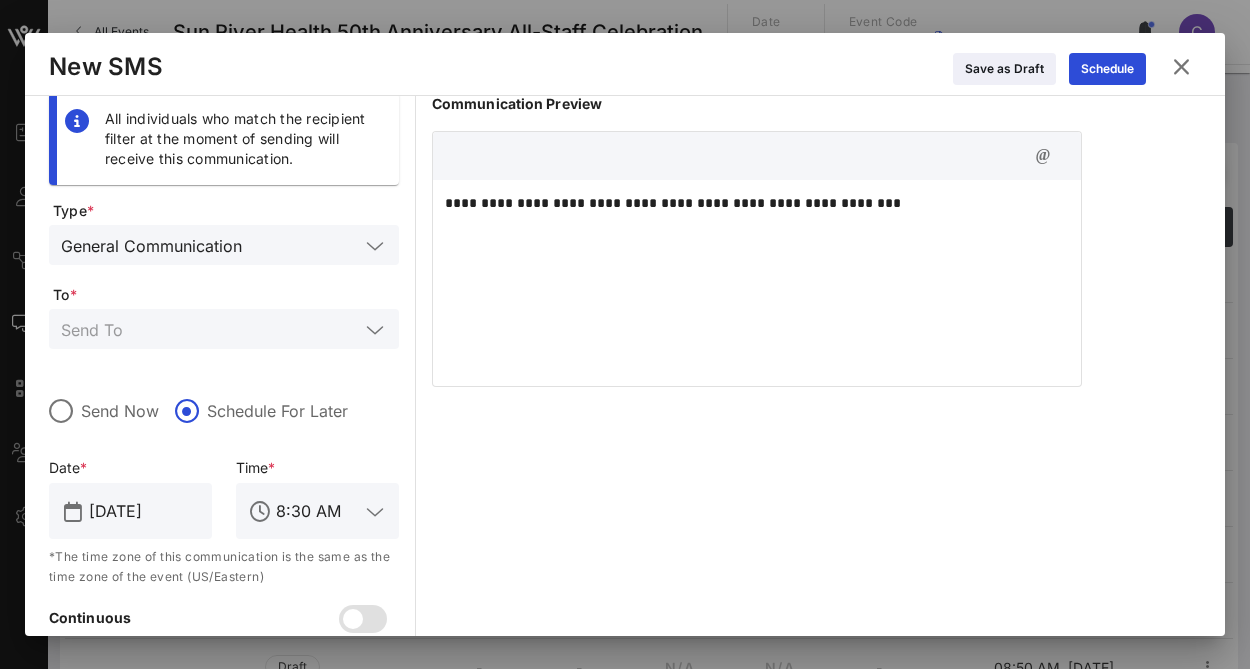 scroll, scrollTop: 0, scrollLeft: 0, axis: both 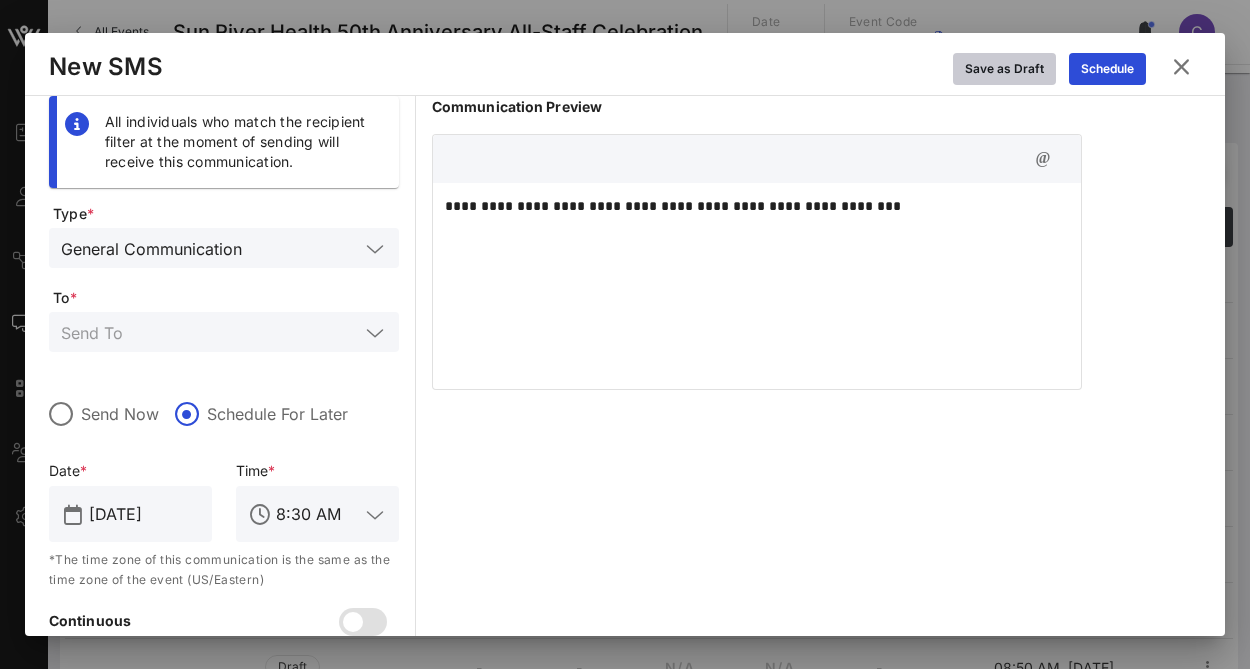 click on "Save as Draft" at bounding box center (1004, 69) 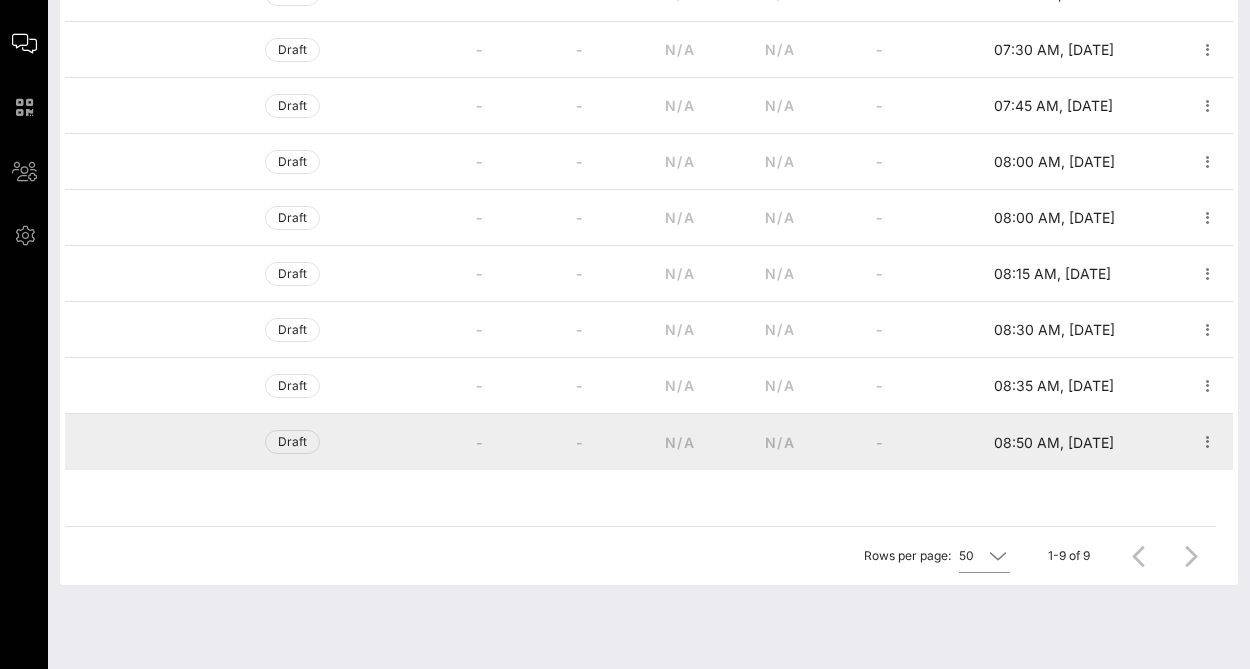 scroll, scrollTop: 0, scrollLeft: 0, axis: both 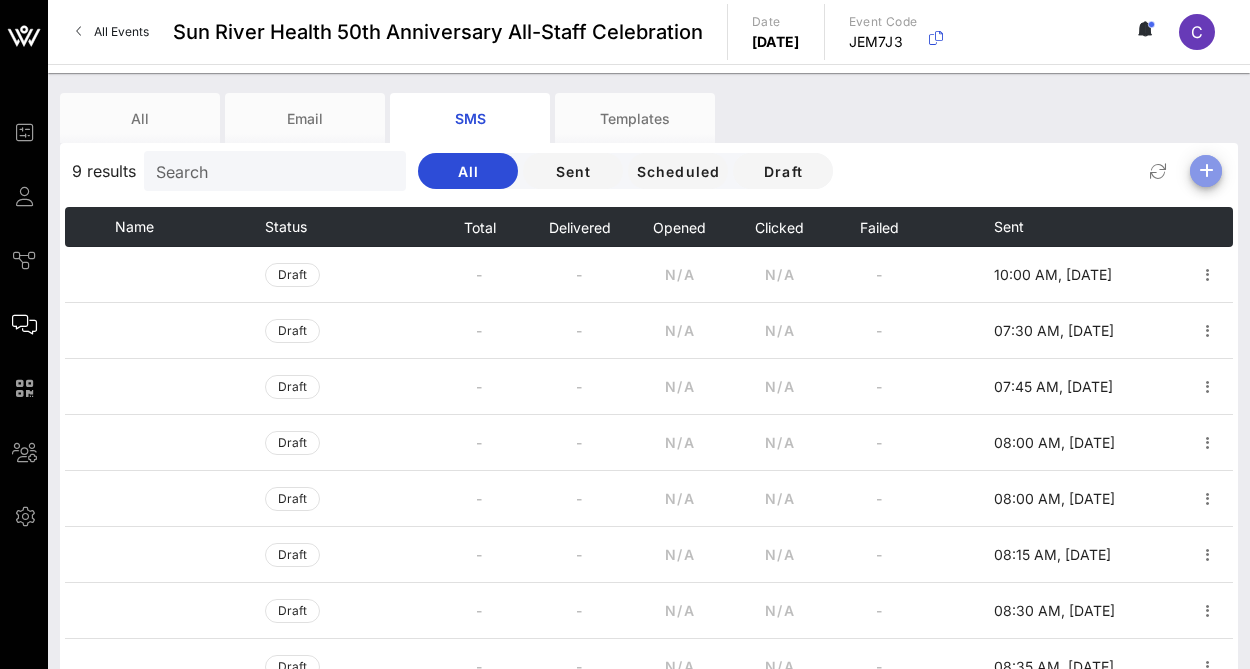 click at bounding box center [1206, 171] 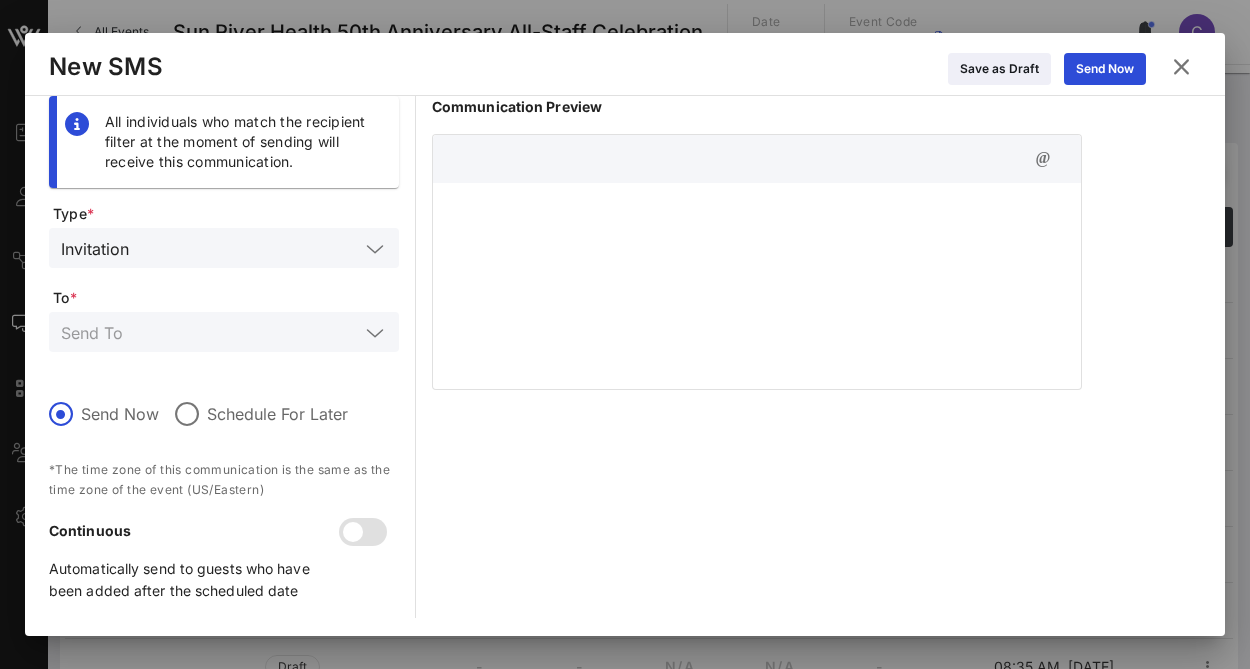 click at bounding box center (757, 206) 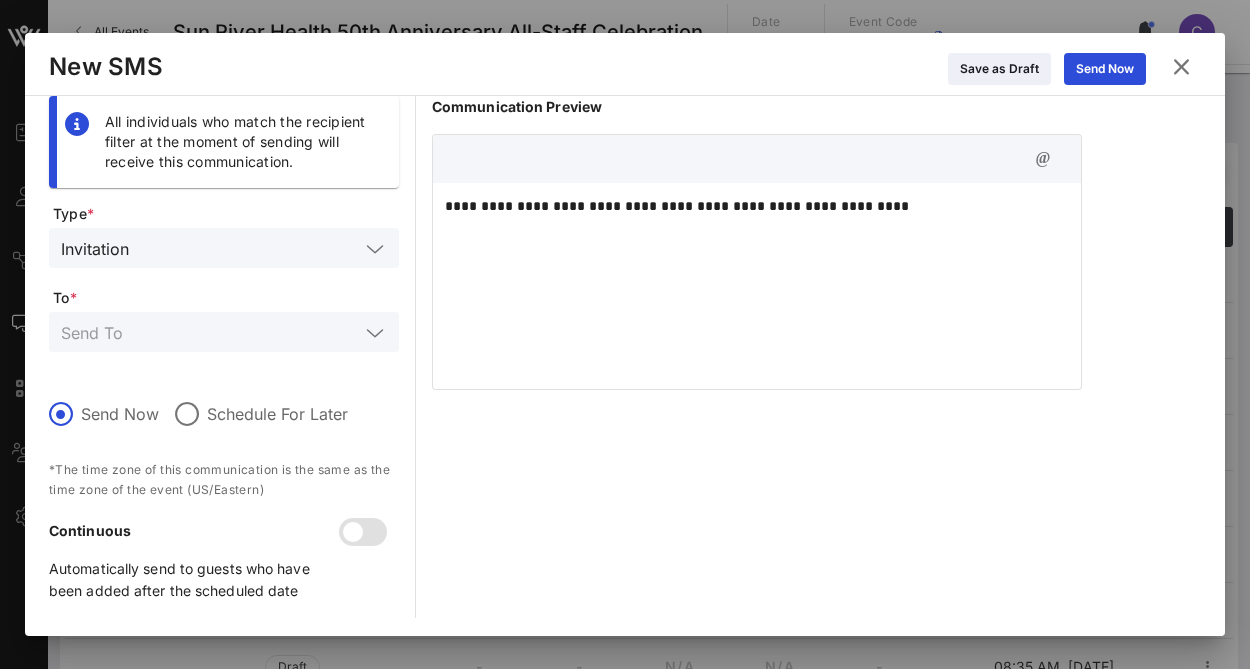 click at bounding box center [375, 249] 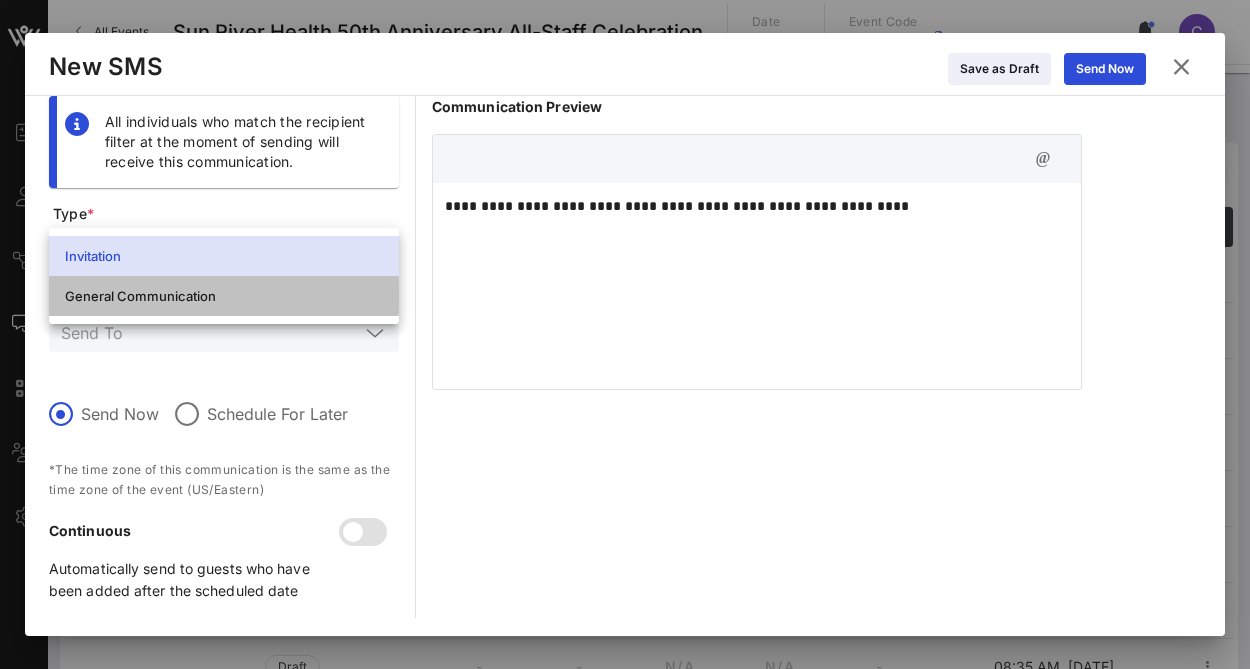 click on "General Communication" at bounding box center [224, 296] 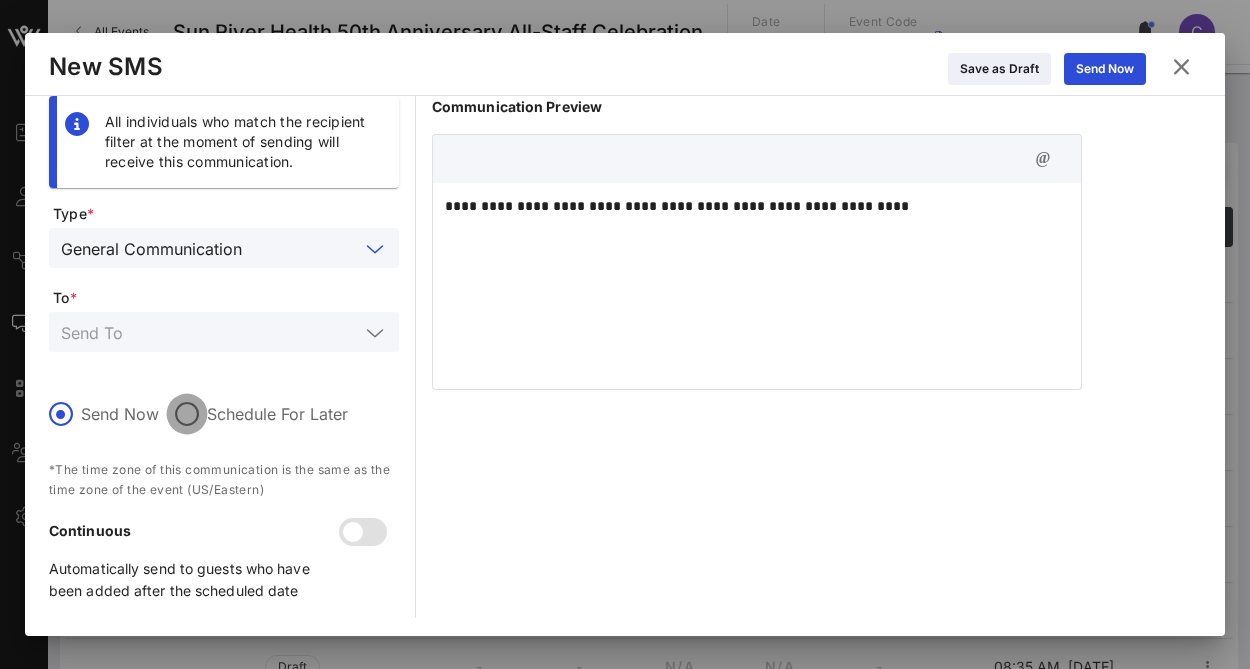 click at bounding box center [187, 414] 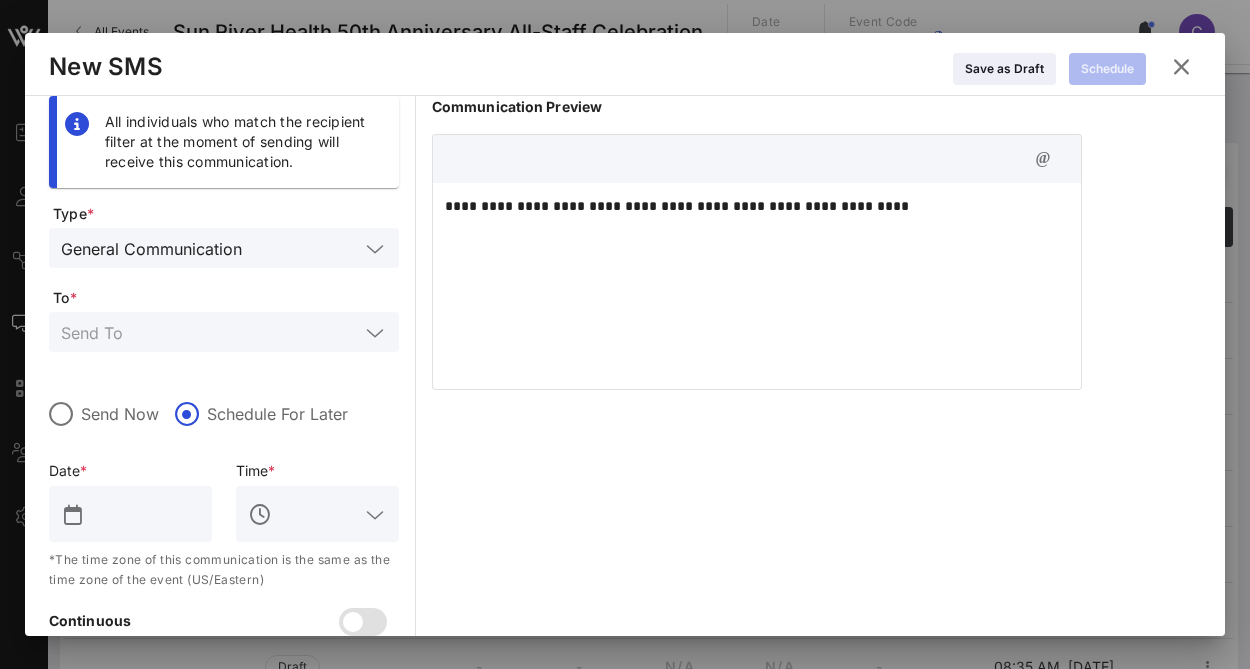 click at bounding box center [144, 514] 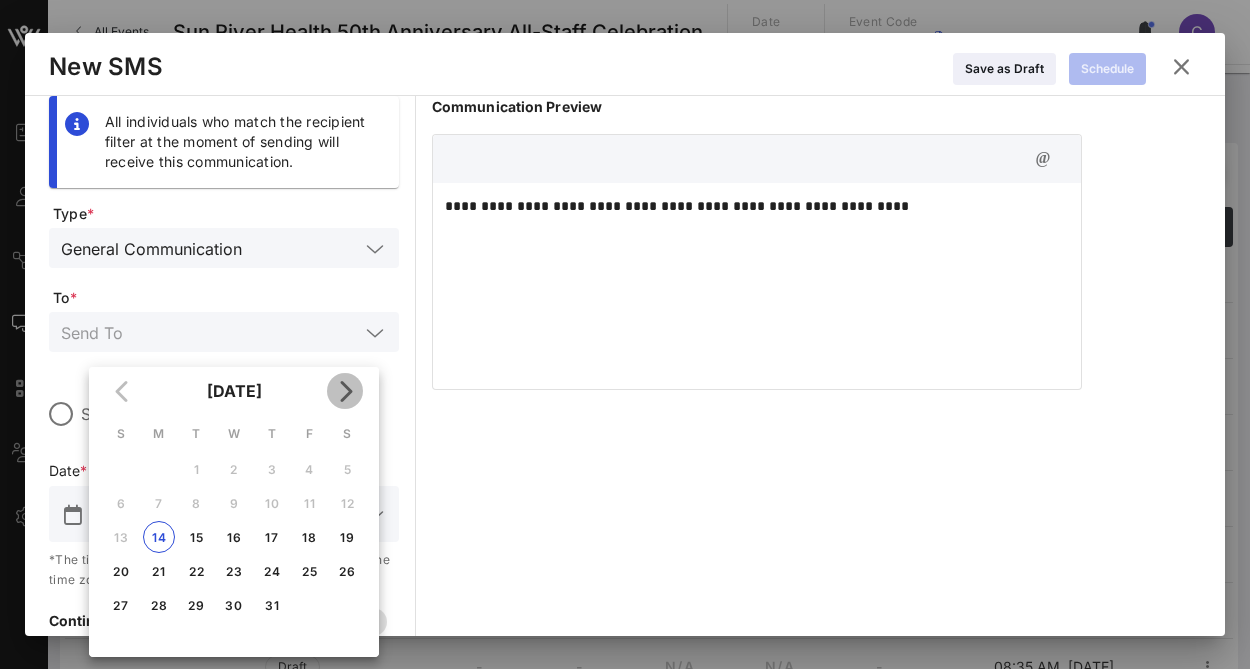 click at bounding box center [345, 391] 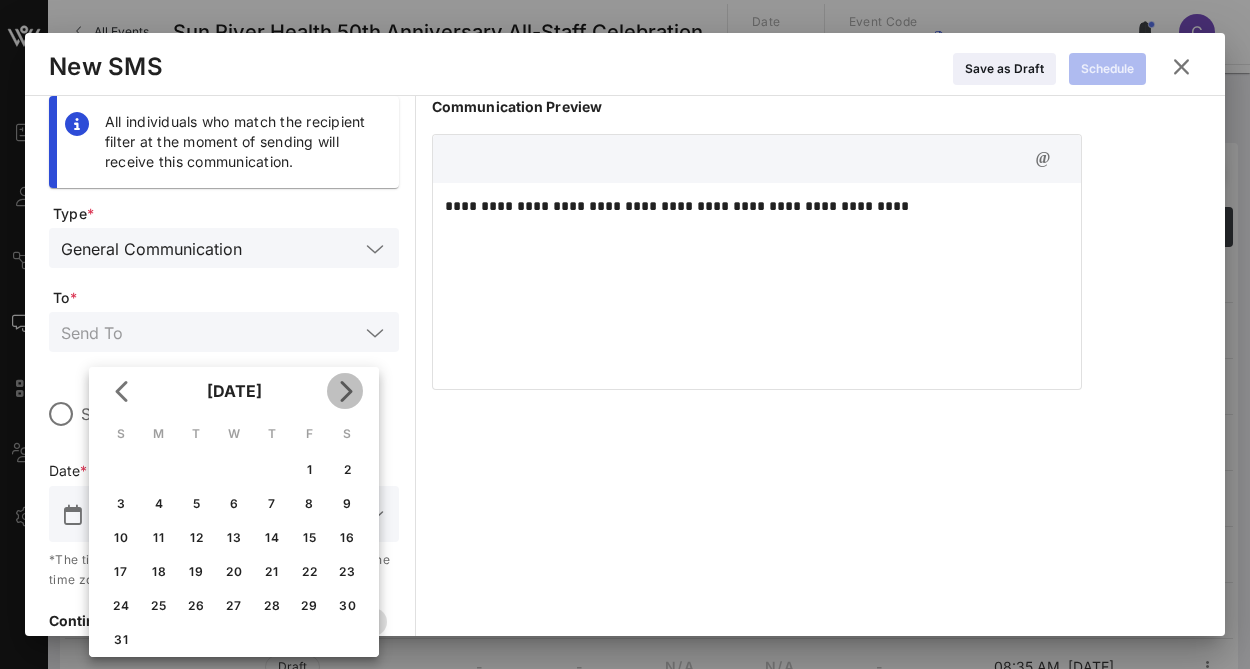 click at bounding box center (345, 391) 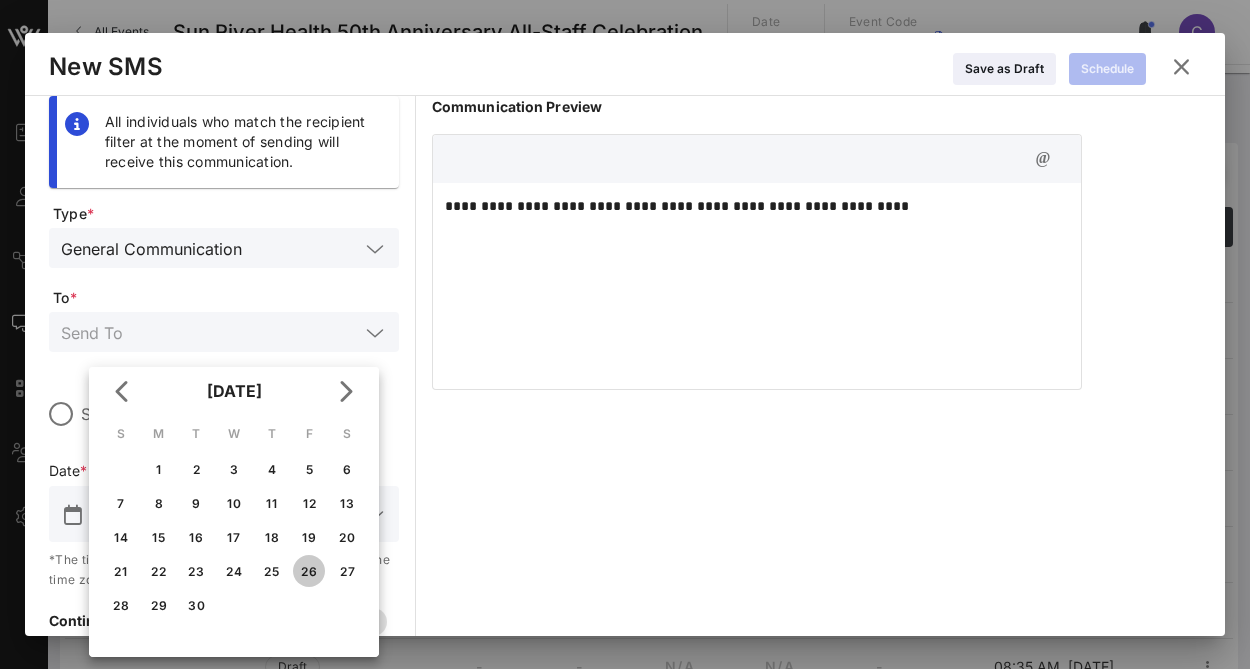 click on "26" at bounding box center [309, 571] 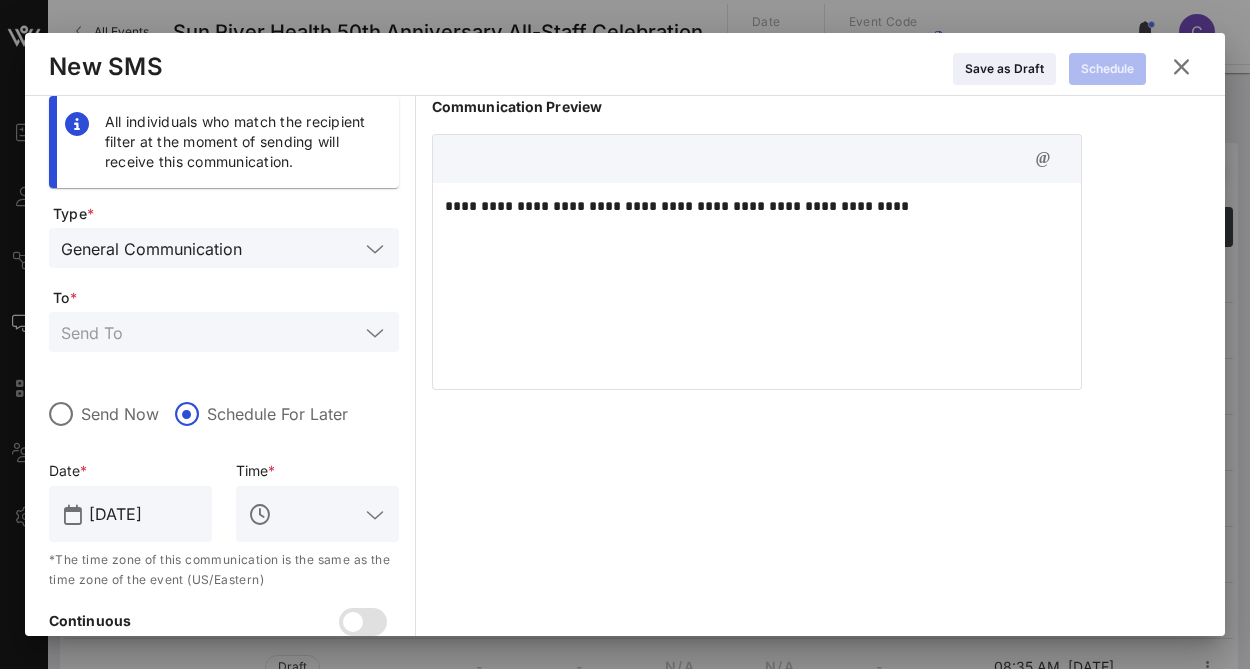click at bounding box center (375, 515) 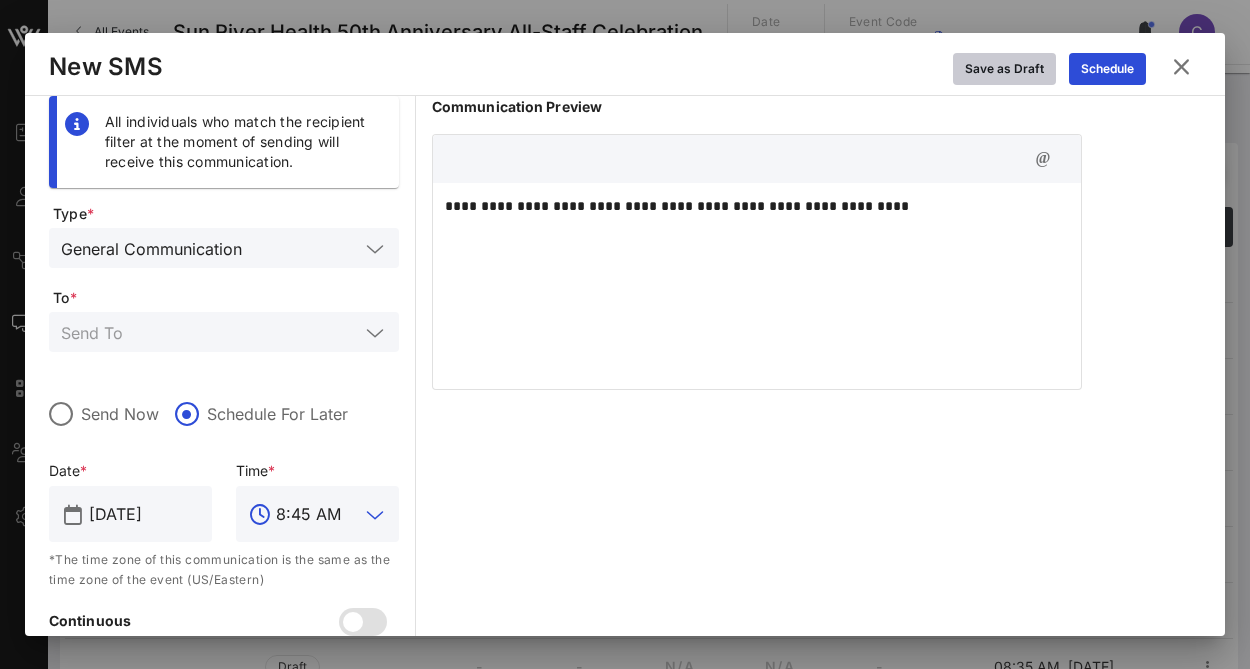 type on "8:45 AM" 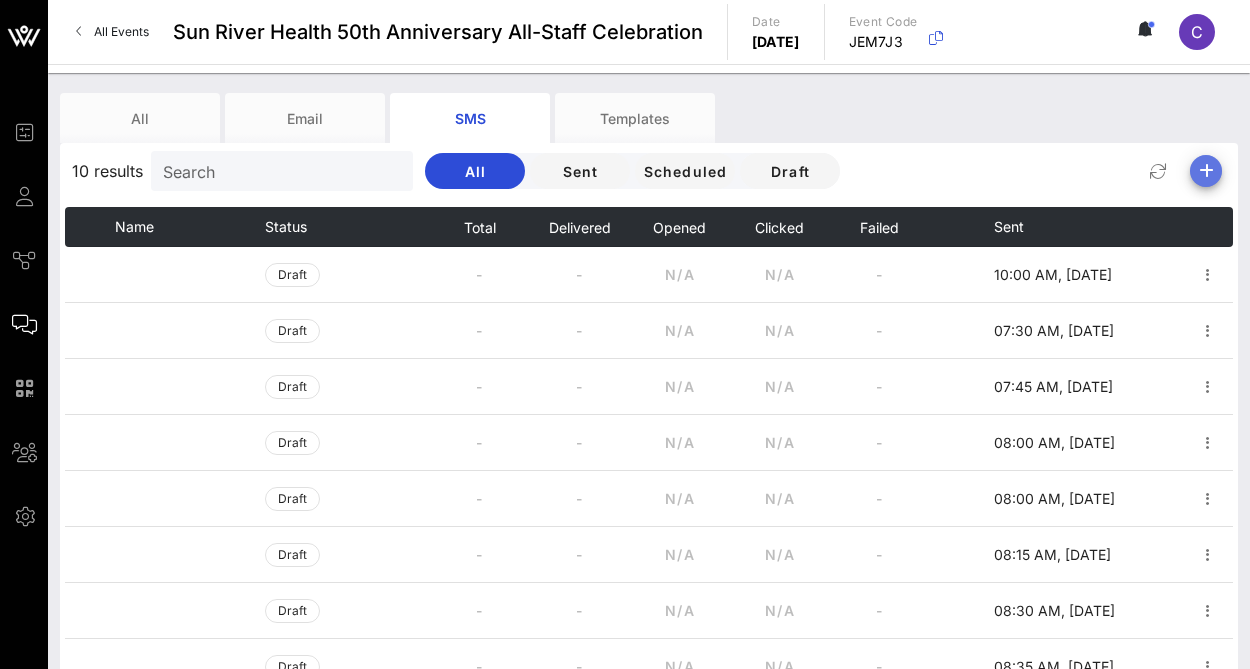 click at bounding box center (1206, 171) 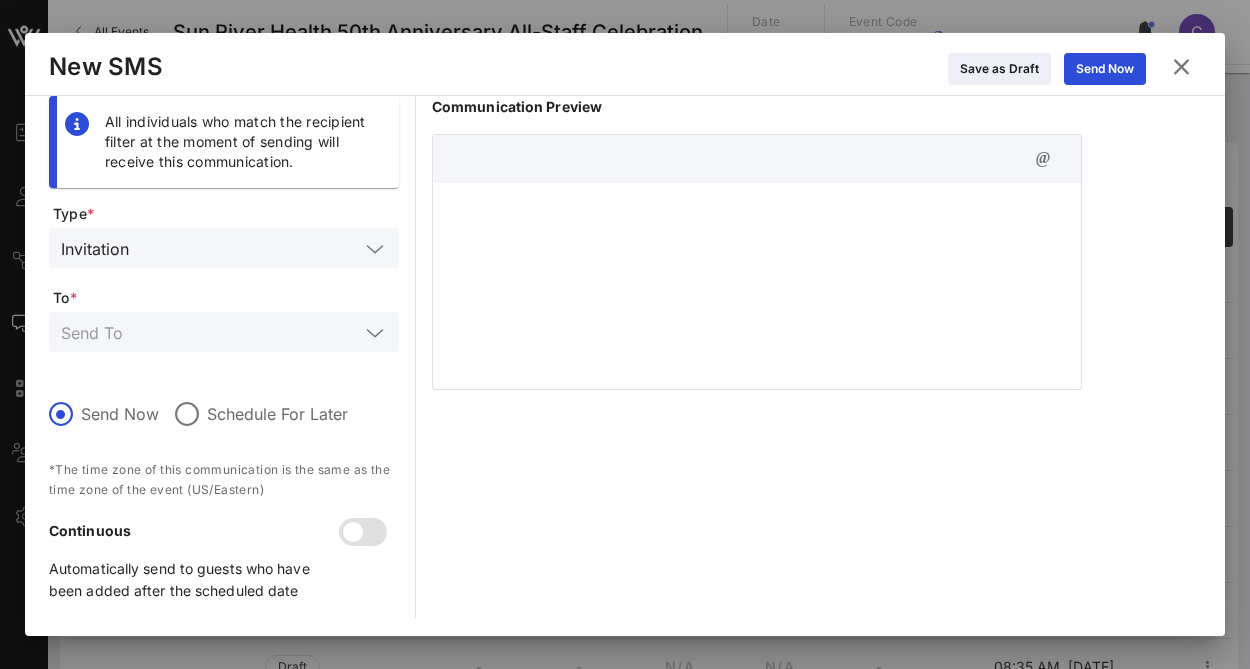 click at bounding box center (375, 249) 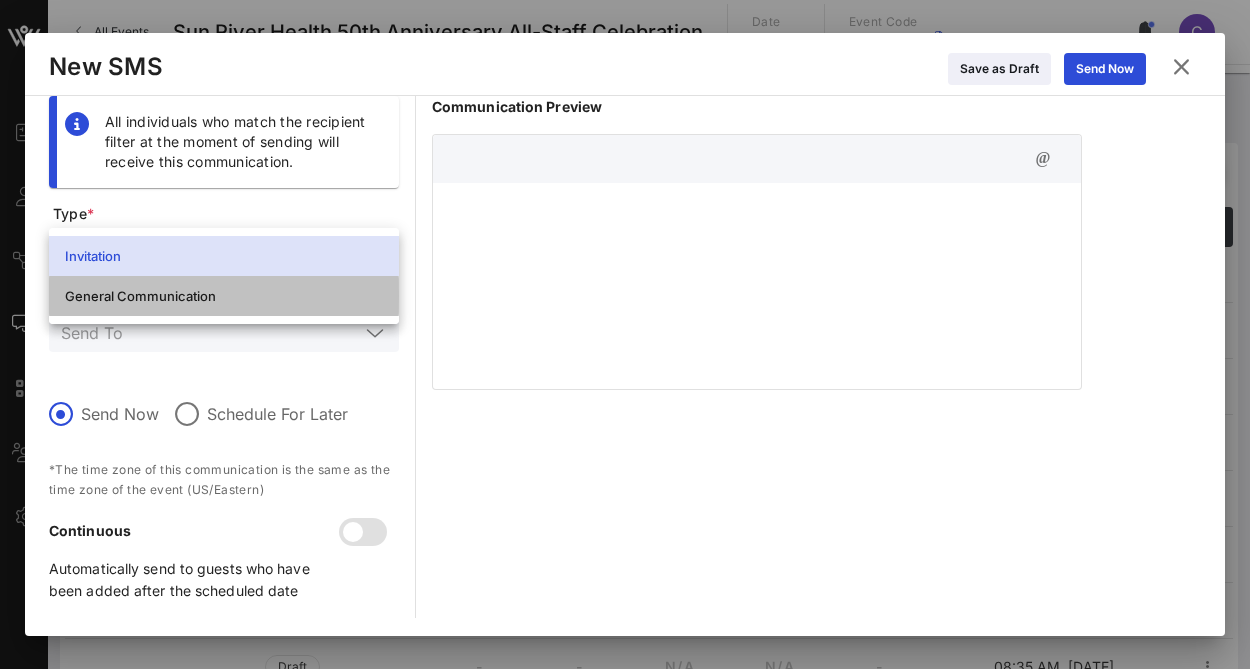 click on "General Communication" at bounding box center (224, 296) 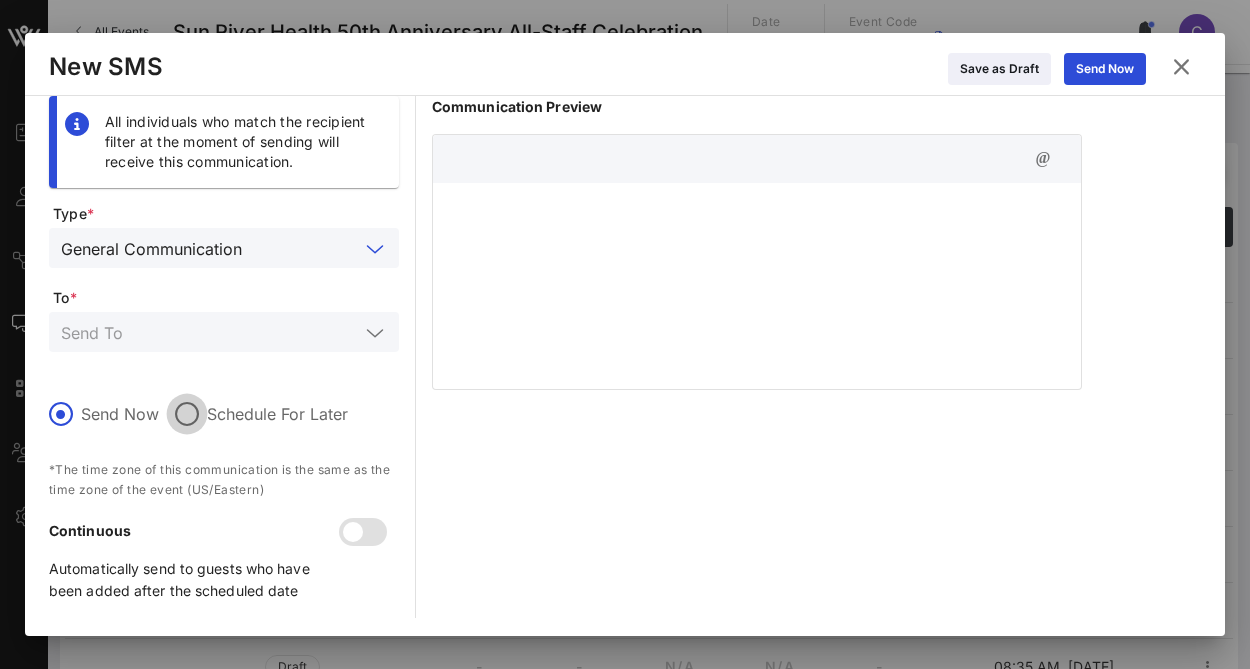 click at bounding box center [187, 414] 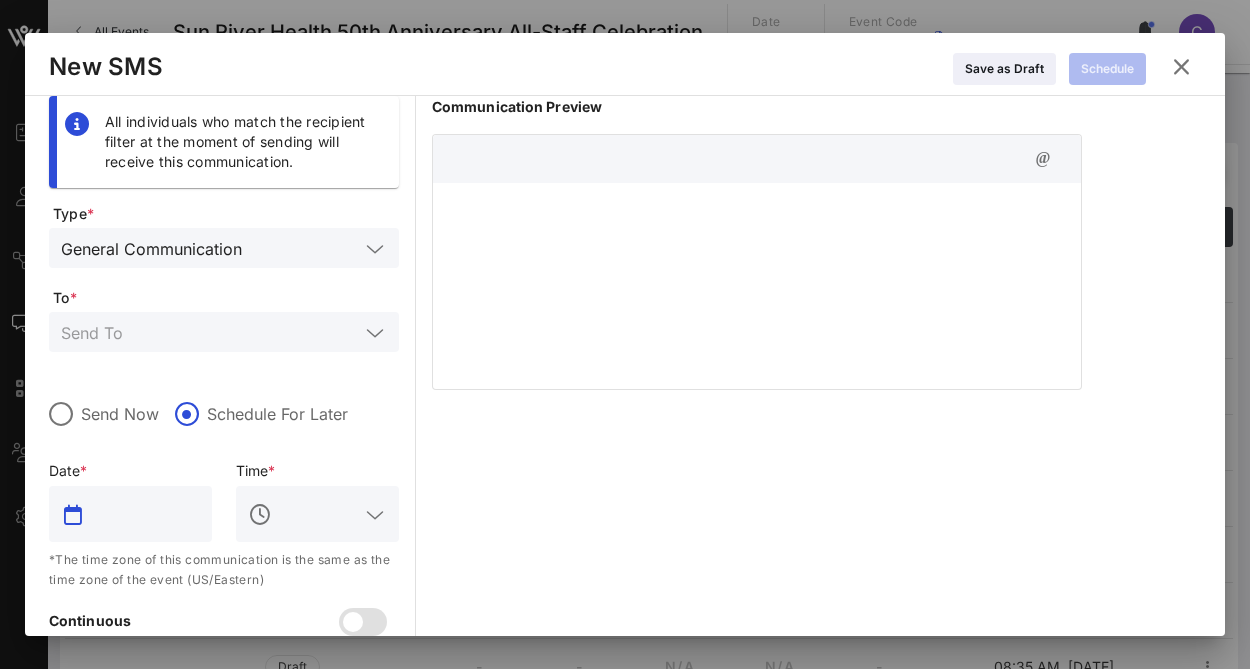 click at bounding box center [144, 514] 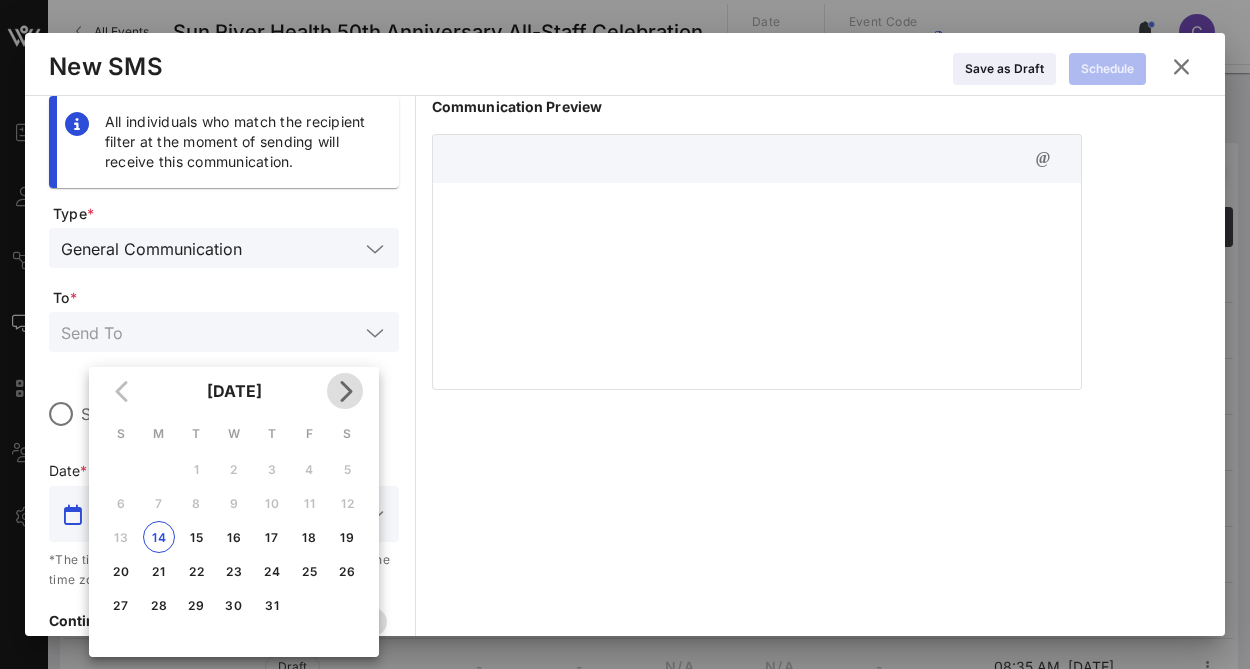 click at bounding box center [345, 391] 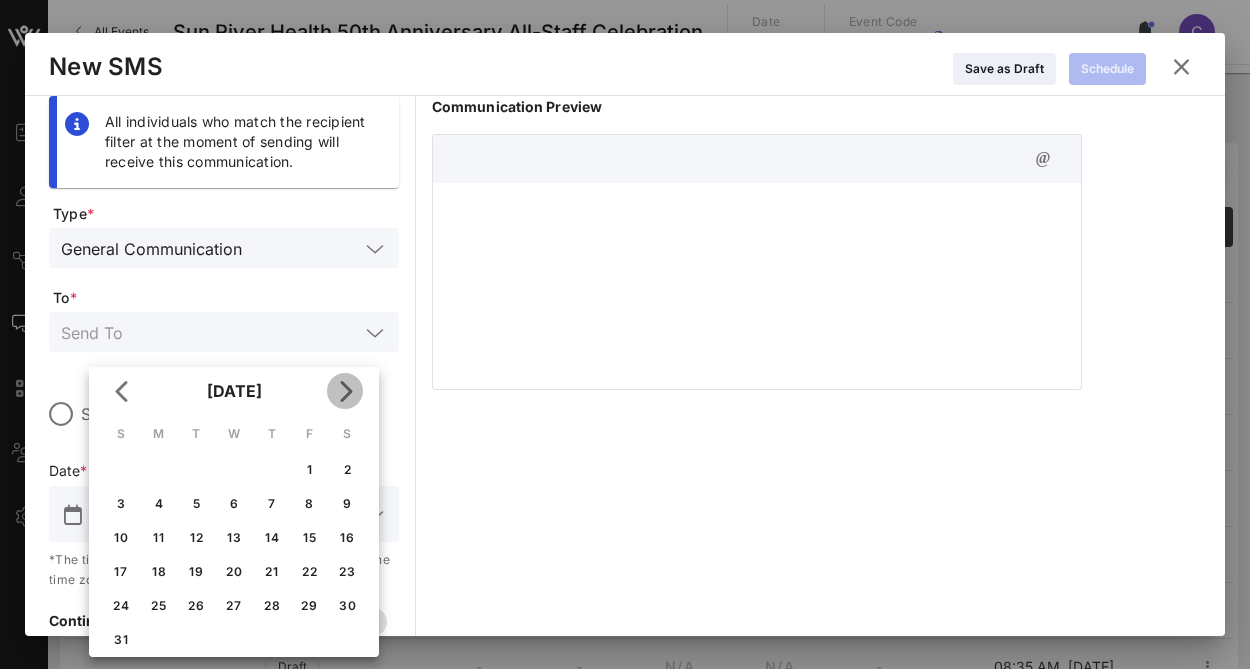 click at bounding box center [345, 391] 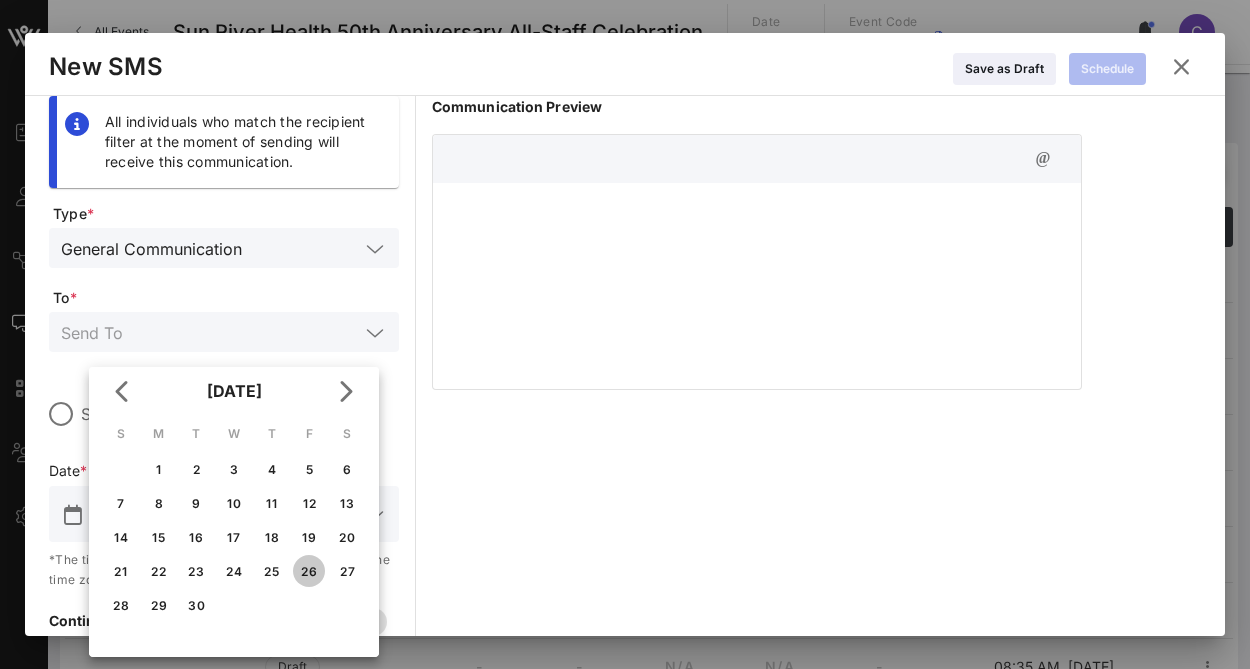 click on "26" at bounding box center [309, 571] 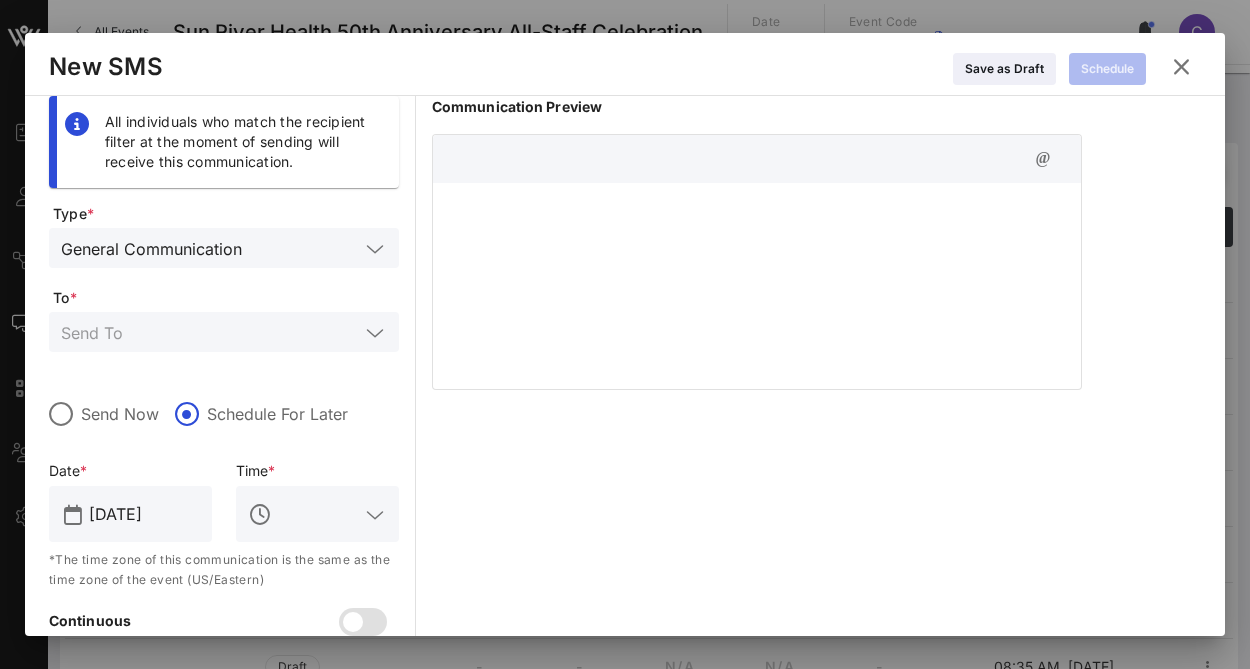 click at bounding box center [375, 515] 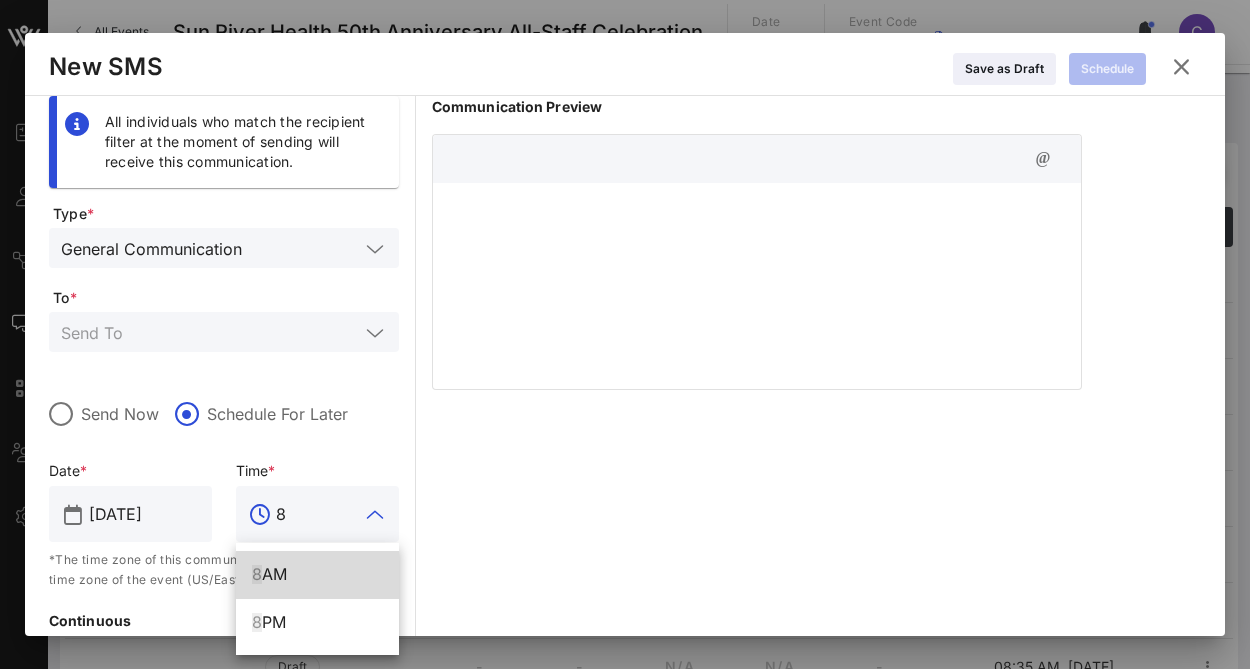 scroll, scrollTop: 0, scrollLeft: 0, axis: both 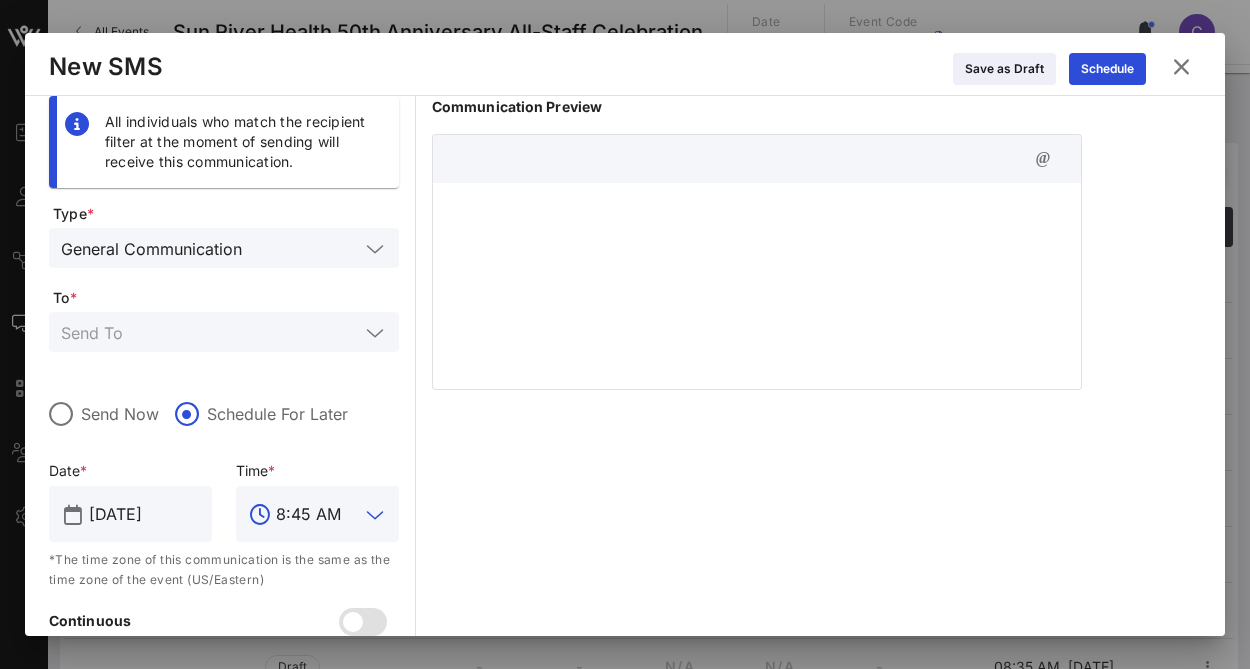type on "8:45 AM" 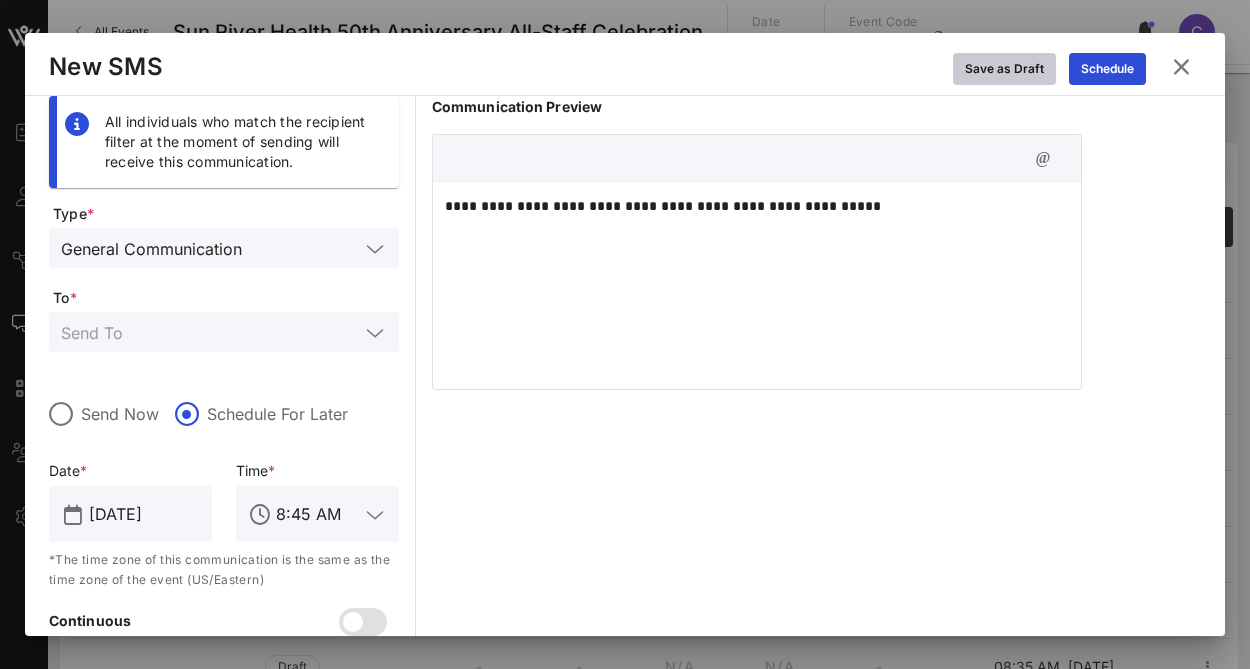 click on "Save as Draft" at bounding box center [1004, 69] 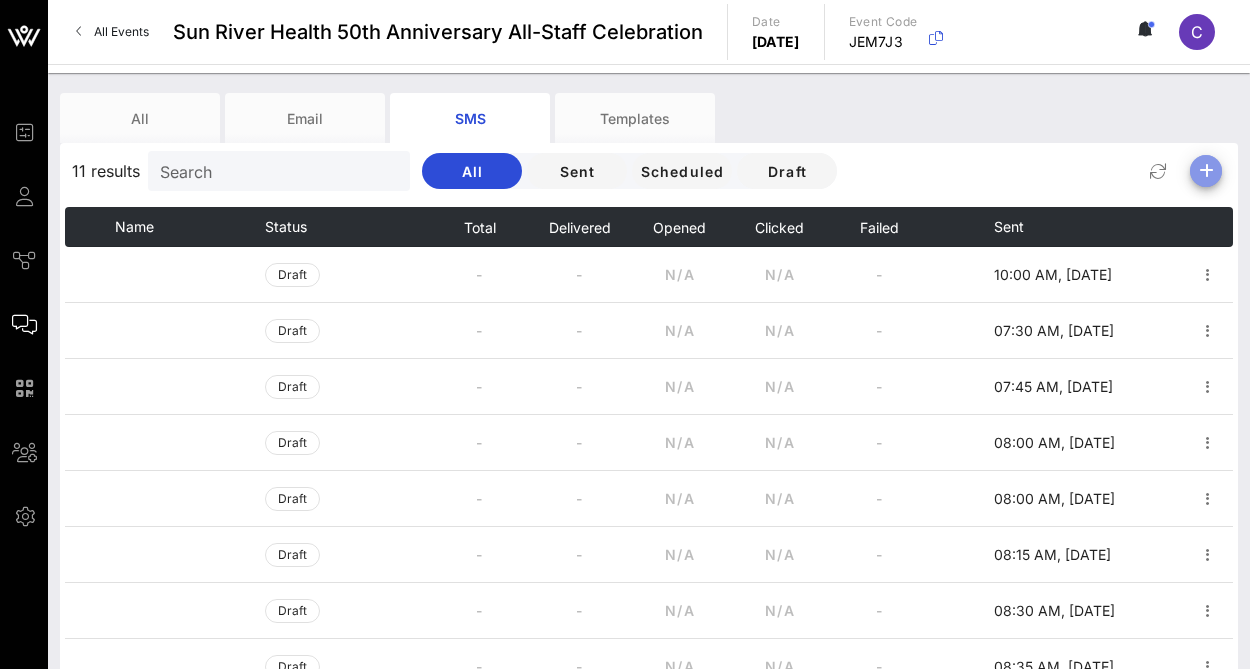 click at bounding box center (1206, 171) 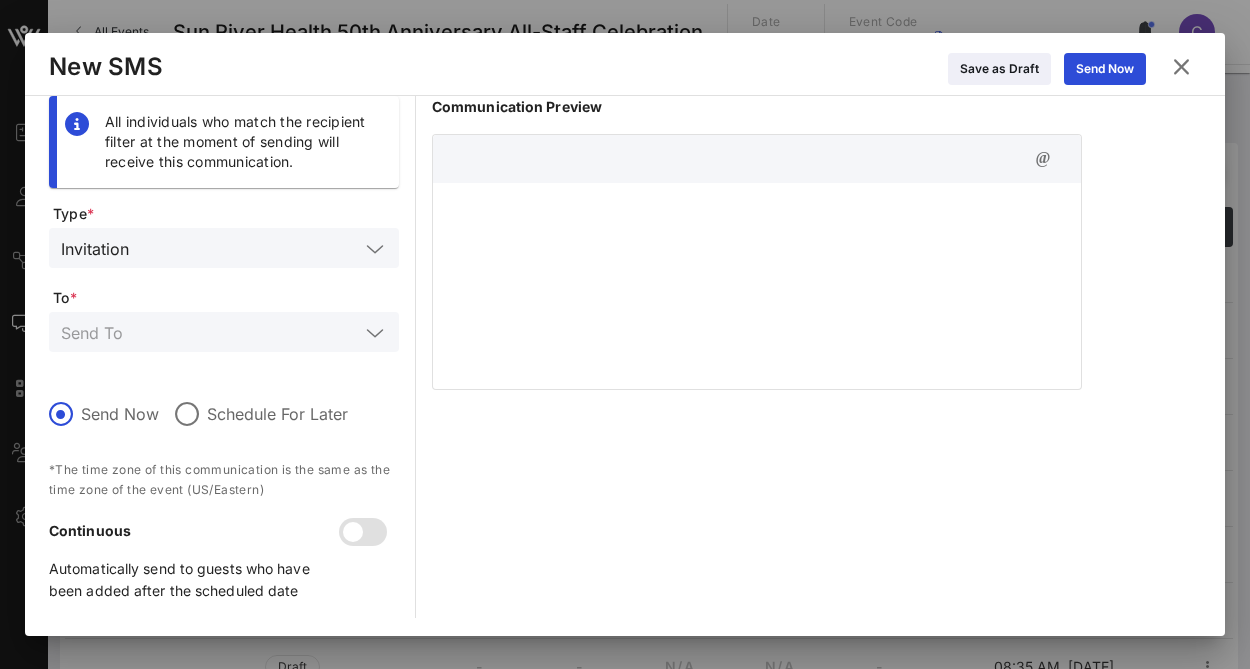click at bounding box center [375, 333] 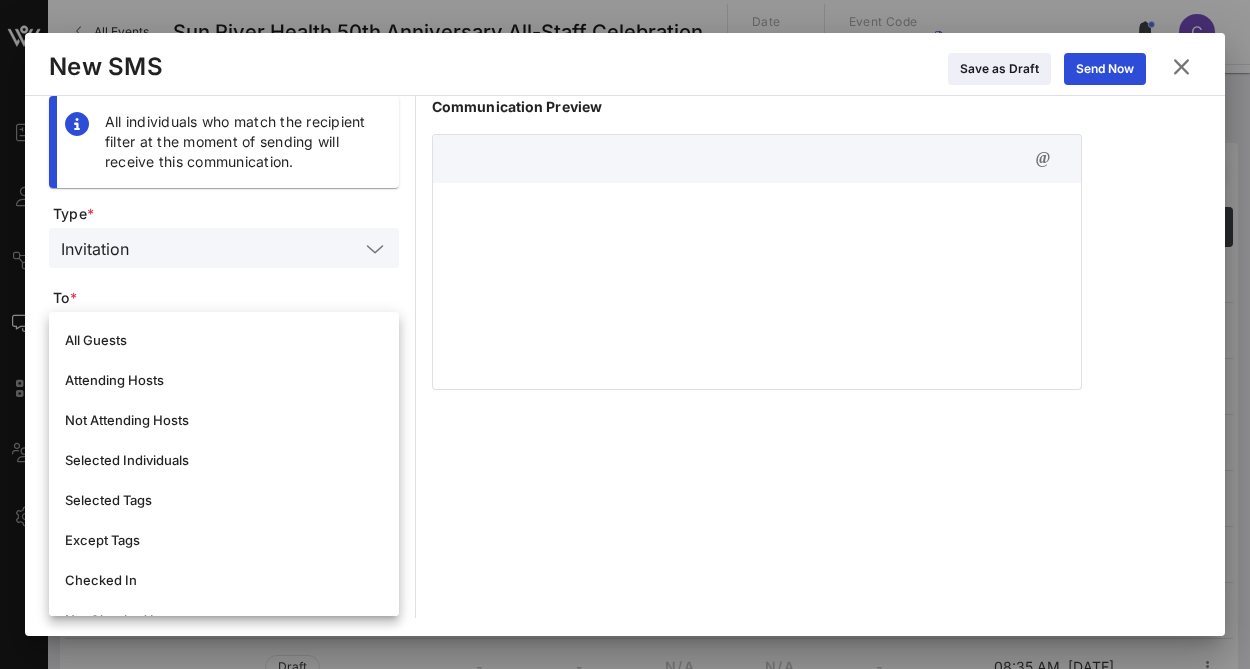 click at bounding box center (757, 283) 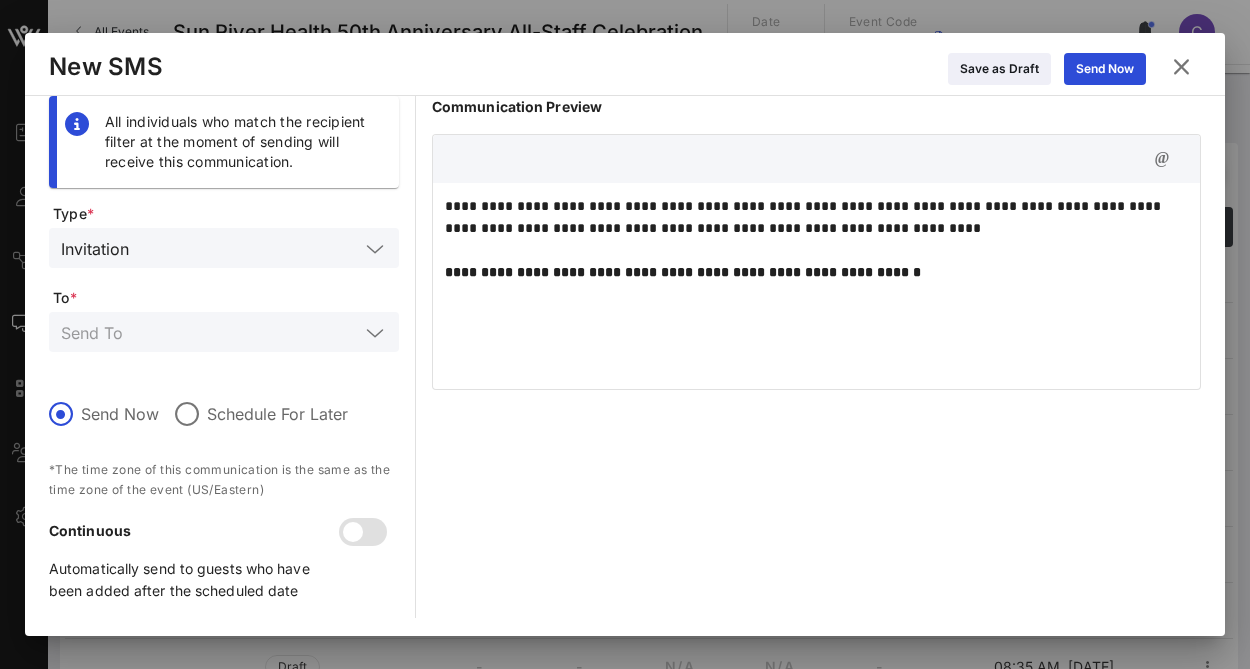 click on "**********" at bounding box center (683, 272) 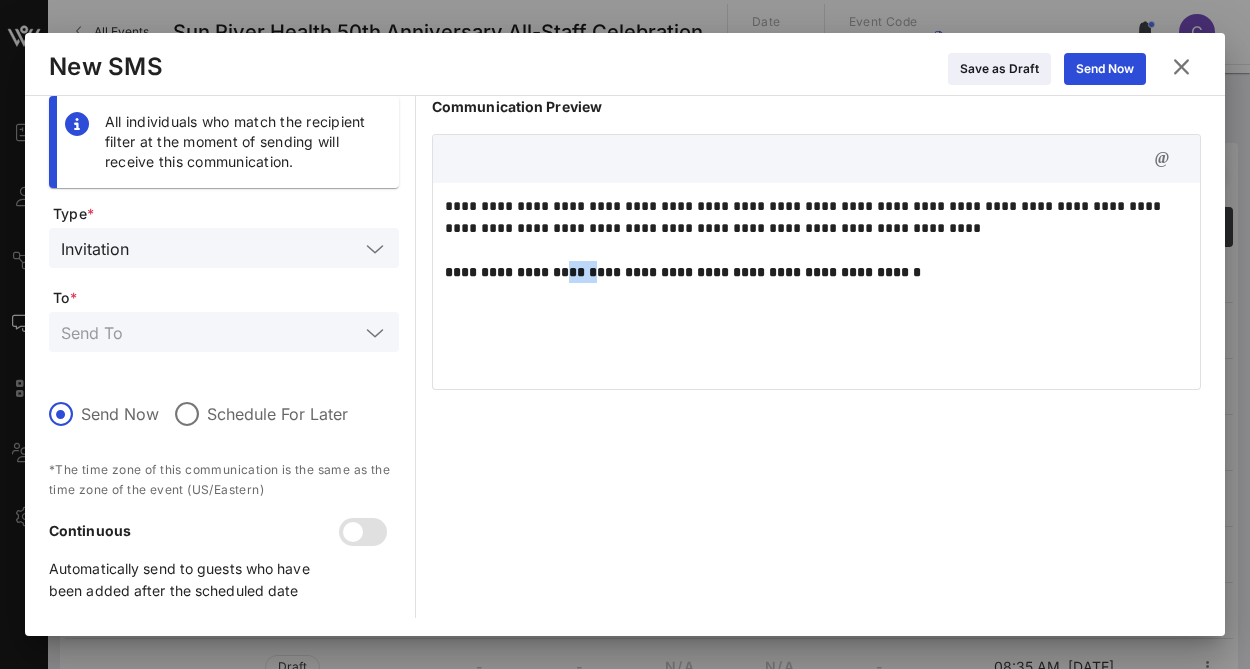 click on "**********" at bounding box center (683, 272) 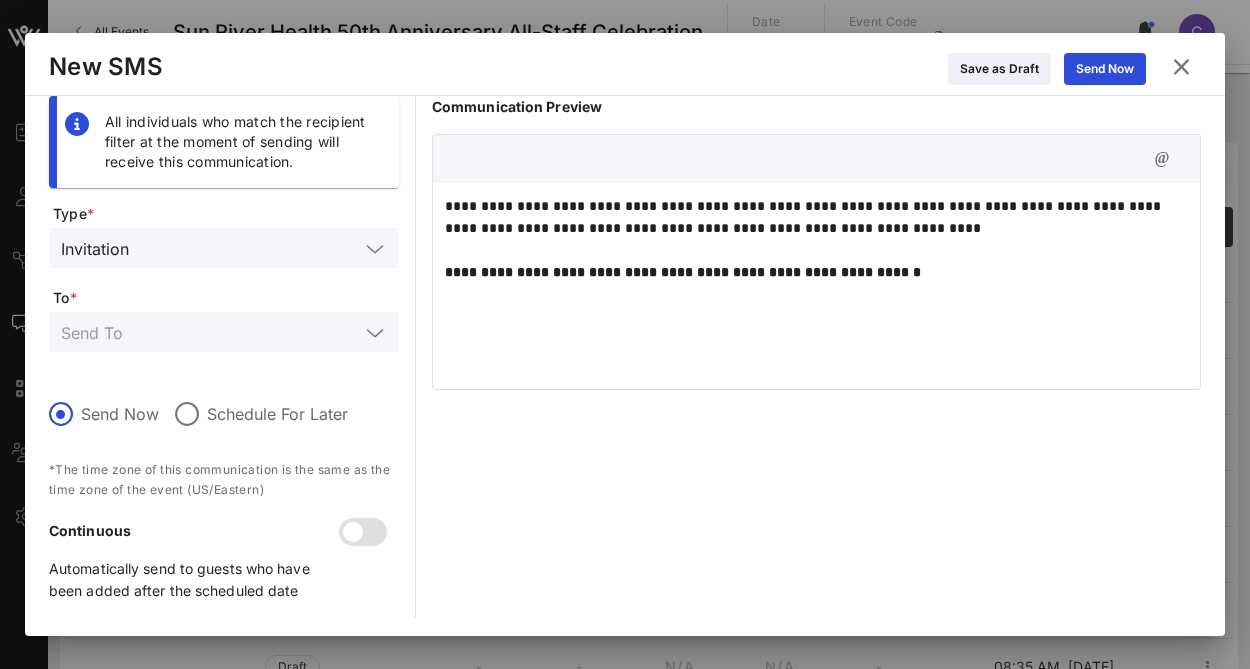 click on "Send Now   Schedule For Later" at bounding box center [224, 423] 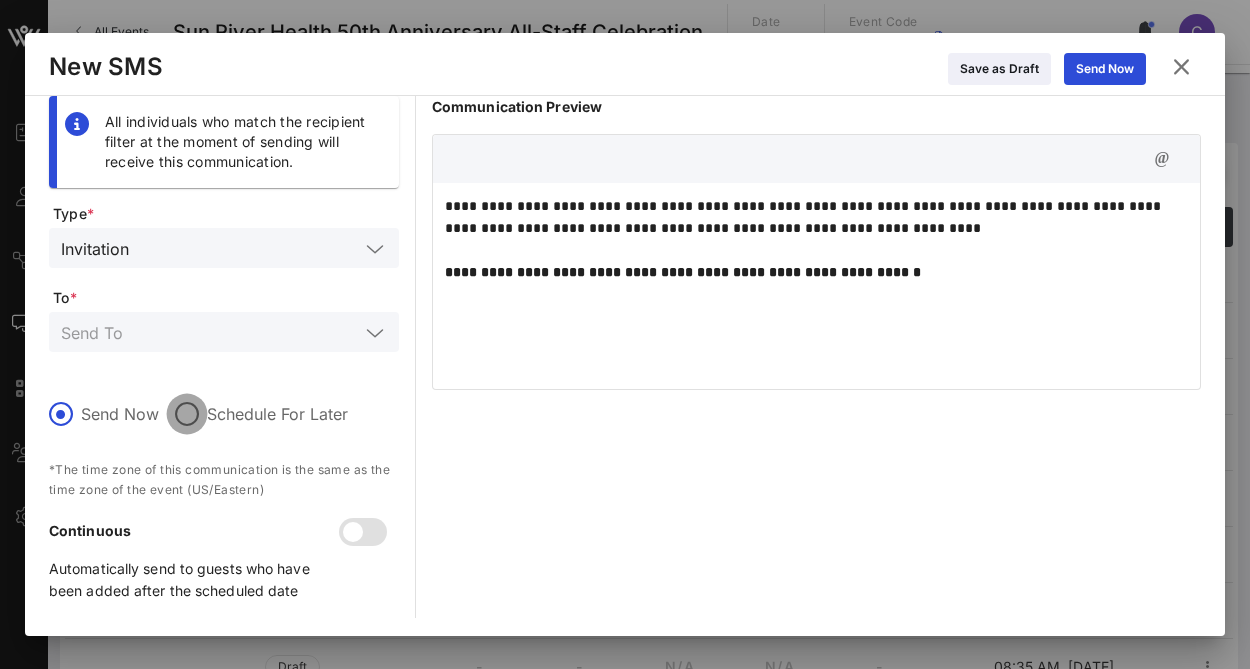 click at bounding box center [187, 414] 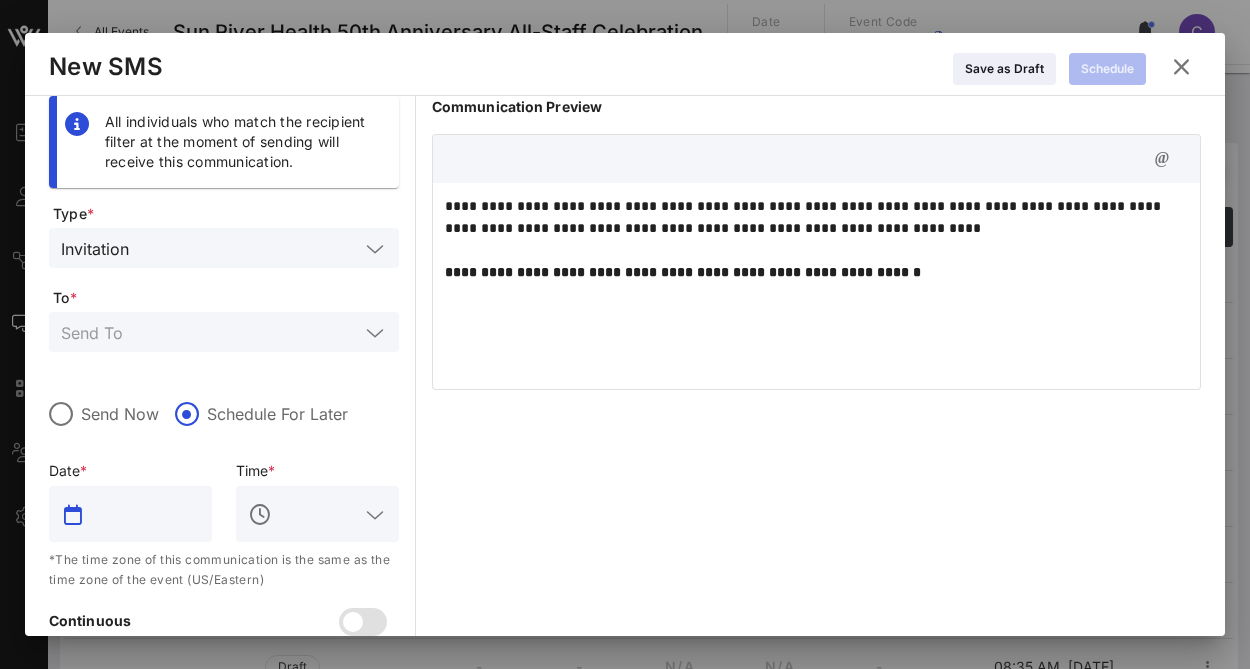 click at bounding box center [144, 514] 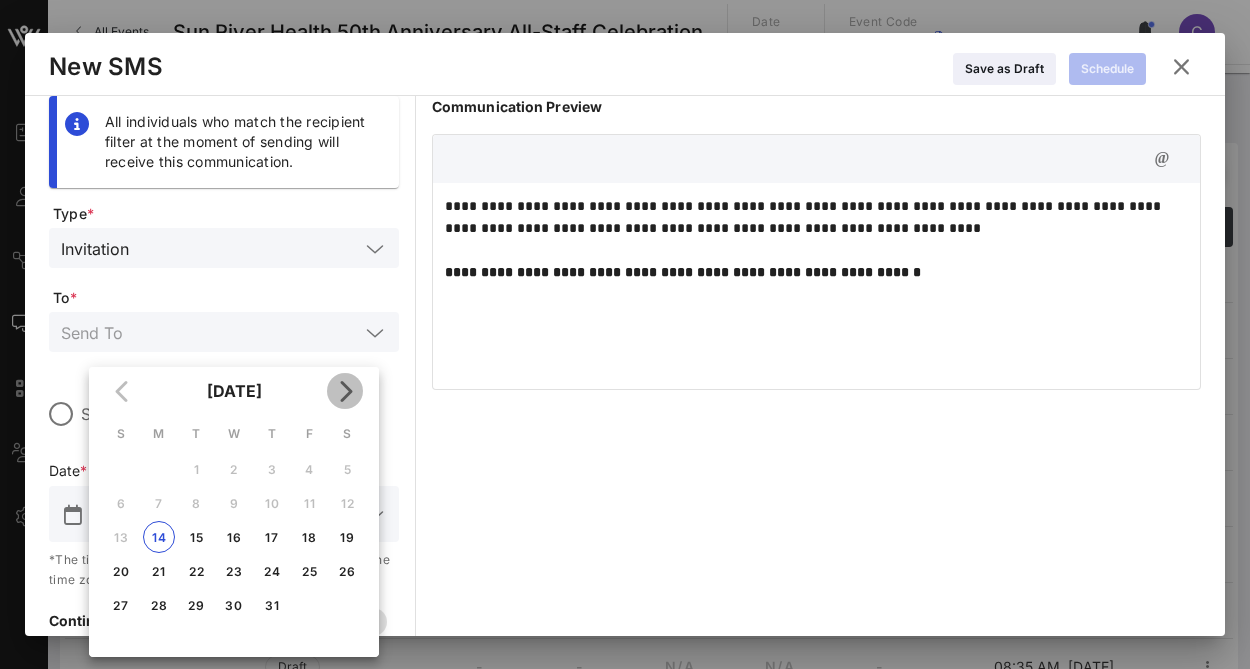 click at bounding box center (345, 391) 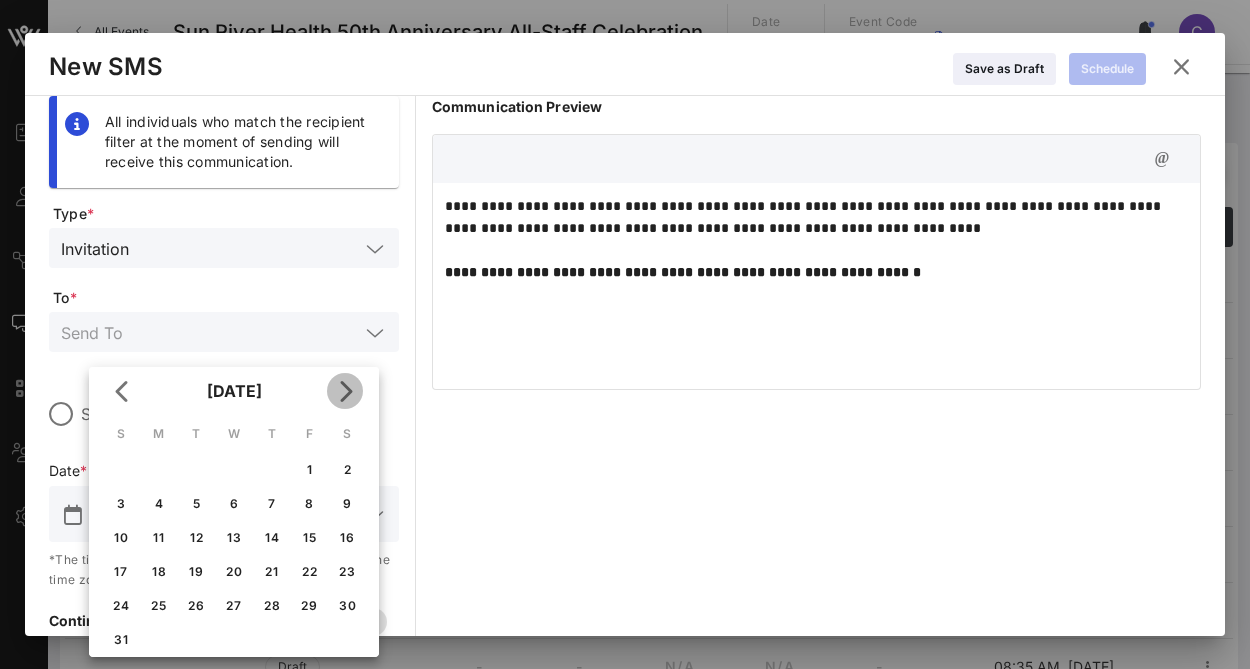 click at bounding box center [345, 391] 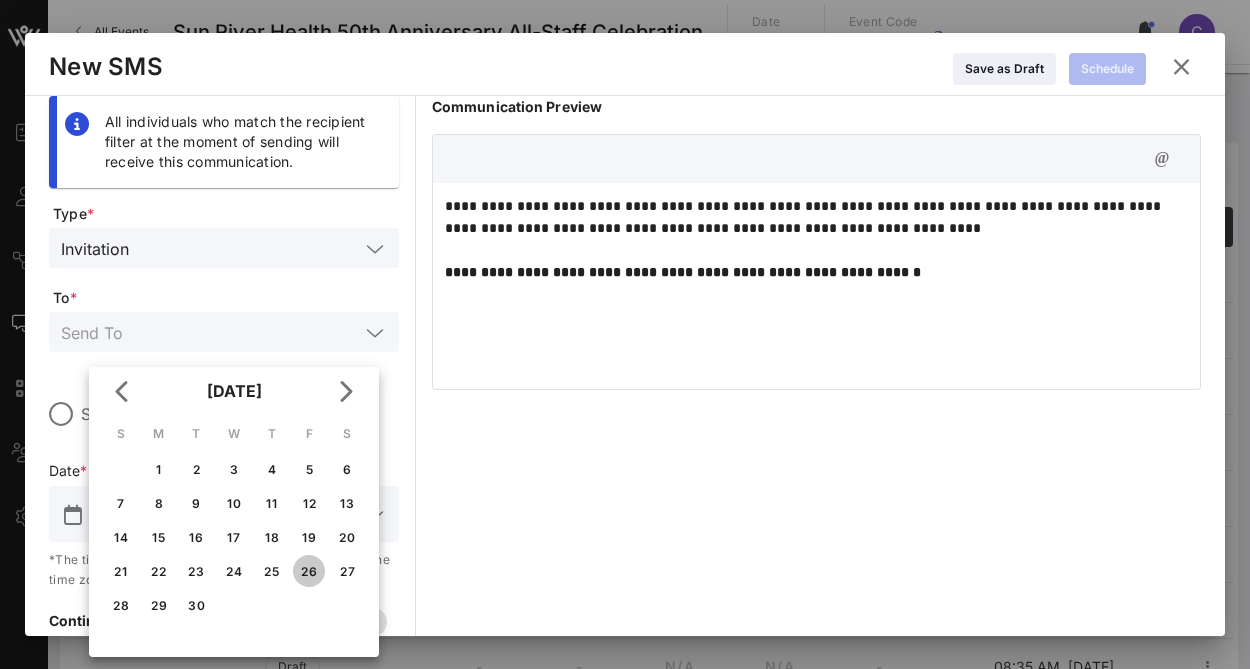click on "26" at bounding box center [309, 571] 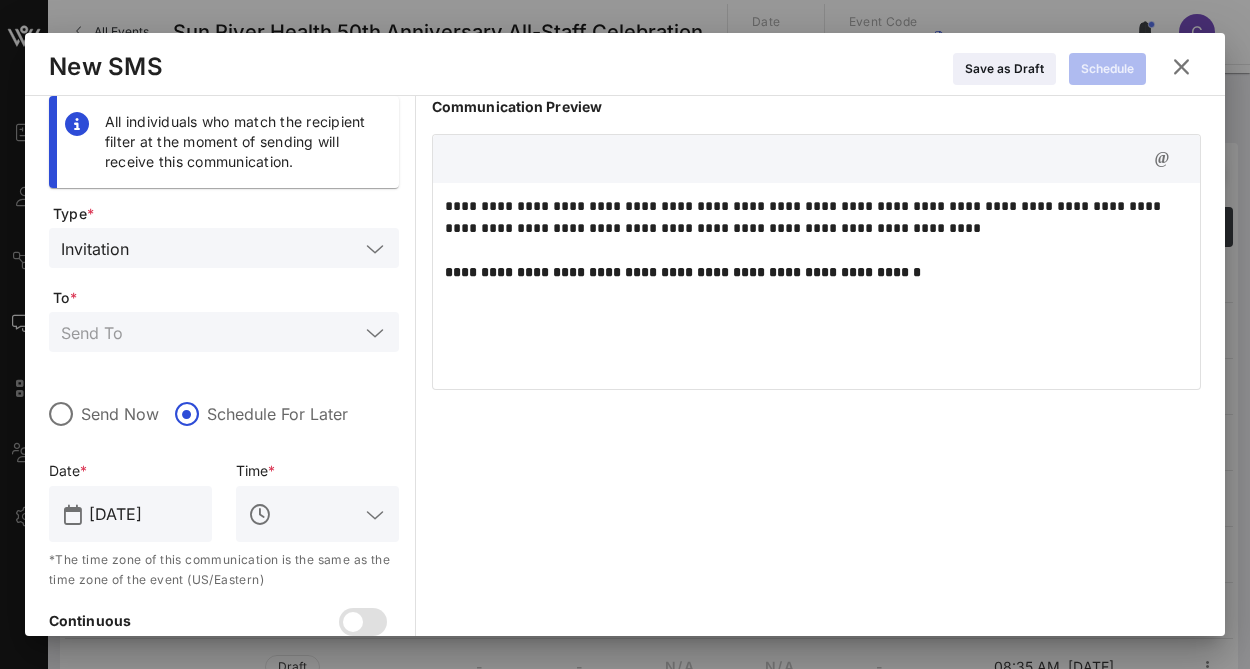 click at bounding box center [375, 515] 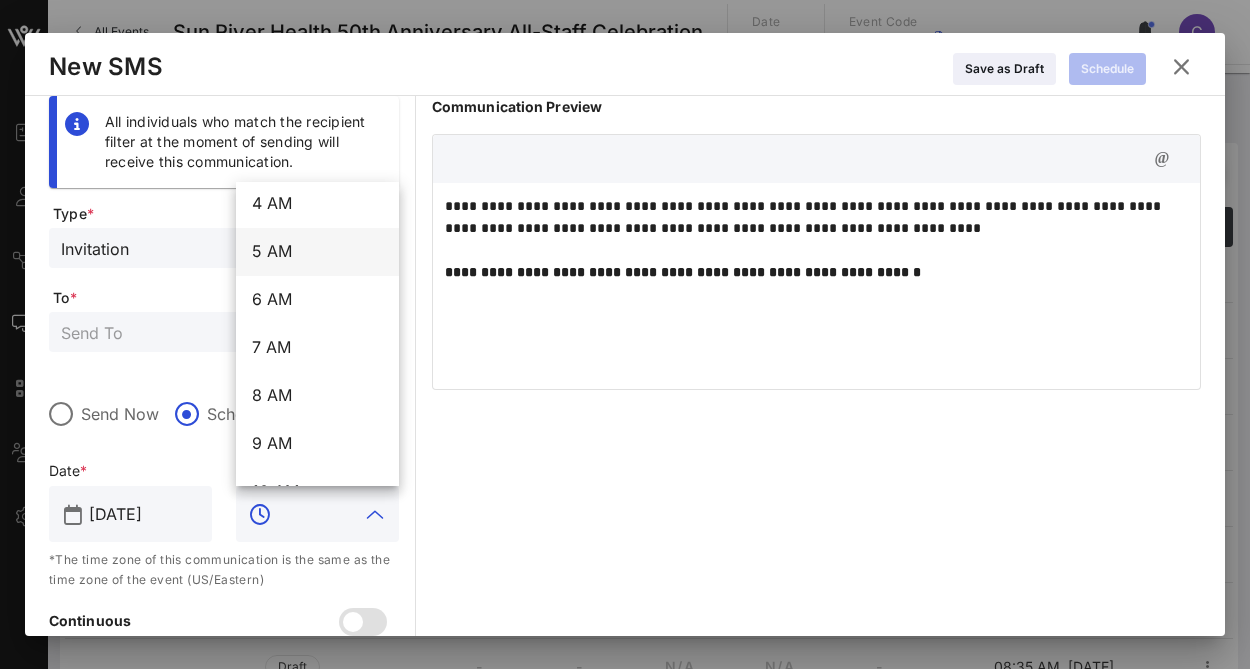 scroll, scrollTop: 225, scrollLeft: 0, axis: vertical 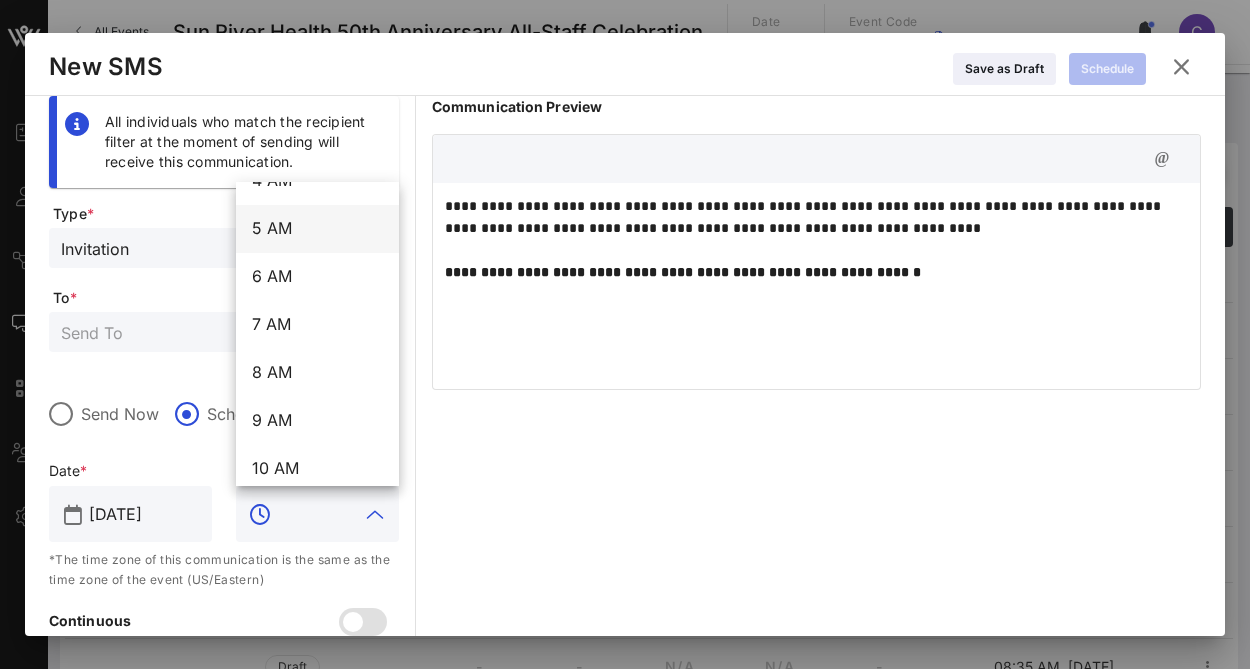 type on "9" 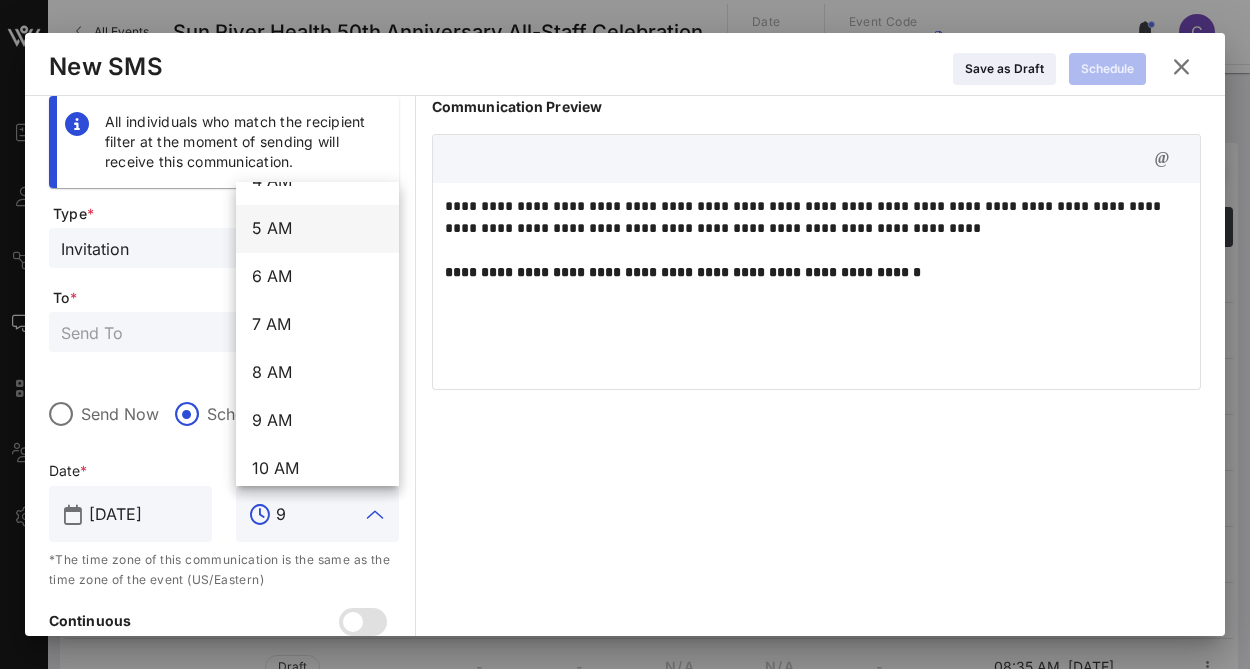 scroll, scrollTop: 0, scrollLeft: 0, axis: both 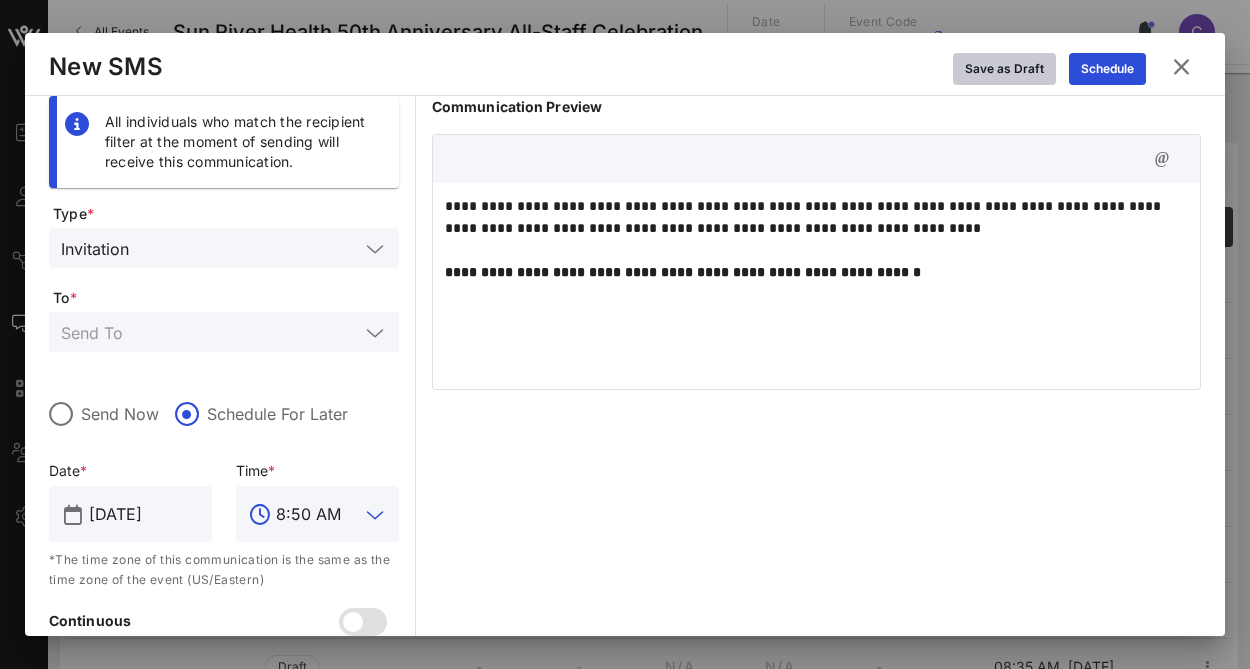 type on "8:50 AM" 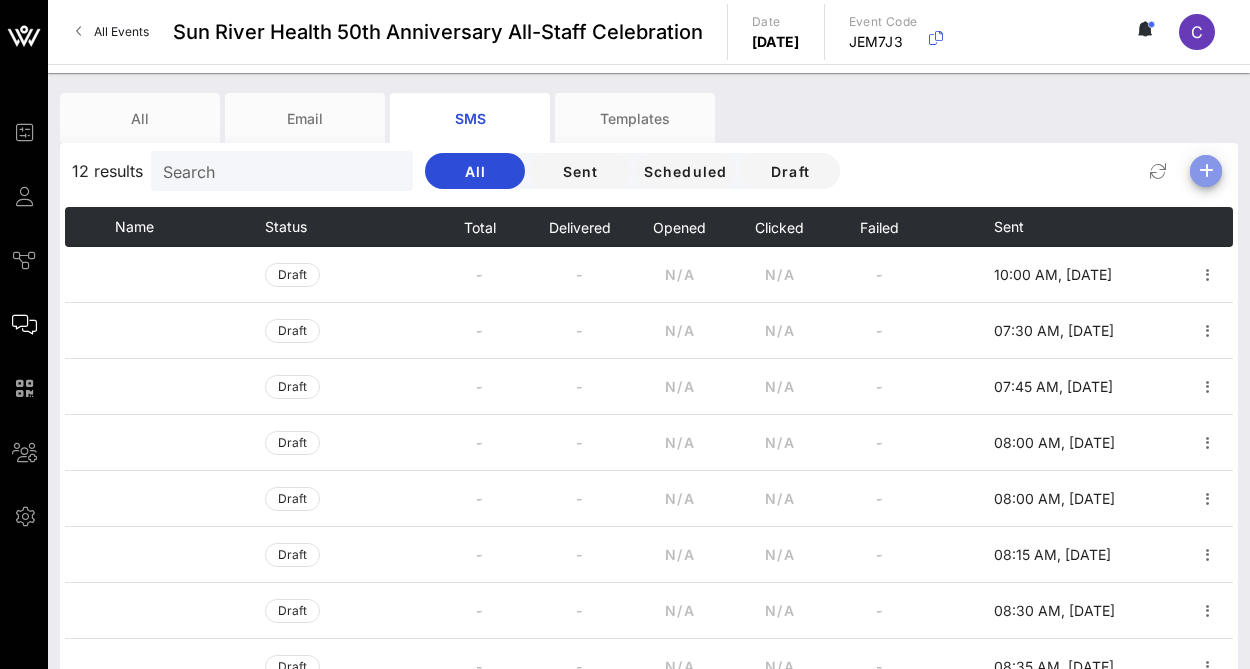 click at bounding box center [1206, 171] 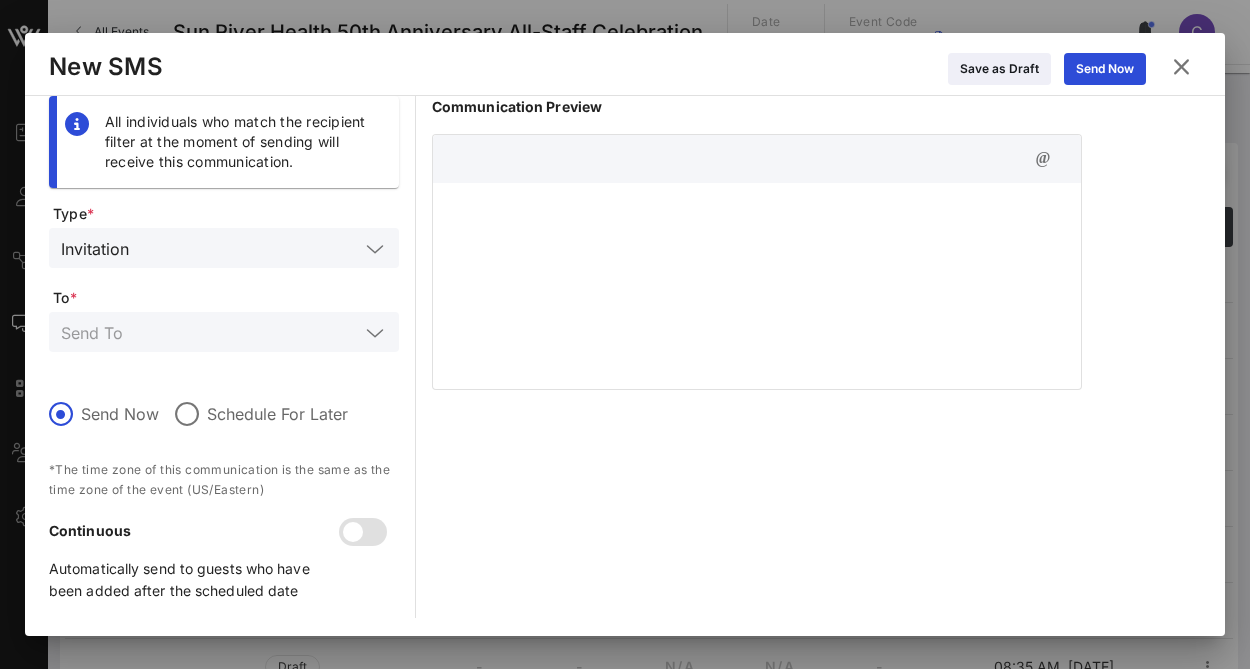 click at bounding box center (757, 283) 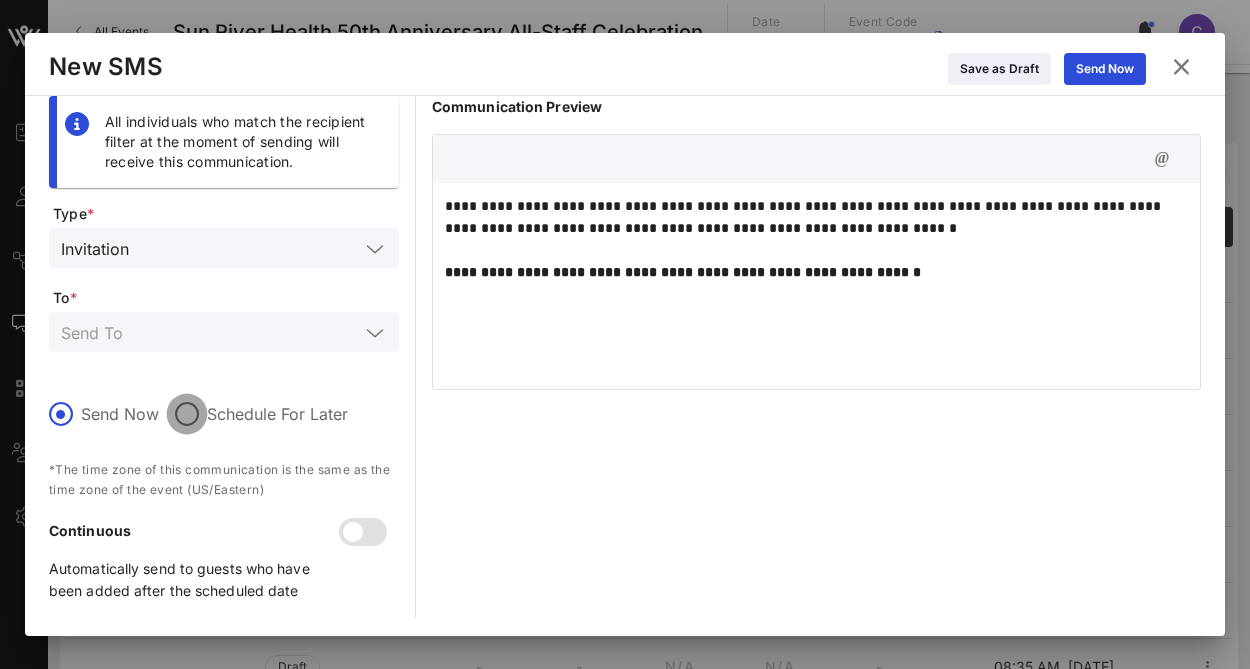 click at bounding box center (187, 414) 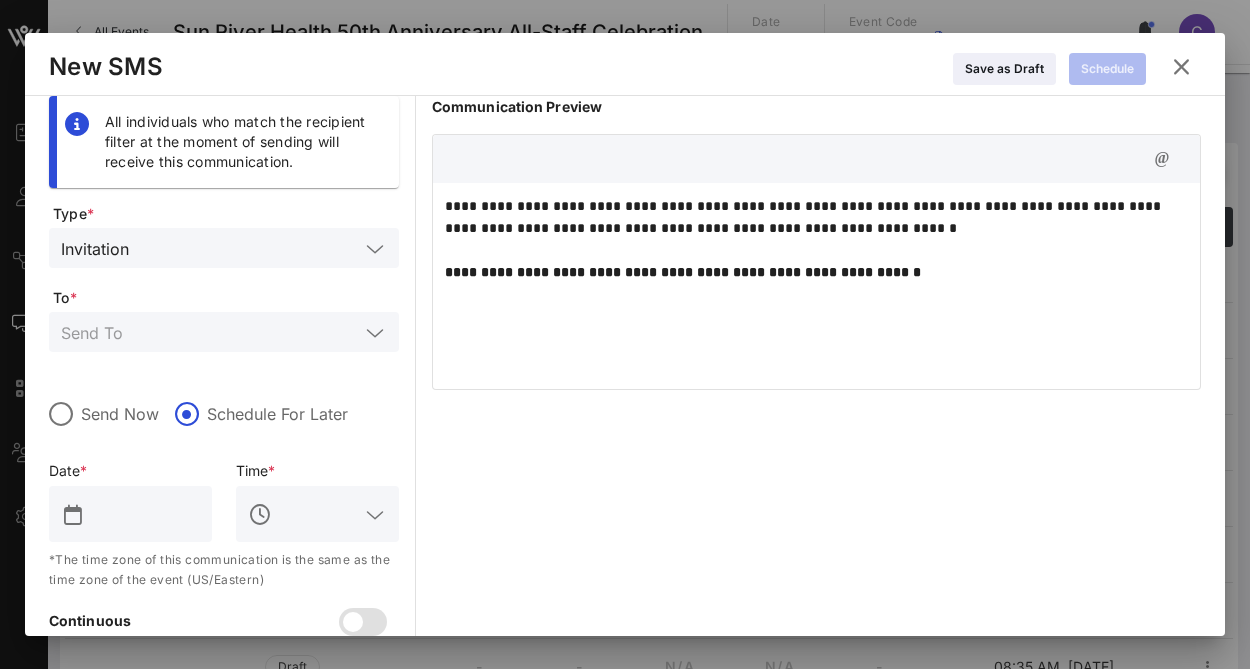 click at bounding box center (144, 514) 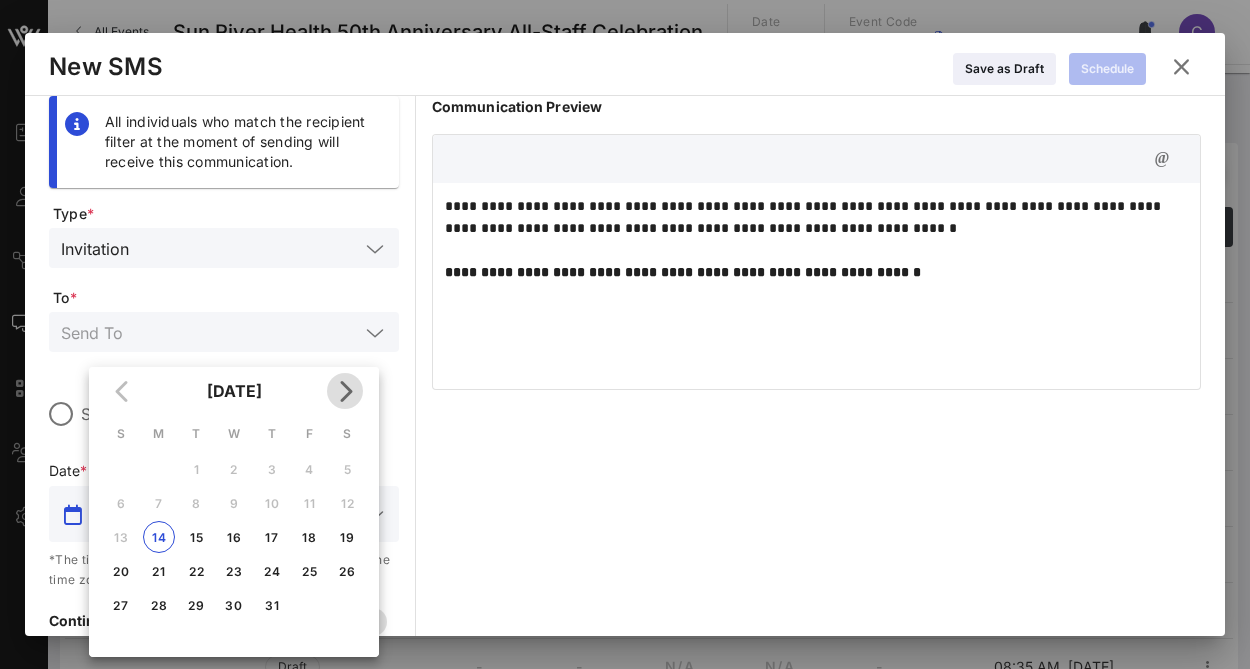 click at bounding box center [345, 391] 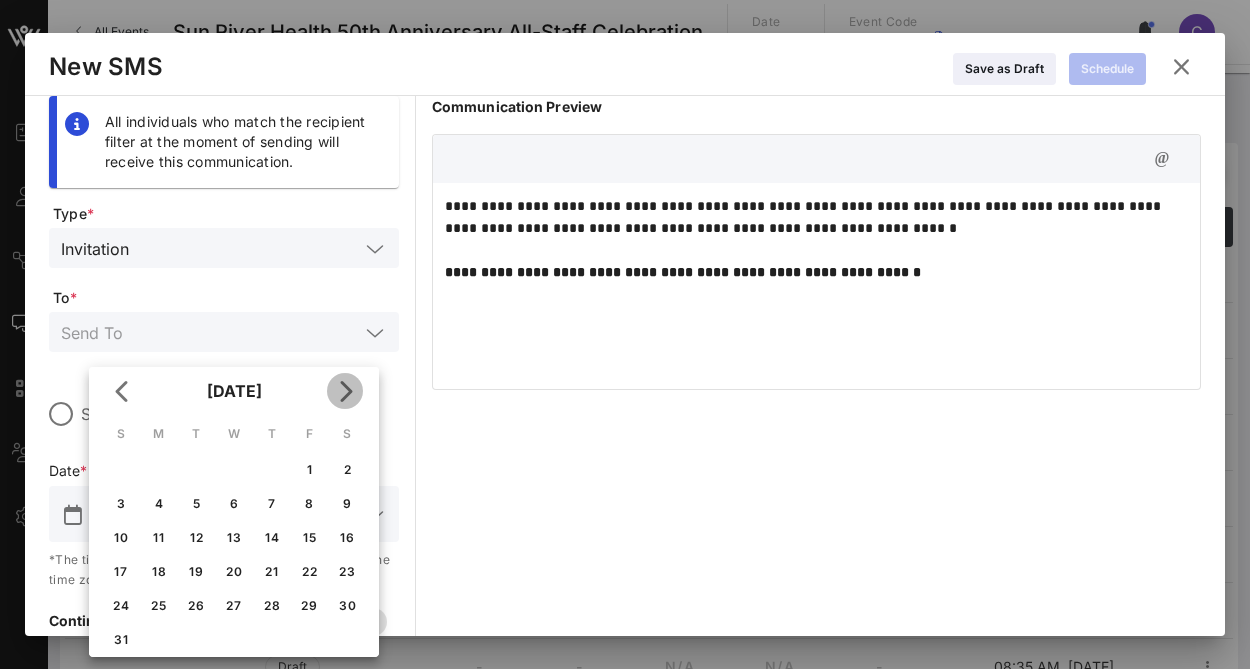 click at bounding box center [345, 391] 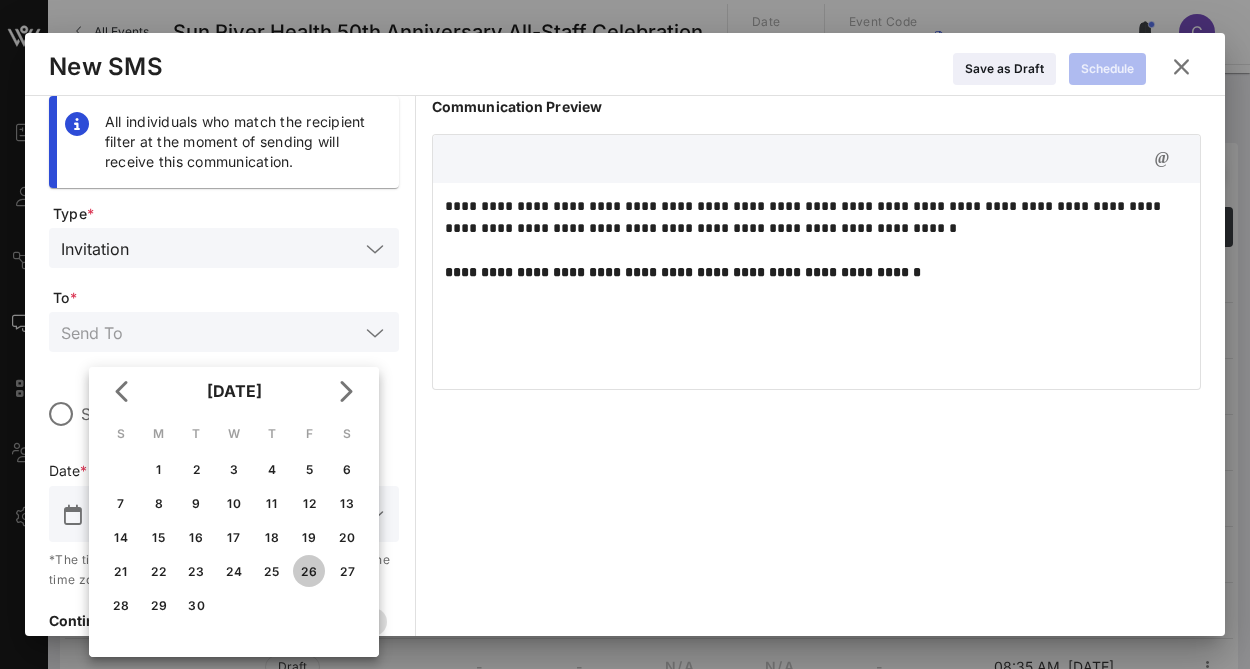 click on "26" at bounding box center [309, 571] 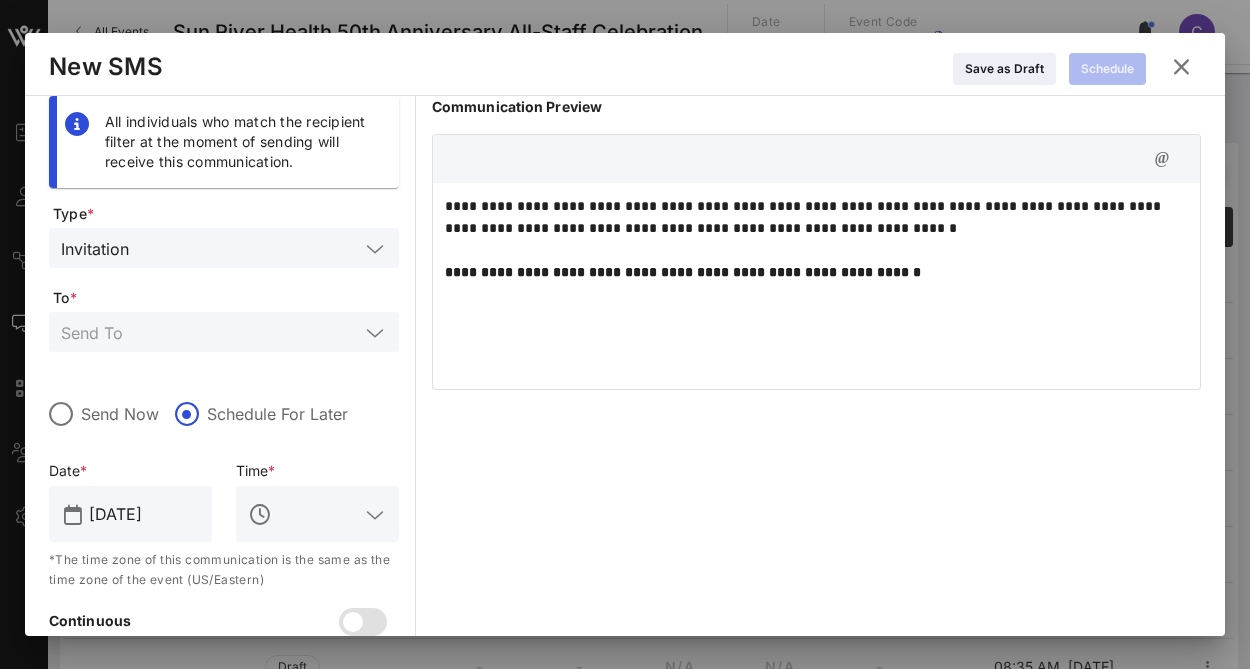 click at bounding box center [375, 515] 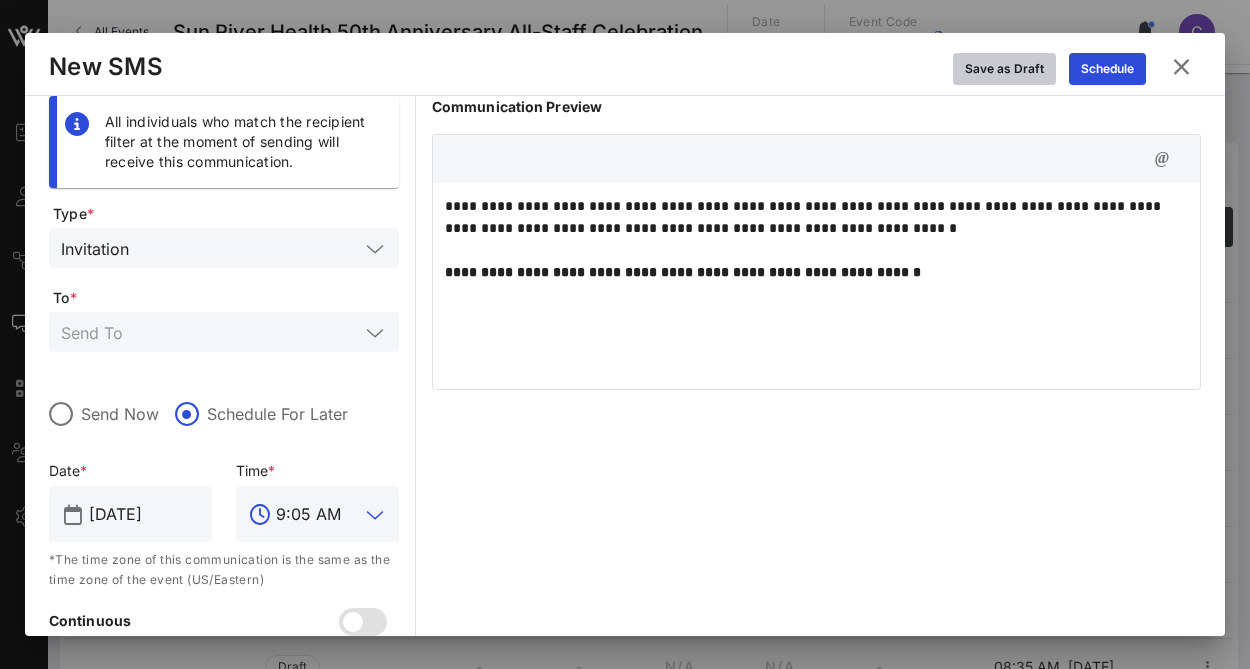 type on "9:05 AM" 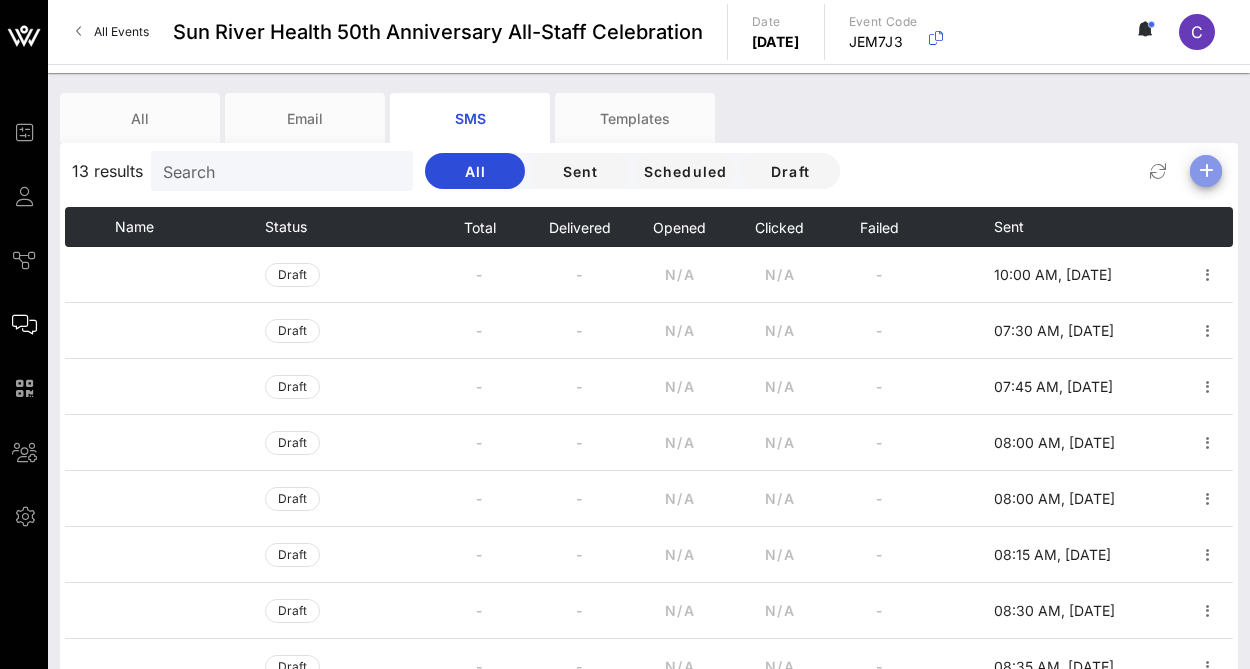 click at bounding box center (1206, 171) 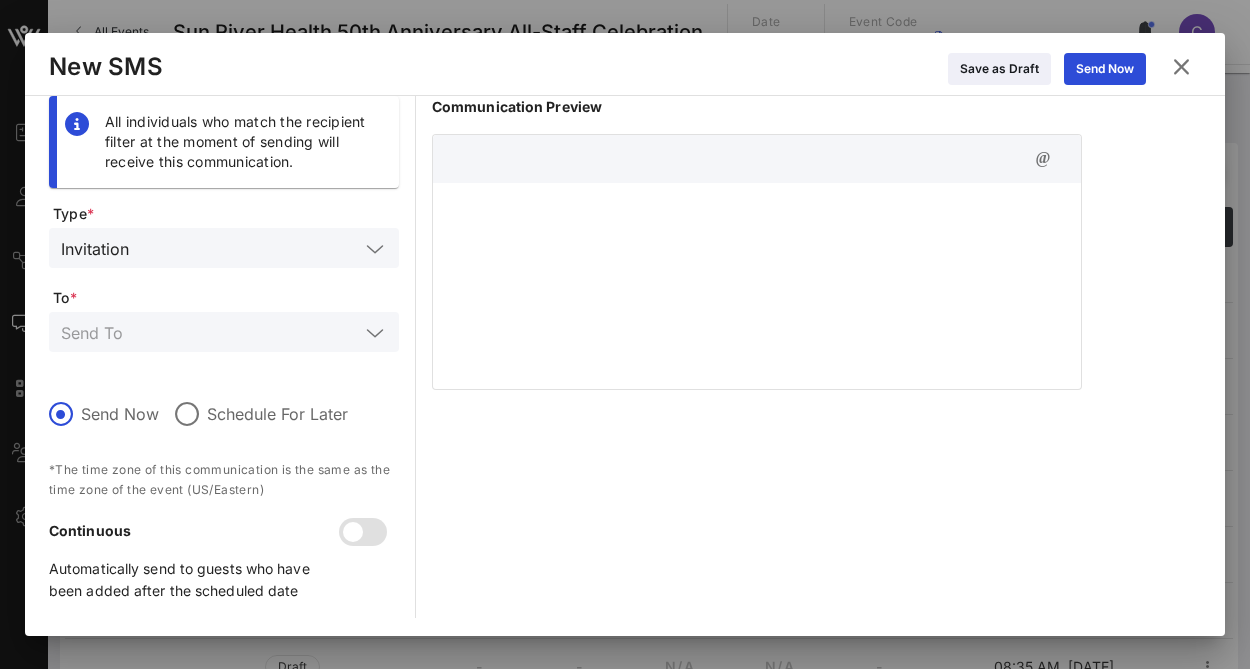 click at bounding box center (248, 248) 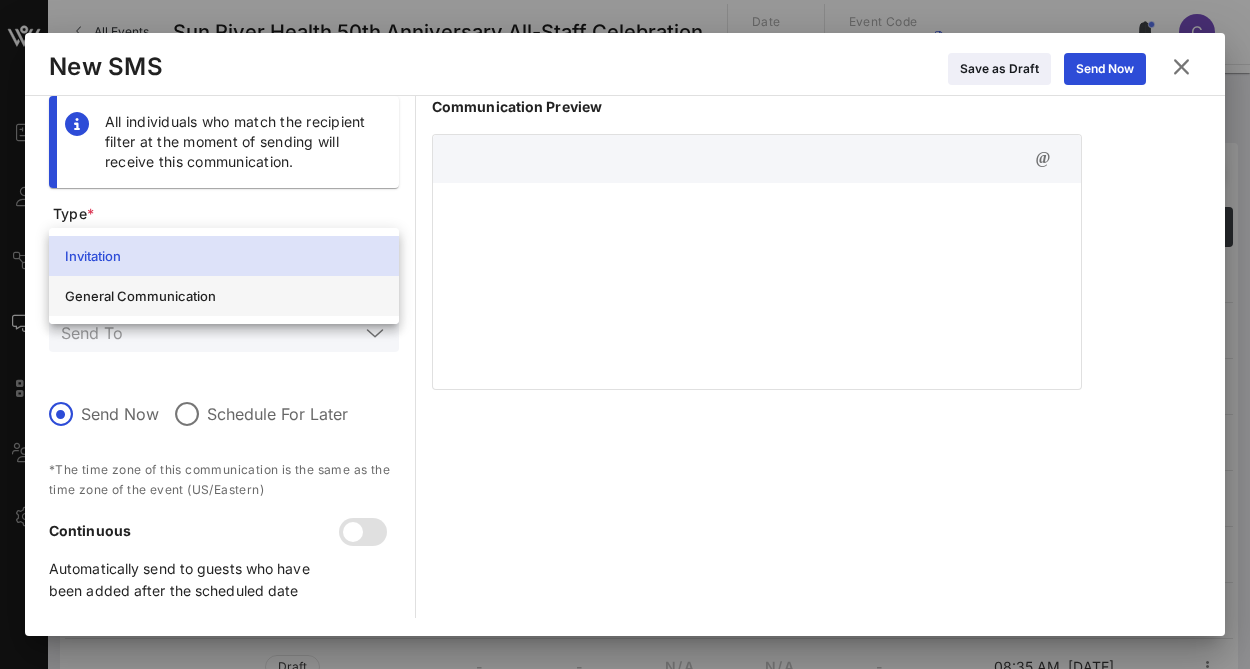 click on "General Communication" at bounding box center [224, 296] 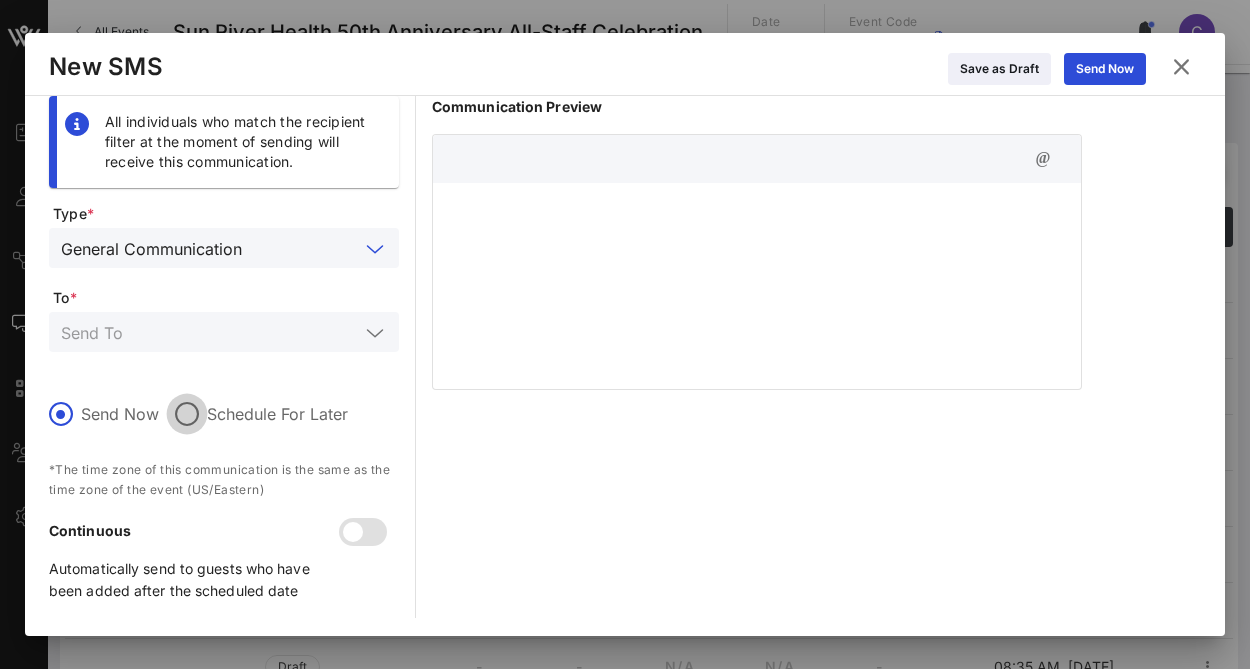 click at bounding box center [187, 414] 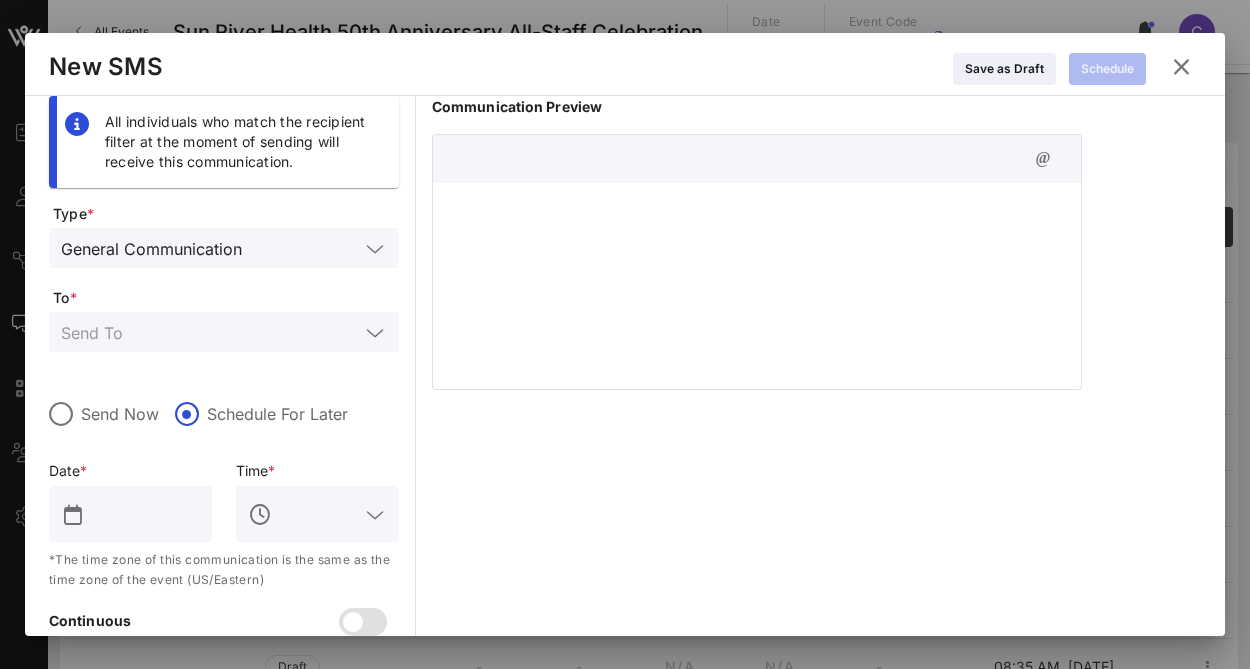 click at bounding box center (144, 514) 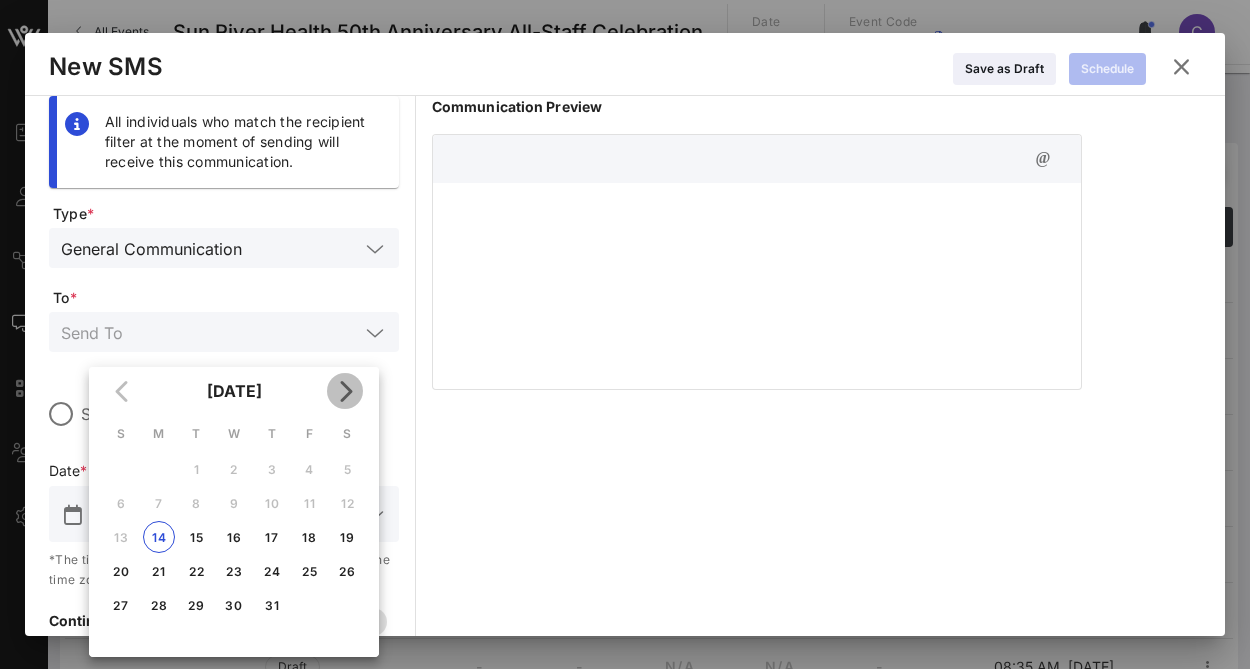 click at bounding box center (345, 391) 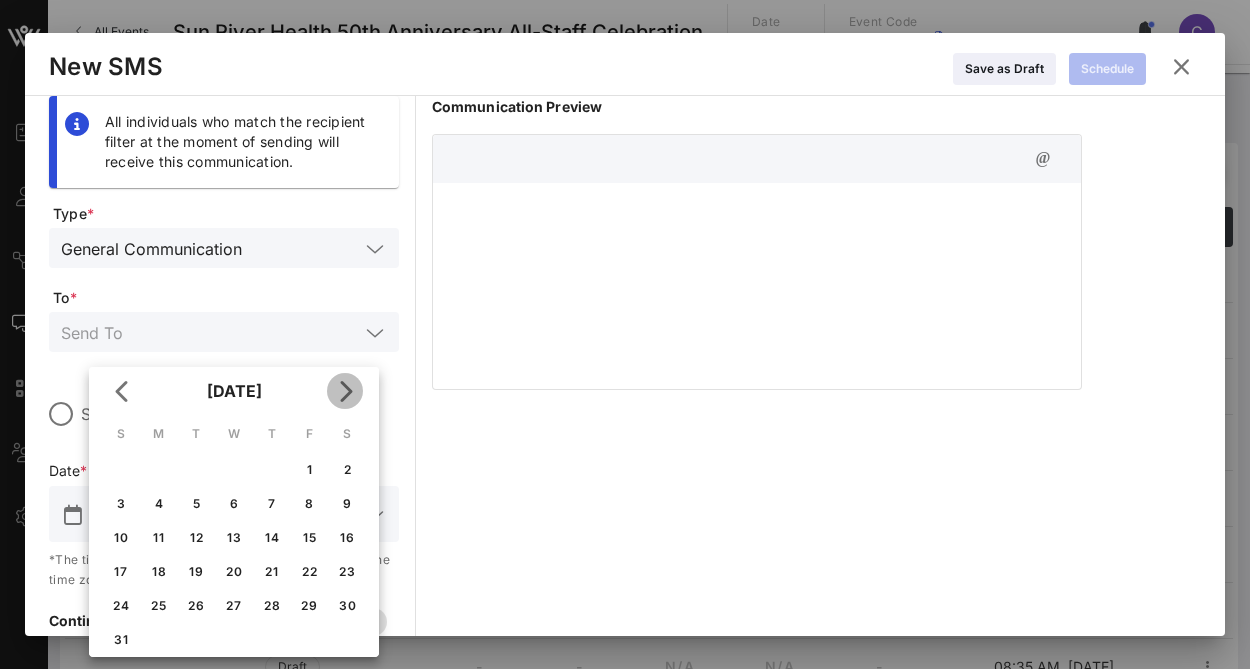 click at bounding box center (345, 391) 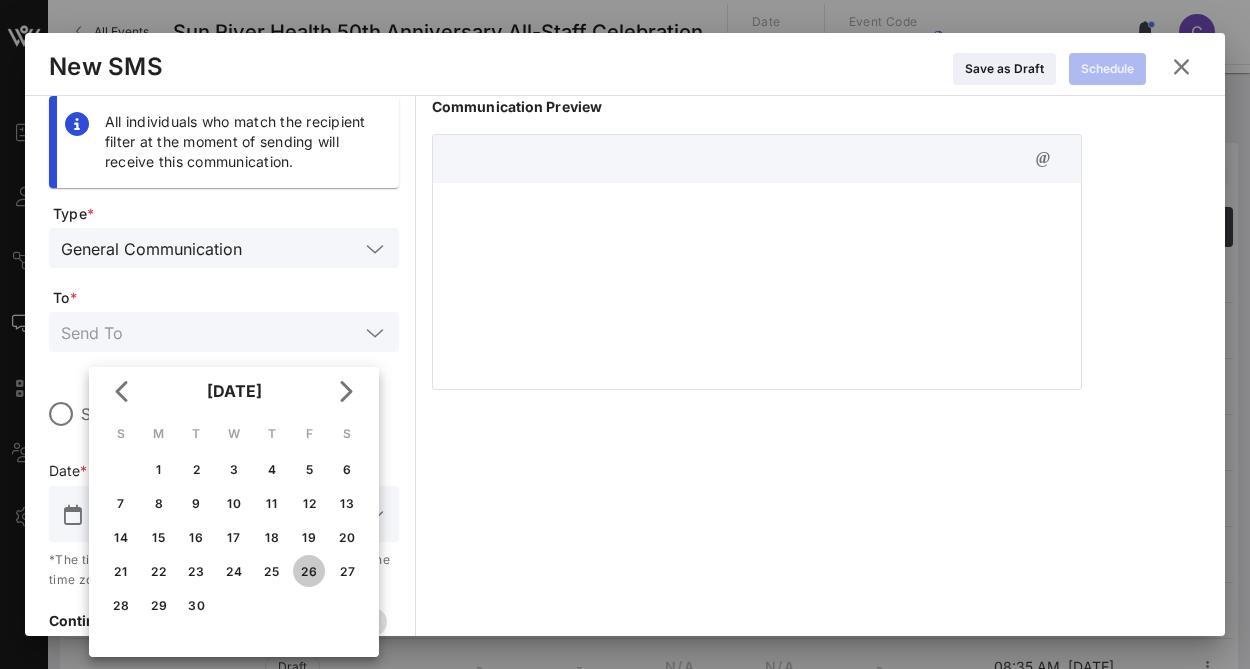 click on "26" at bounding box center [309, 571] 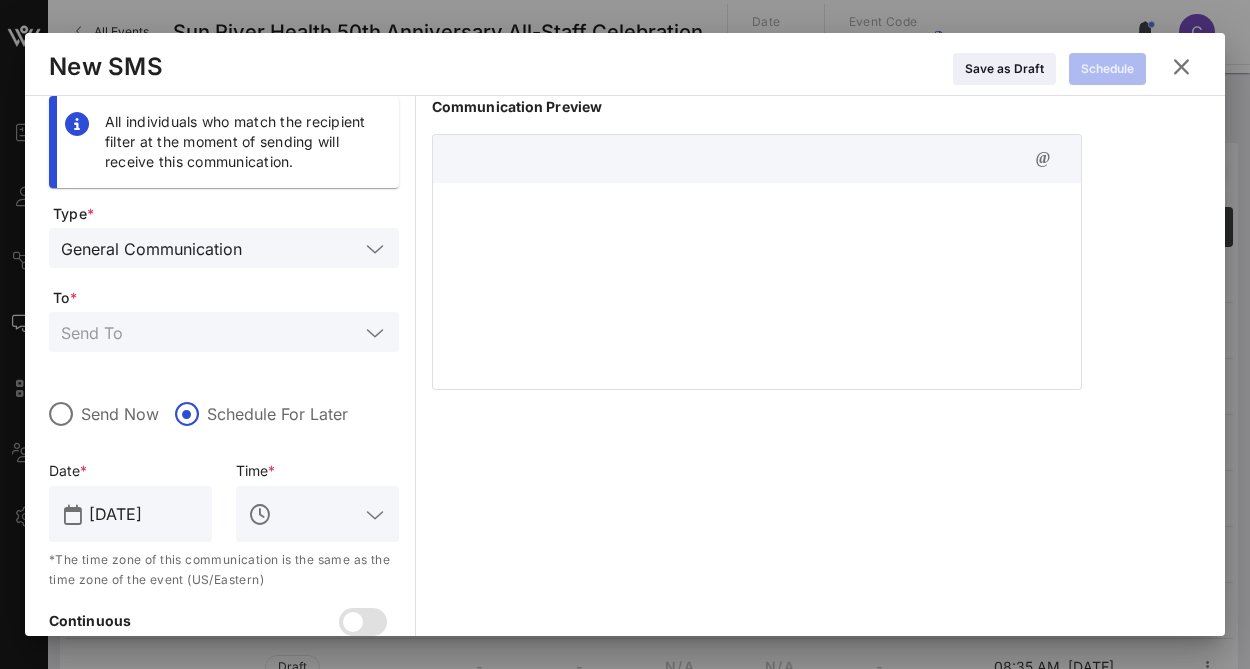 click at bounding box center (375, 515) 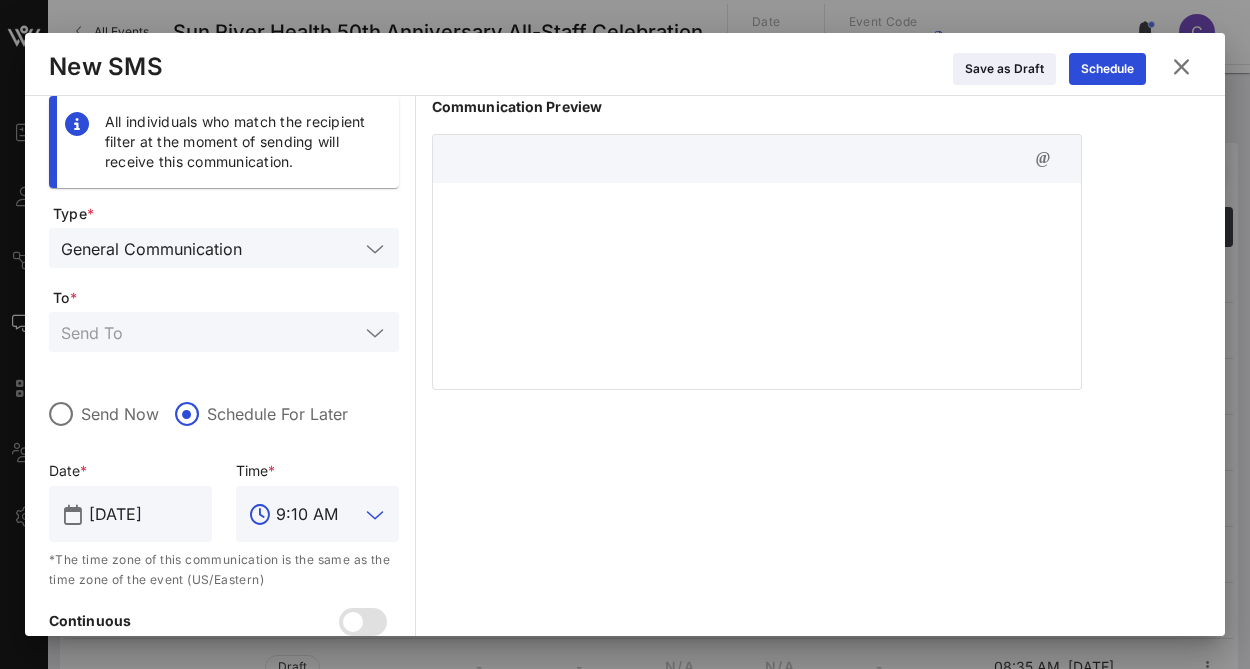 type on "9:10 AM" 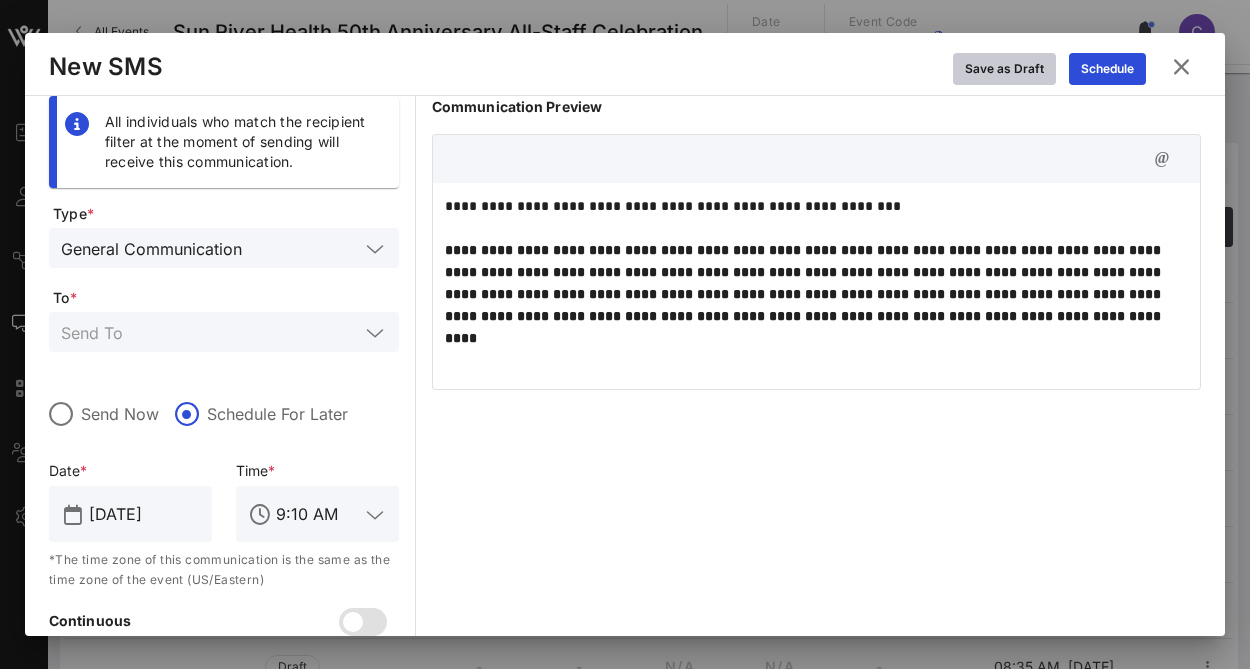click on "Save as Draft" at bounding box center (1004, 69) 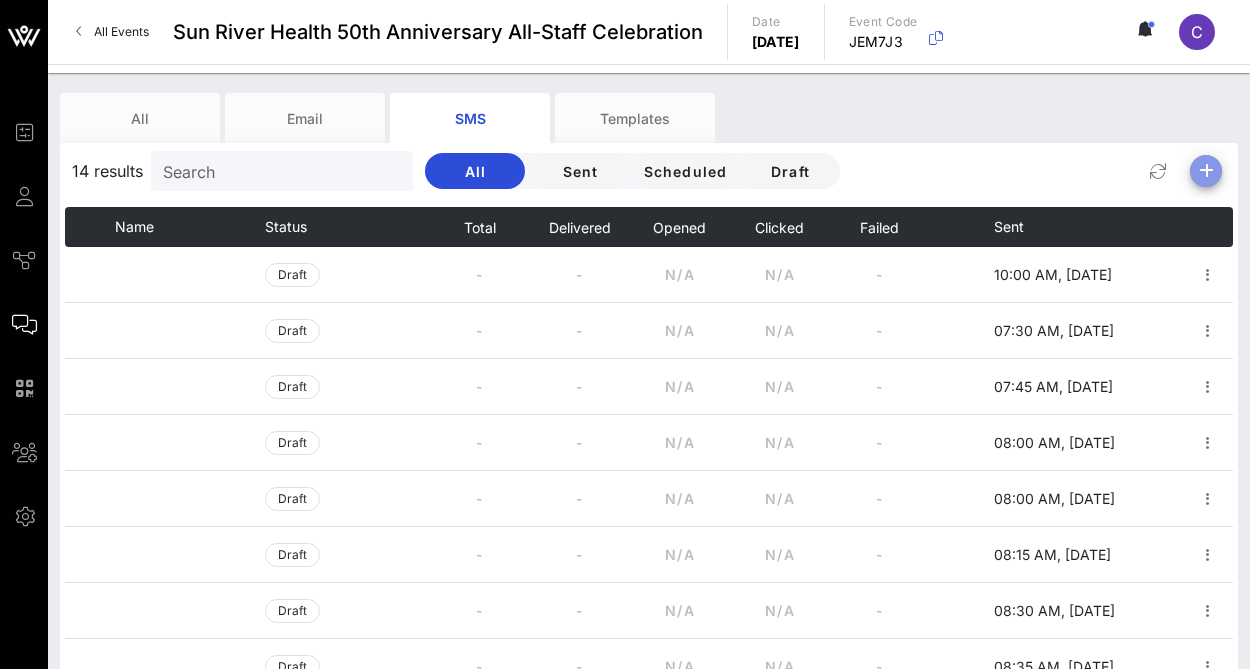 click at bounding box center [1206, 171] 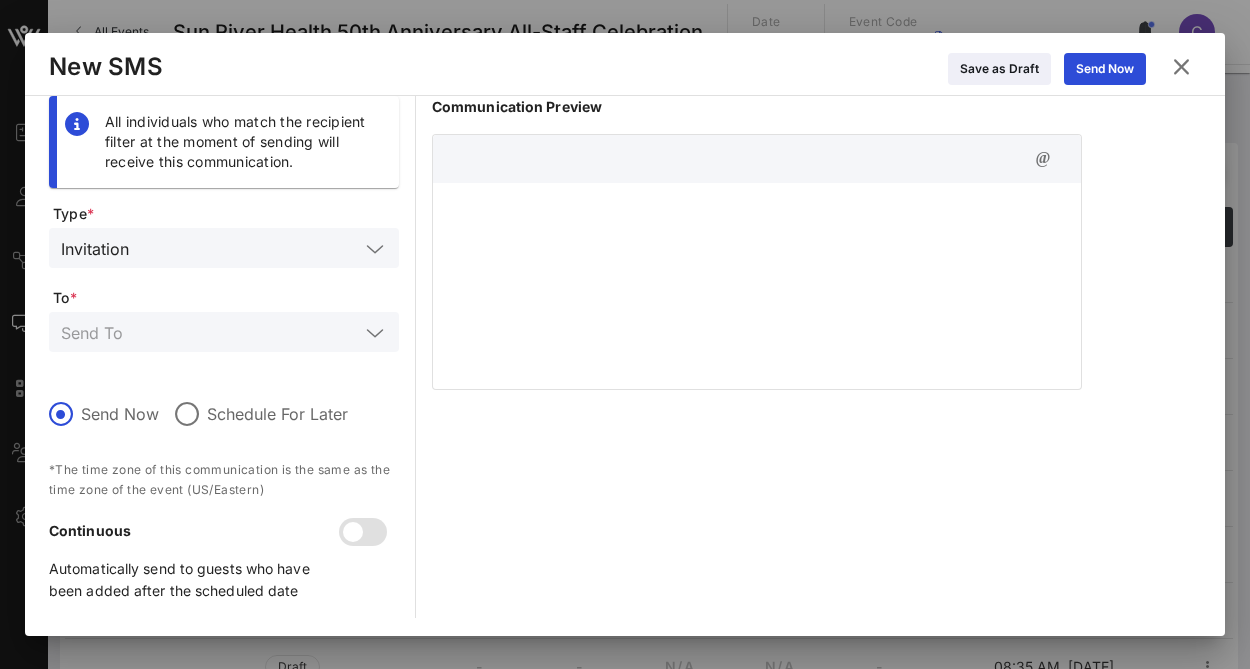 click at bounding box center [757, 283] 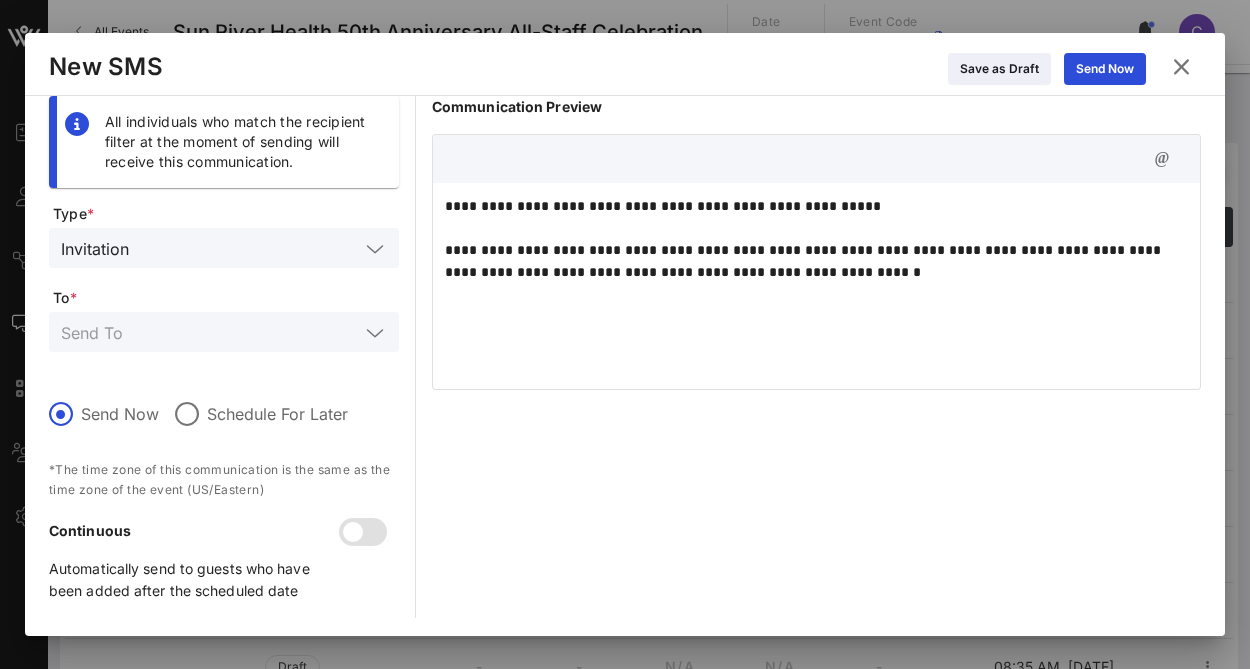 click on "**********" at bounding box center (816, 239) 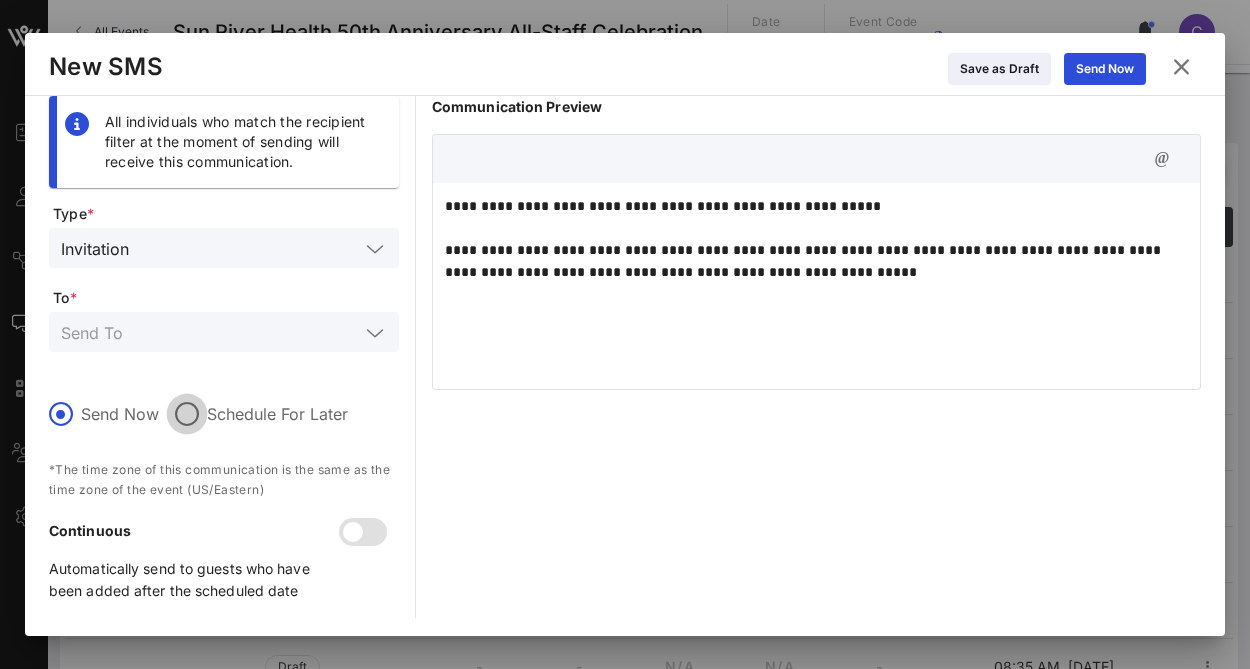 click at bounding box center (187, 414) 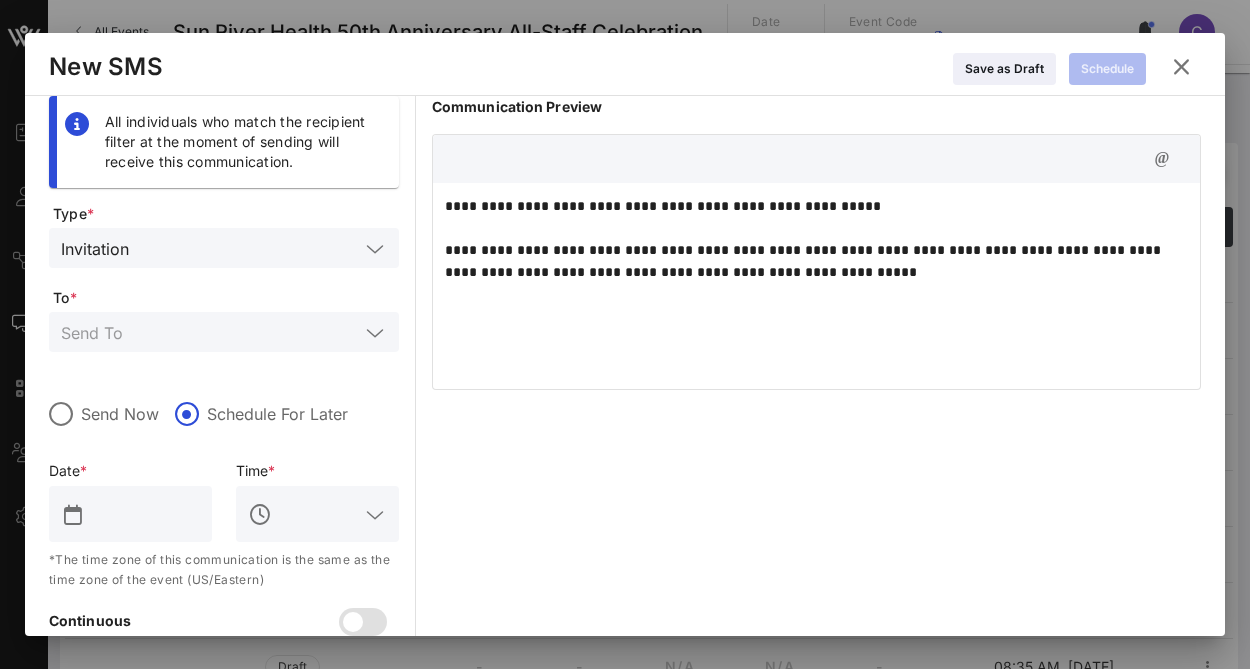 click on "Invitation" at bounding box center [224, 248] 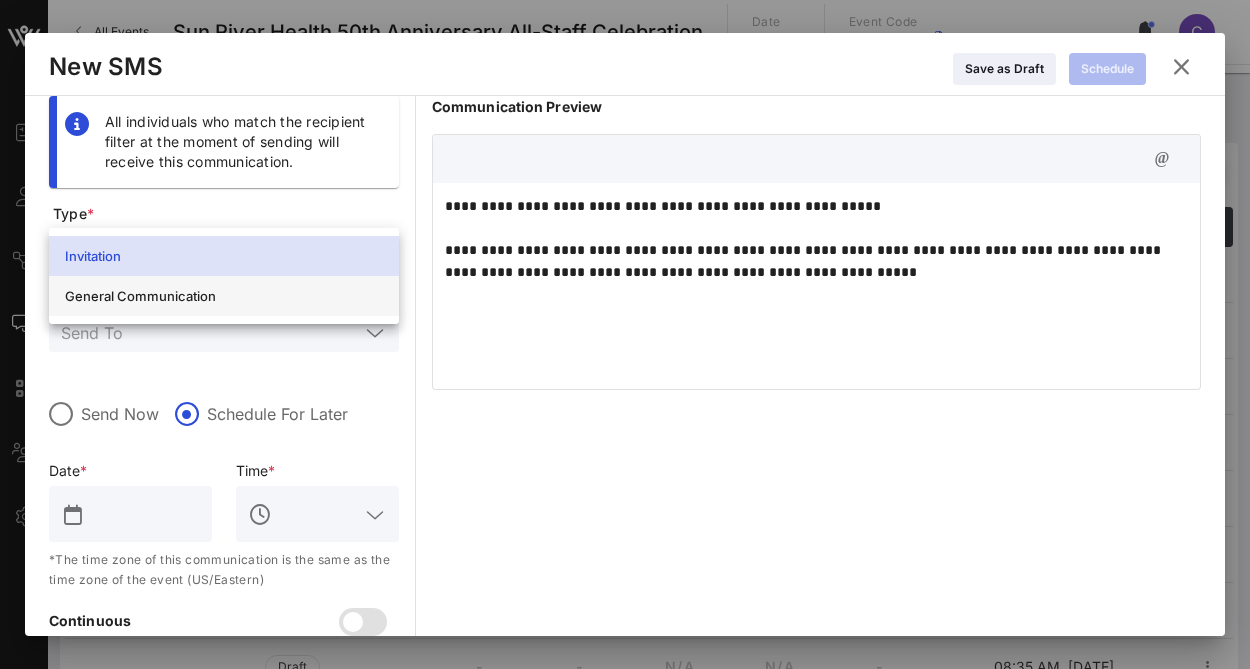 click on "General Communication" at bounding box center [224, 296] 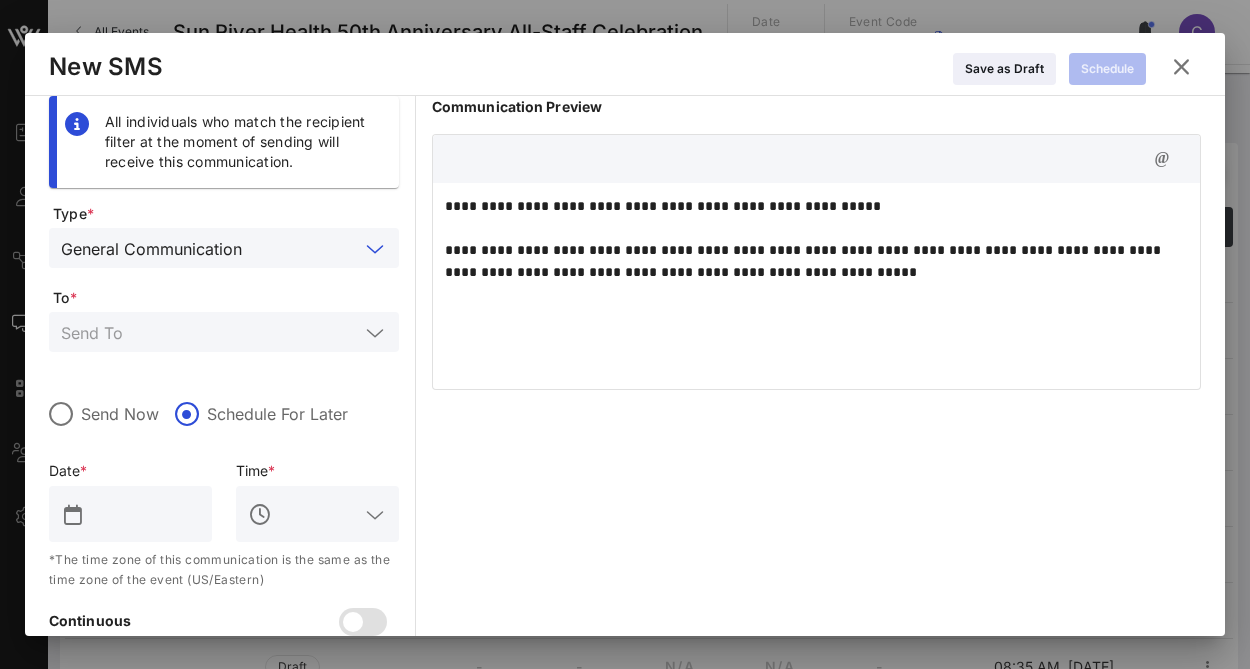 click at bounding box center [144, 514] 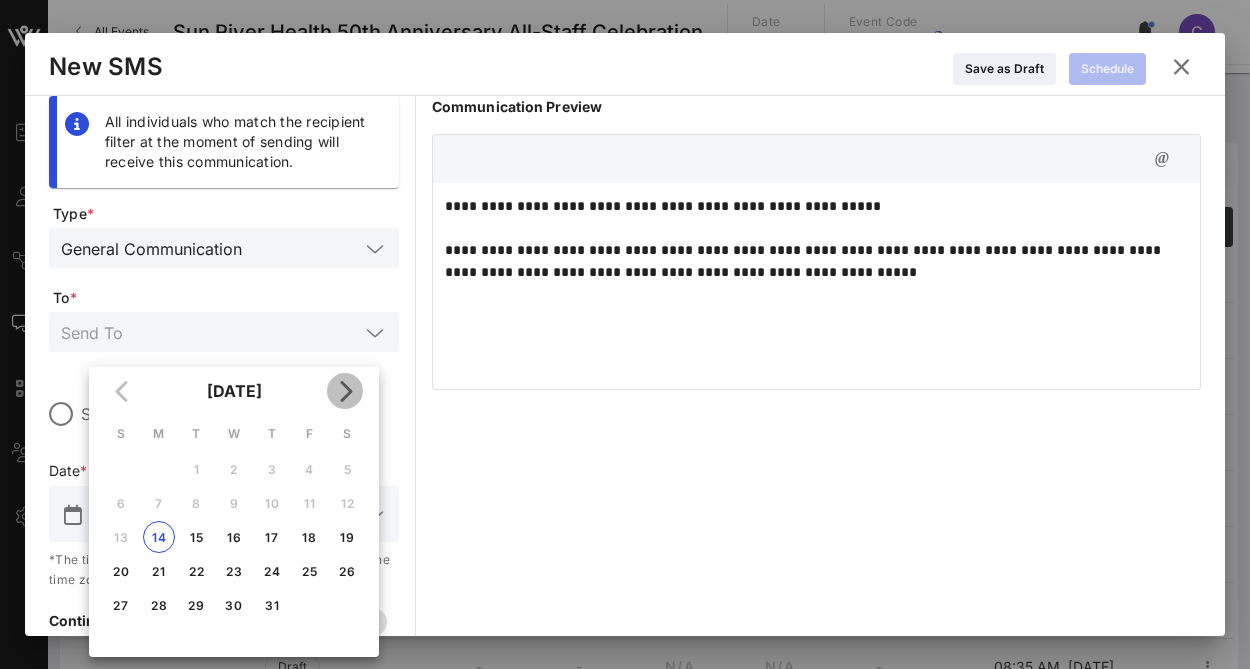 click at bounding box center [345, 391] 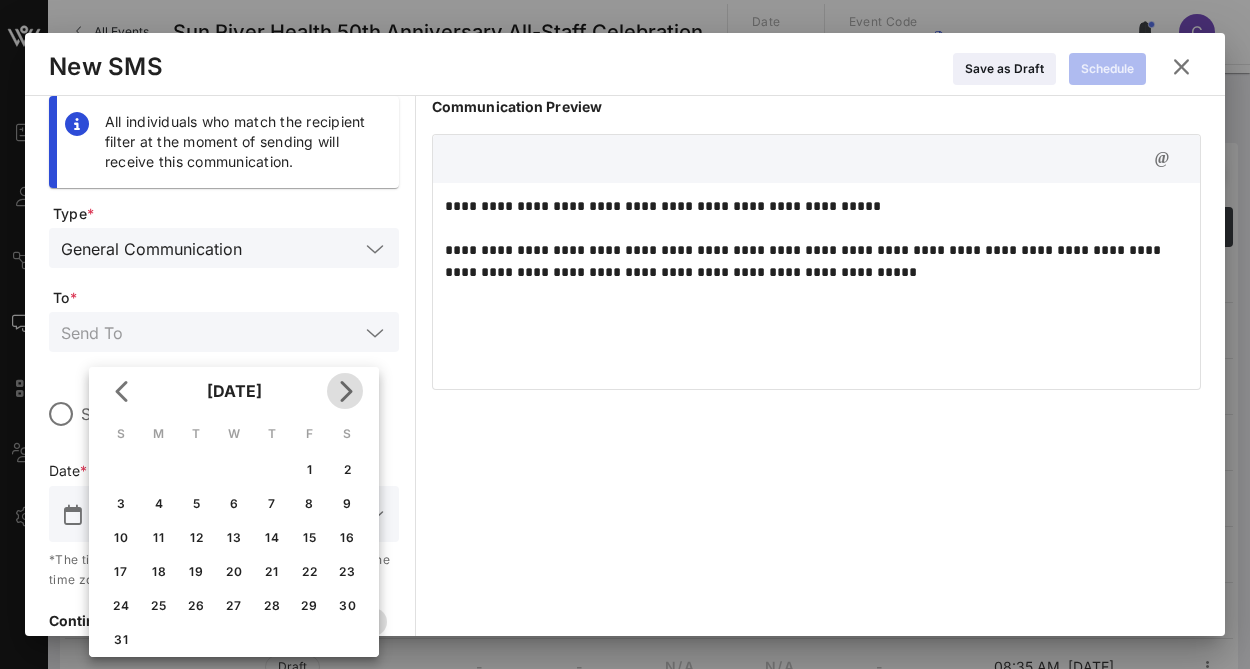 click at bounding box center [345, 391] 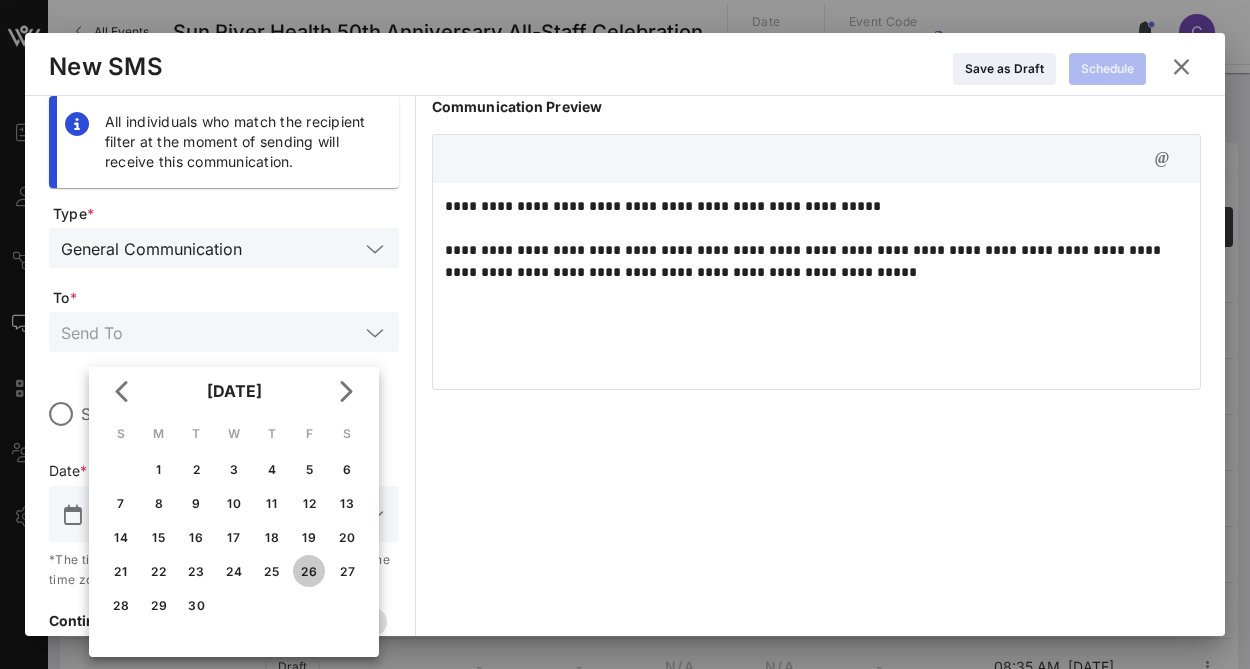 click on "26" at bounding box center (309, 571) 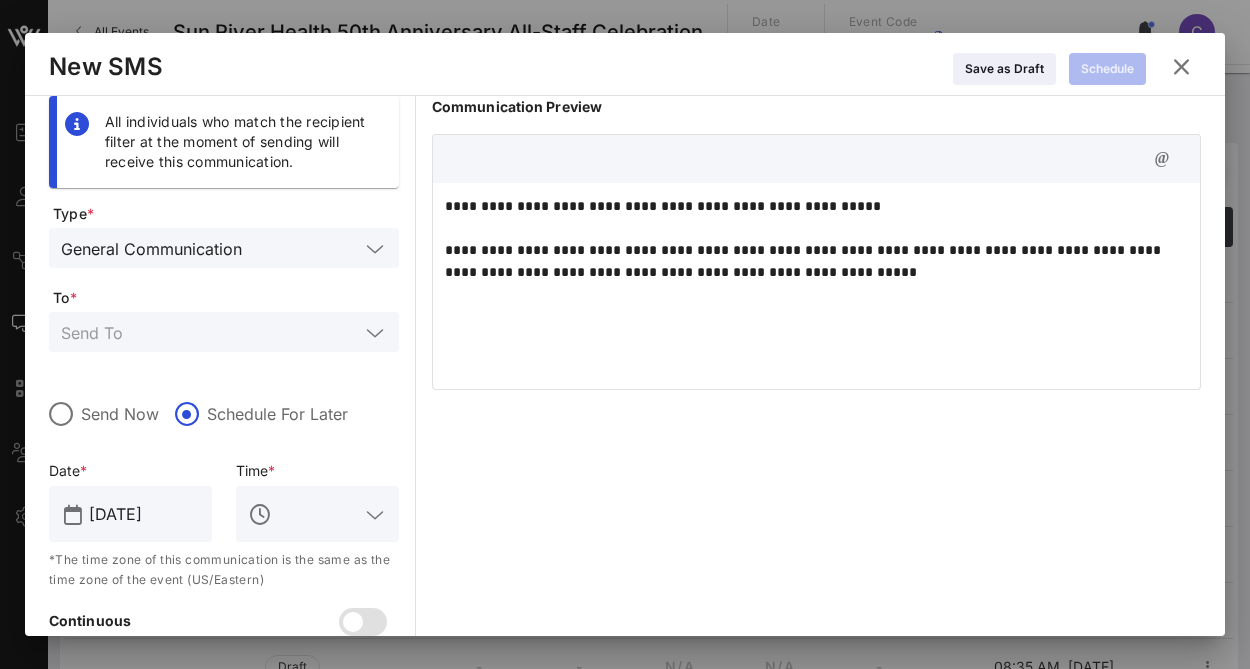 click at bounding box center (375, 515) 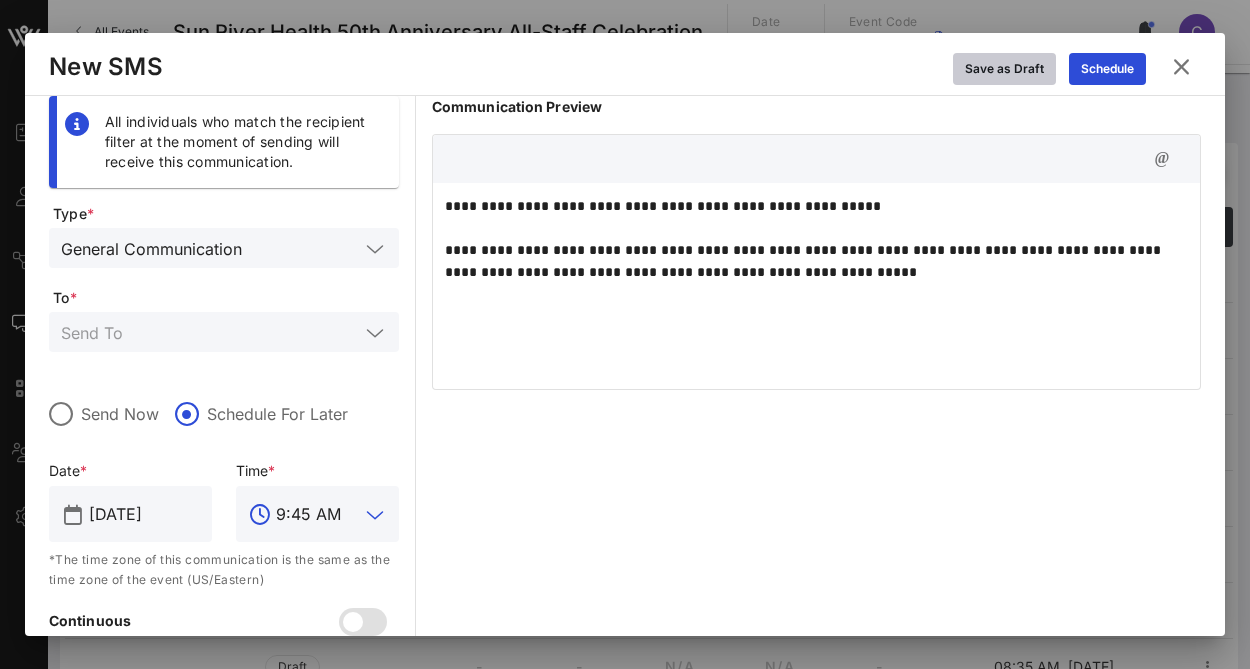 type on "9:45 AM" 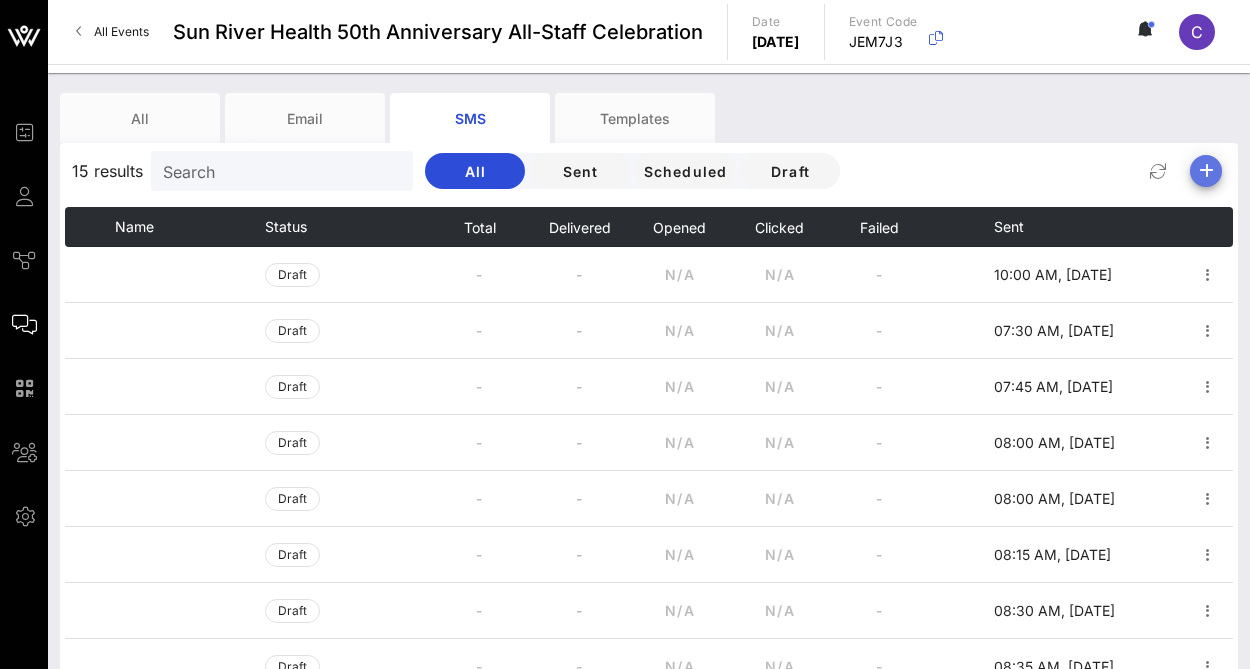 scroll, scrollTop: 281, scrollLeft: 0, axis: vertical 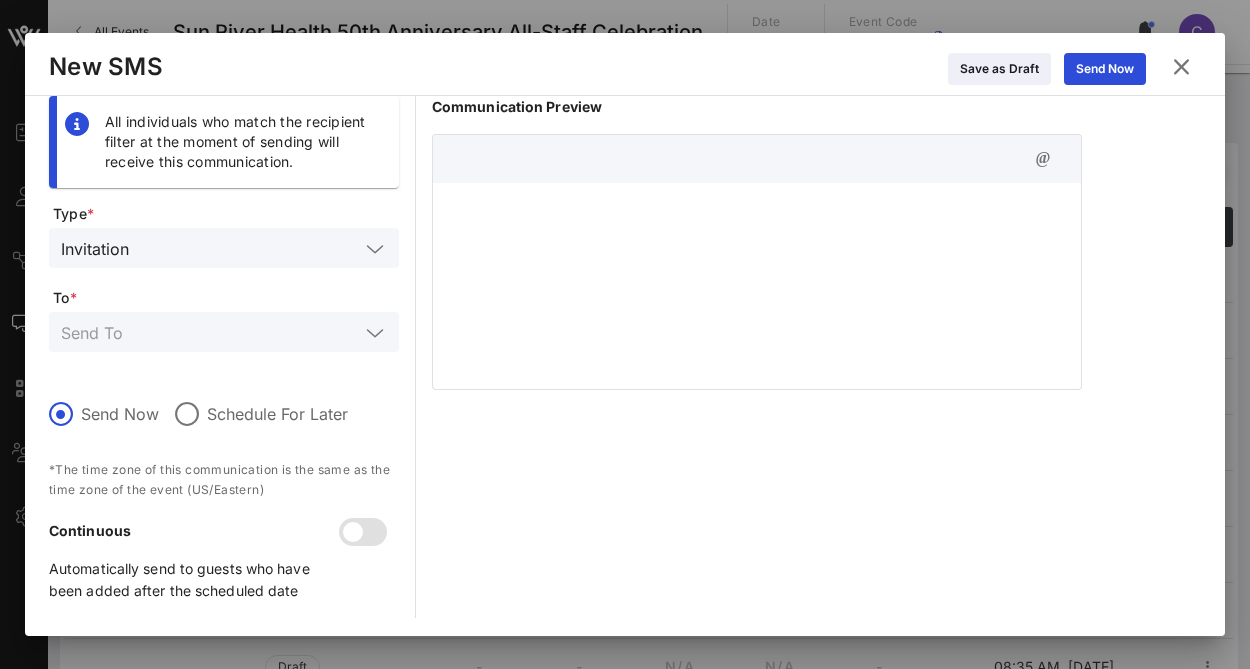 click on "Invitation" at bounding box center (224, 248) 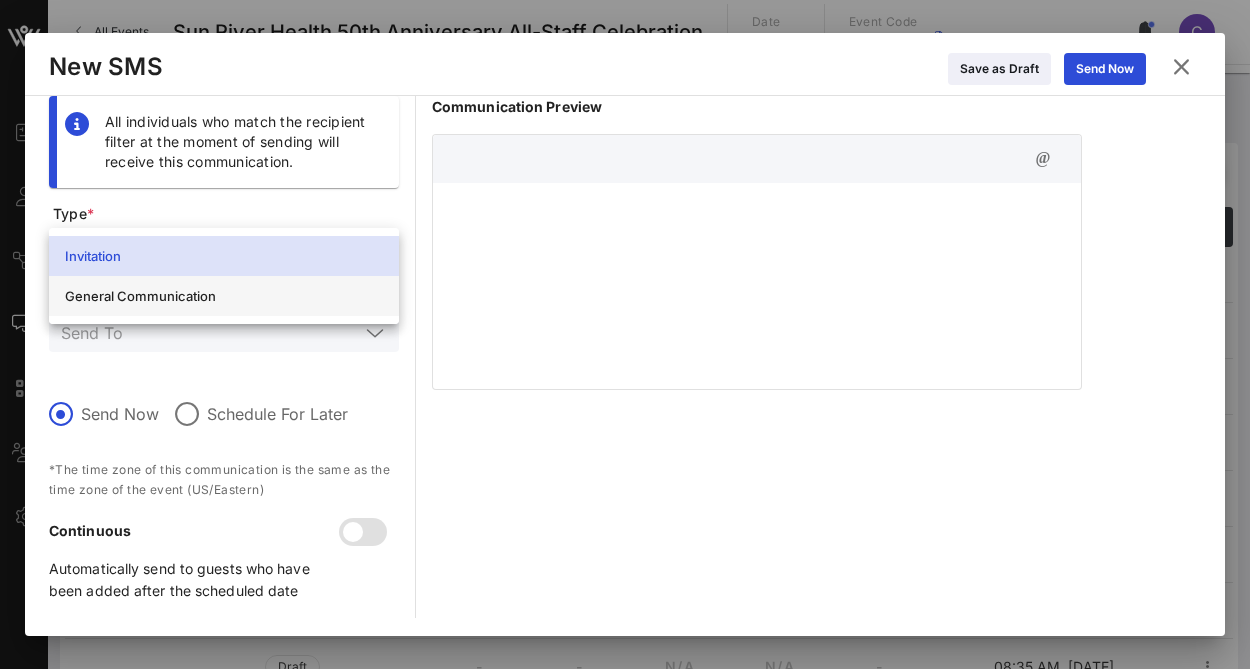 click on "General Communication" at bounding box center (224, 296) 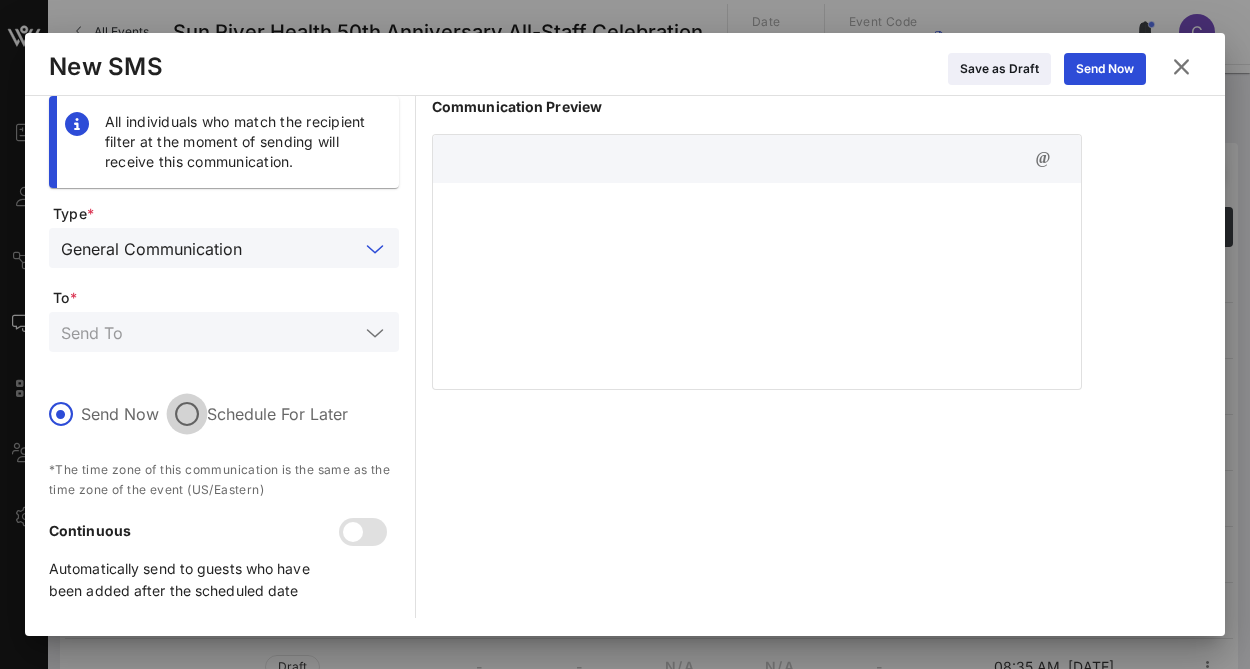 click at bounding box center [187, 414] 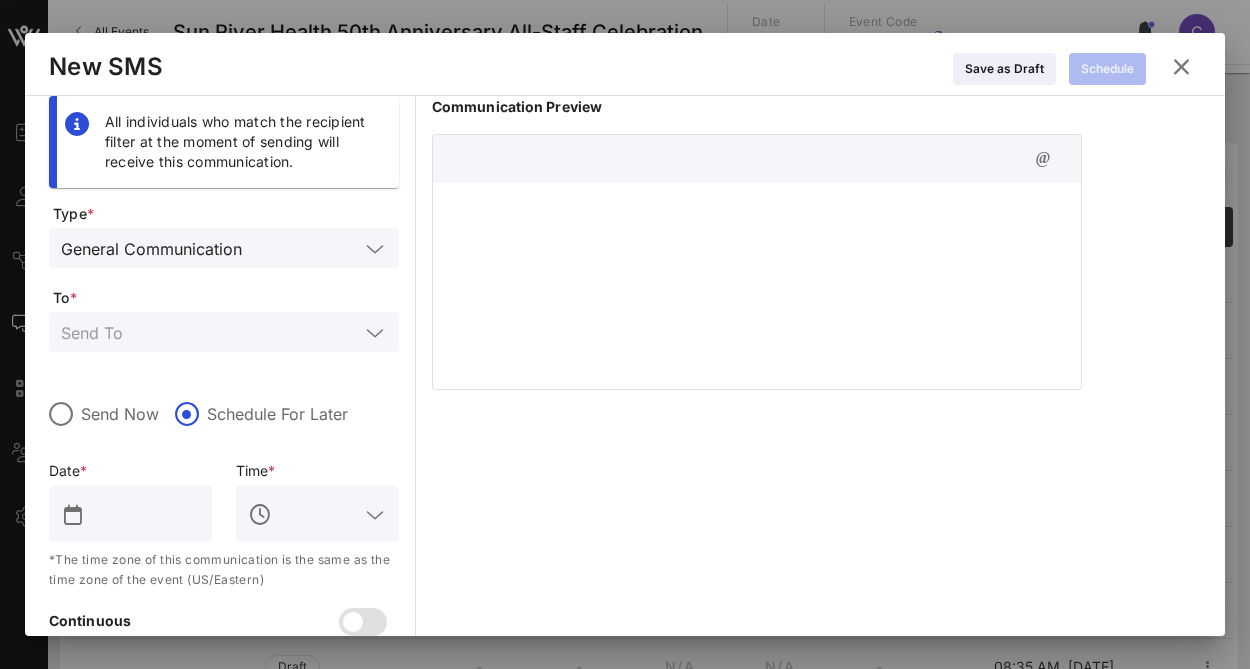 click at bounding box center (144, 514) 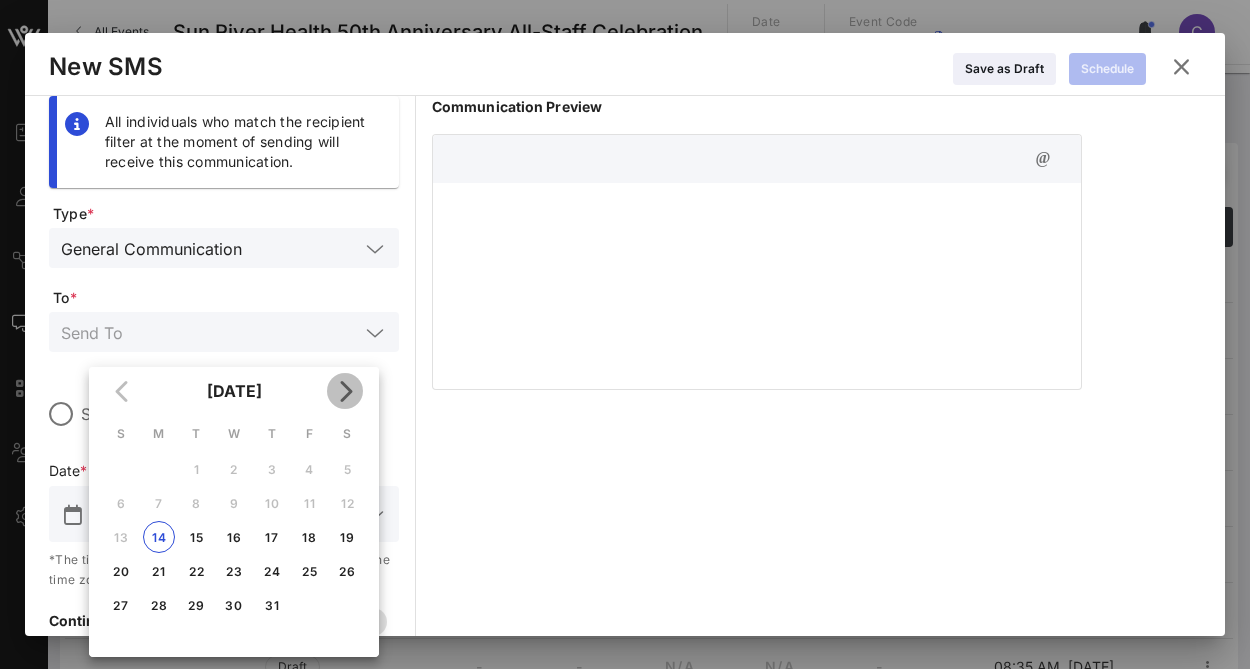 click at bounding box center [345, 391] 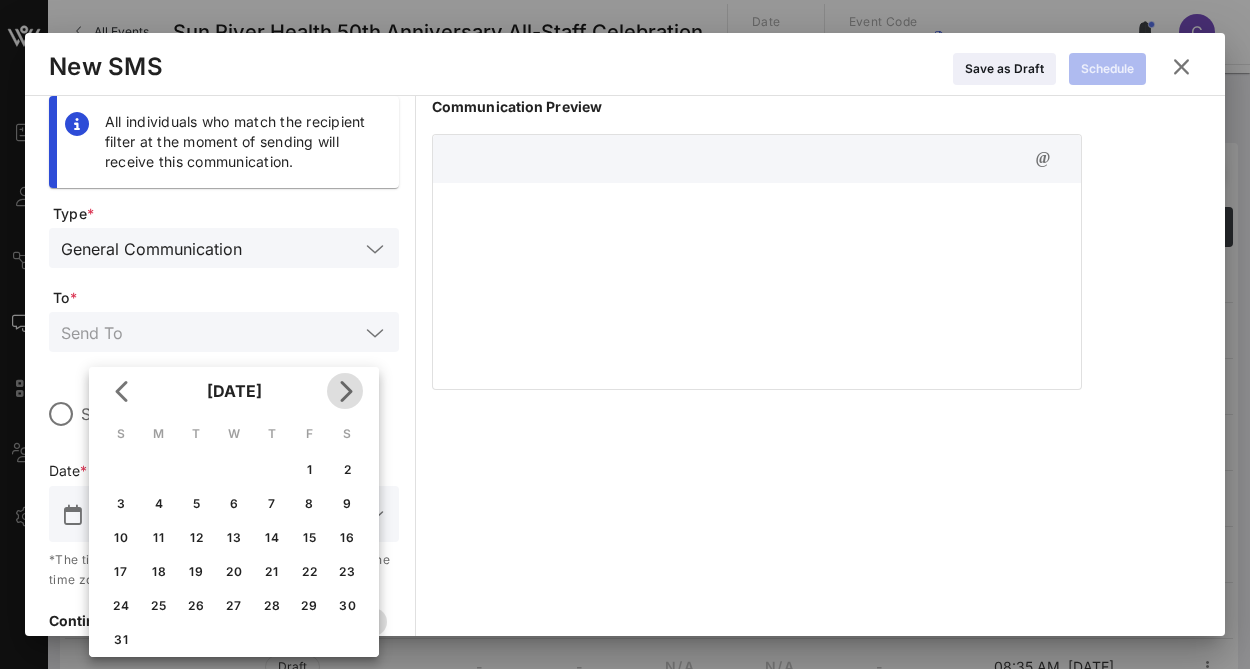 click at bounding box center (345, 391) 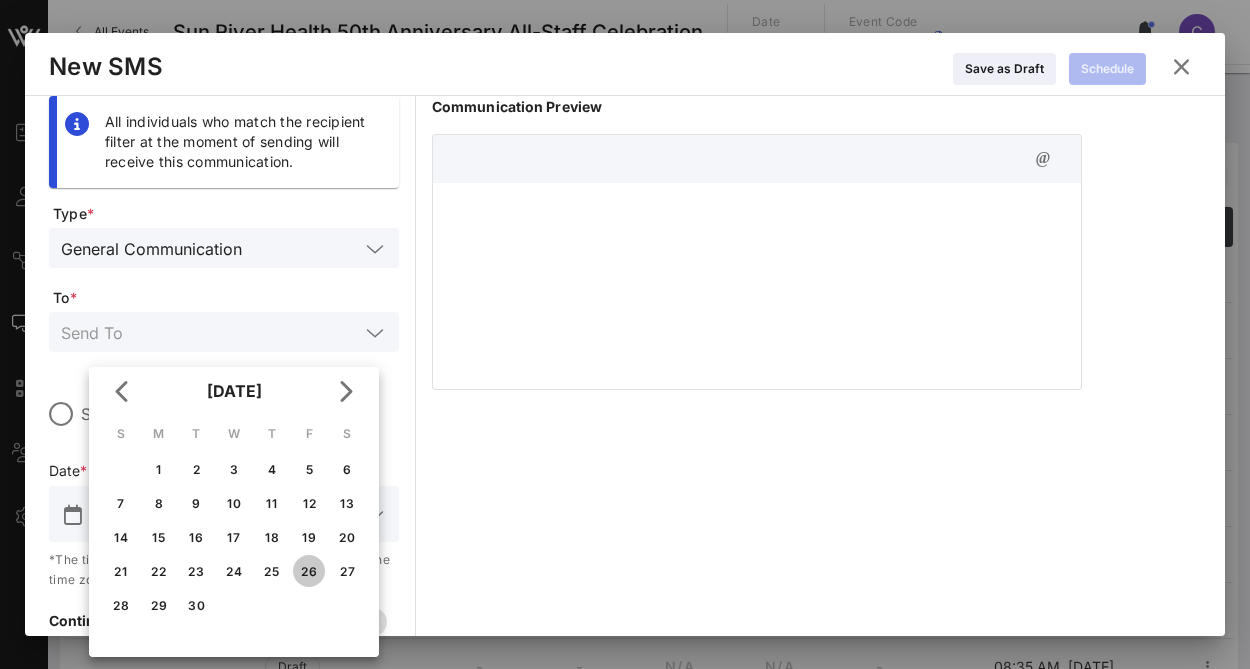 click on "26" at bounding box center [309, 571] 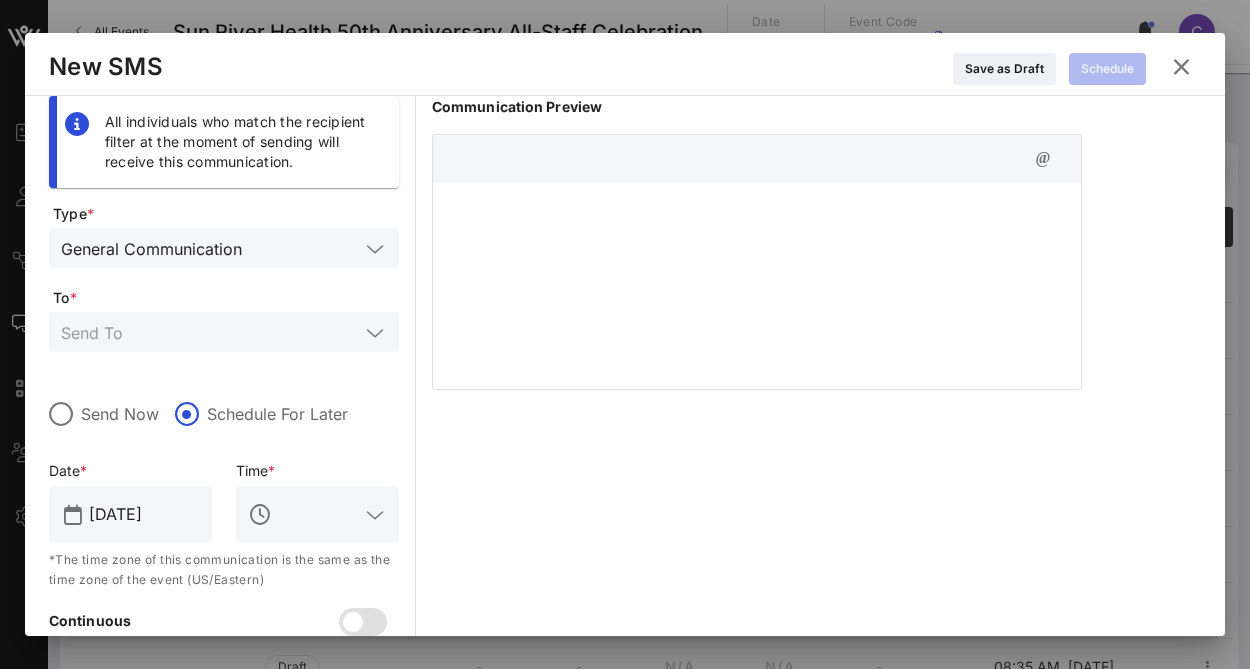 click at bounding box center (375, 515) 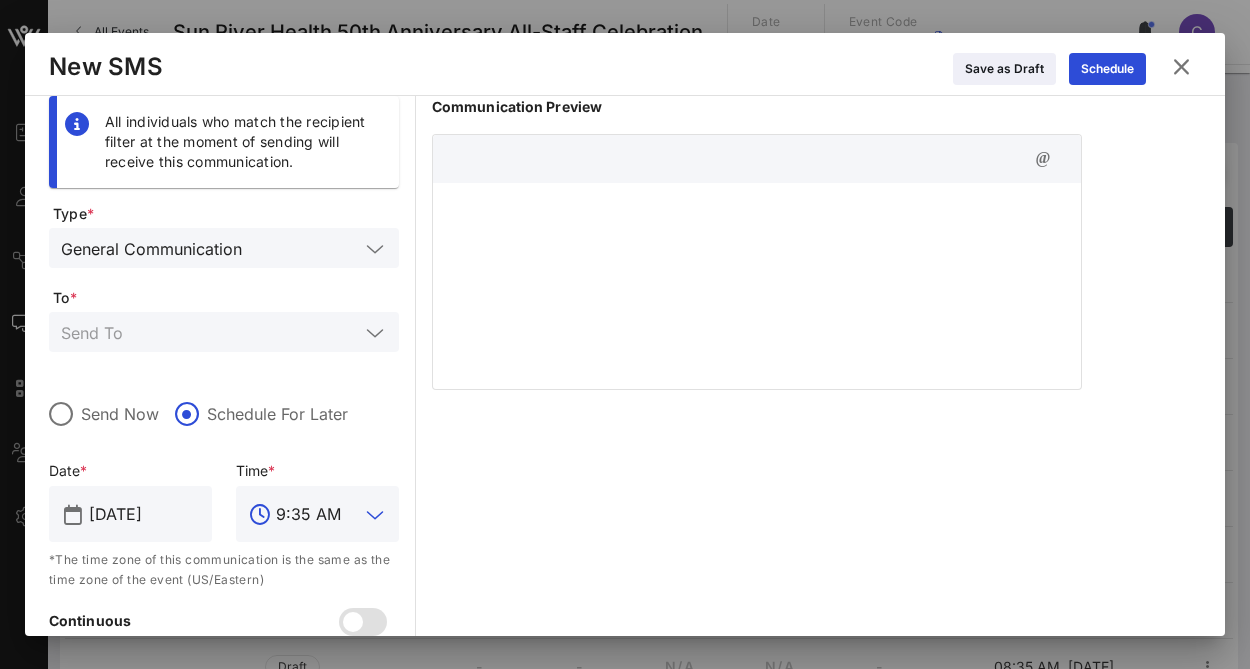 type on "9:35 AM" 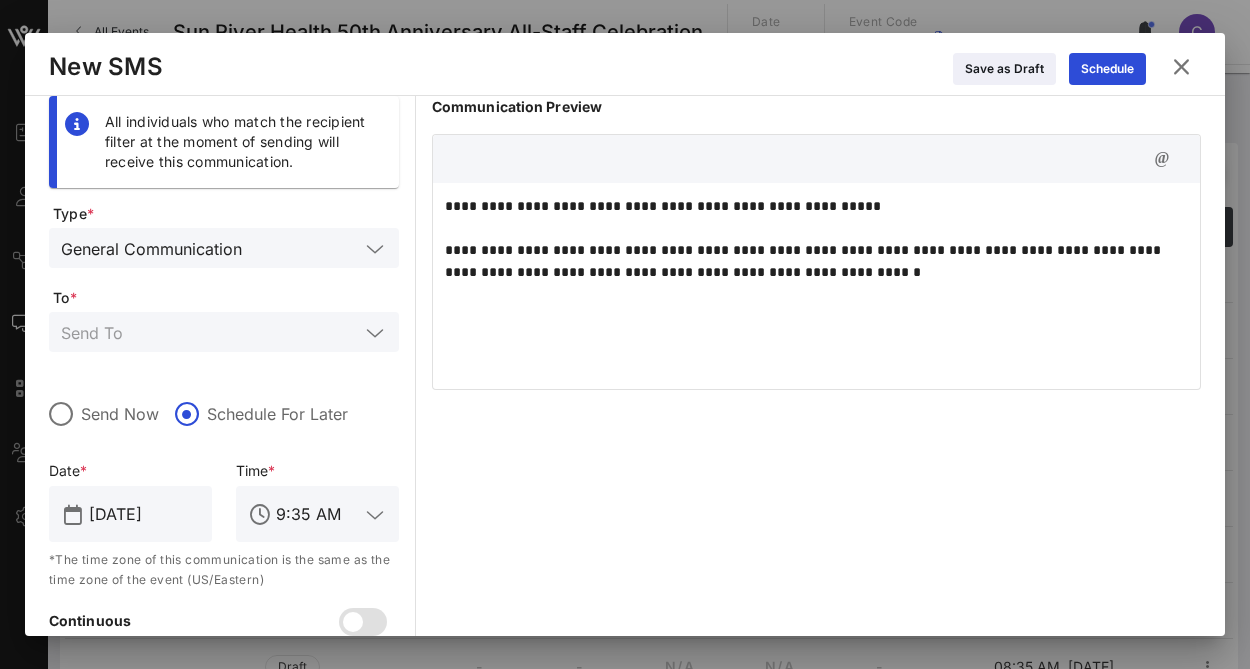 click at bounding box center (1181, 67) 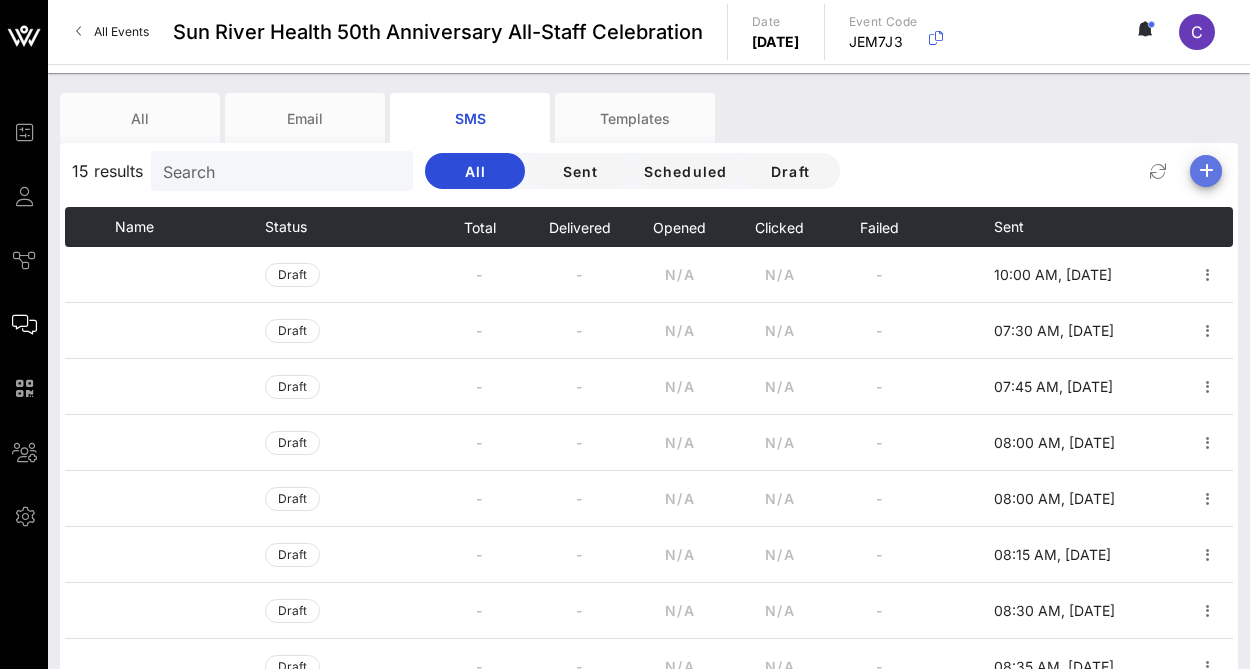 click at bounding box center [1206, 171] 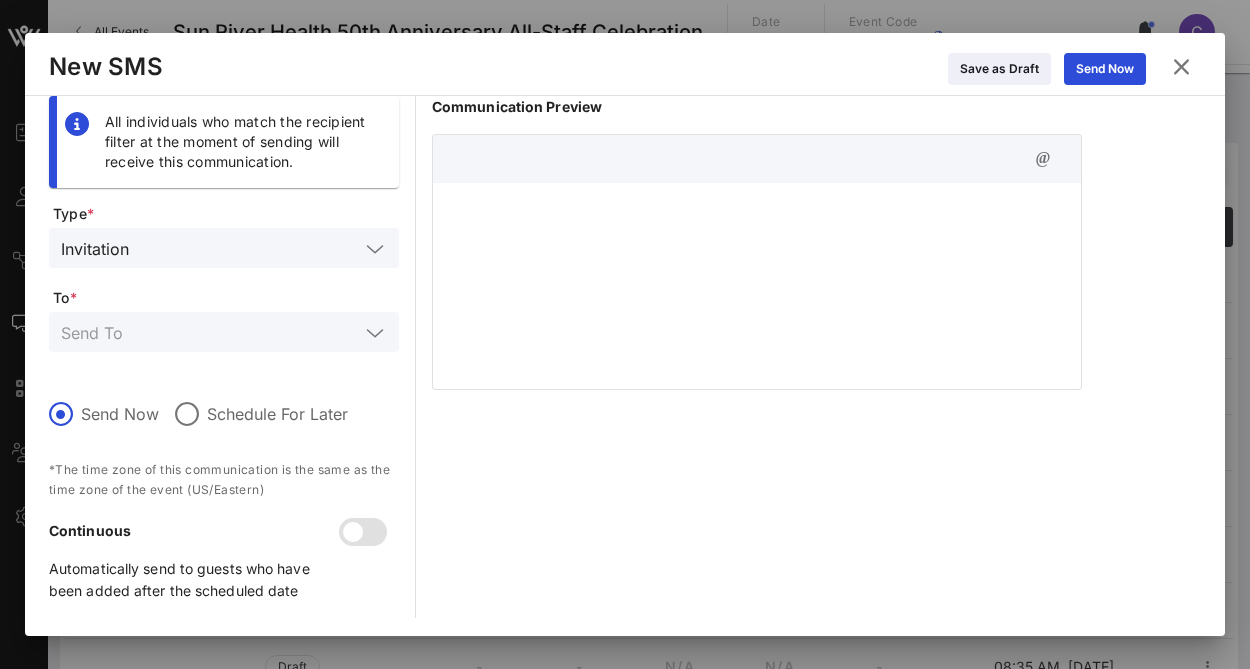 click at bounding box center [375, 249] 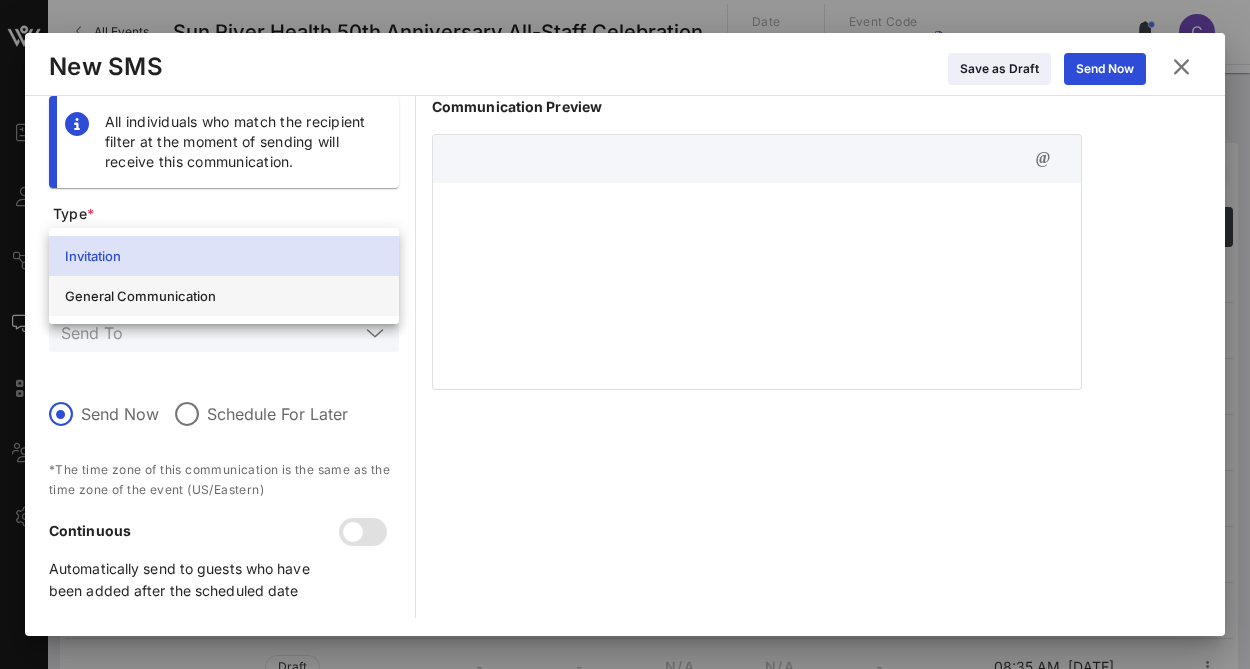 click on "General Communication" at bounding box center (224, 296) 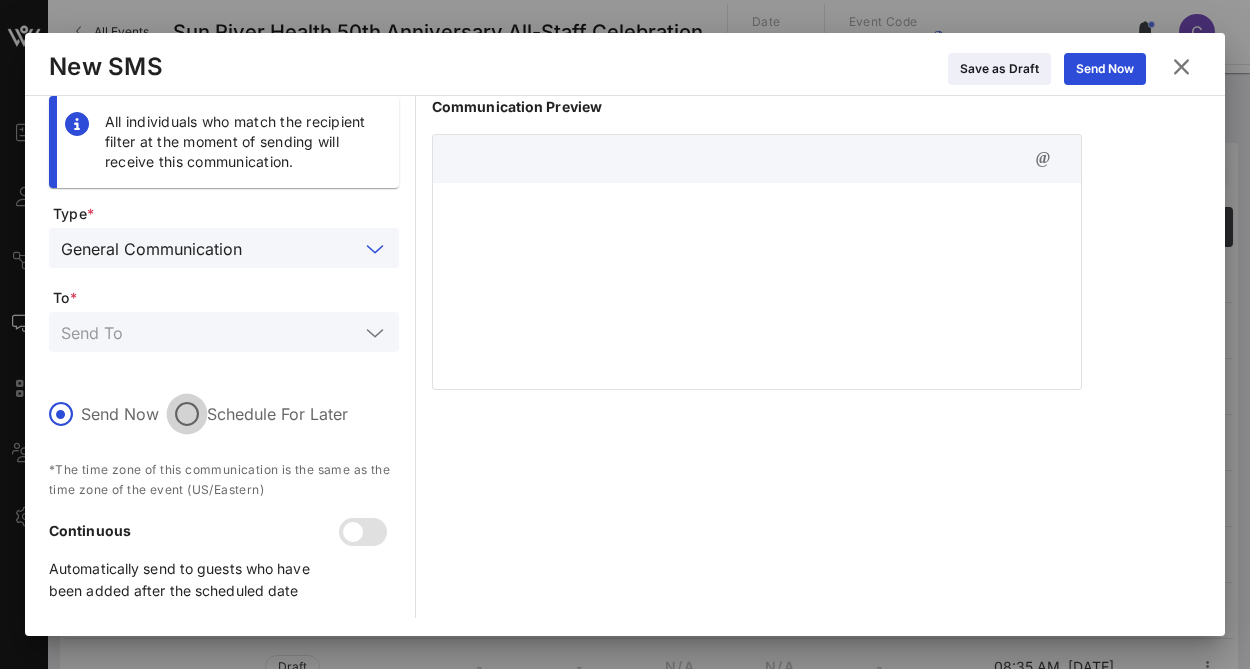 click at bounding box center [187, 414] 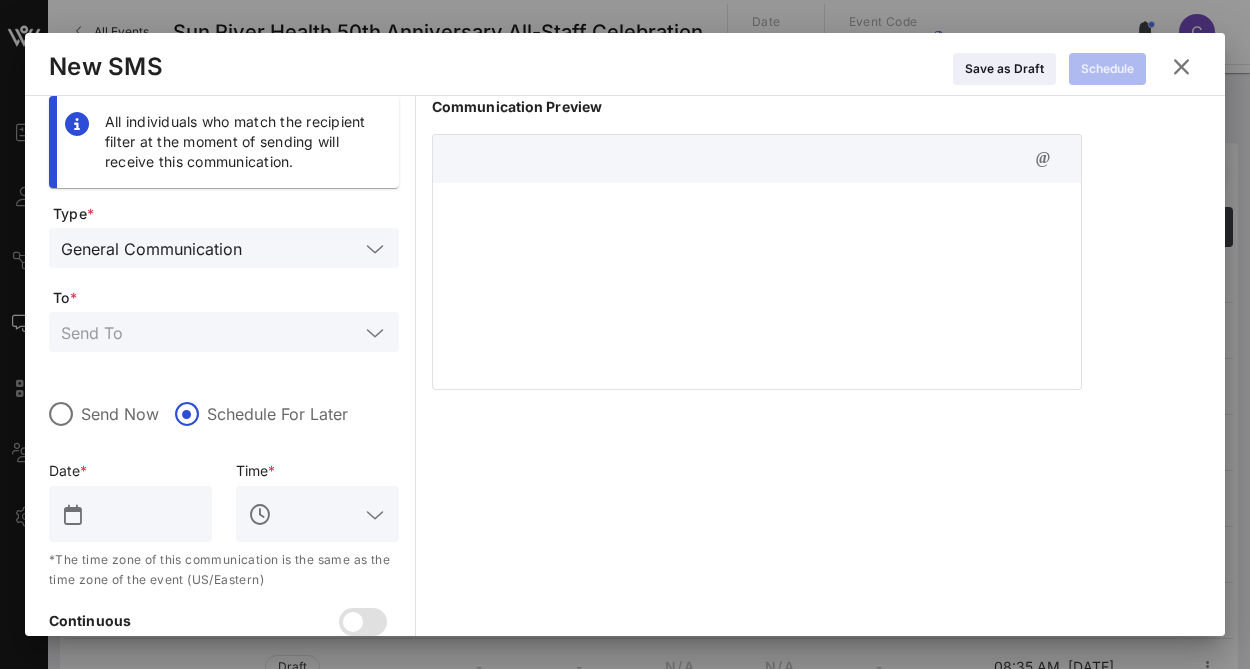 click at bounding box center [144, 514] 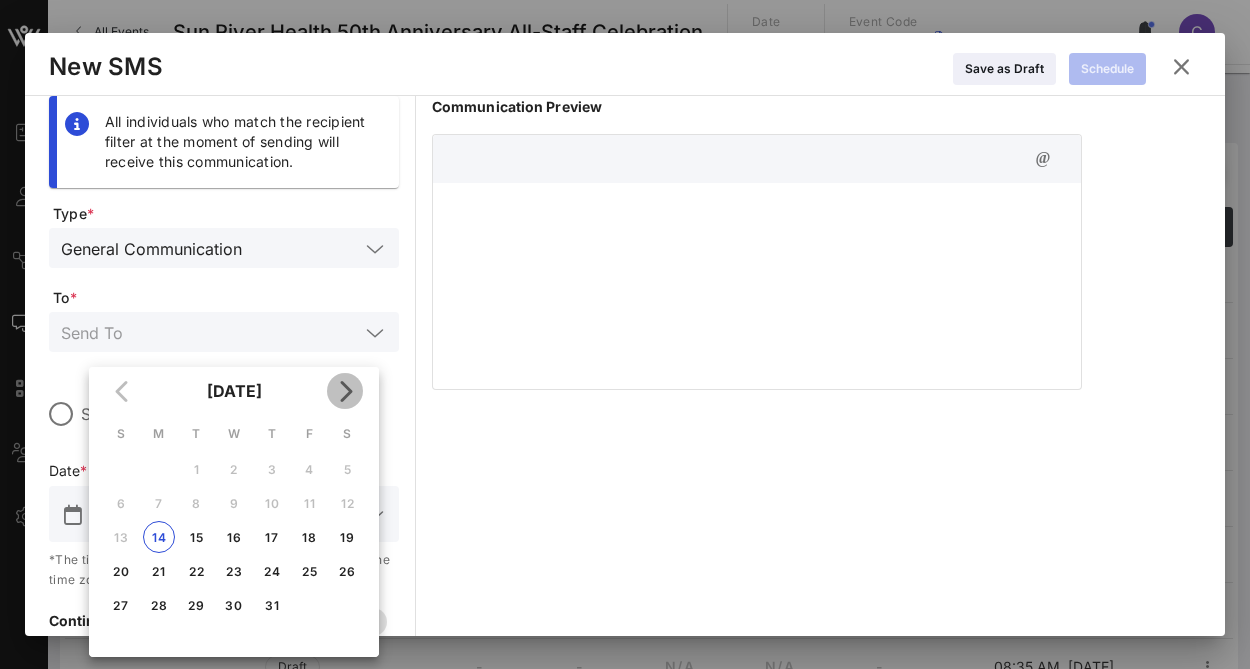 click at bounding box center (345, 391) 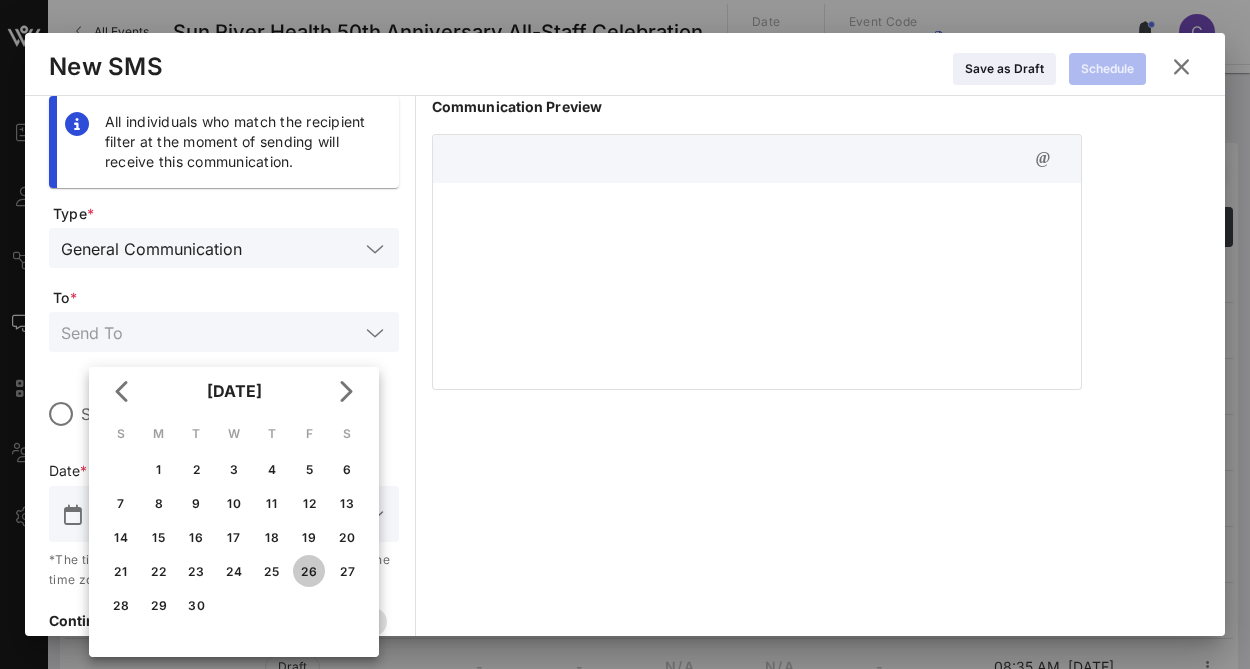 click on "26" at bounding box center (309, 571) 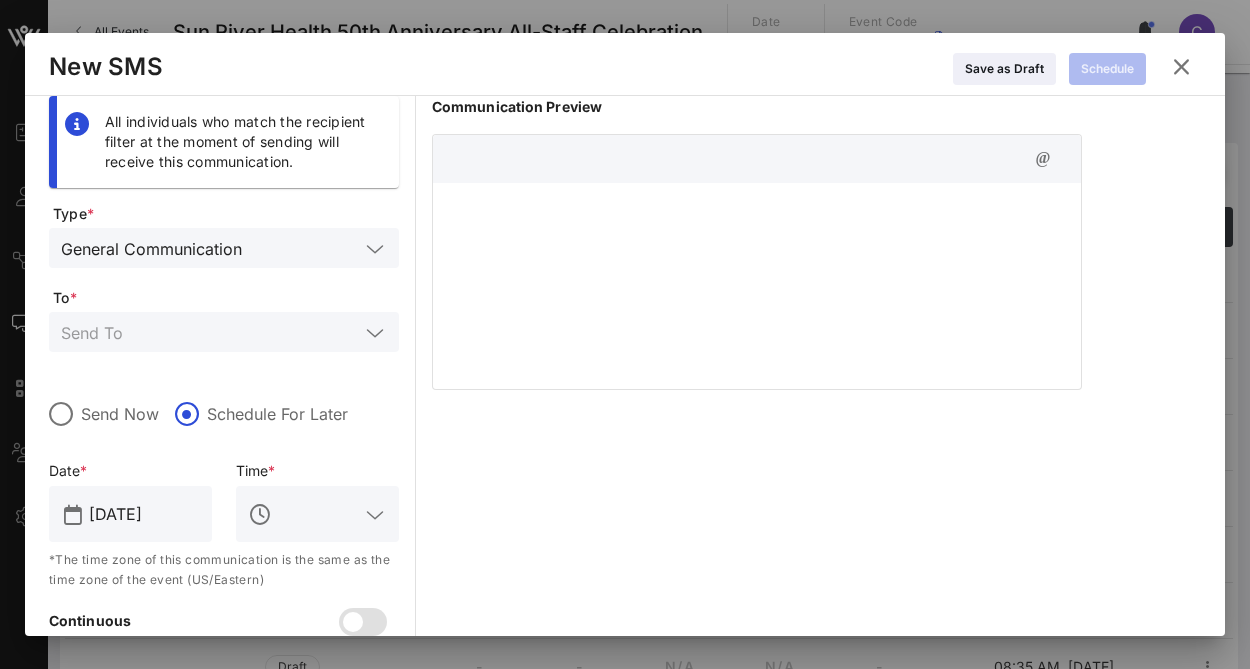 click at bounding box center (375, 515) 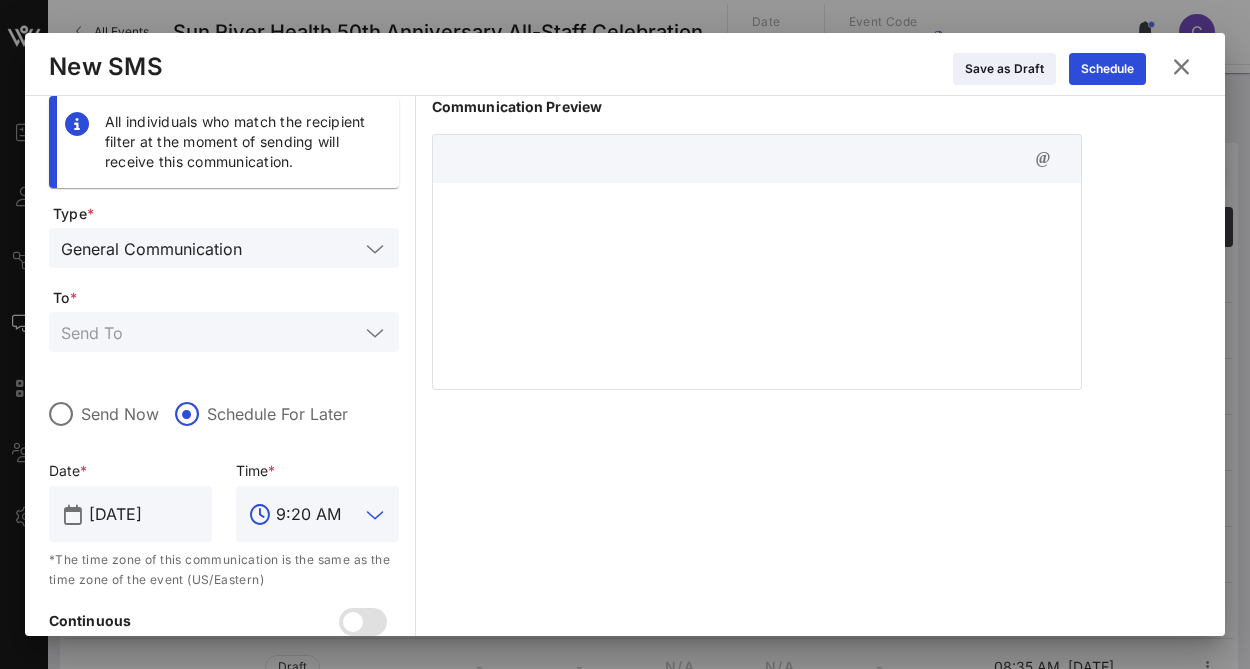 type on "9:20 AM" 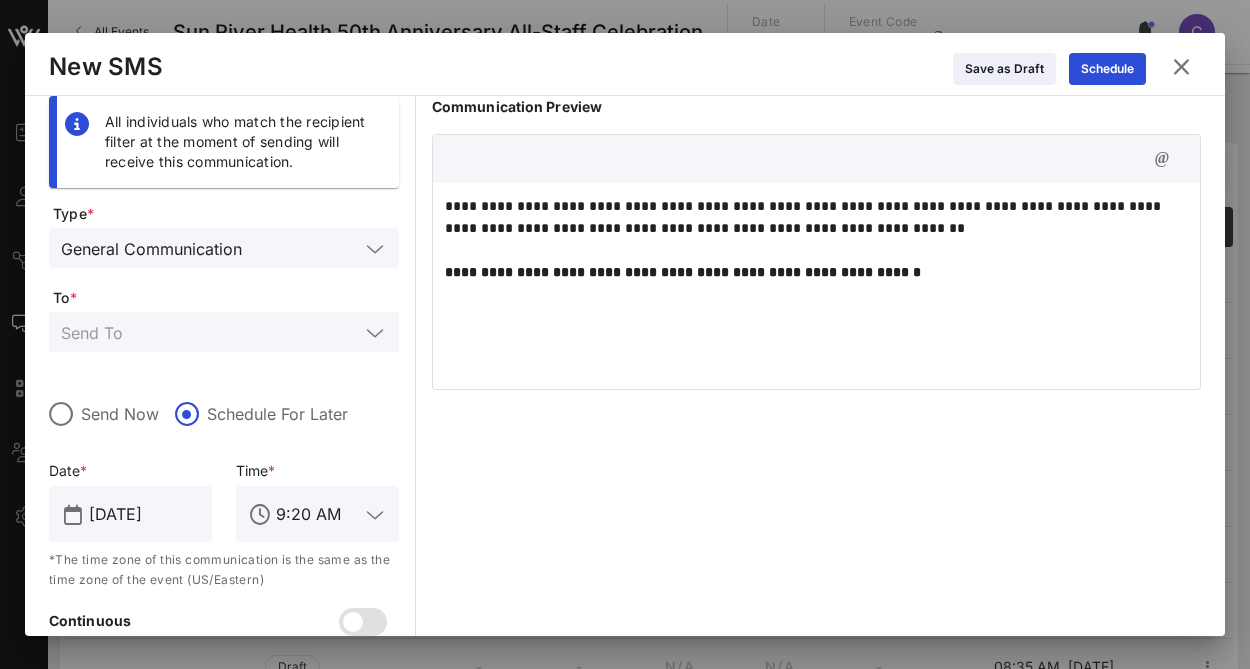 scroll, scrollTop: 93, scrollLeft: 0, axis: vertical 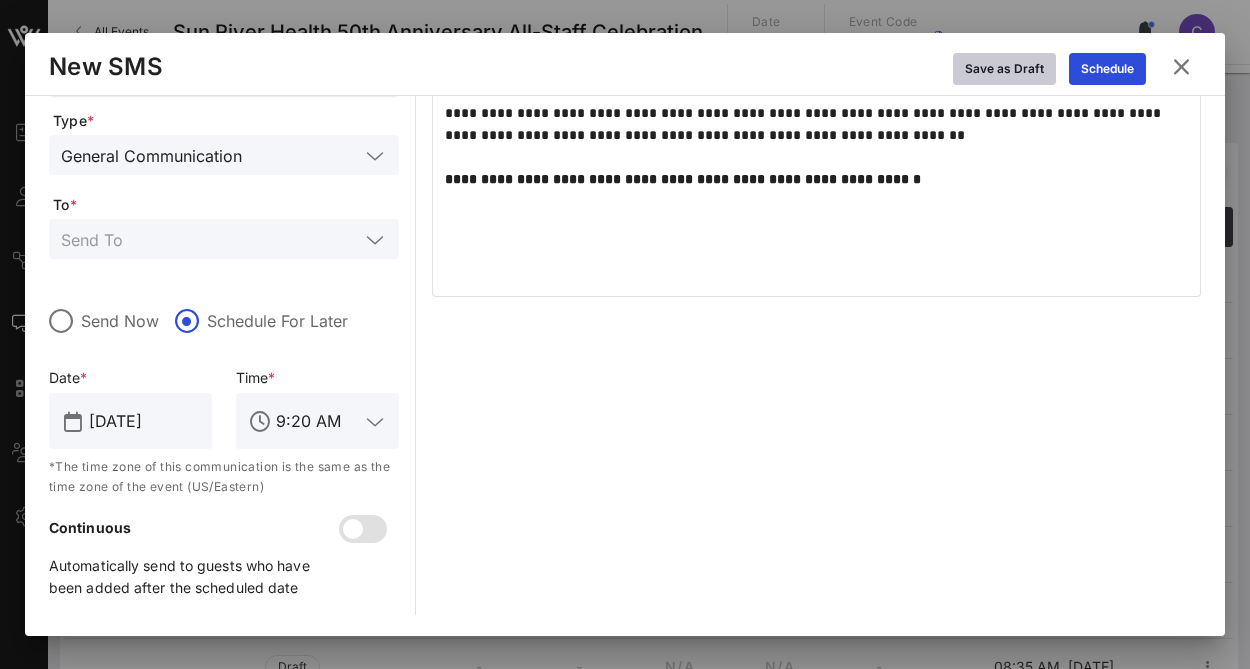 click on "Save as Draft" at bounding box center (1004, 69) 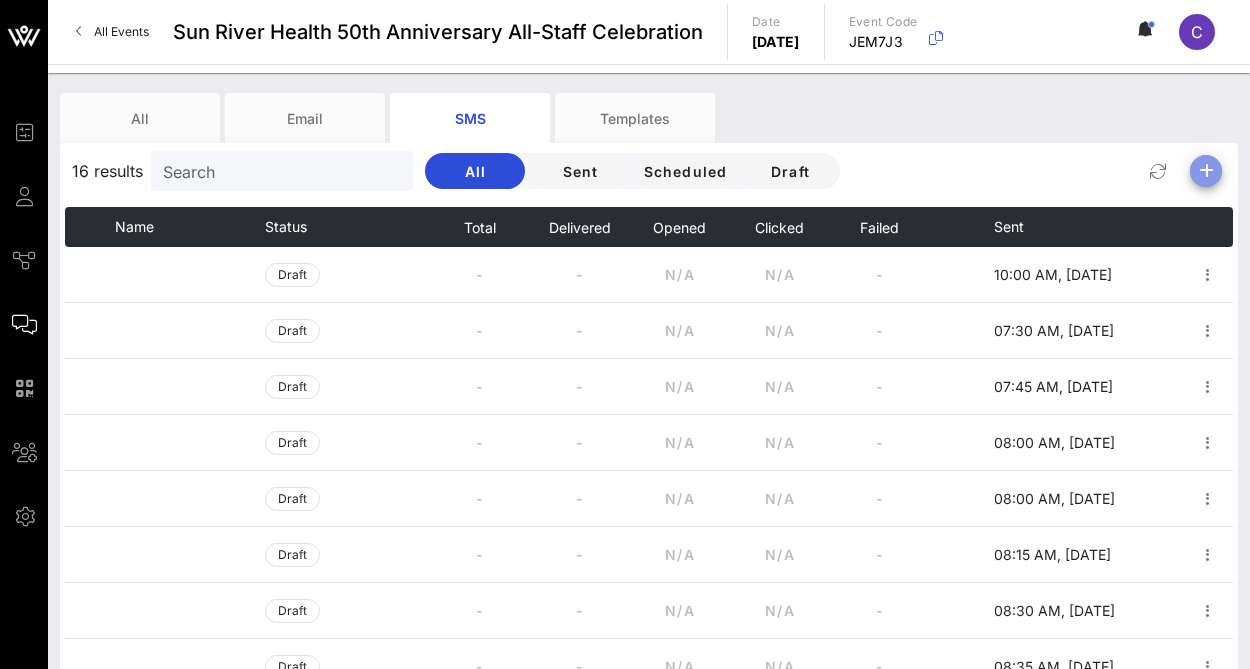 click at bounding box center (1206, 171) 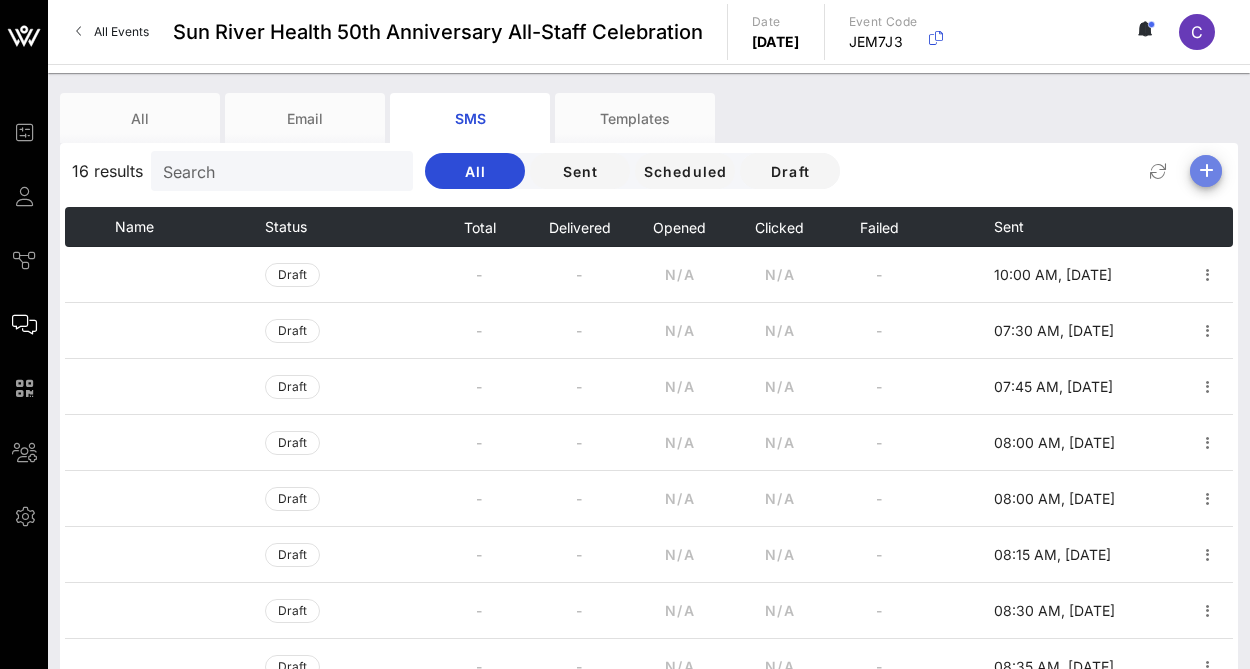scroll, scrollTop: 3, scrollLeft: 0, axis: vertical 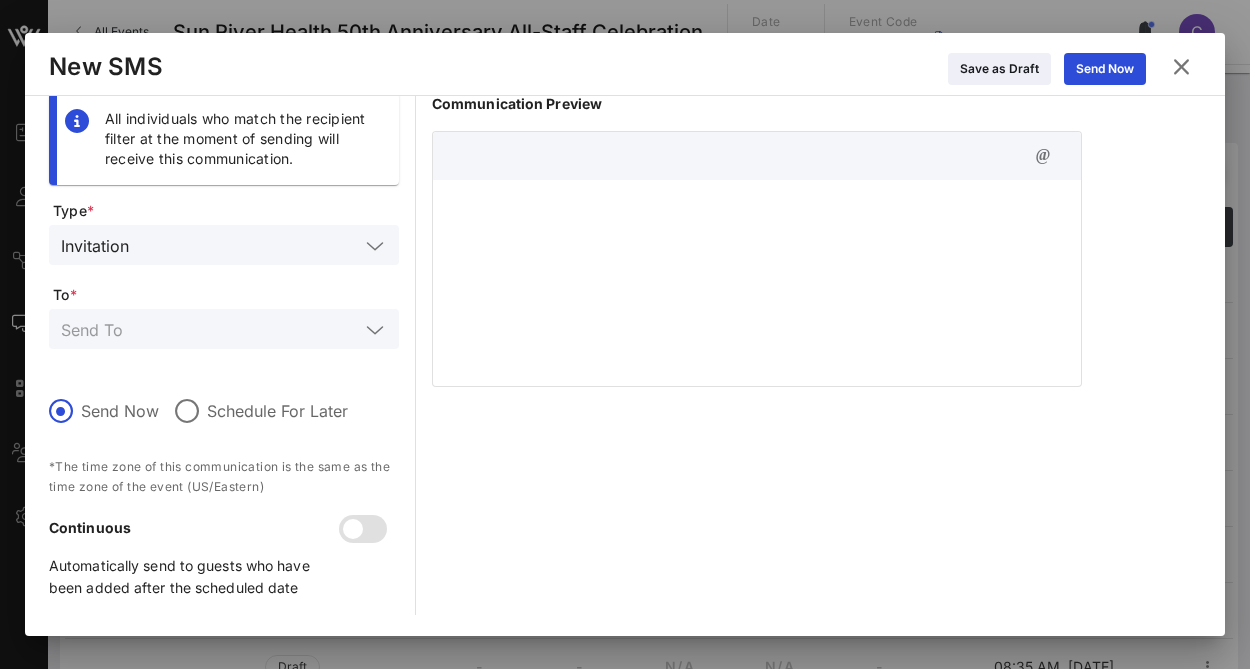 click at bounding box center [757, 280] 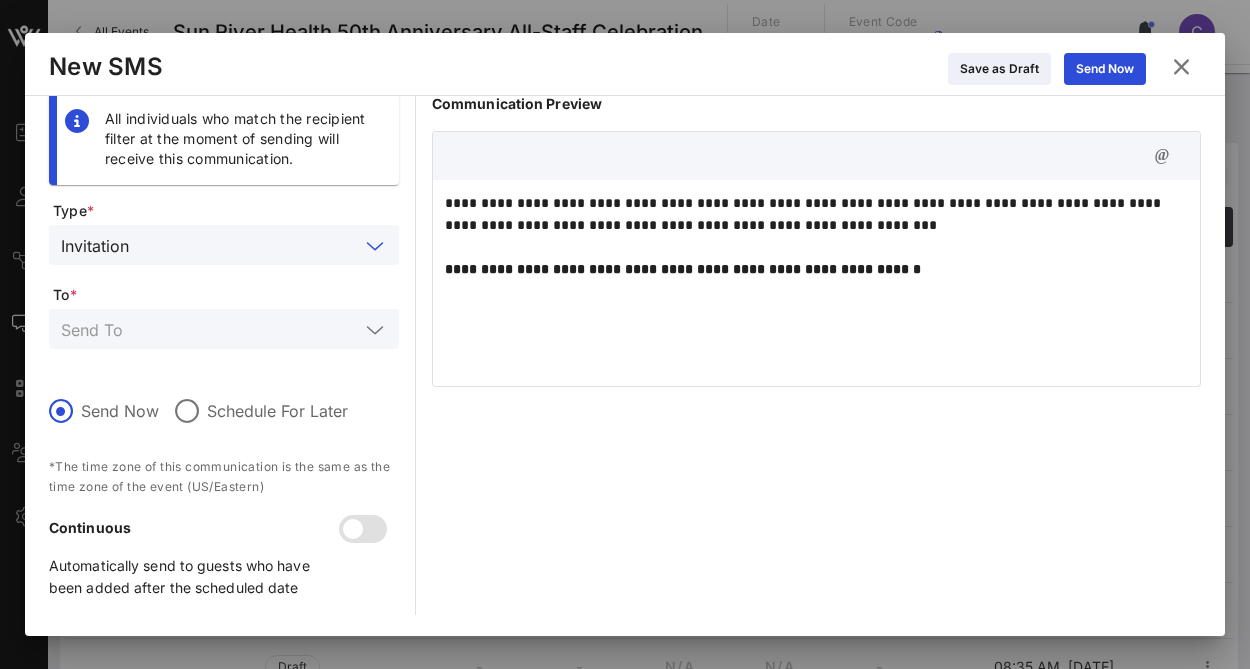 click at bounding box center (248, 245) 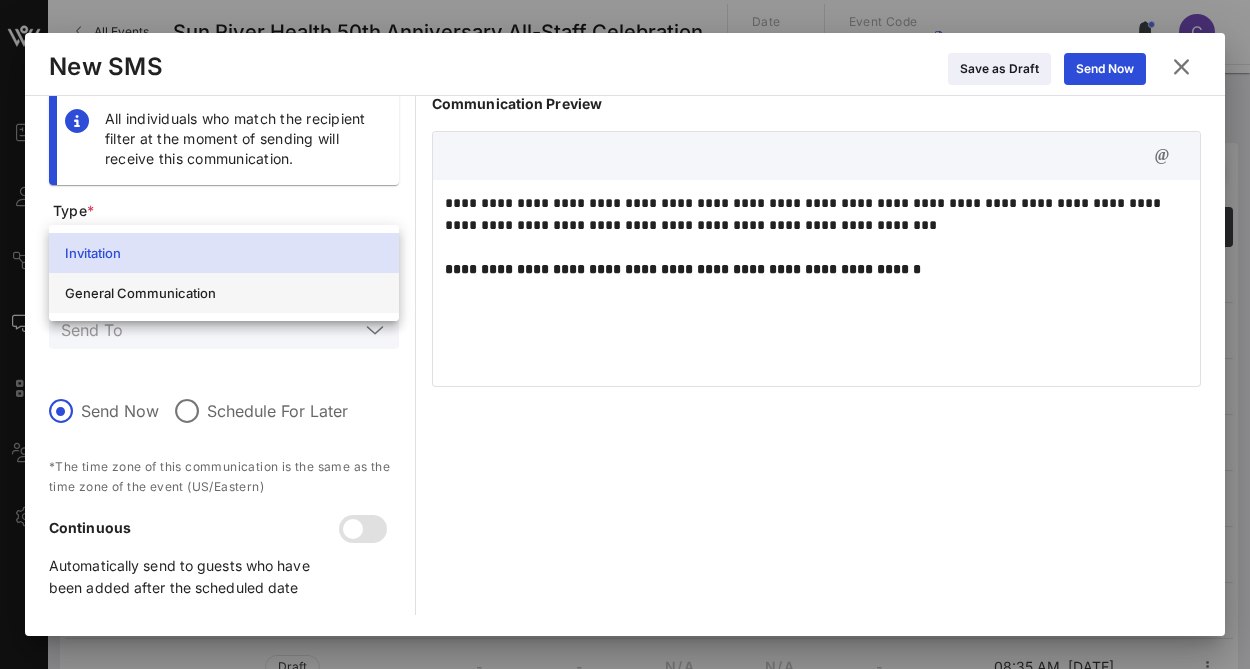click on "General Communication" at bounding box center (224, 293) 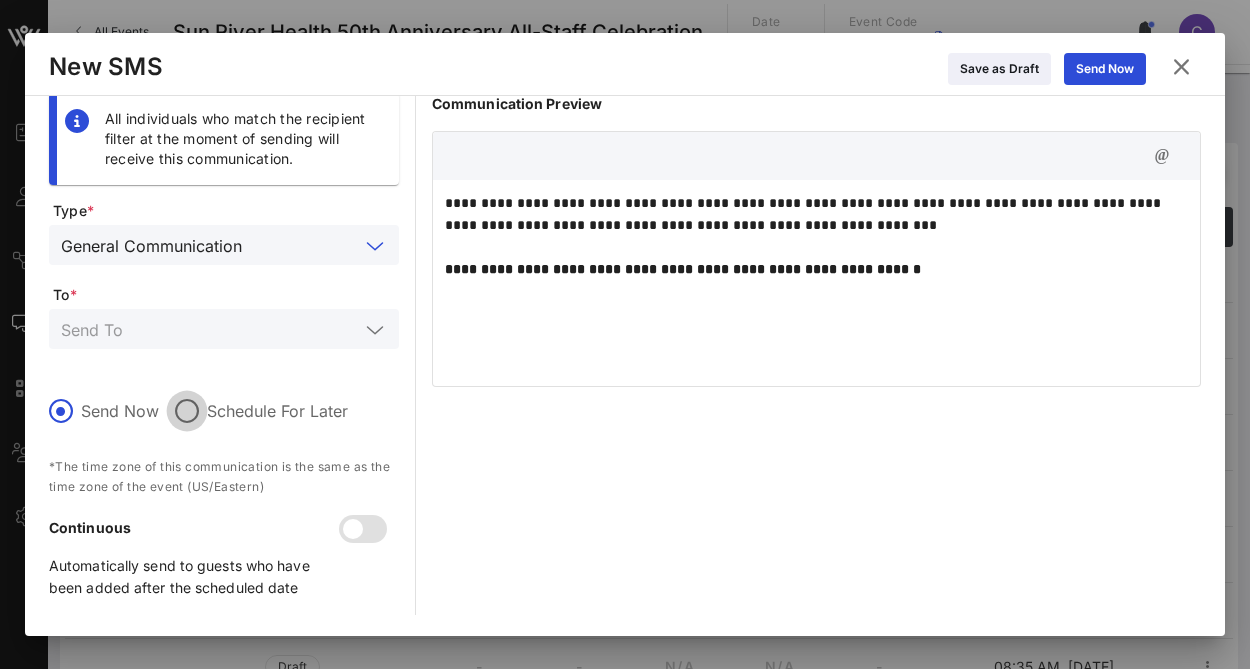 click at bounding box center [187, 411] 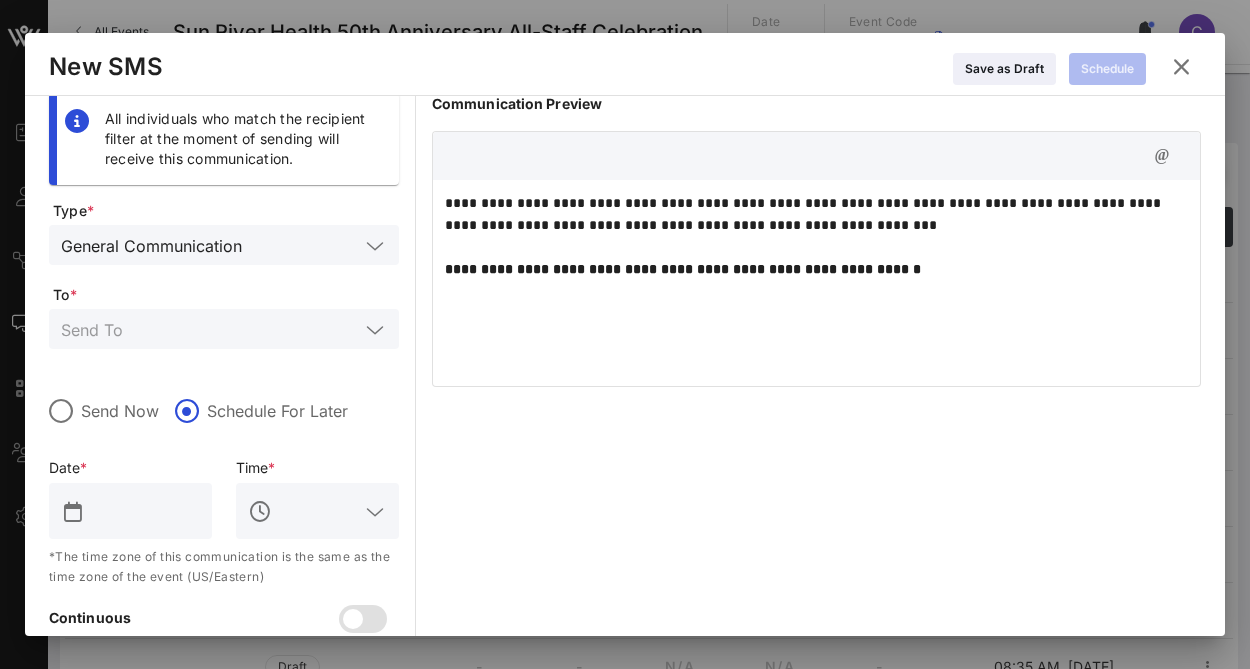click at bounding box center (144, 511) 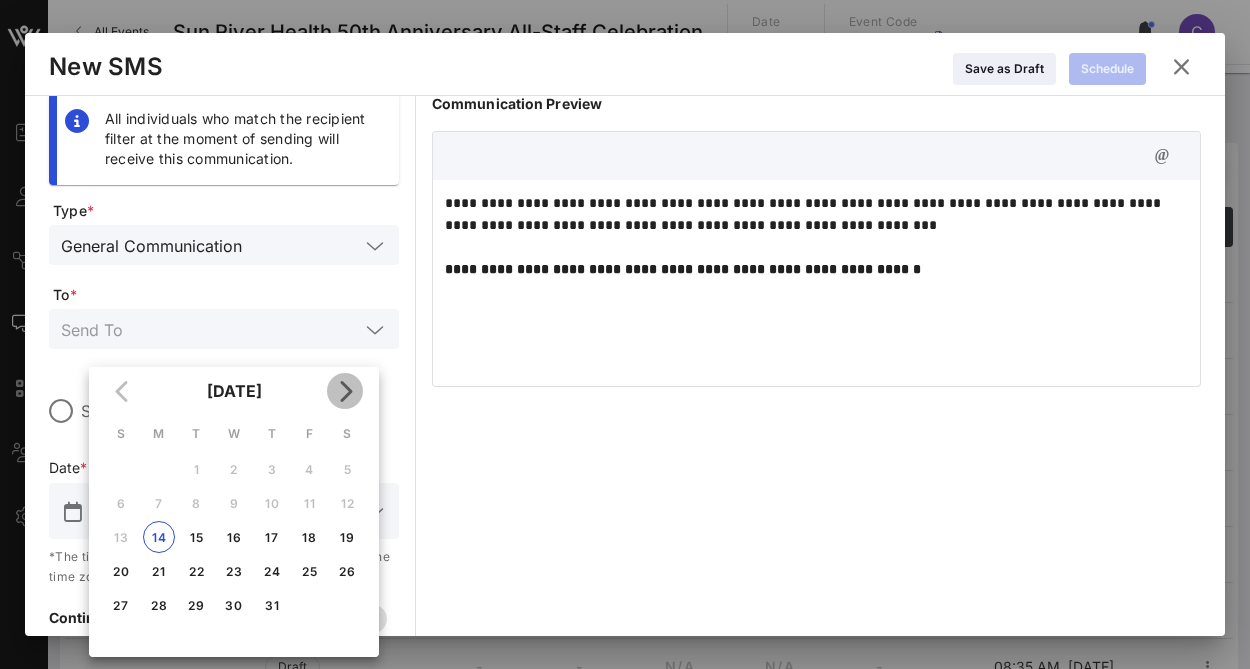 click at bounding box center [345, 391] 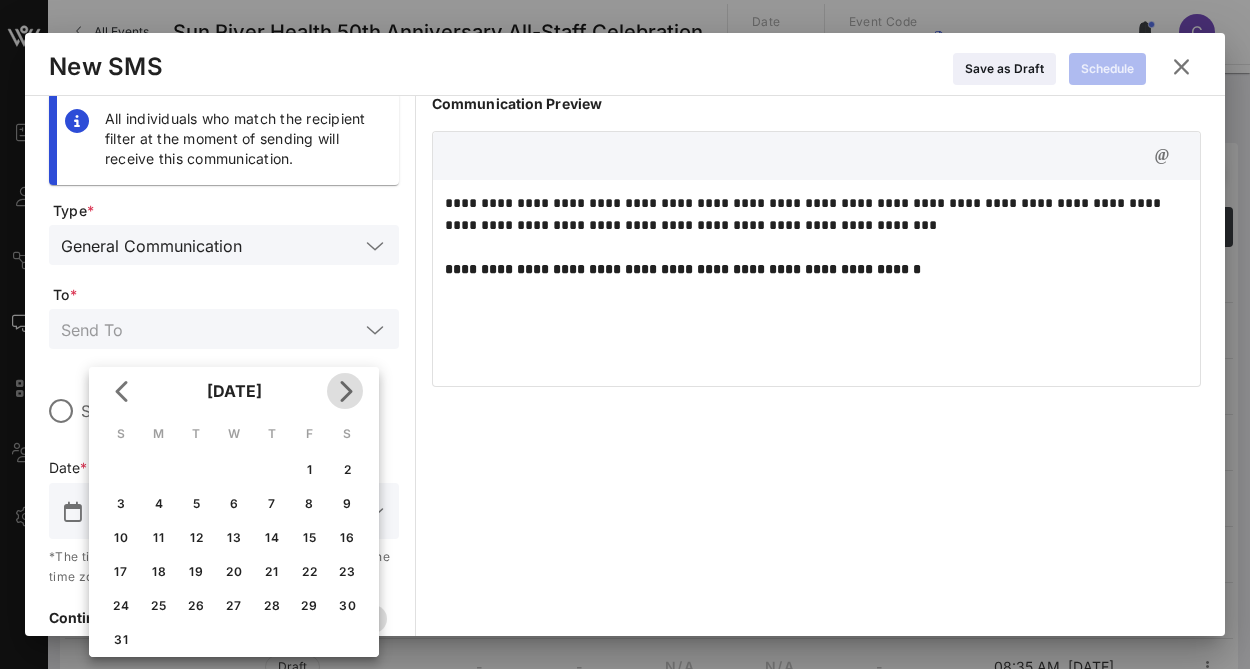 click at bounding box center (345, 391) 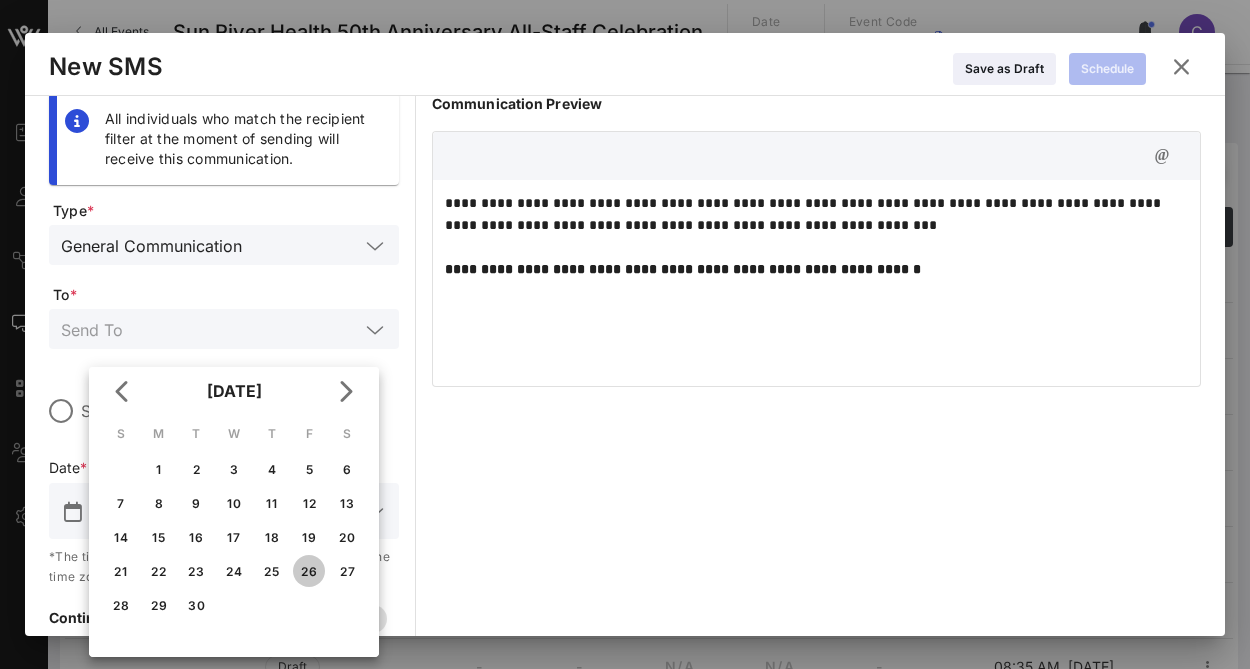 click on "26" at bounding box center (309, 571) 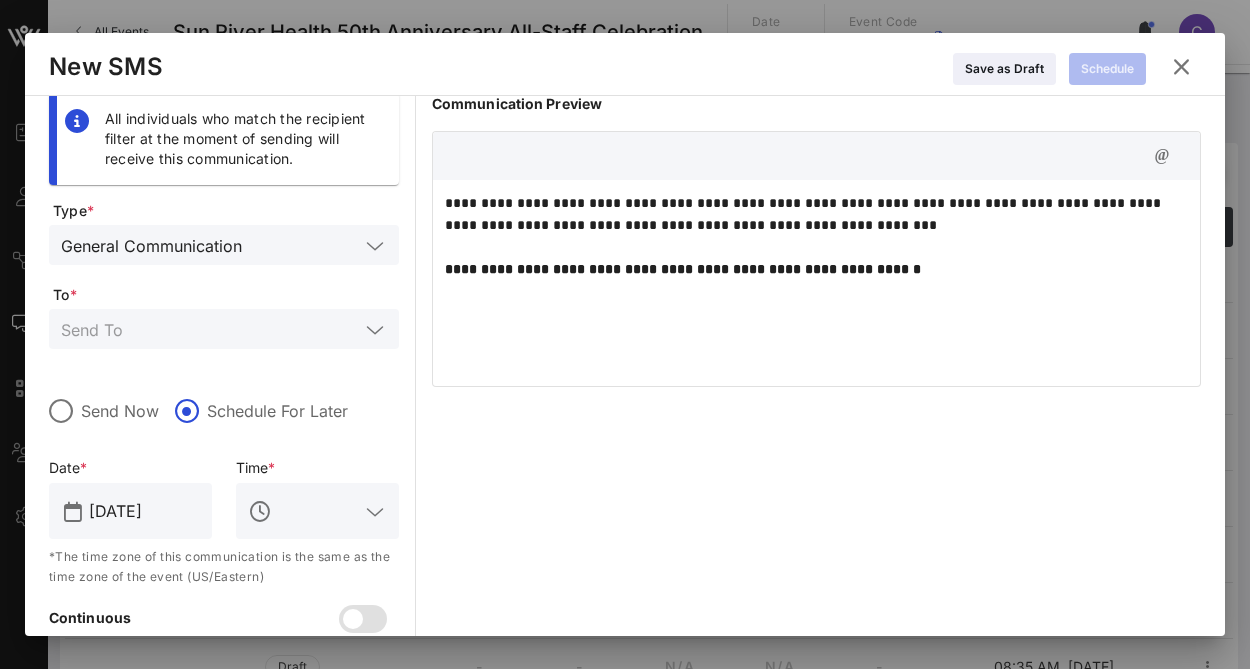 click at bounding box center (375, 512) 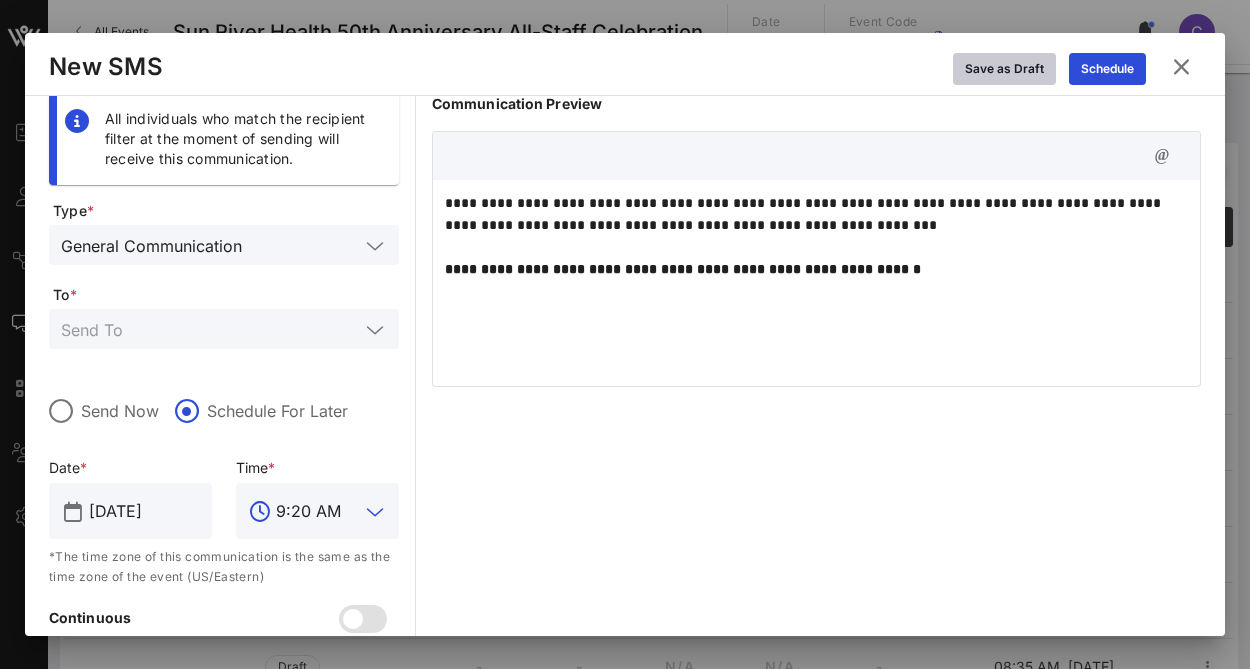 type on "9:20 AM" 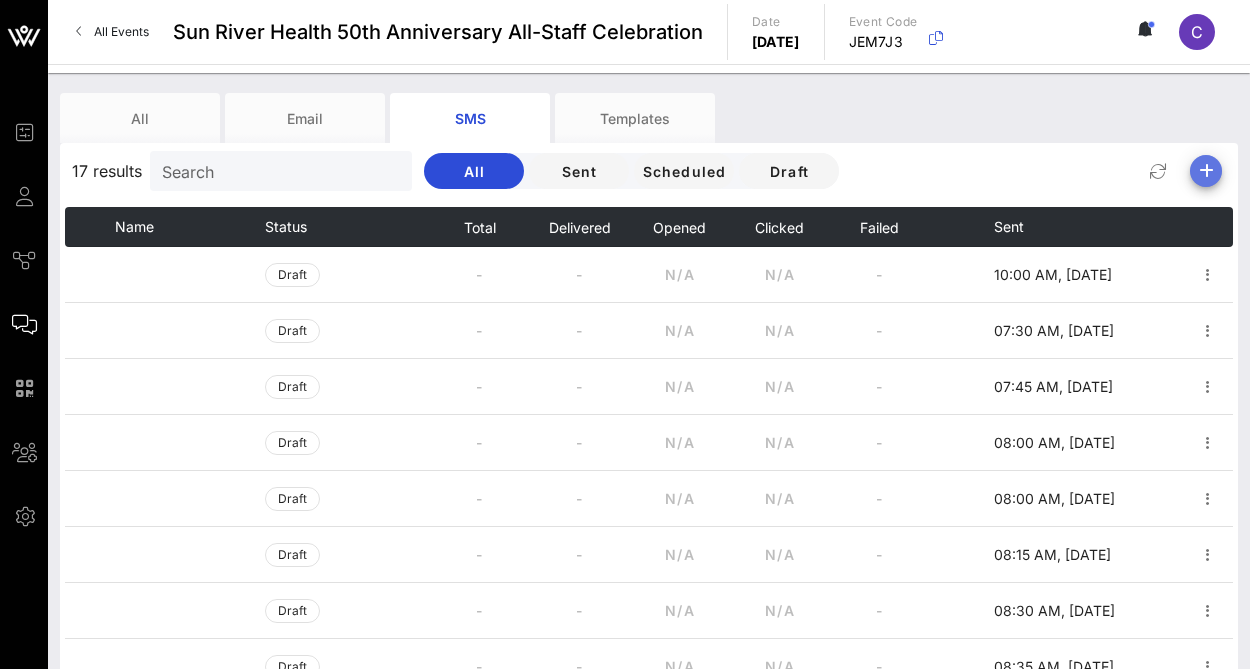 click at bounding box center (1206, 171) 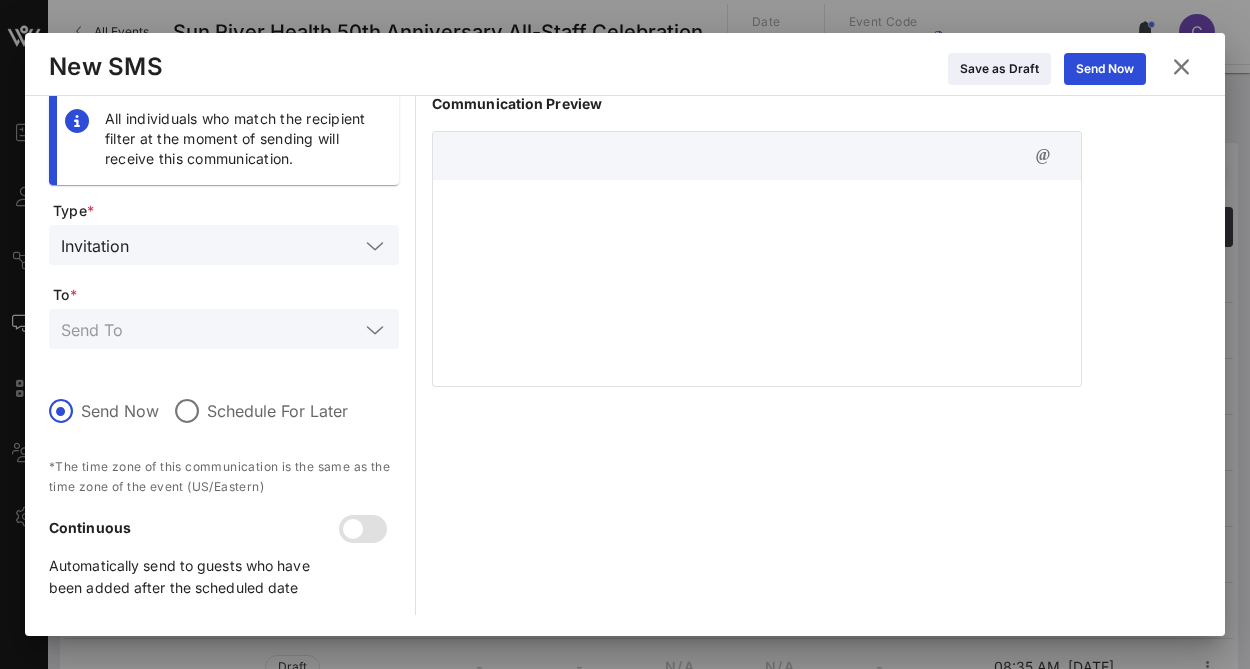 click at bounding box center [757, 280] 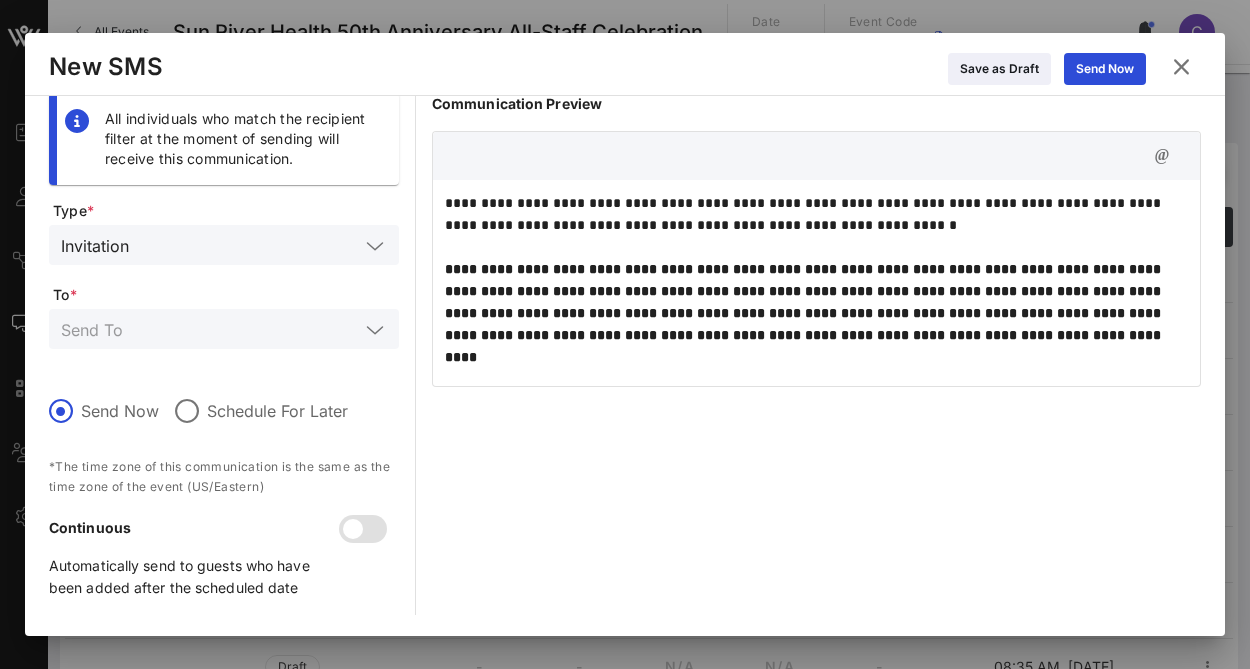 scroll, scrollTop: 12, scrollLeft: 0, axis: vertical 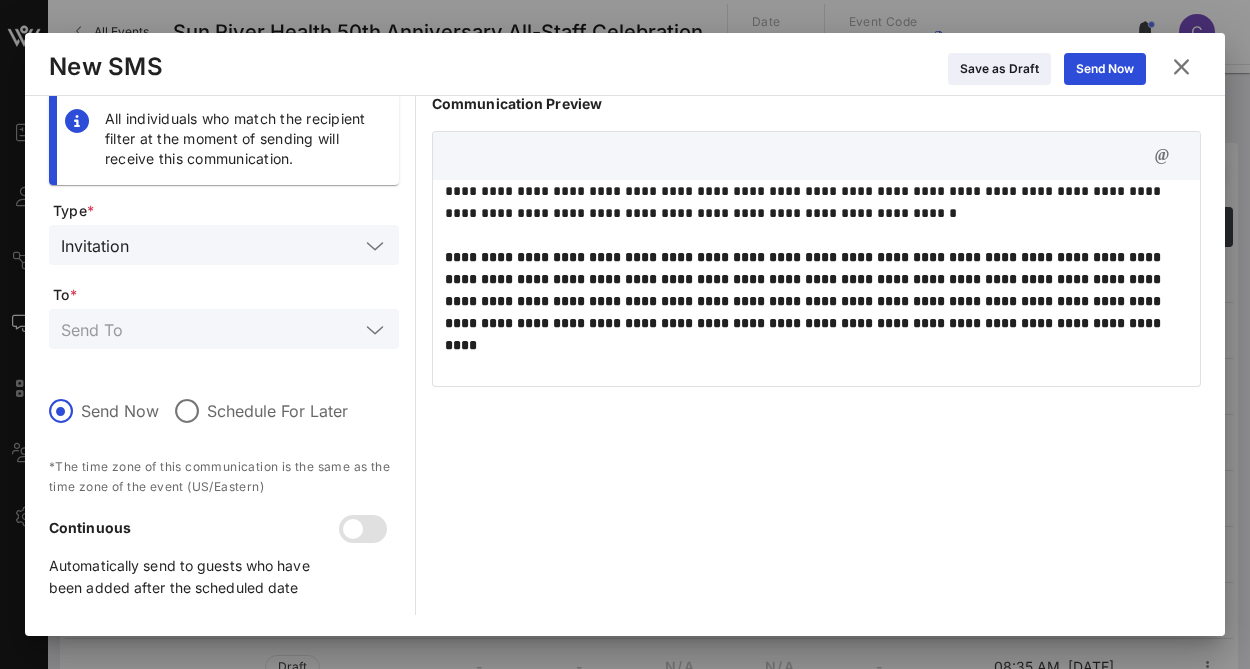 click at bounding box center (375, 246) 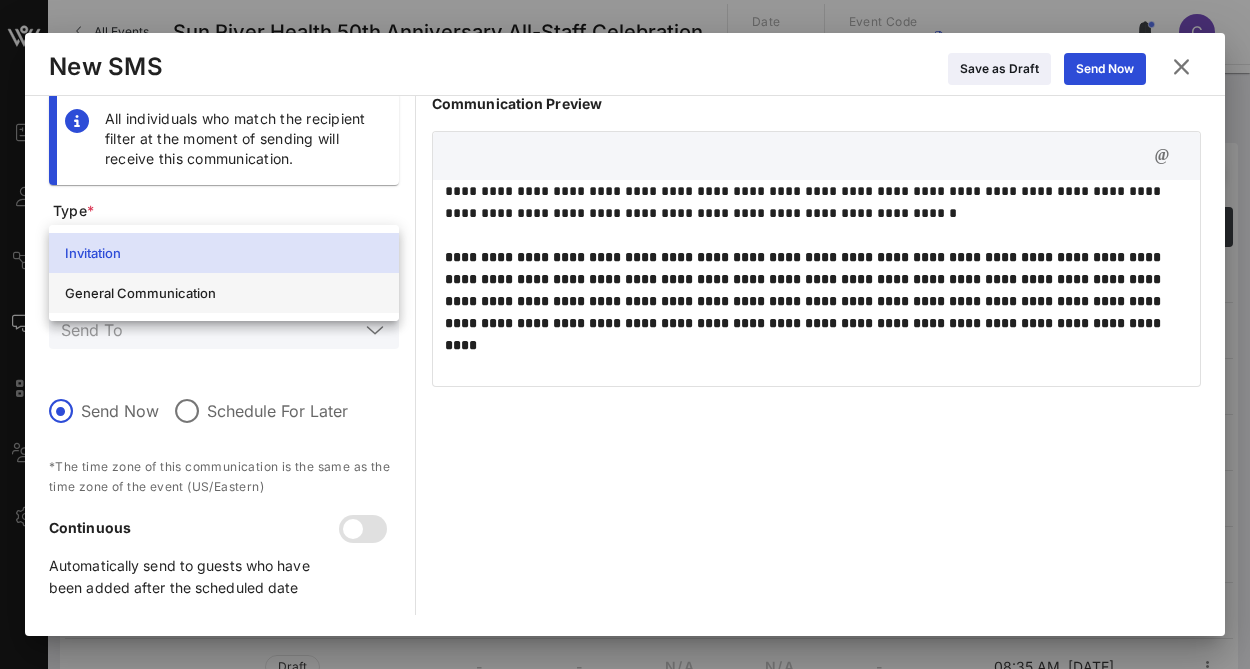 click on "General Communication" at bounding box center (224, 293) 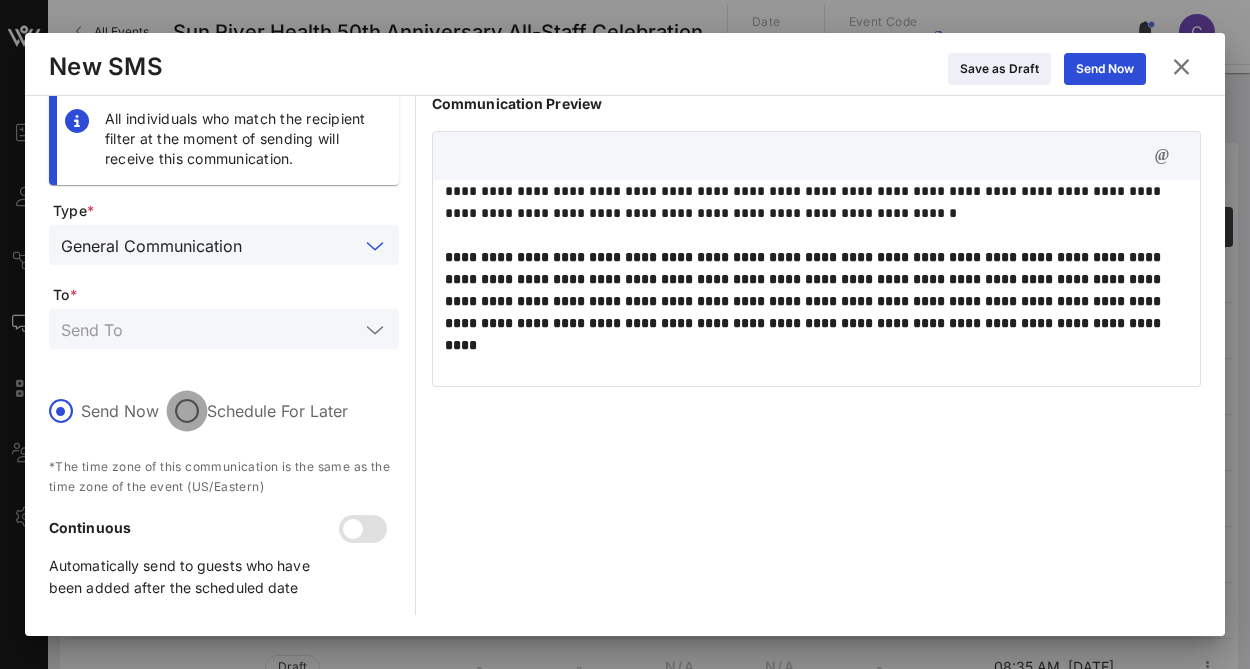 click at bounding box center [187, 411] 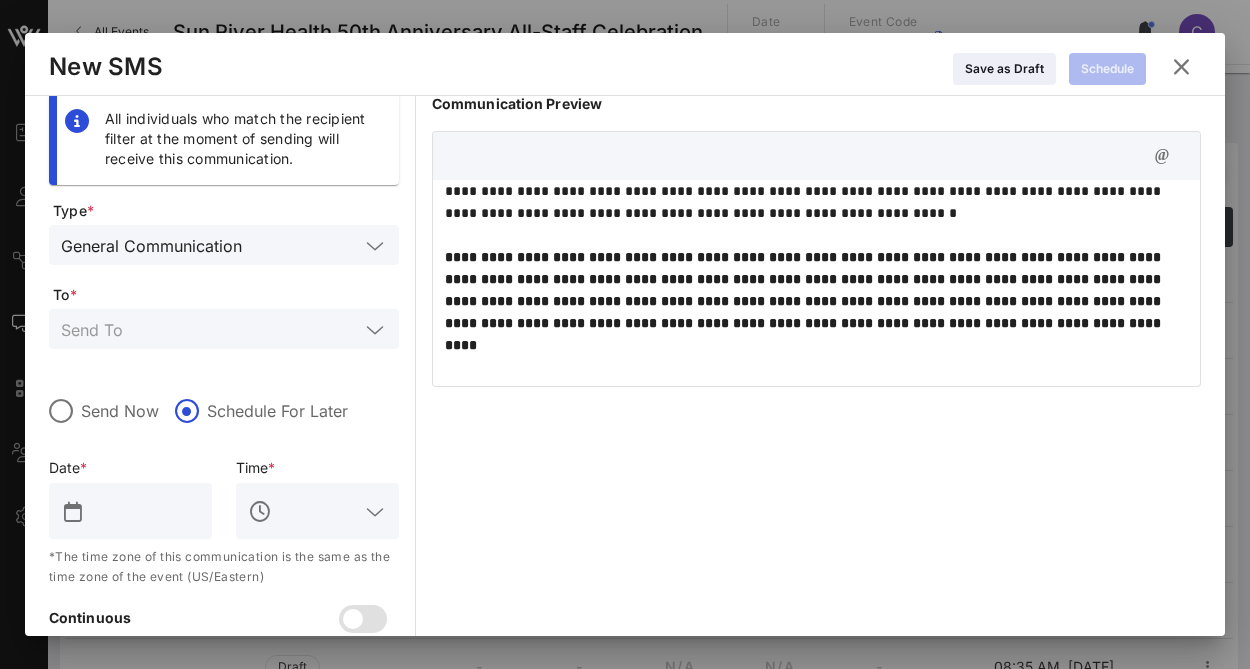 click at bounding box center (144, 511) 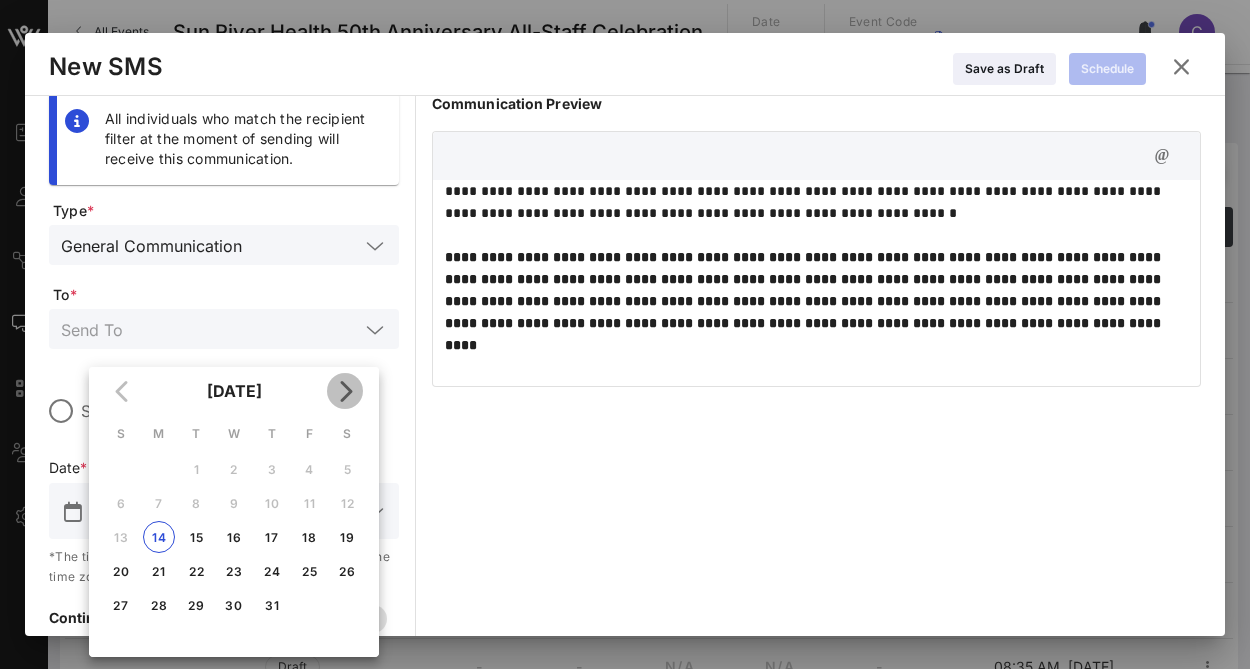 click at bounding box center [345, 391] 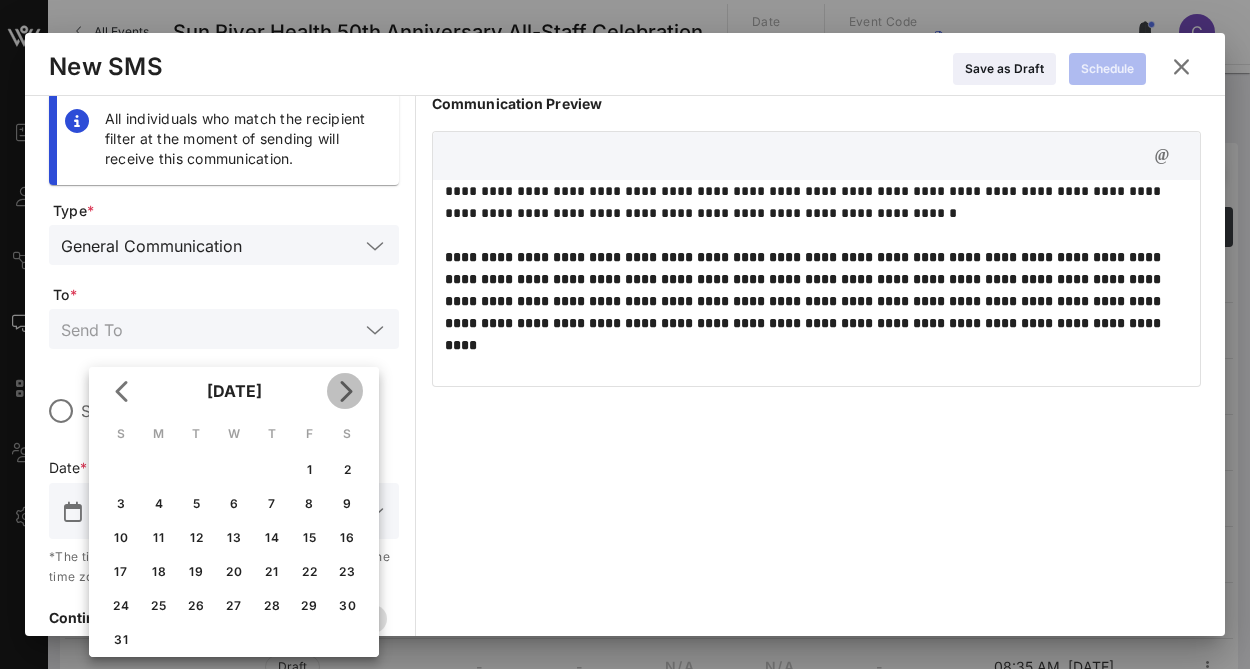 click at bounding box center [345, 391] 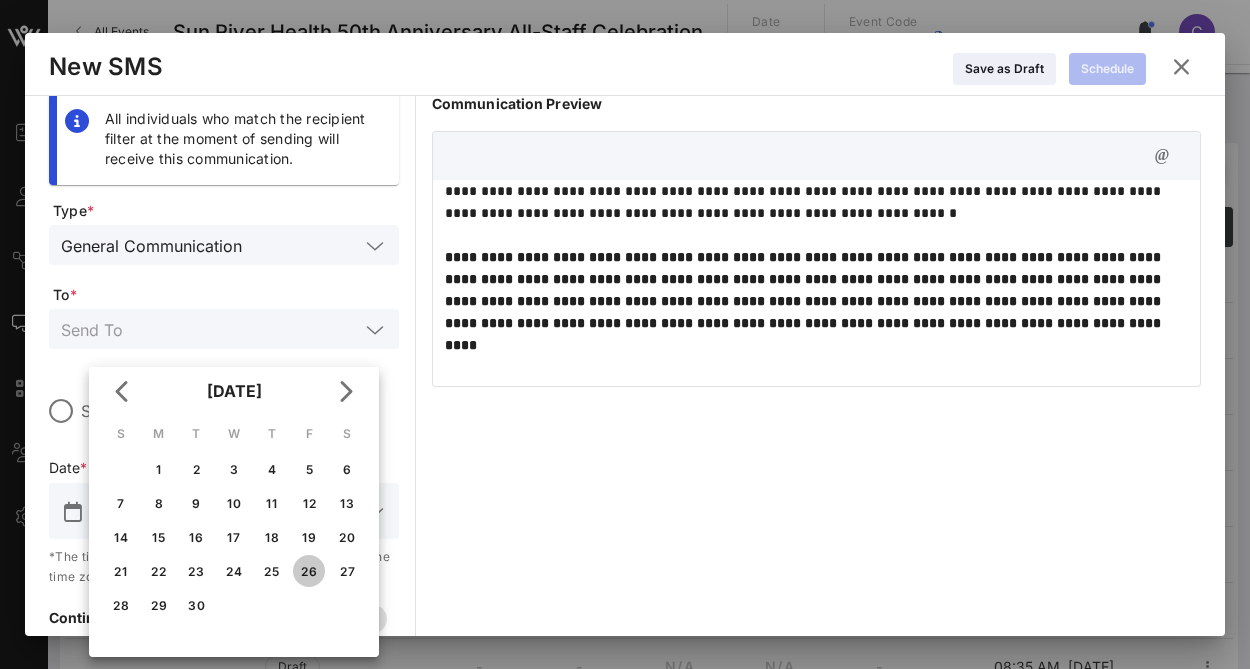 click on "26" at bounding box center (309, 571) 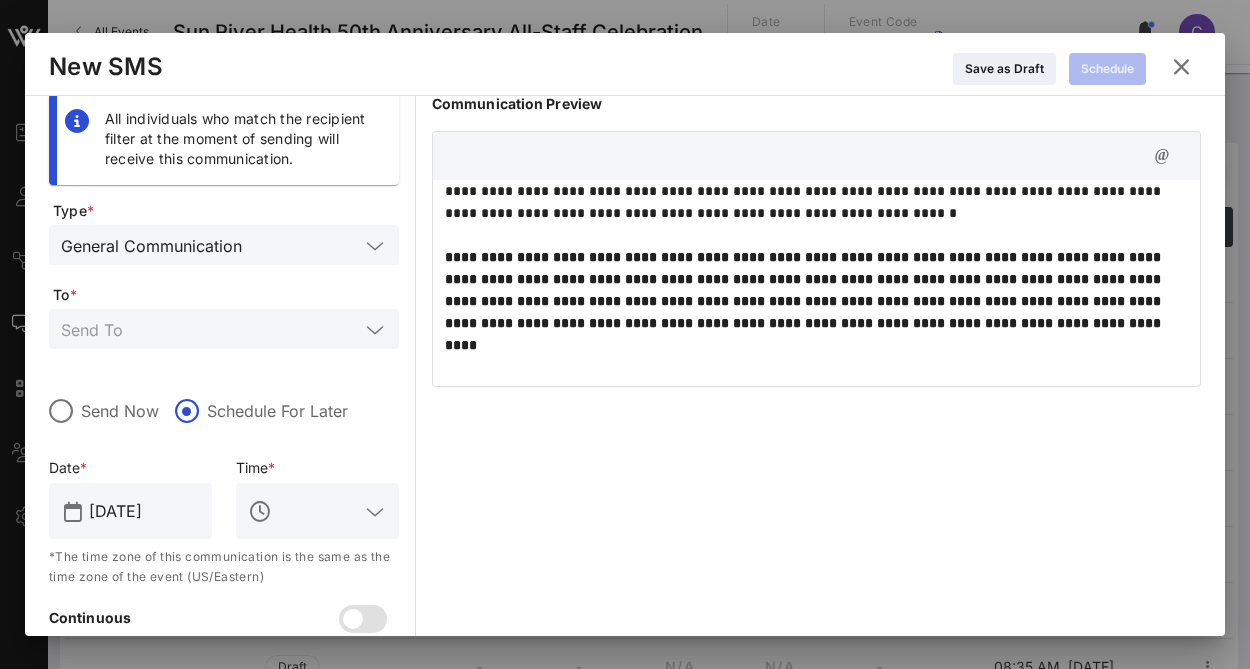 click at bounding box center [375, 512] 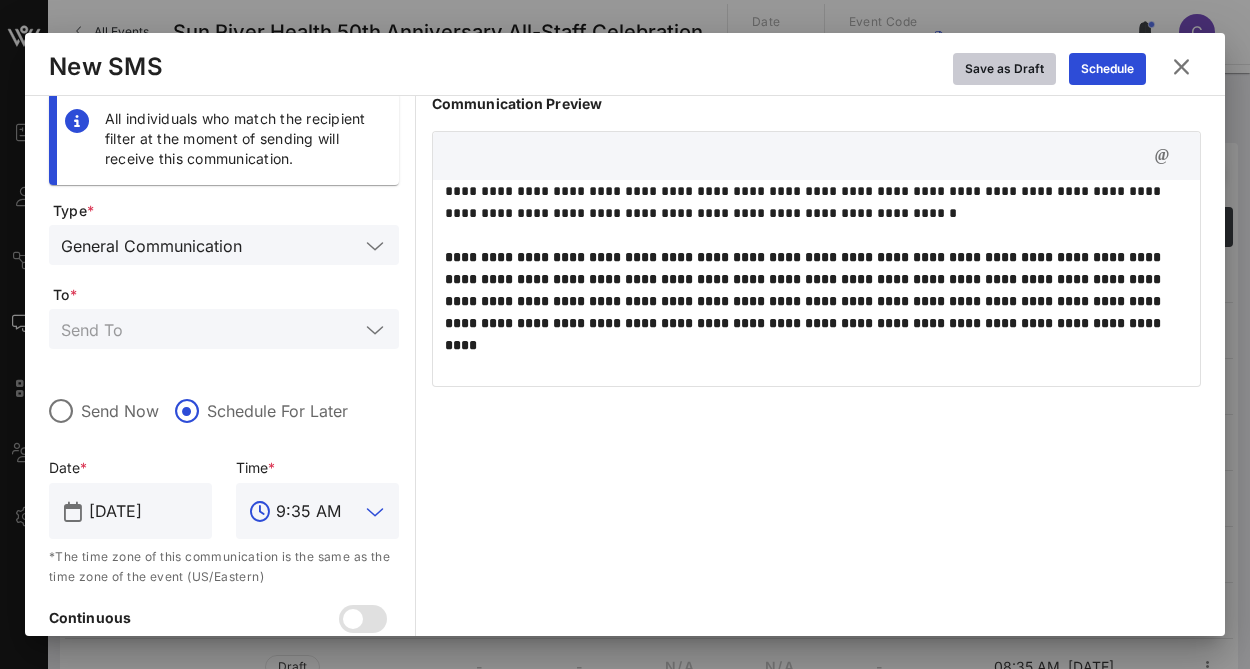 type on "9:35 AM" 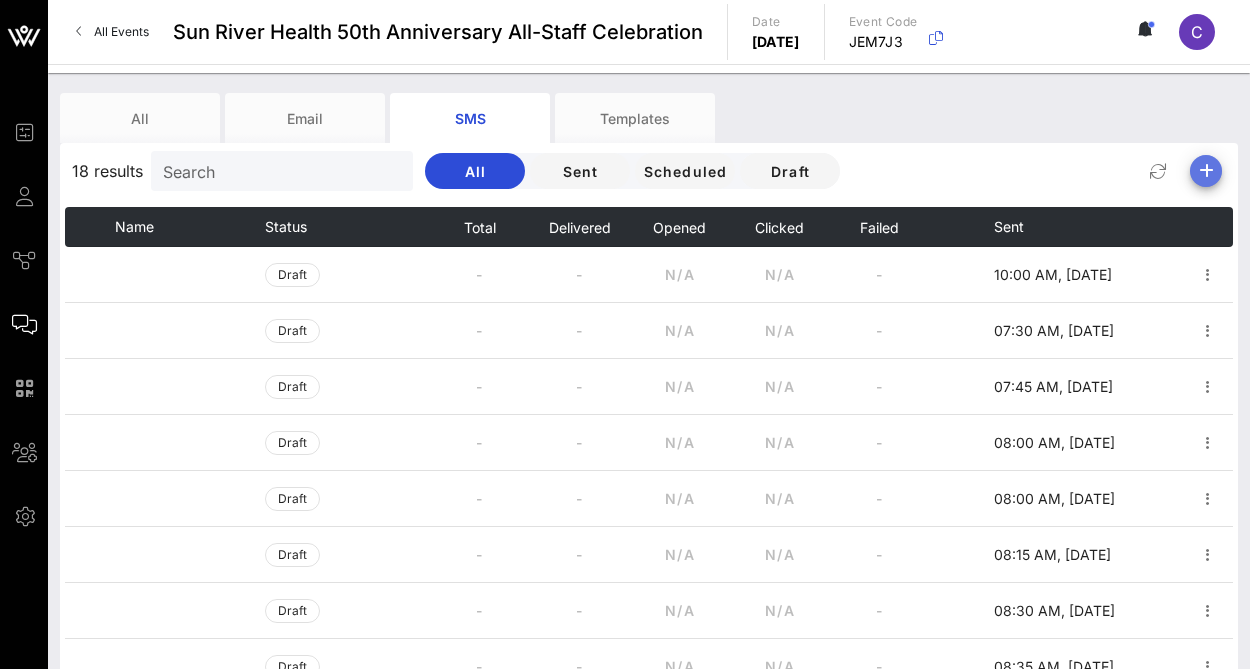click at bounding box center (1206, 171) 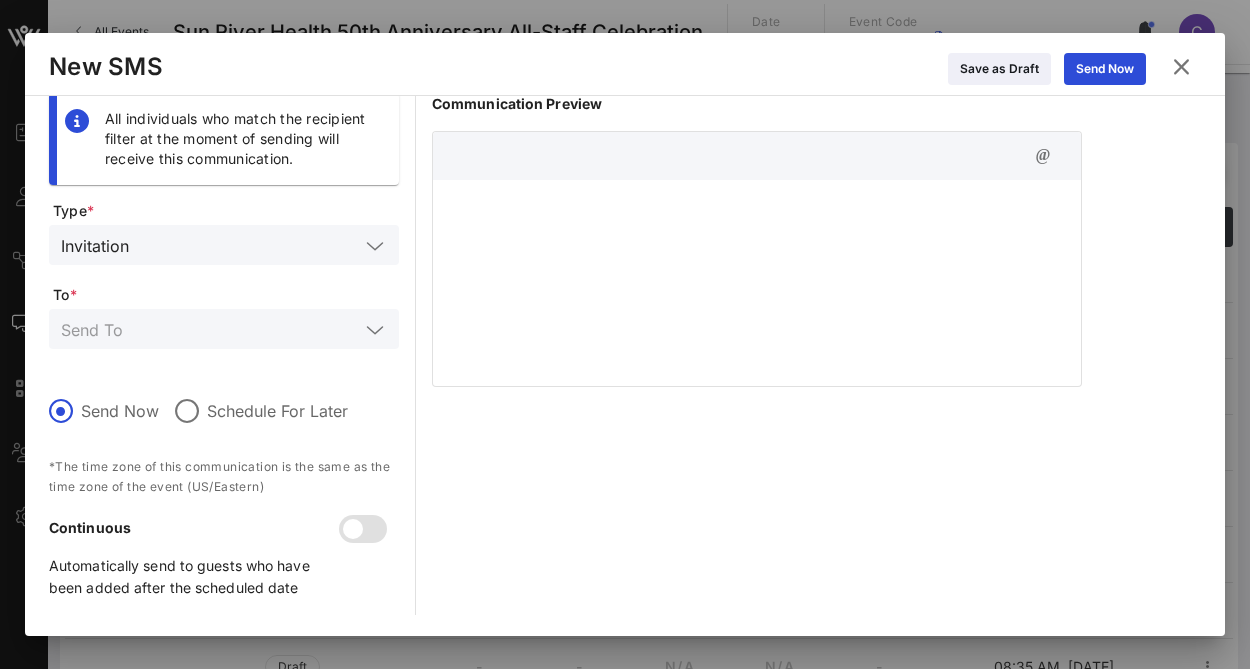 click at bounding box center [757, 280] 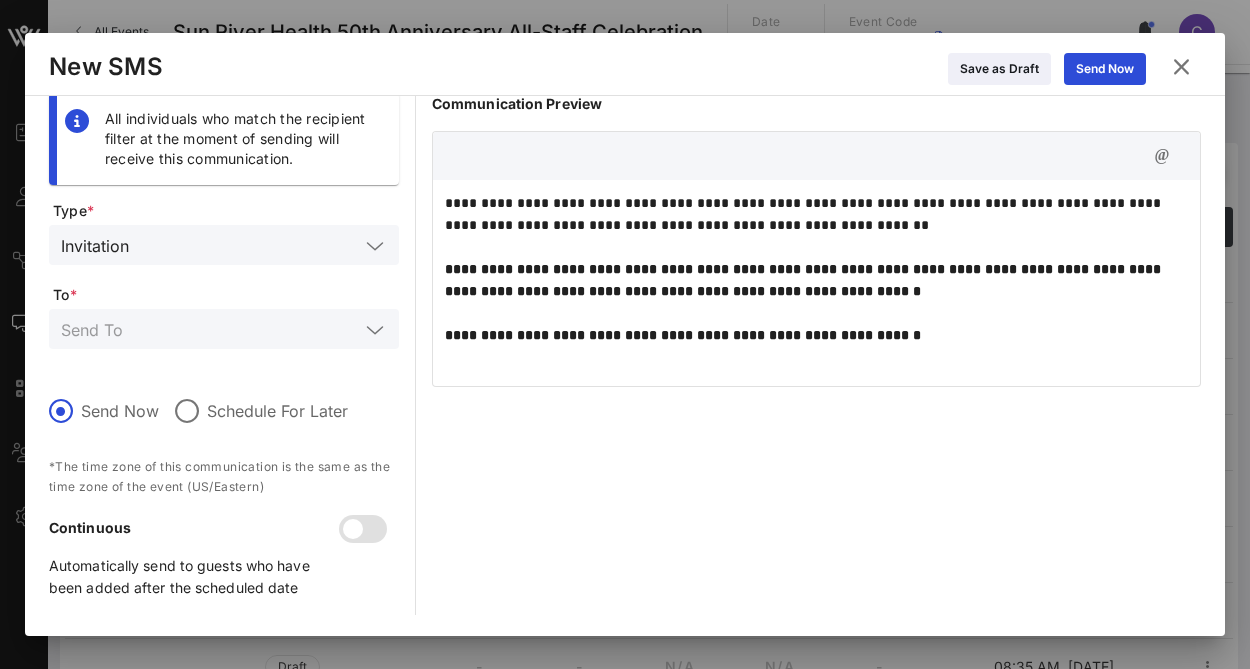 click at bounding box center [375, 246] 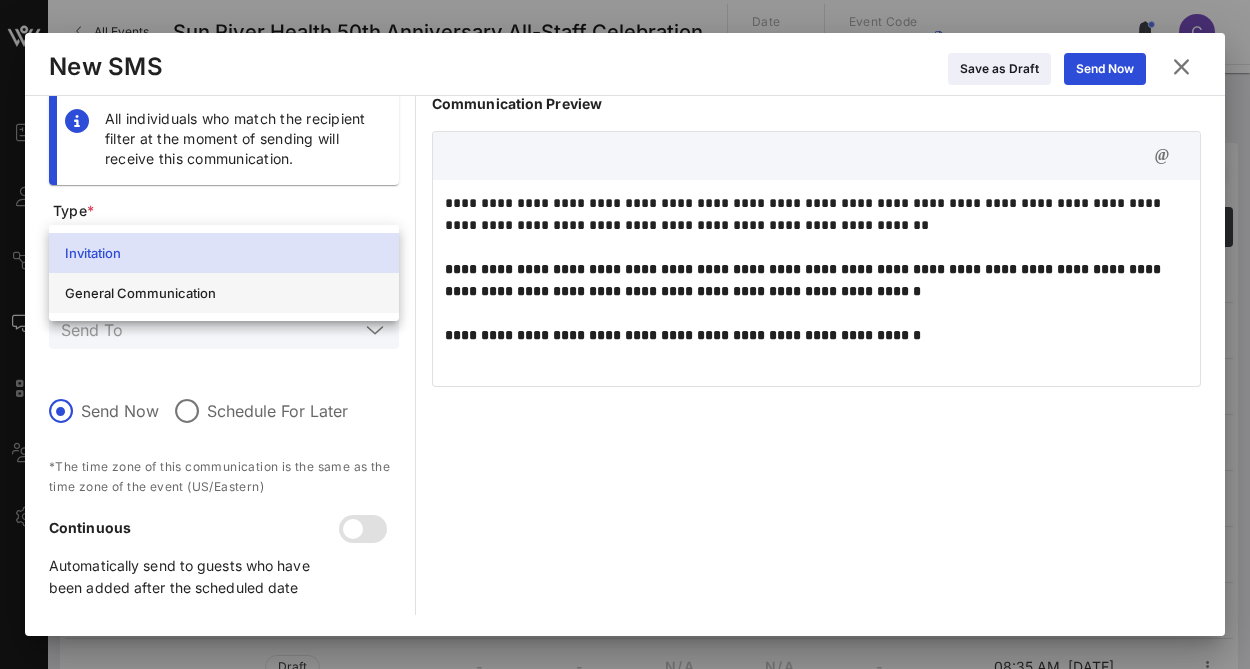 click on "General Communication" at bounding box center [224, 293] 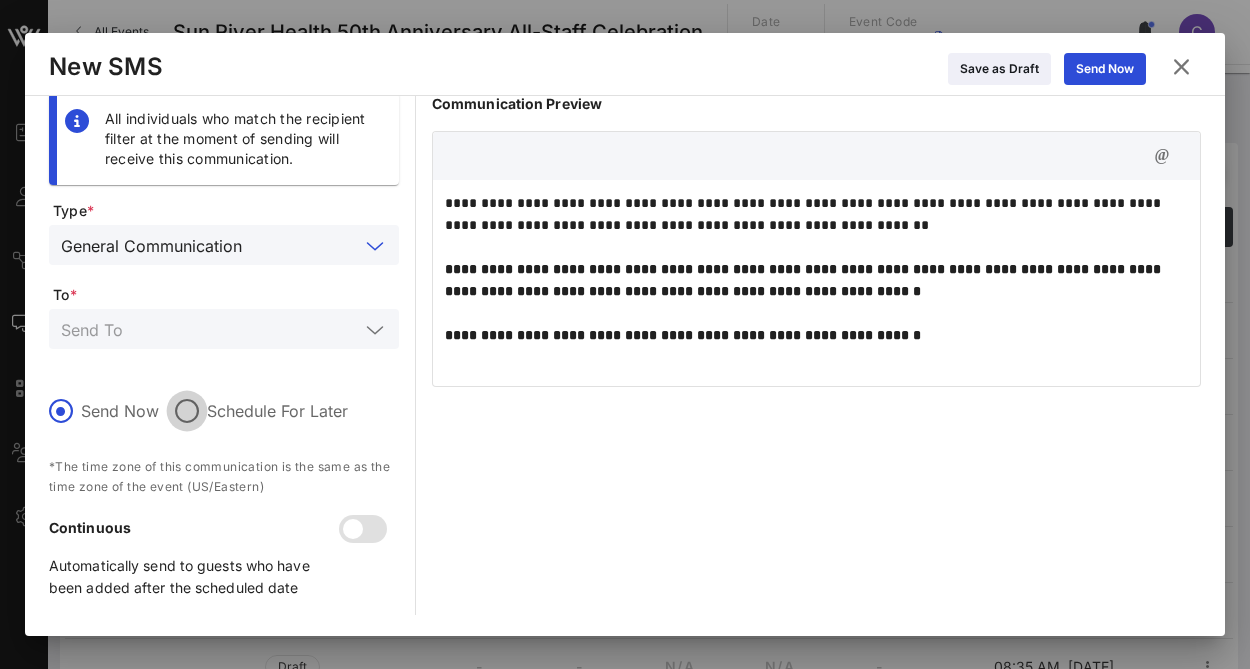 click at bounding box center (187, 411) 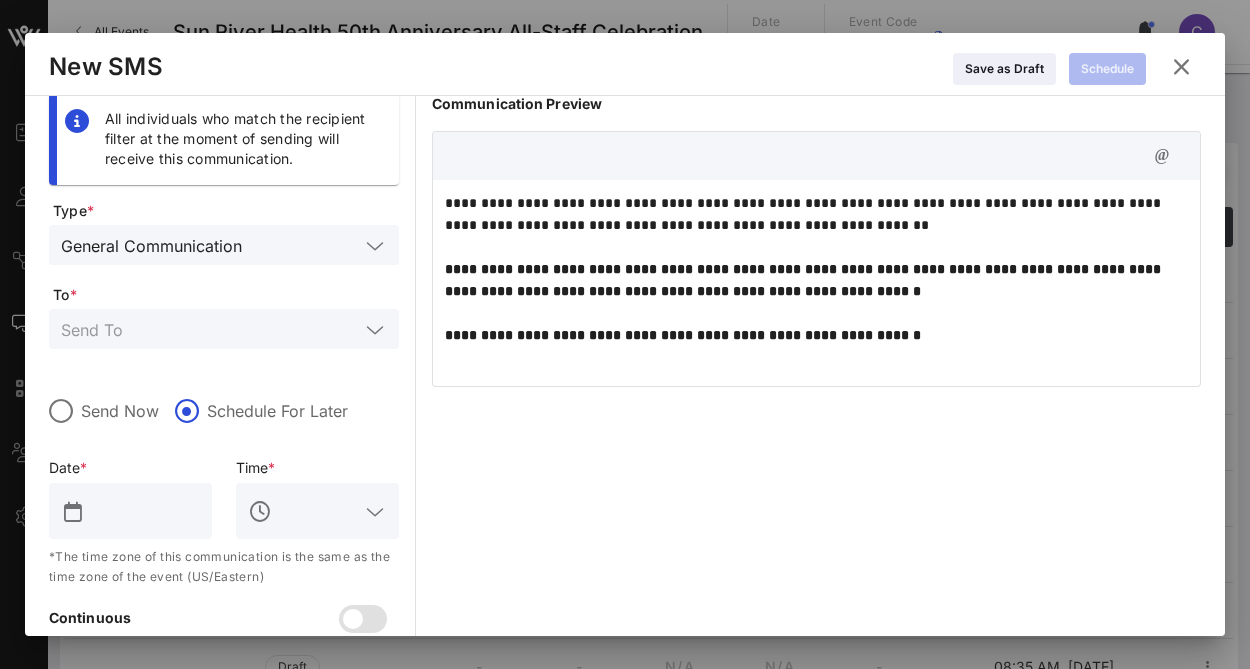 click at bounding box center [144, 511] 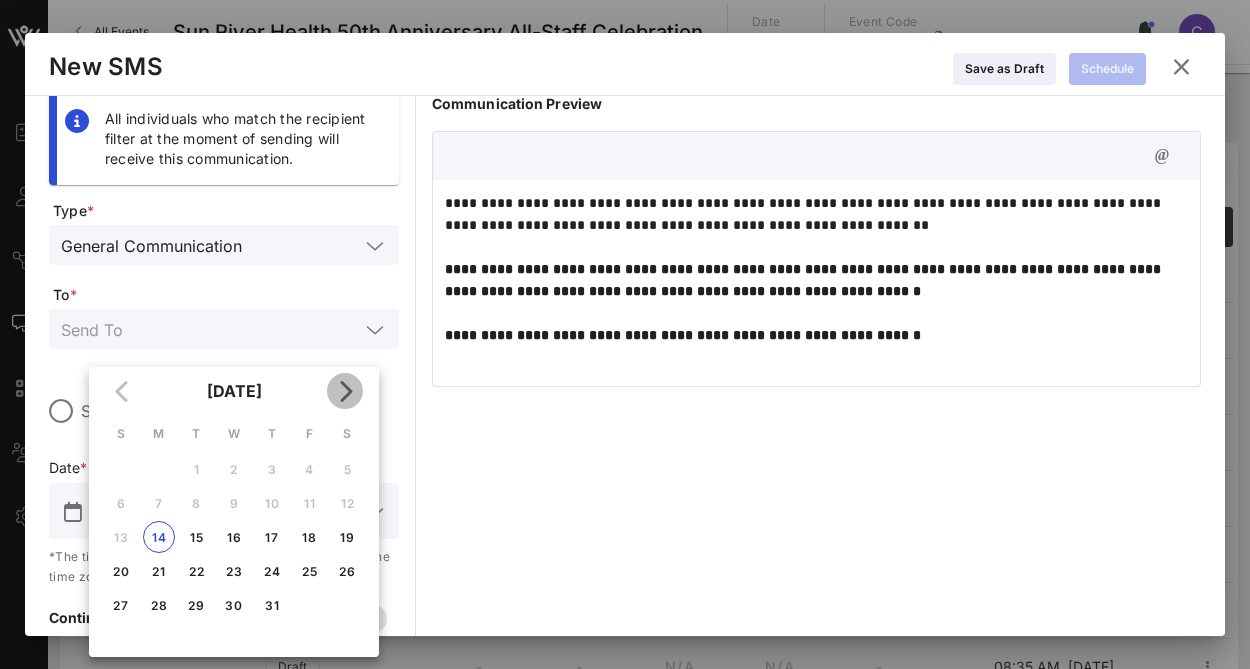 click at bounding box center [345, 391] 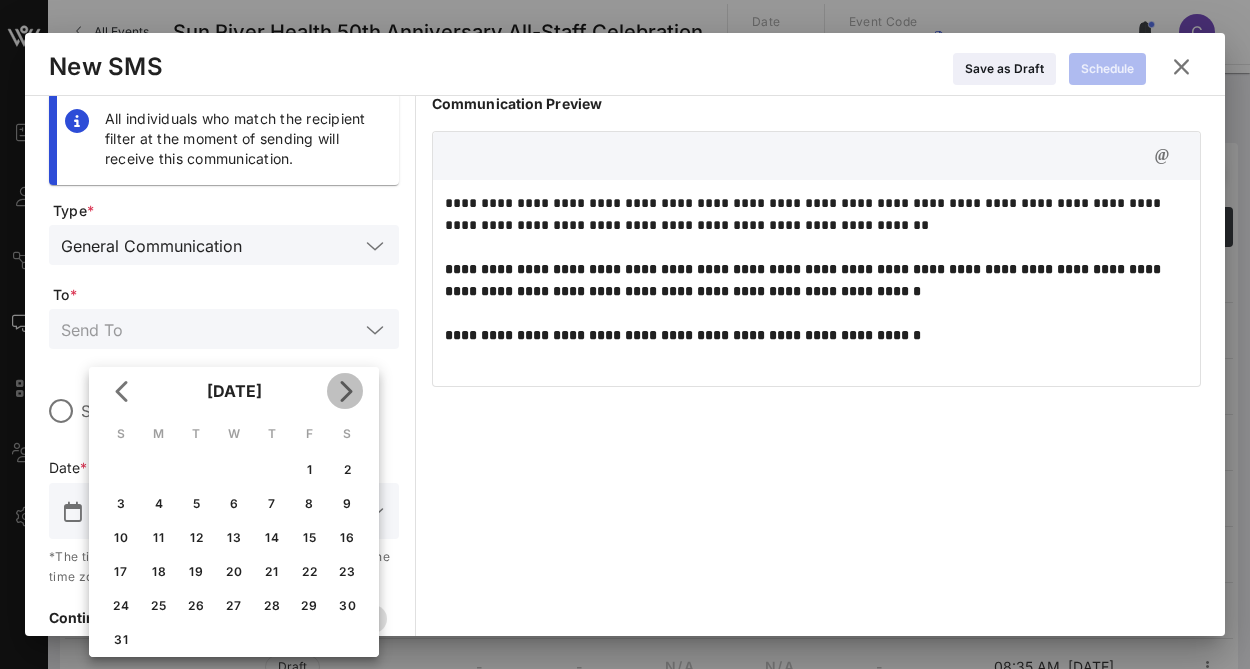 click at bounding box center (345, 391) 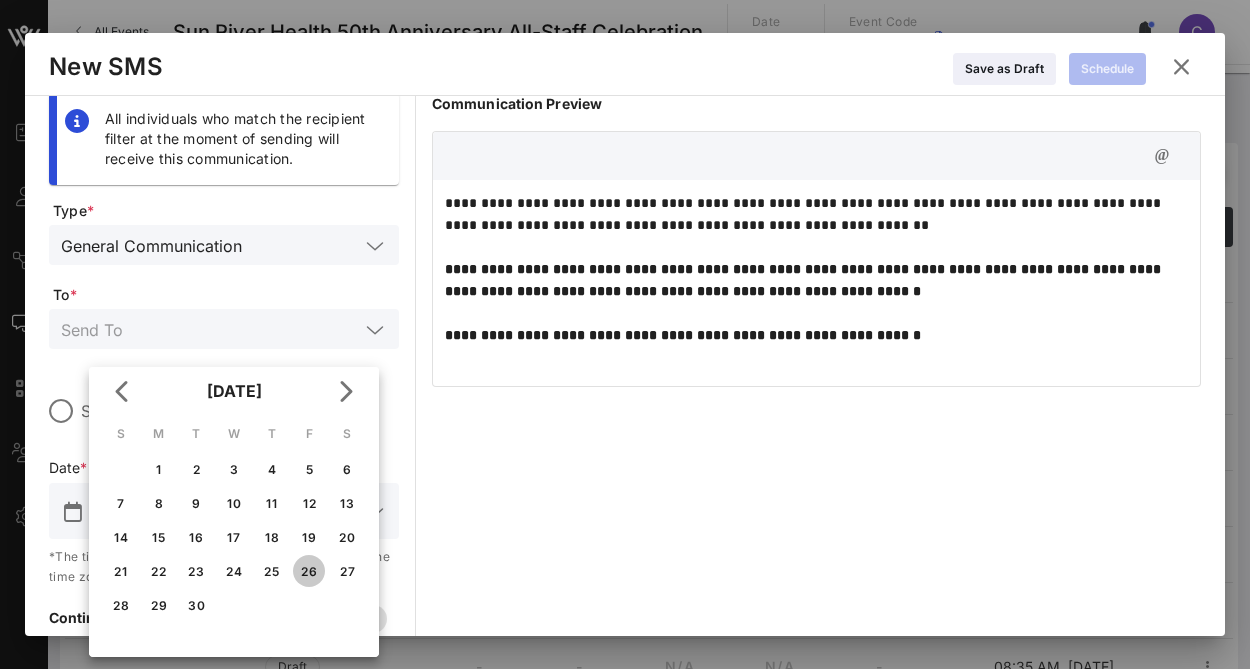 click on "26" at bounding box center (309, 571) 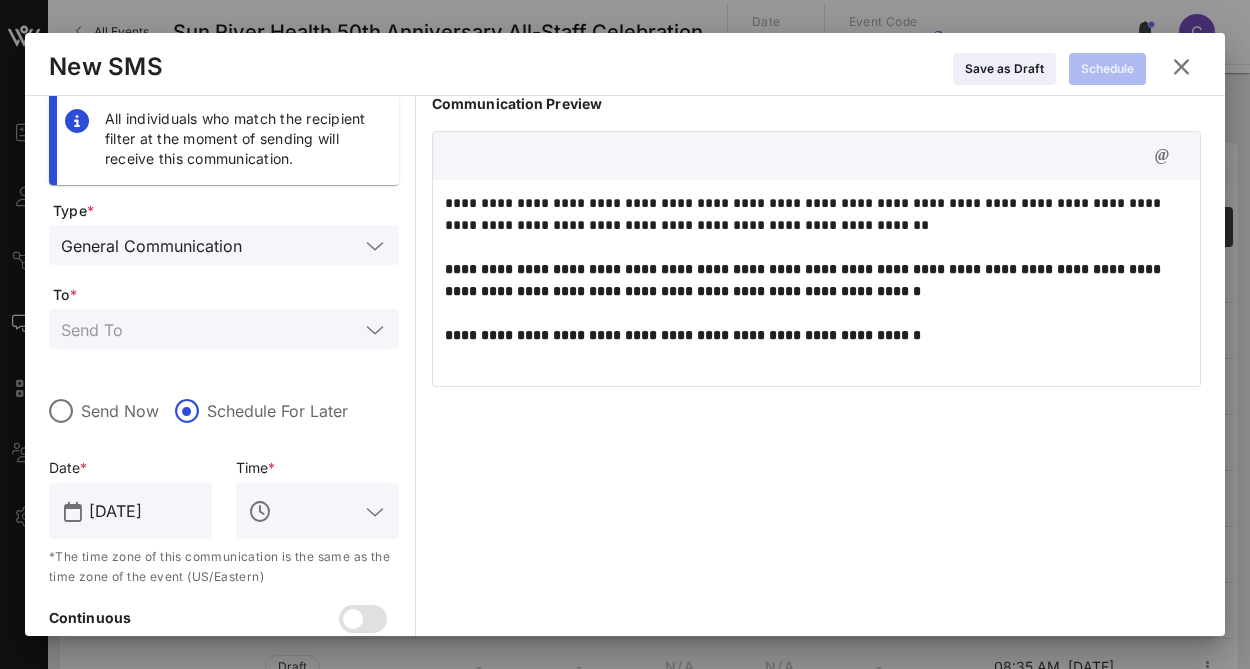 click at bounding box center (375, 512) 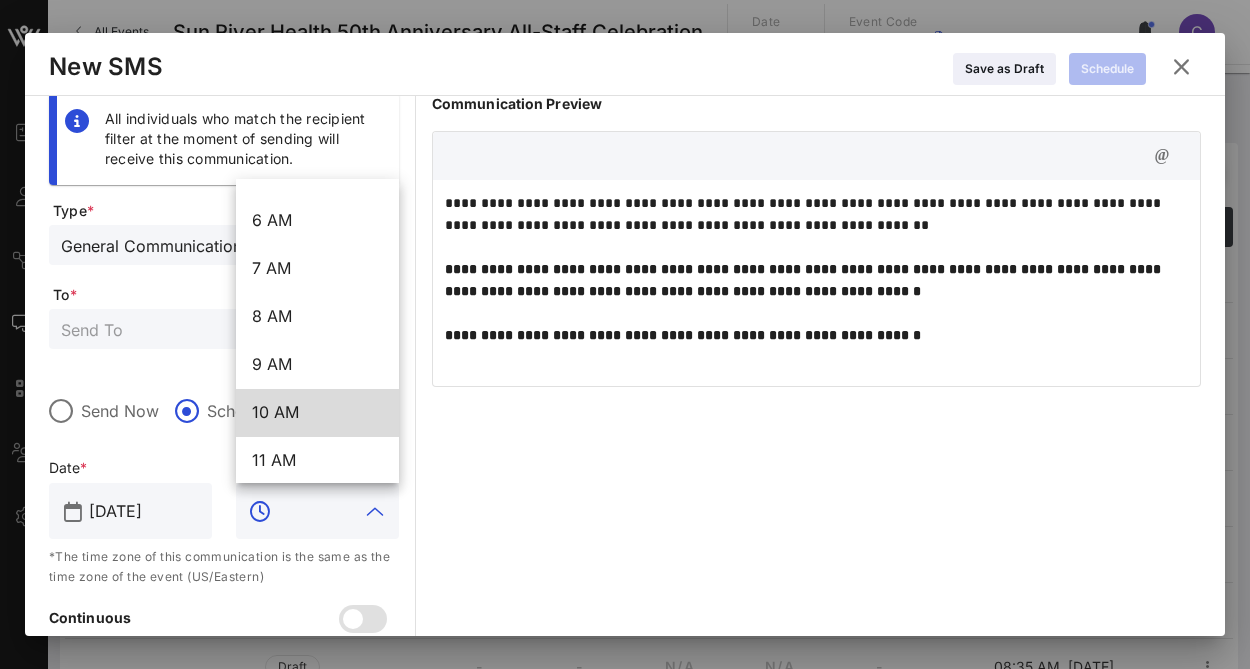 scroll, scrollTop: 280, scrollLeft: 0, axis: vertical 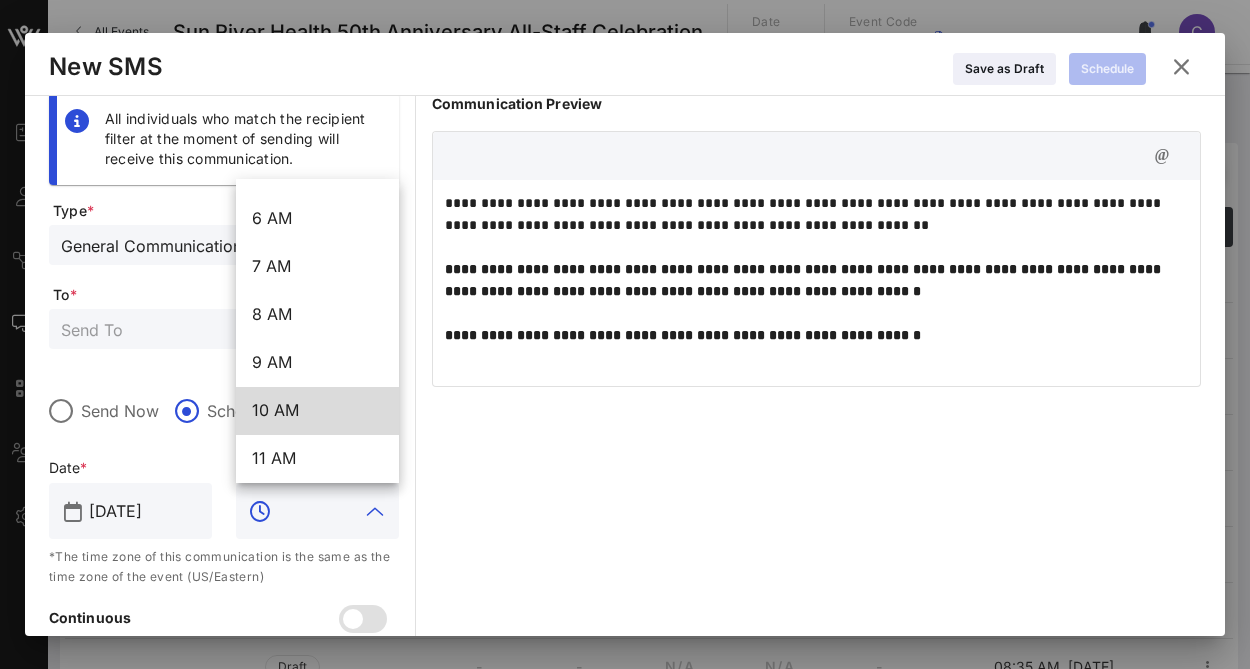 type on "10 AM" 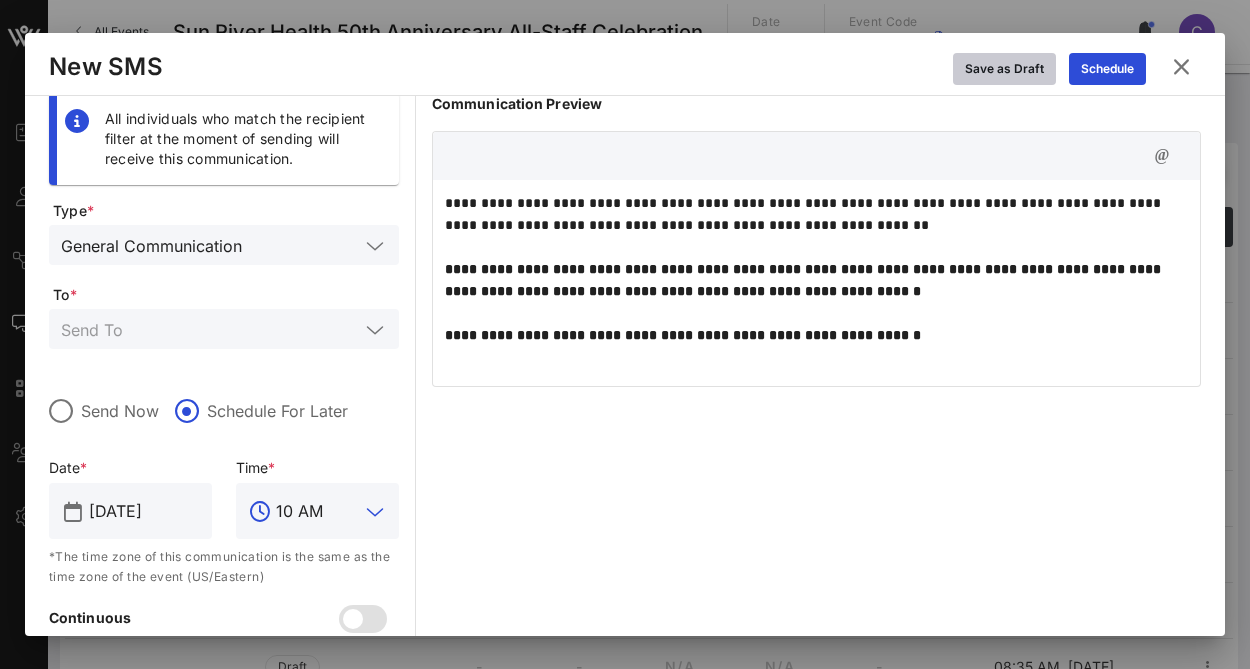 click at bounding box center (1004, 69) 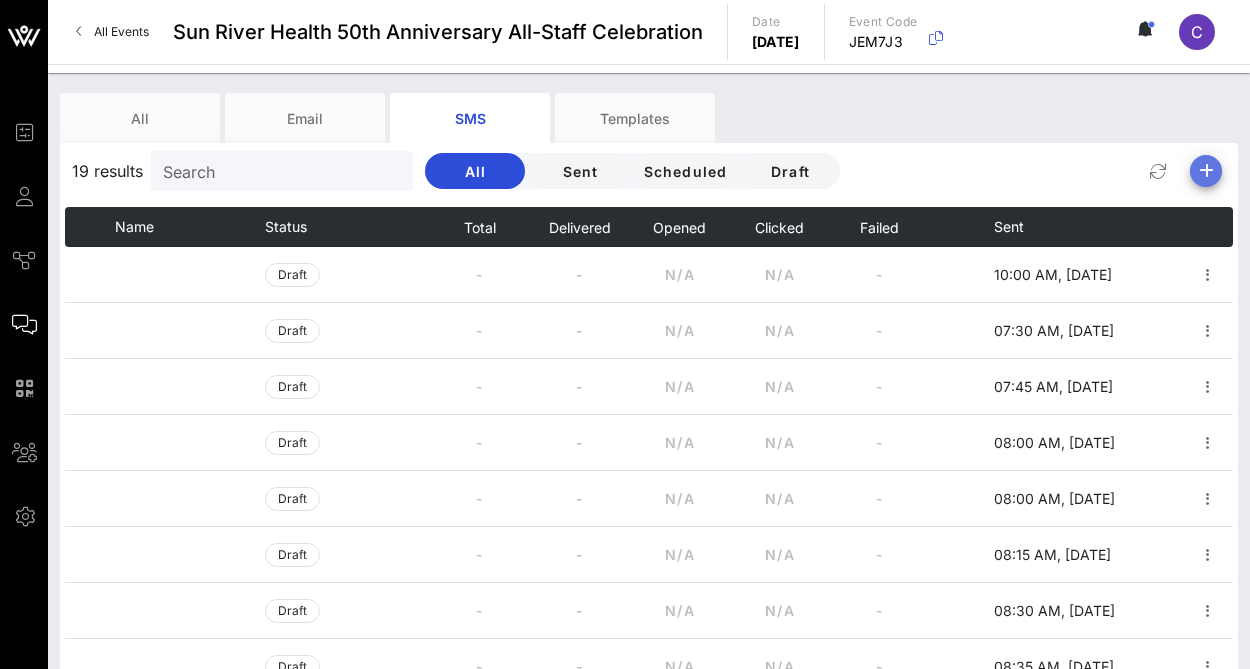 click at bounding box center (1206, 171) 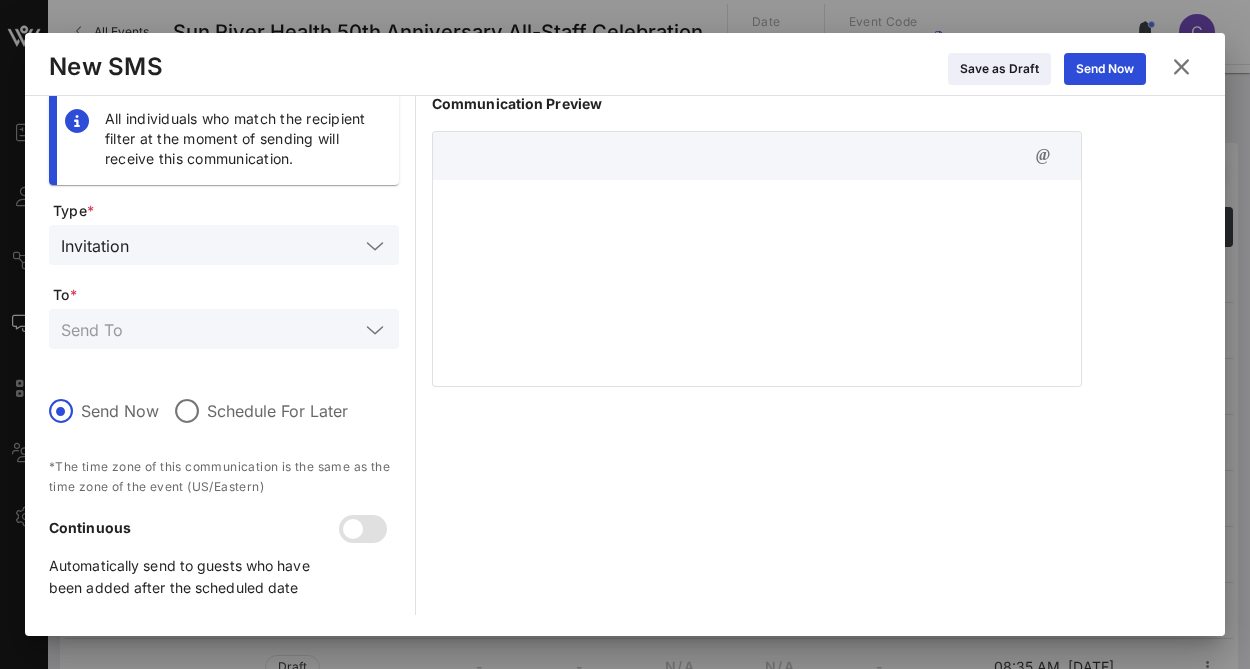 click at bounding box center [757, 280] 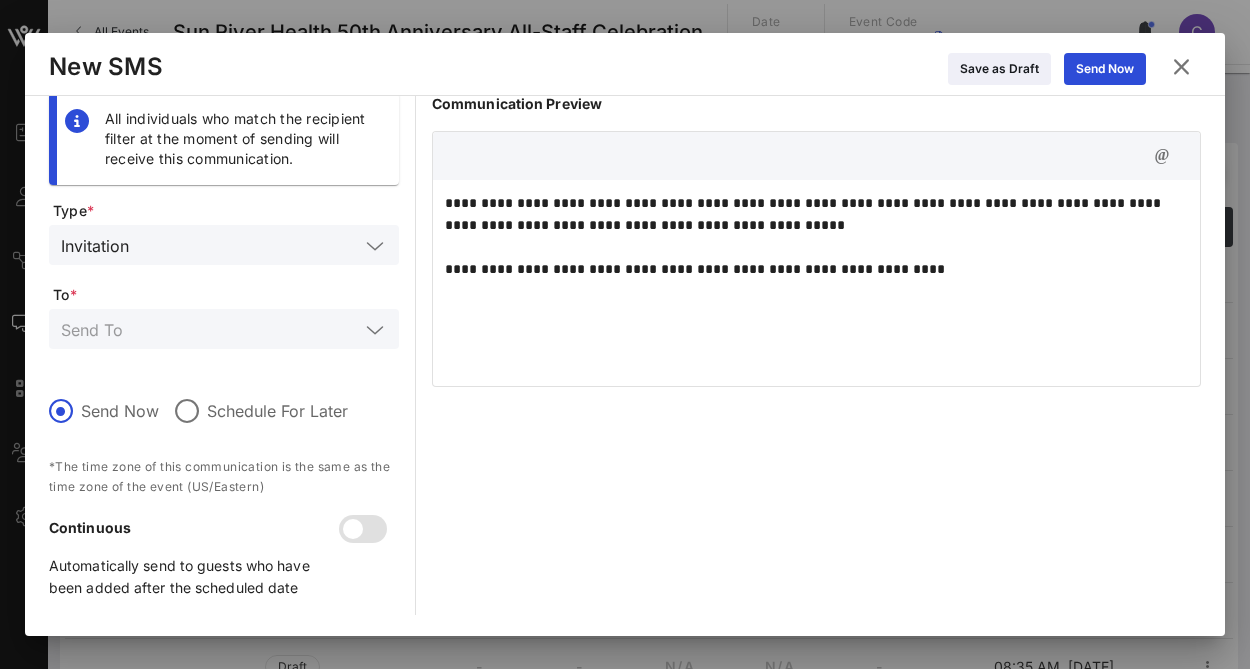 click at bounding box center (375, 246) 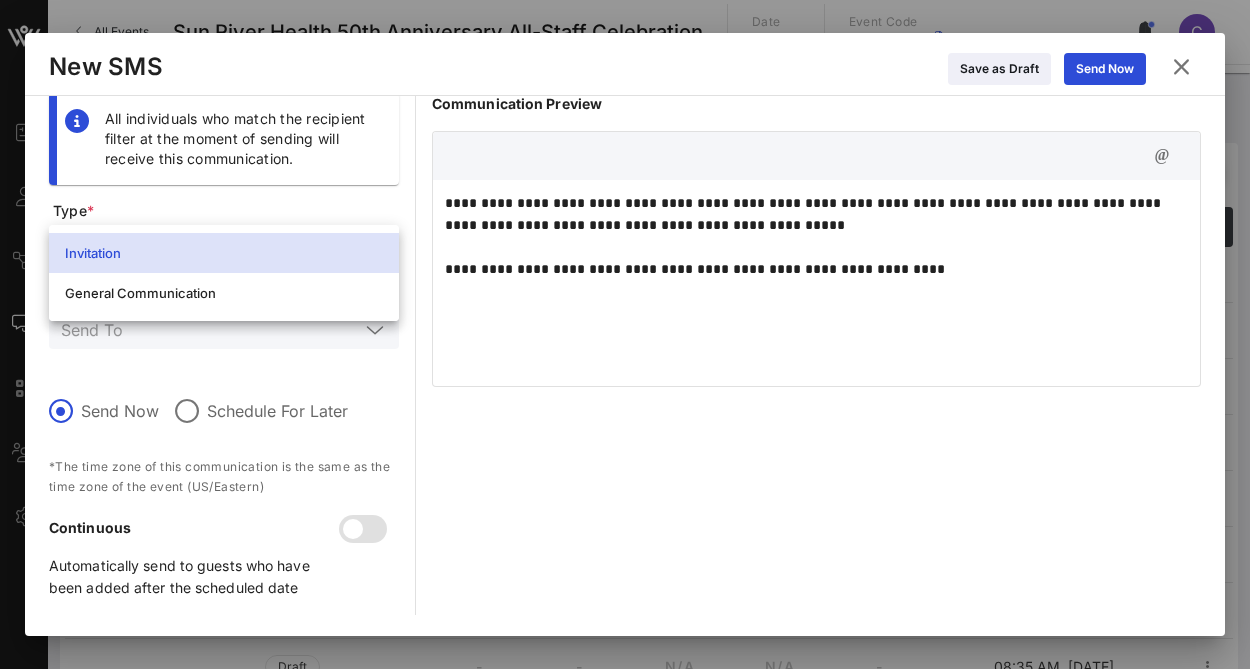 click on "Invitation General Communication" at bounding box center [224, 273] 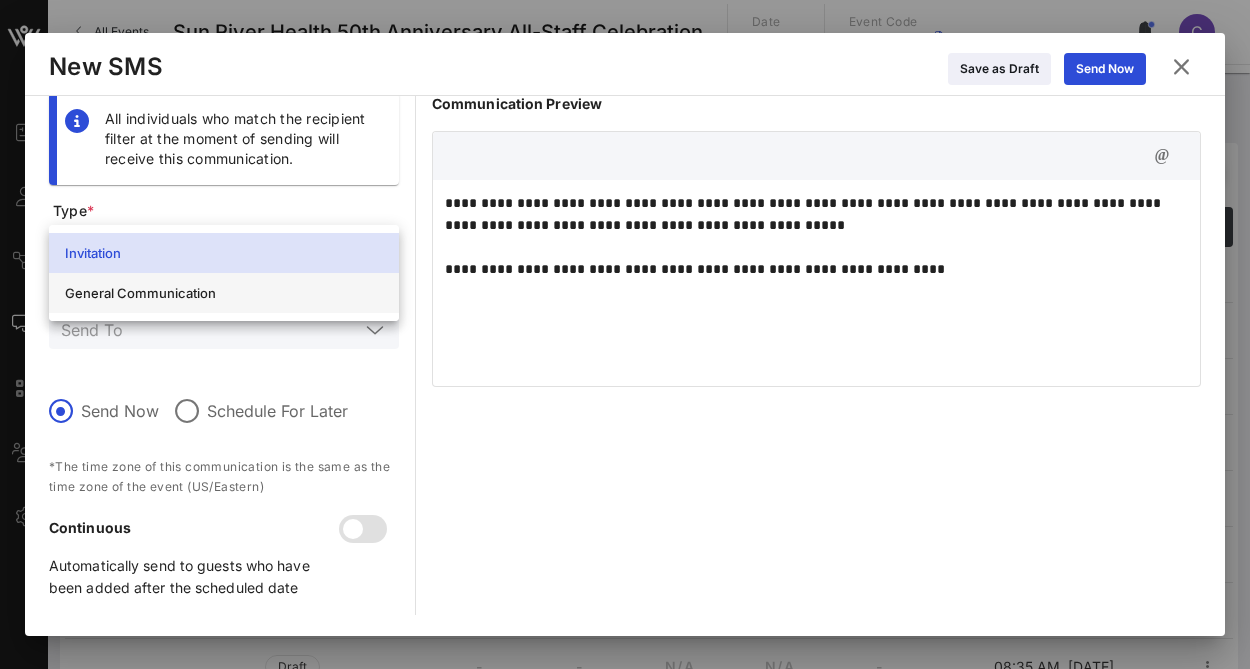 click on "General Communication" at bounding box center (224, 293) 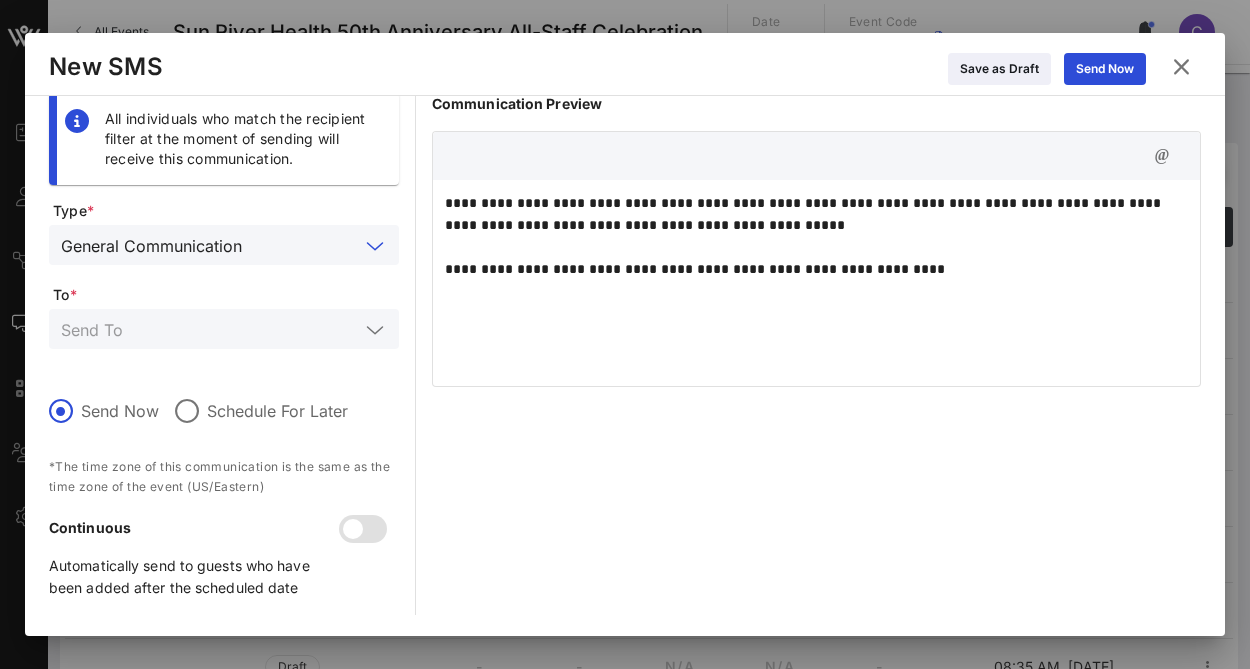click at bounding box center [375, 330] 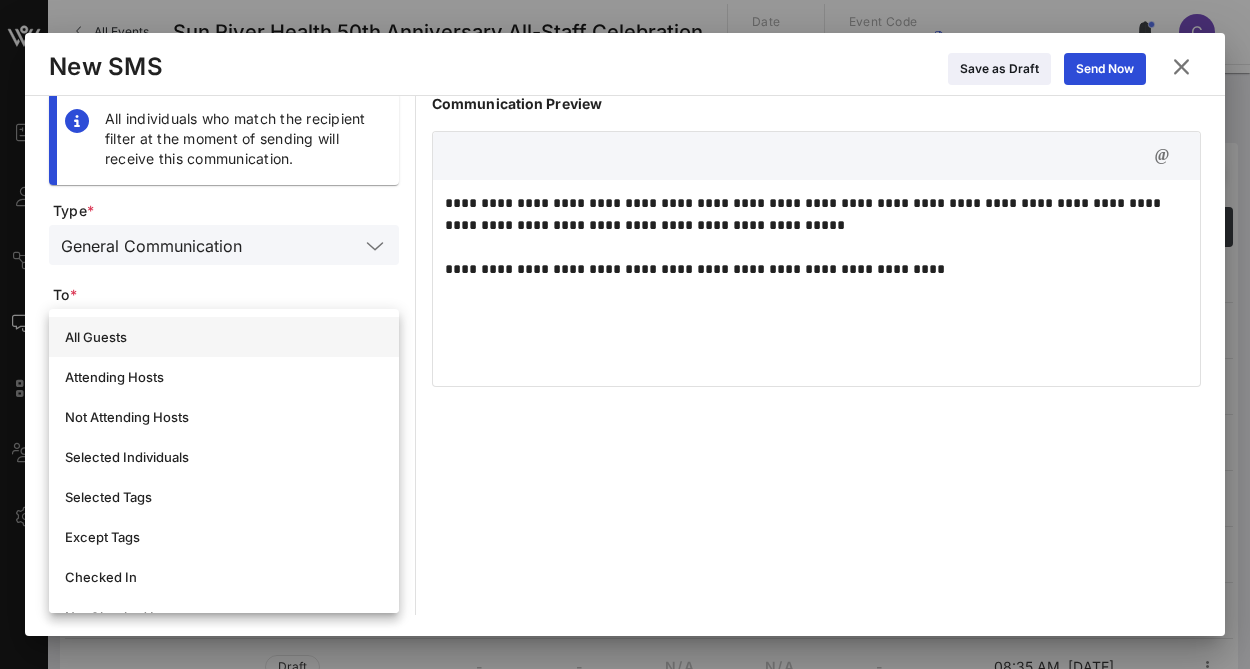 click on "All Guests" at bounding box center [224, 337] 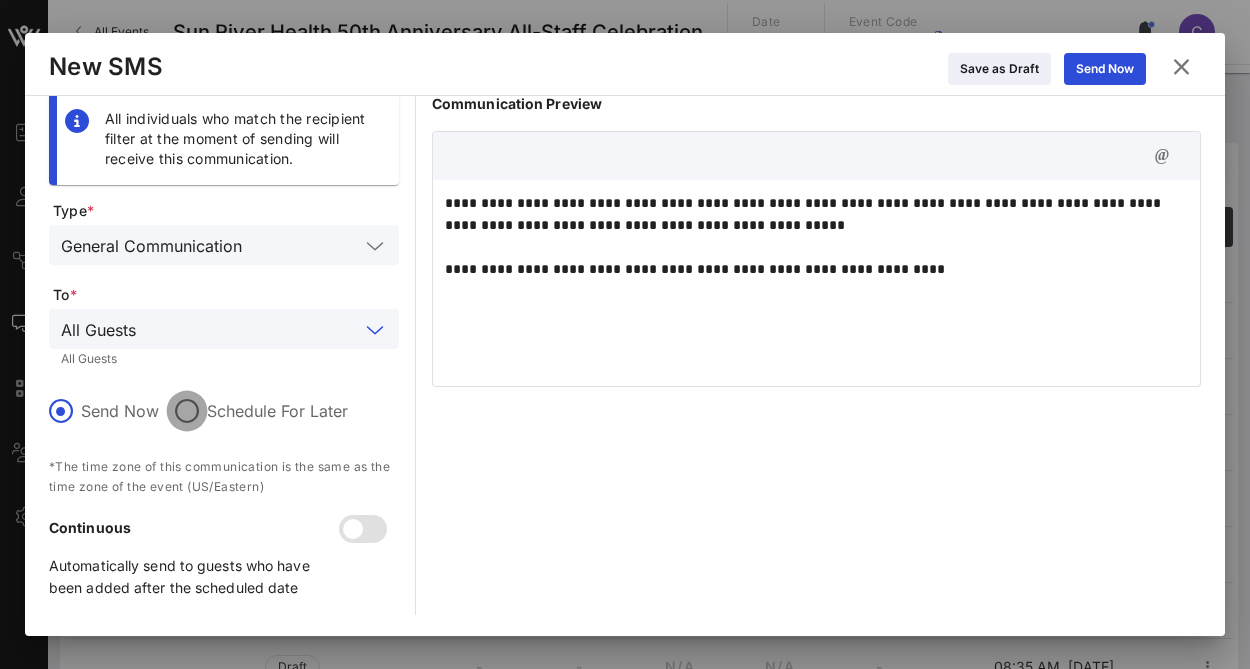 click at bounding box center [187, 411] 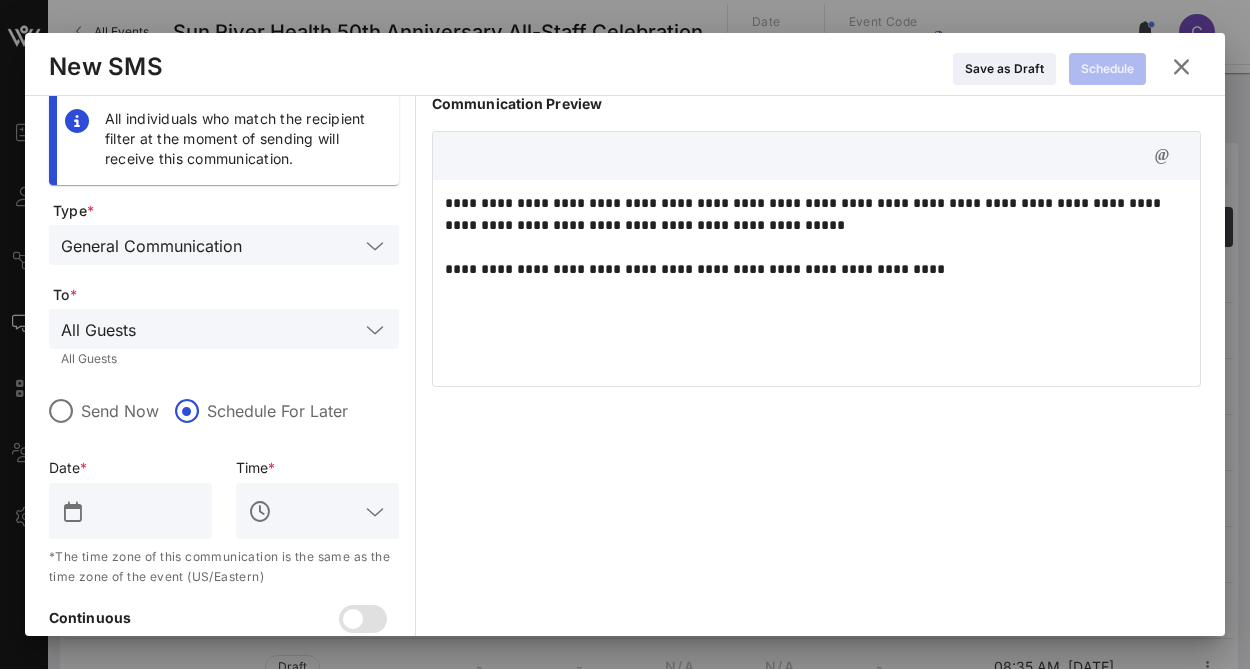click at bounding box center (144, 511) 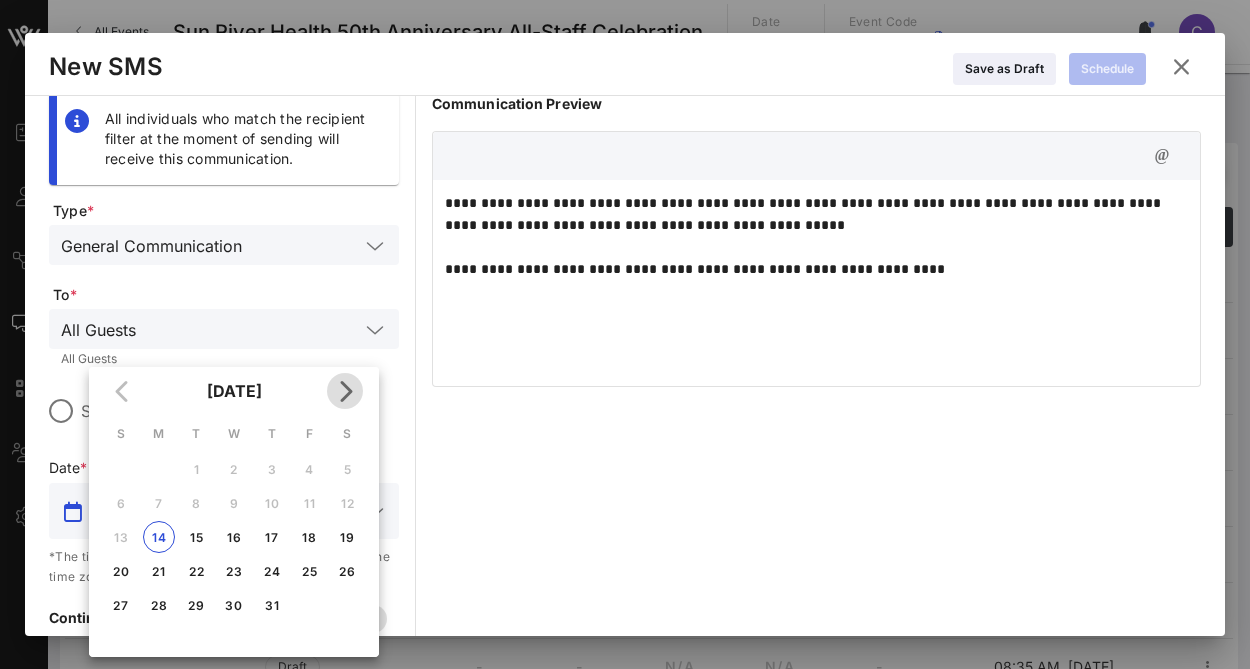 click at bounding box center (345, 391) 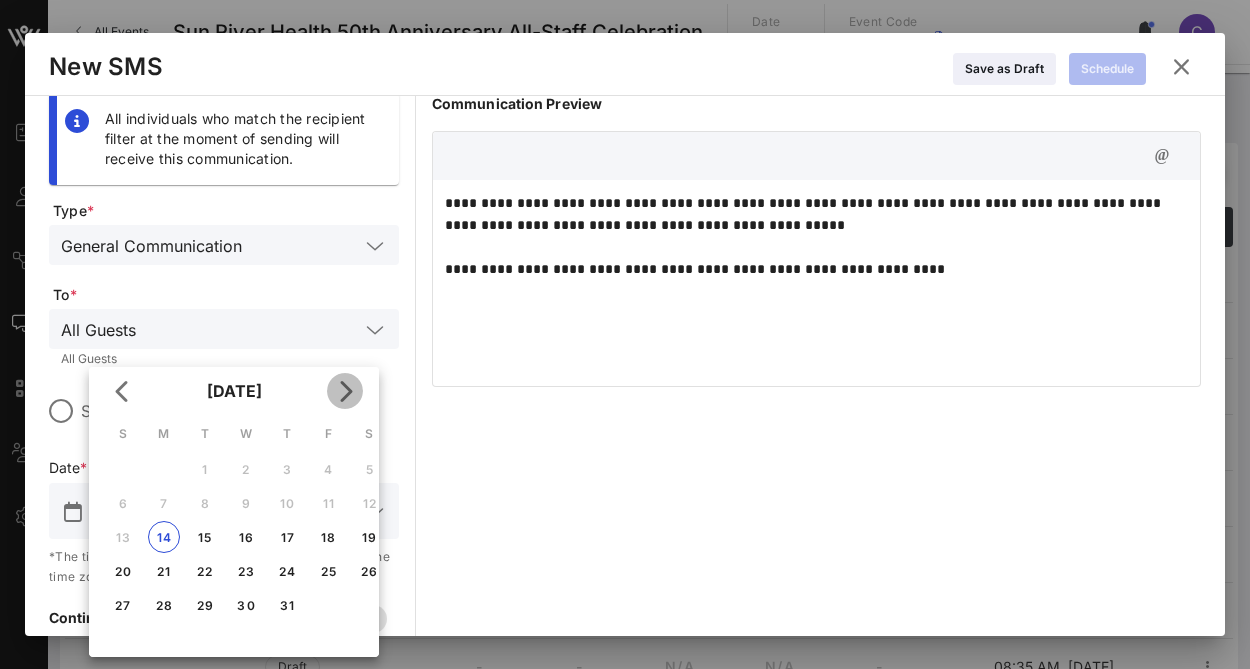 click at bounding box center [345, 391] 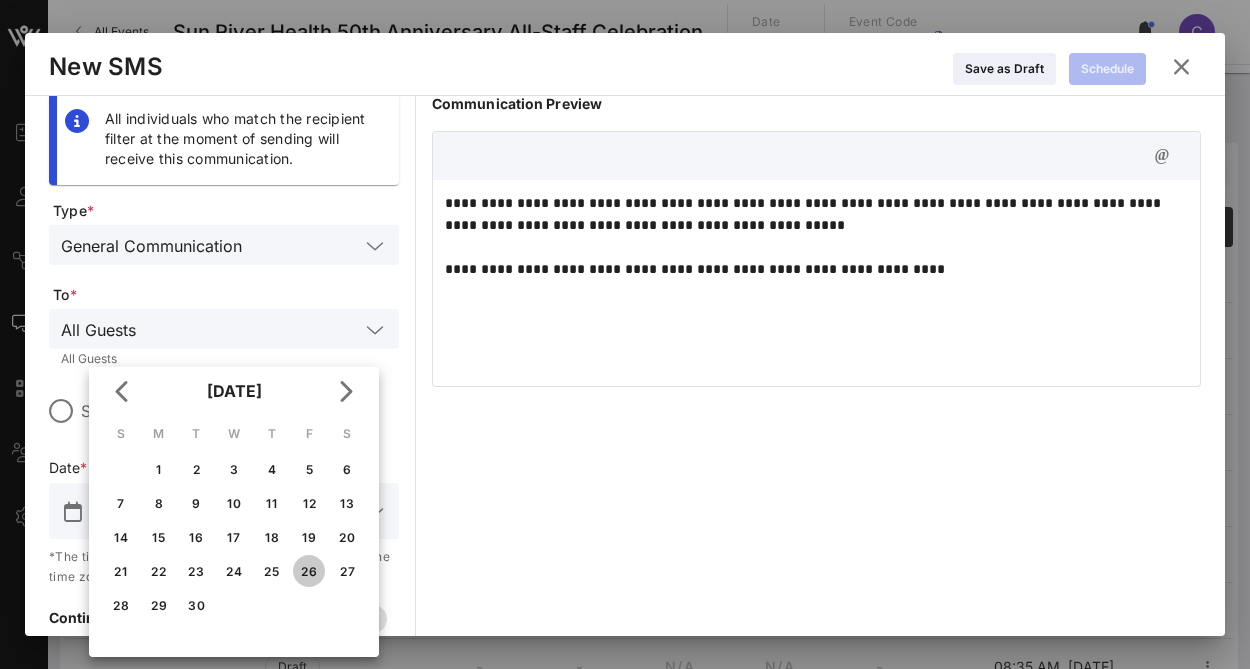 click on "26" at bounding box center [309, 571] 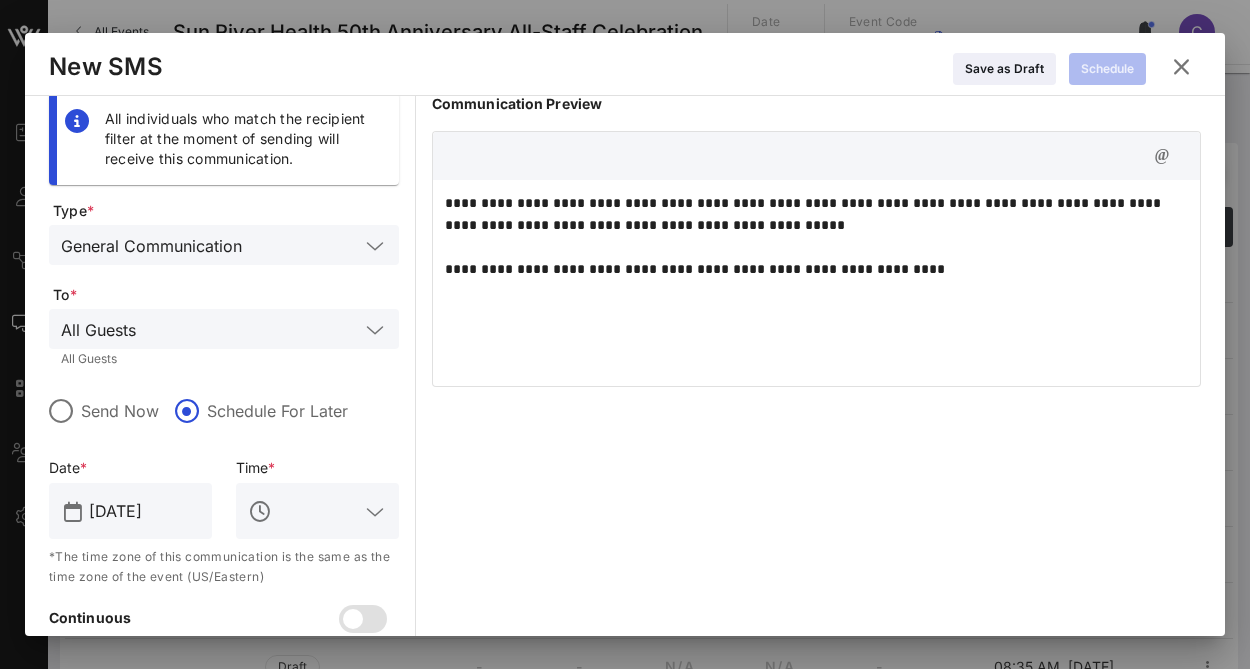 click at bounding box center (375, 512) 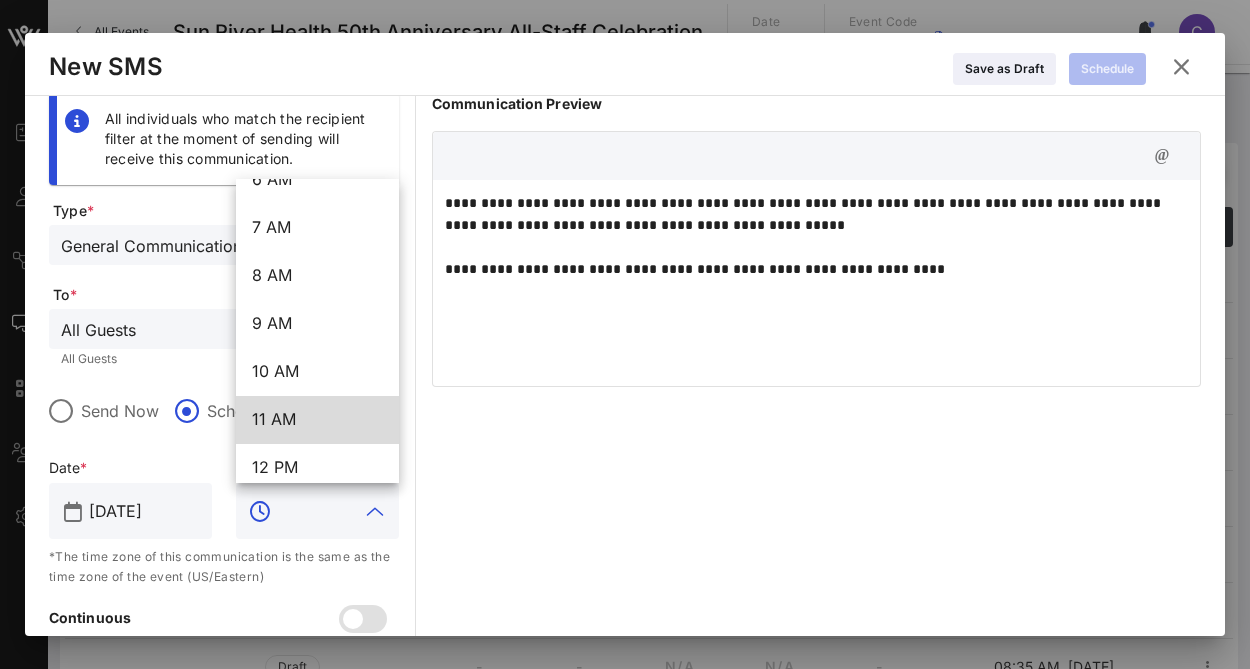 scroll, scrollTop: 328, scrollLeft: 0, axis: vertical 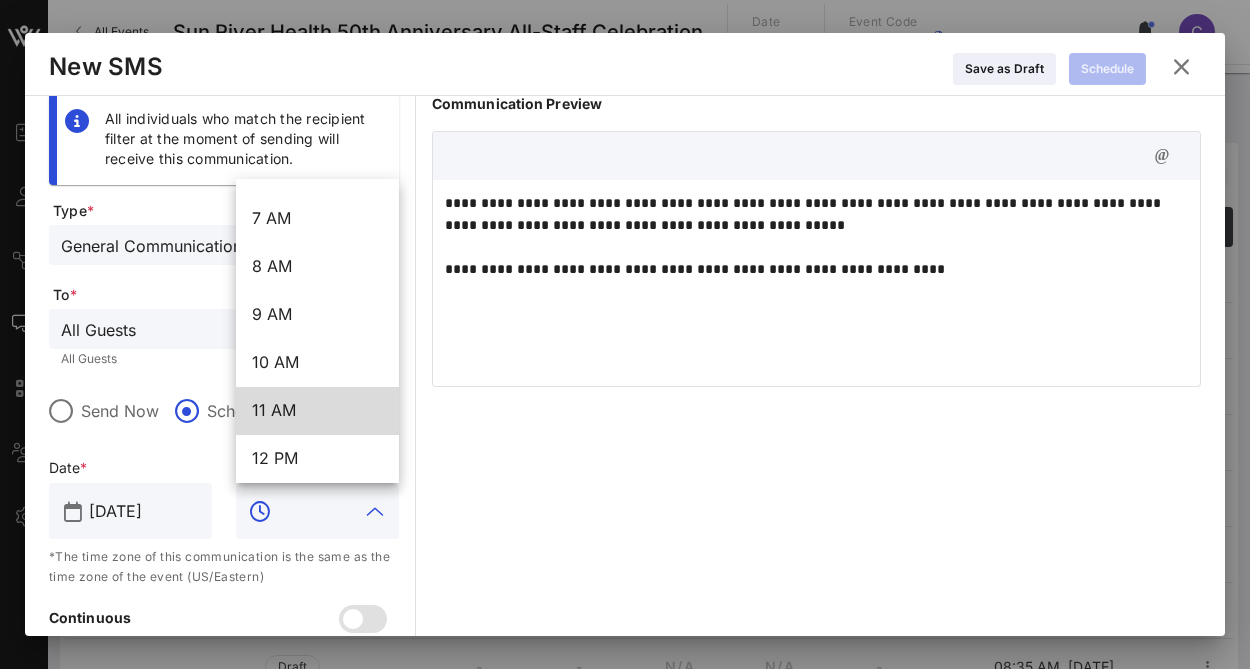 type on "11 AM" 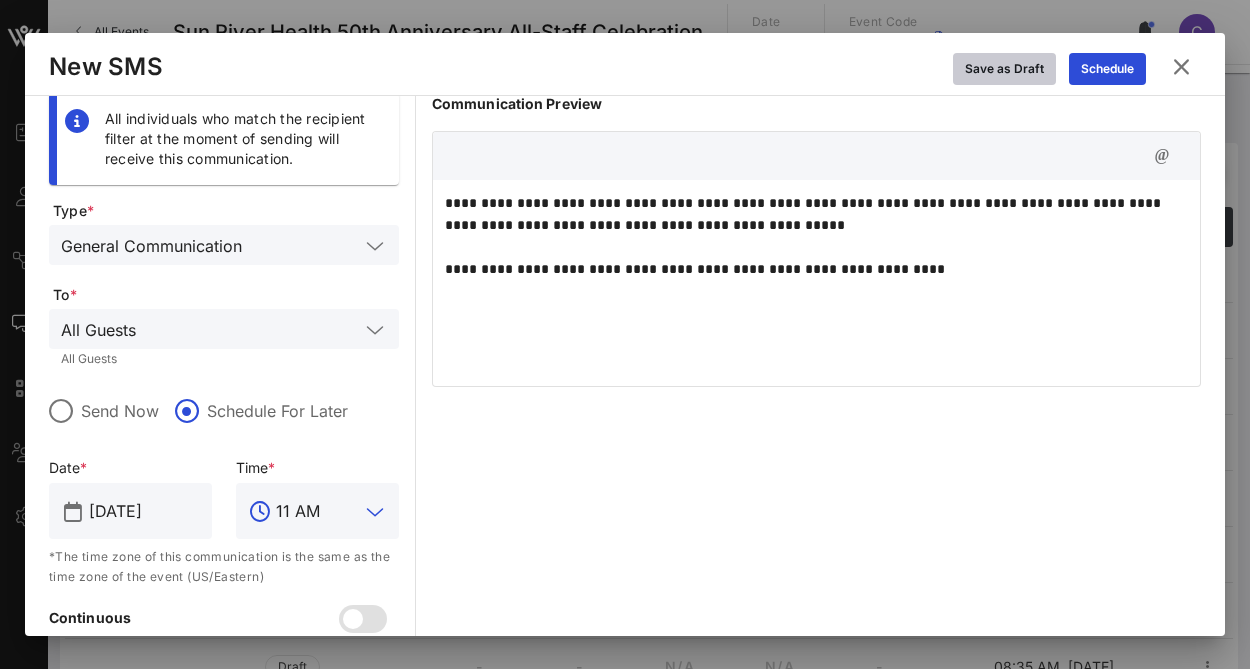 click on "Save as Draft" at bounding box center (1004, 69) 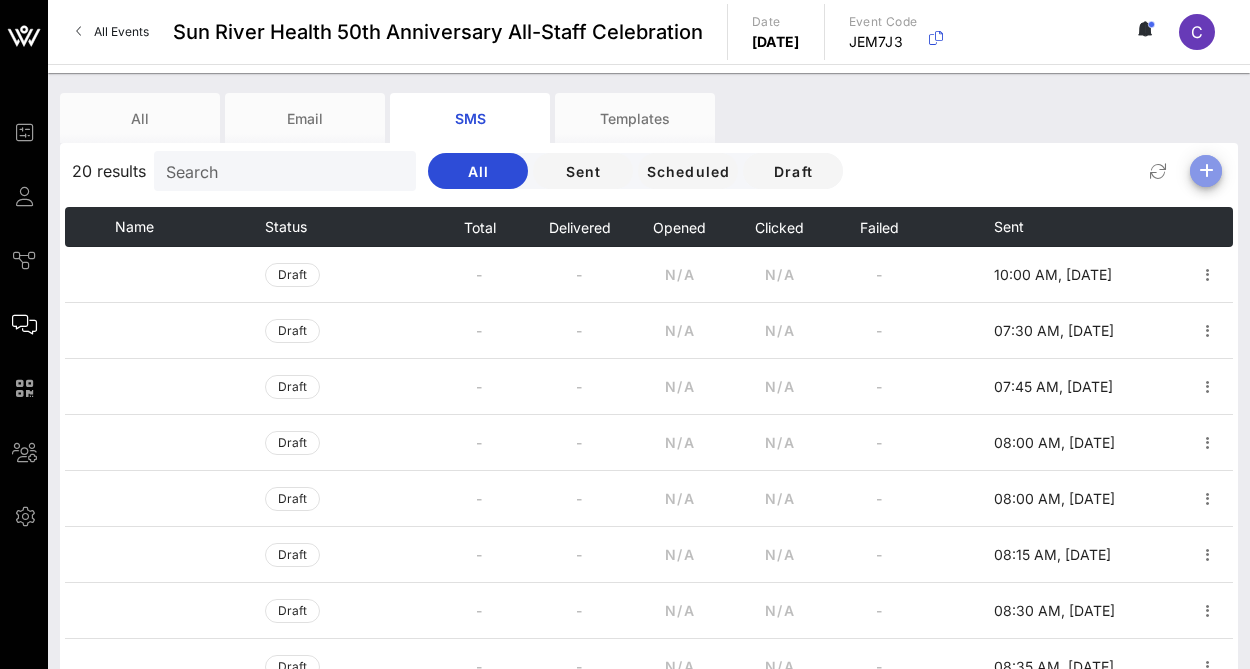 click at bounding box center [1206, 171] 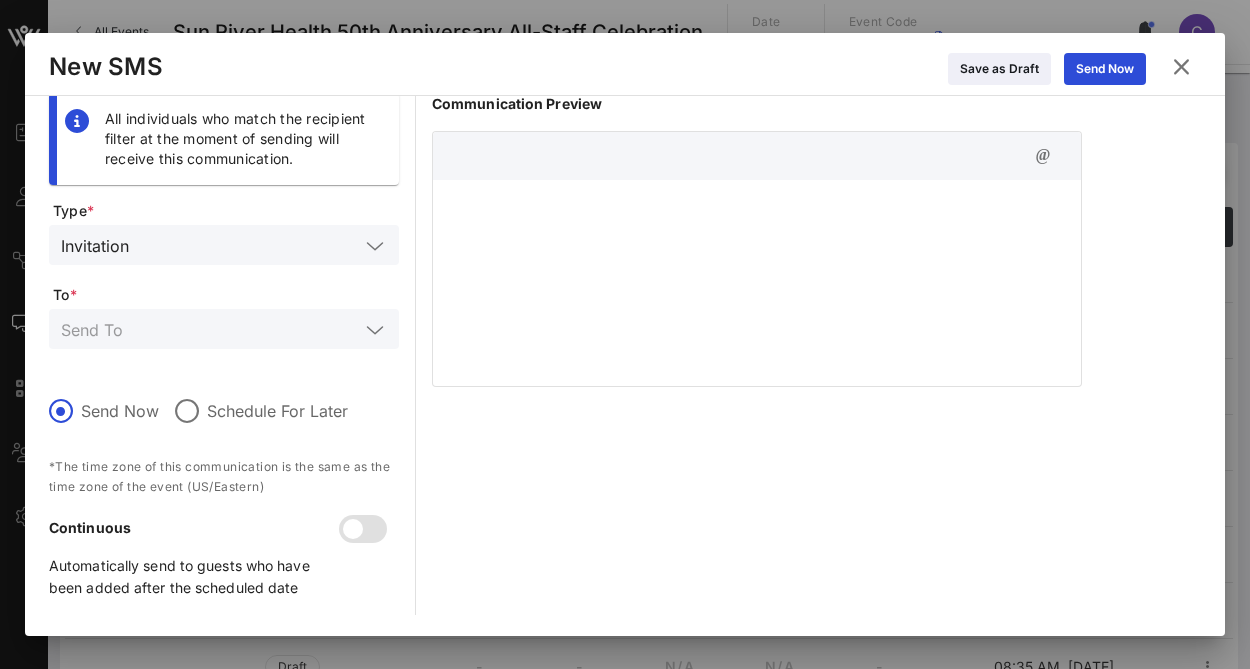 click at bounding box center (757, 280) 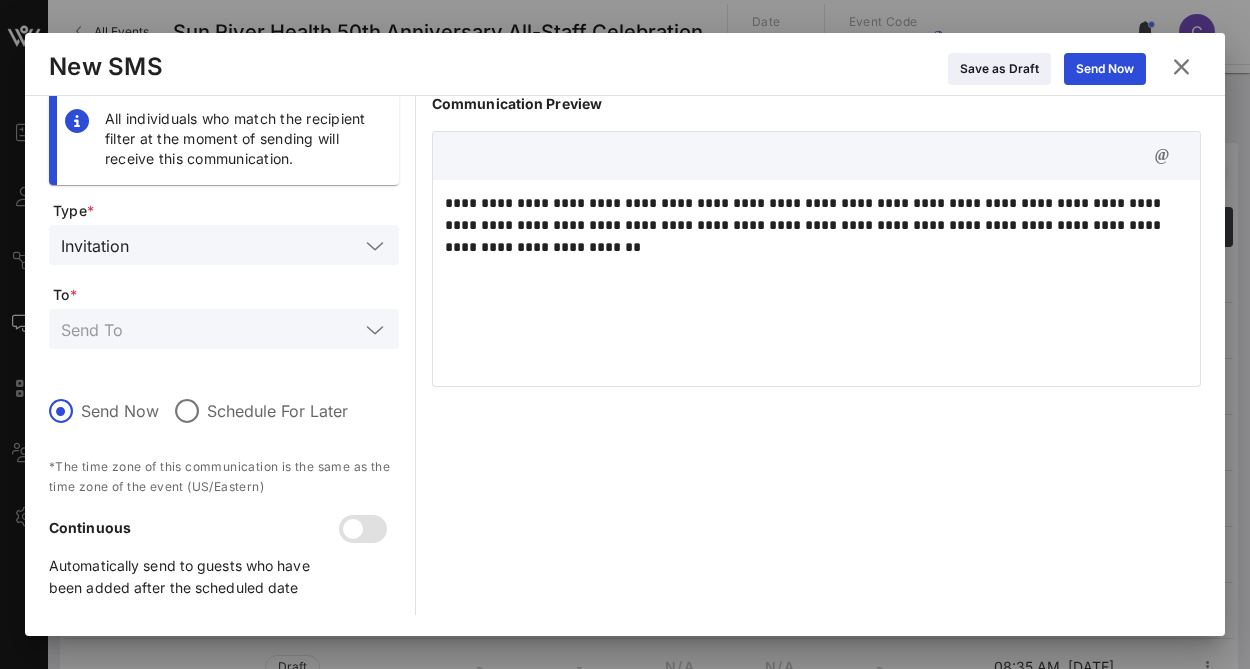 click at bounding box center [375, 330] 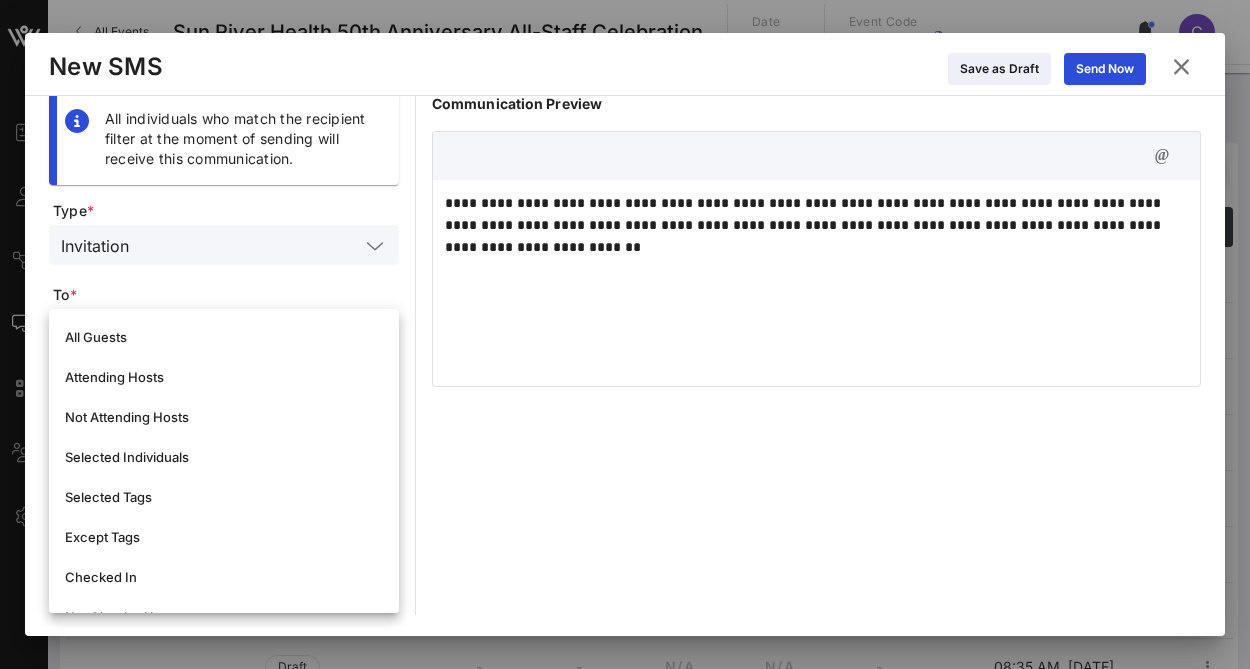 click on "Type  *   Invitation
To  *           Send Now   Schedule For Later     *The time zone of this communication is the same as the time zone of the event (US/Eastern)   Continuous   Automatically send to guests who have been added after the scheduled date" at bounding box center [224, 408] 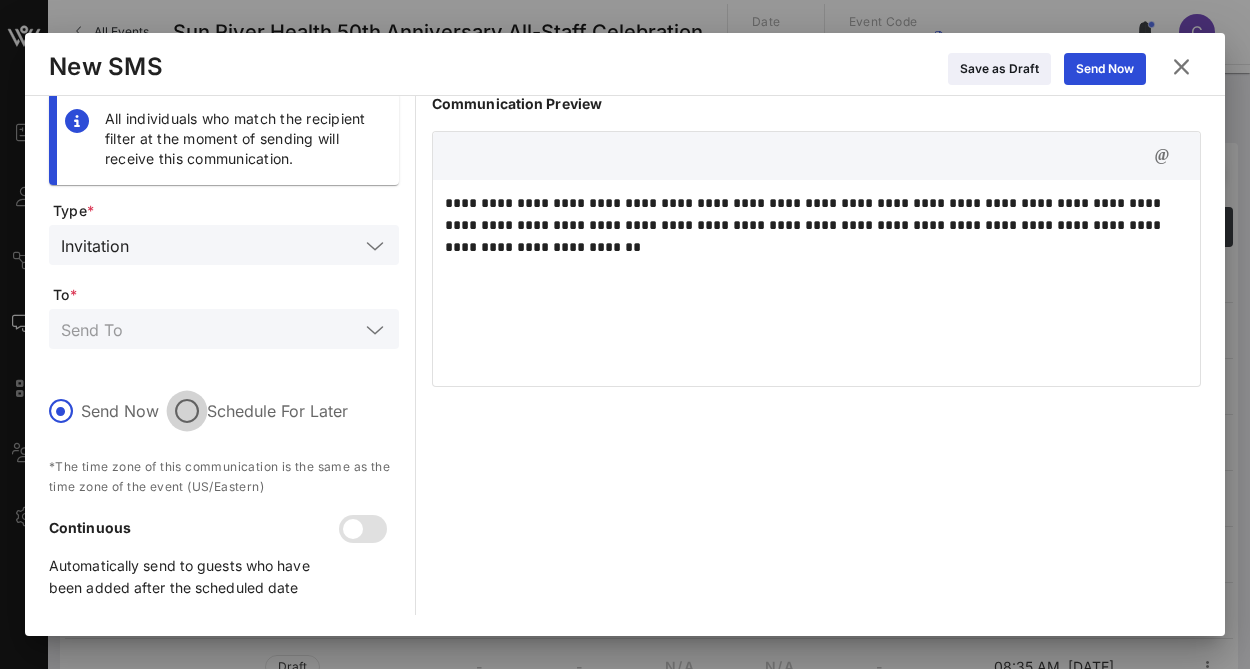 click at bounding box center (187, 411) 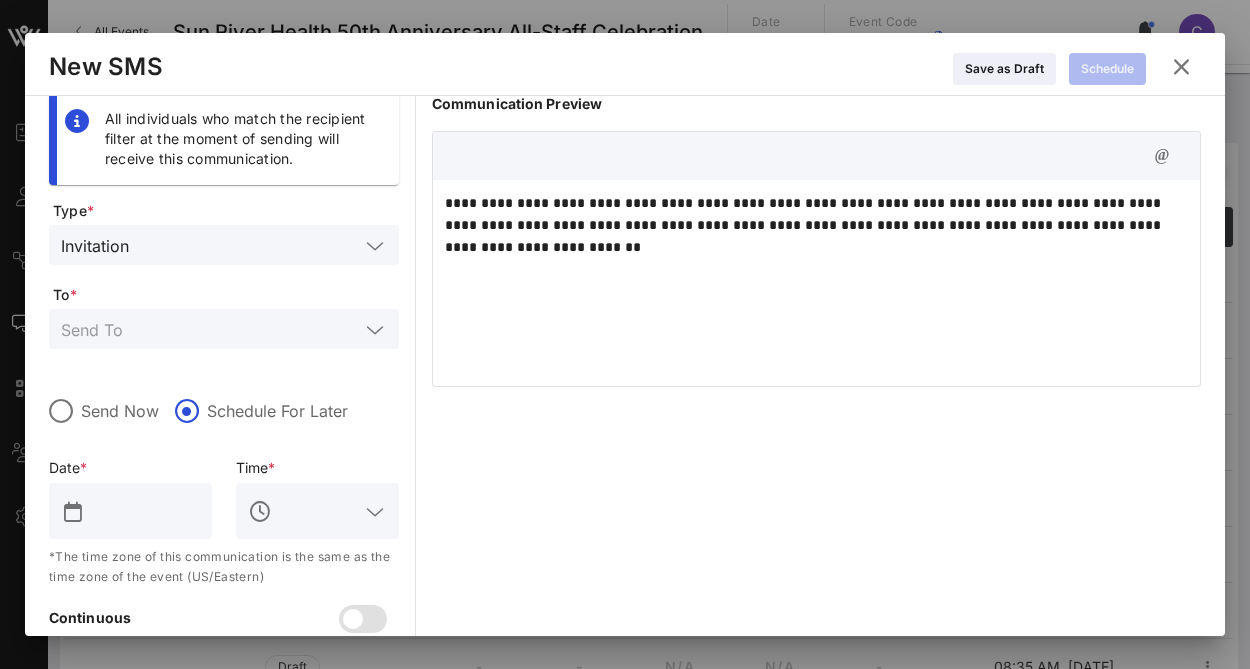 click at bounding box center (130, 511) 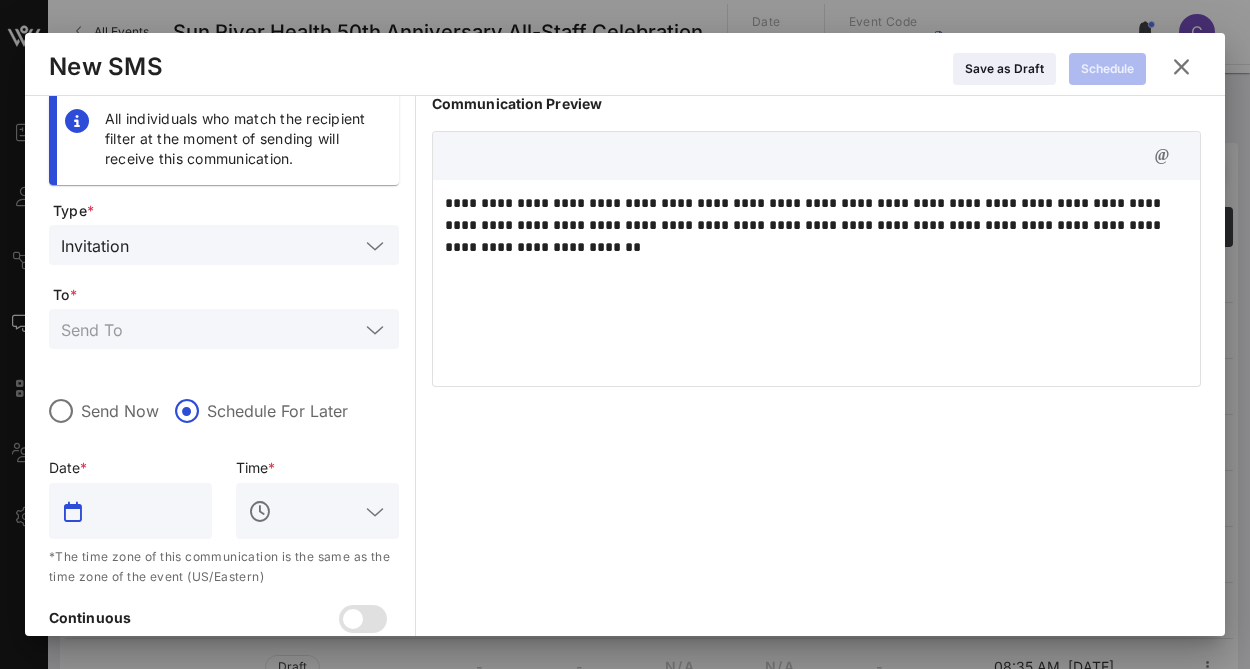 click at bounding box center (144, 511) 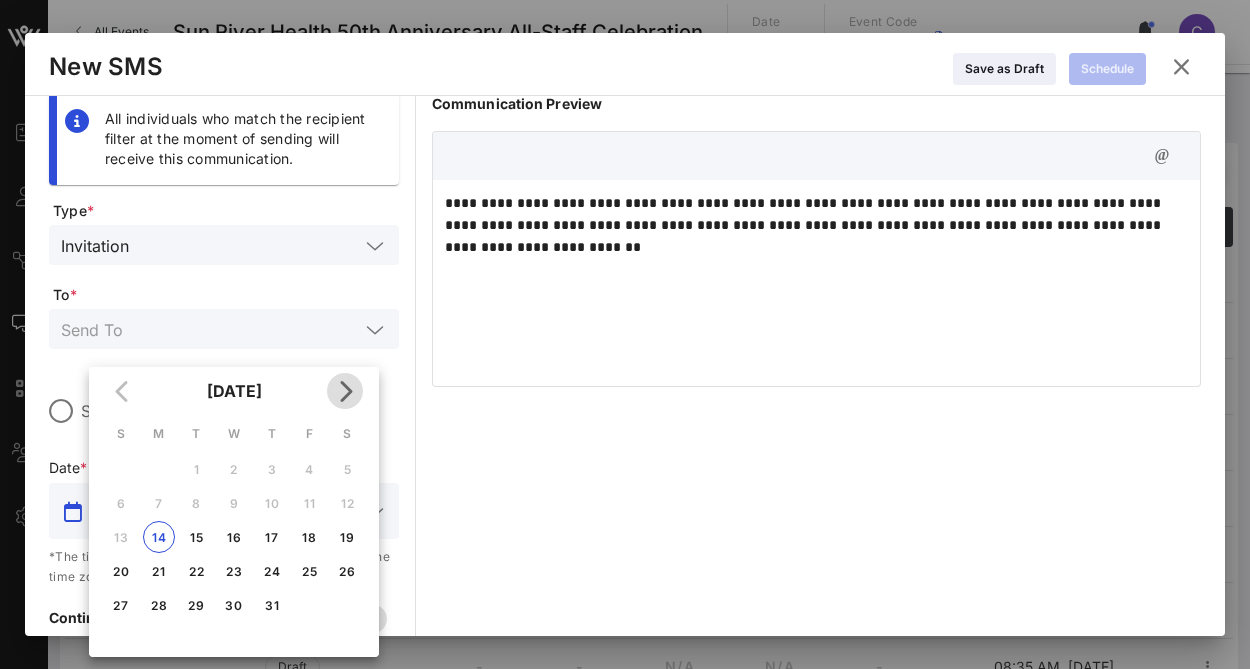 click at bounding box center [345, 391] 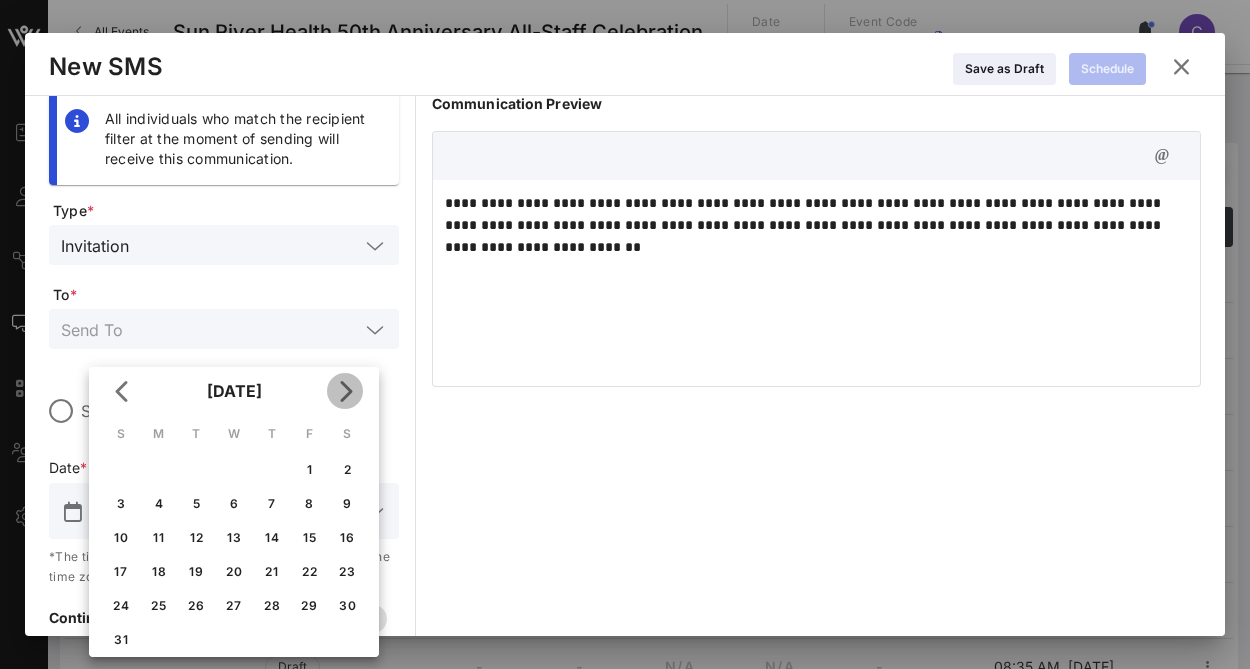 click at bounding box center [345, 391] 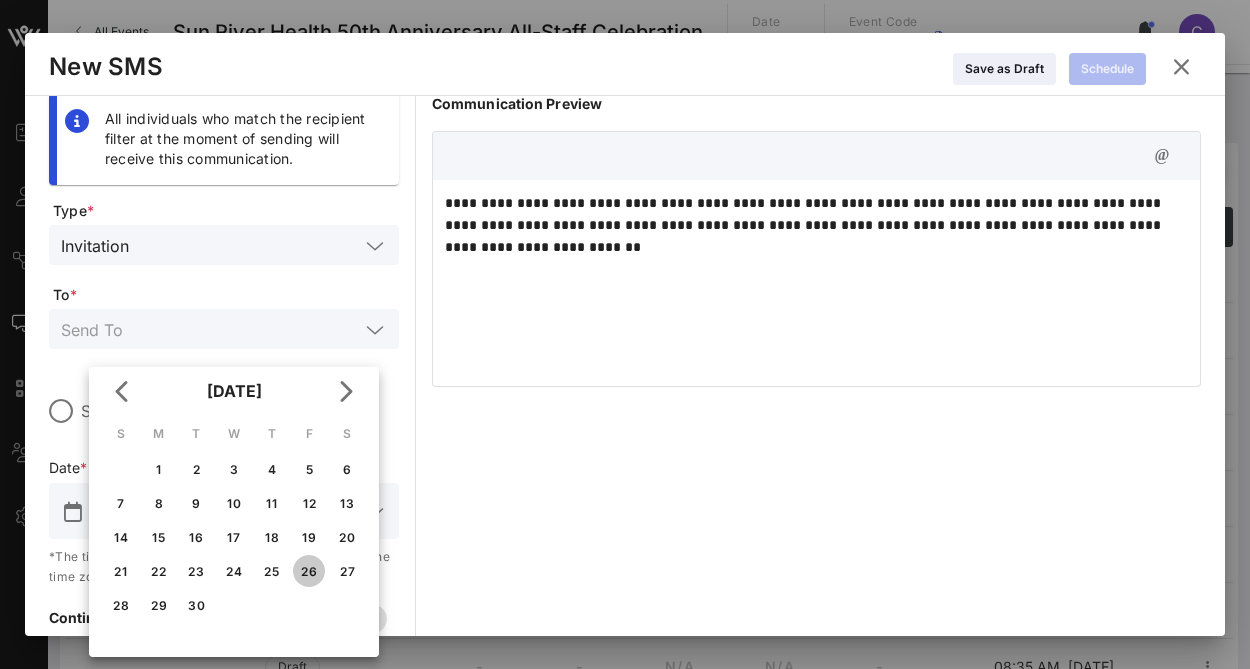 click on "26" at bounding box center [309, 571] 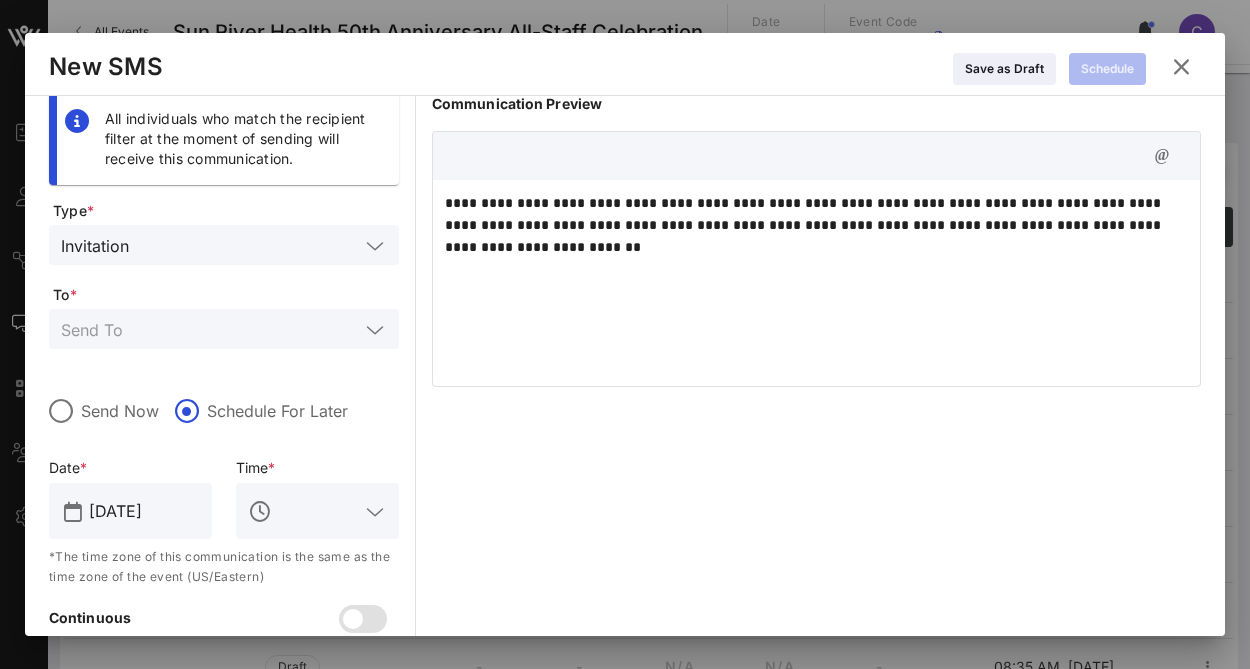 click at bounding box center [375, 512] 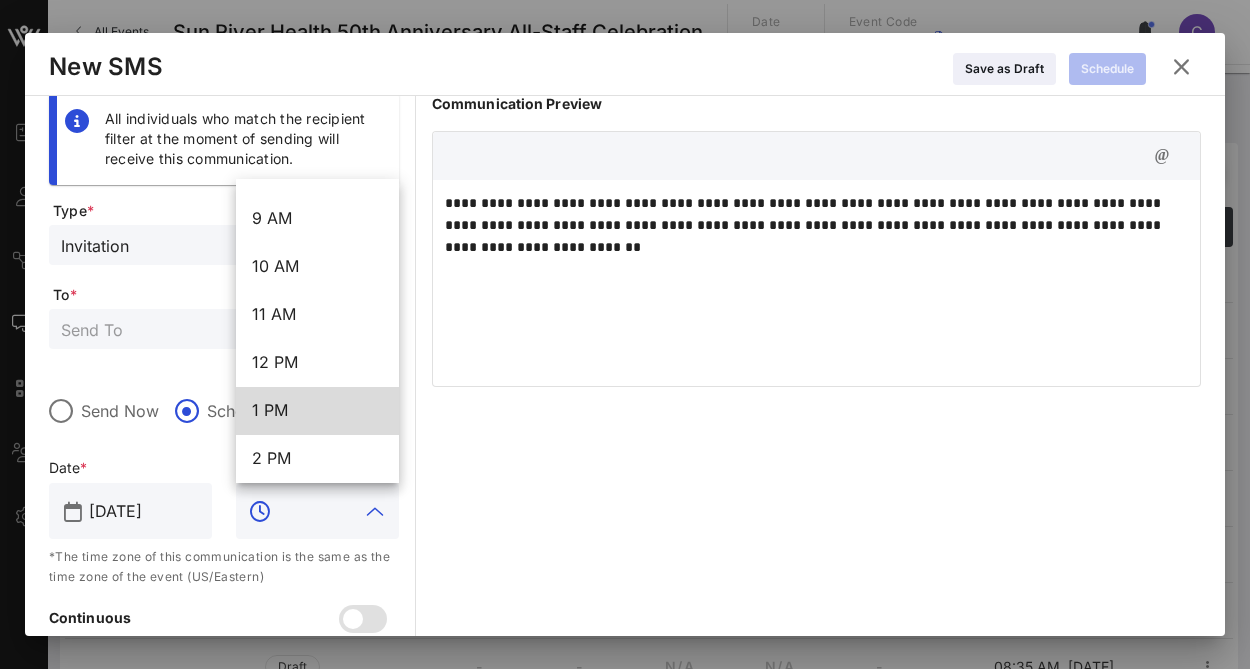 scroll, scrollTop: 424, scrollLeft: 0, axis: vertical 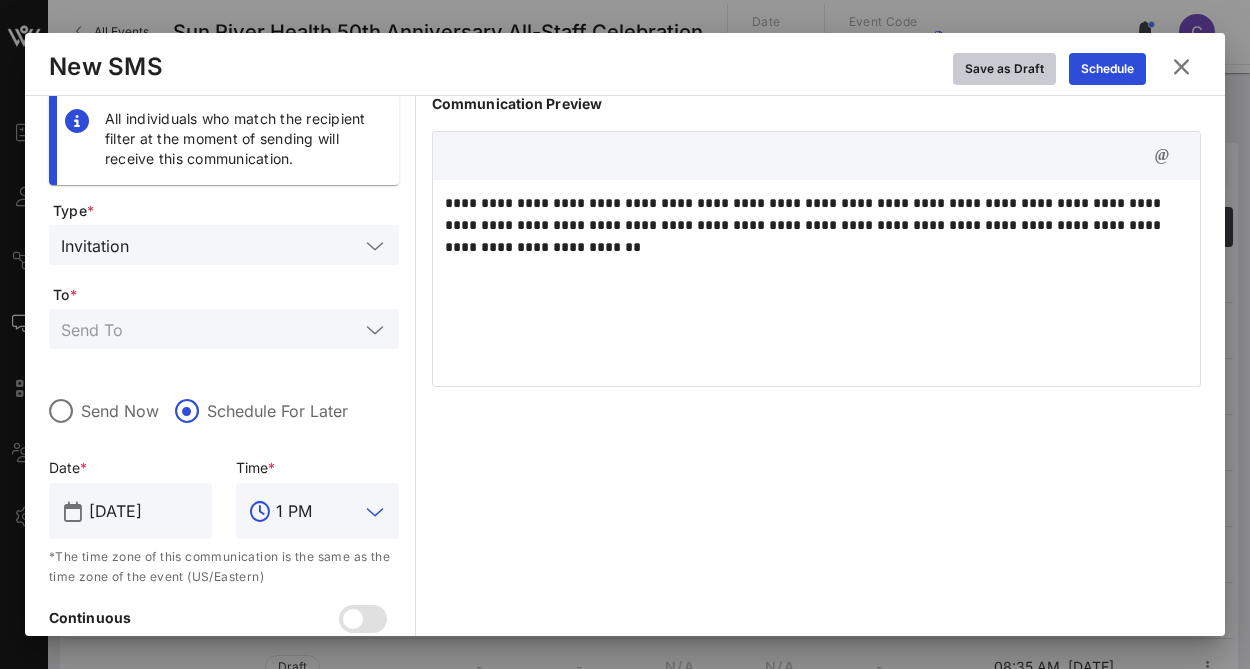 click on "Save as Draft" at bounding box center [1004, 69] 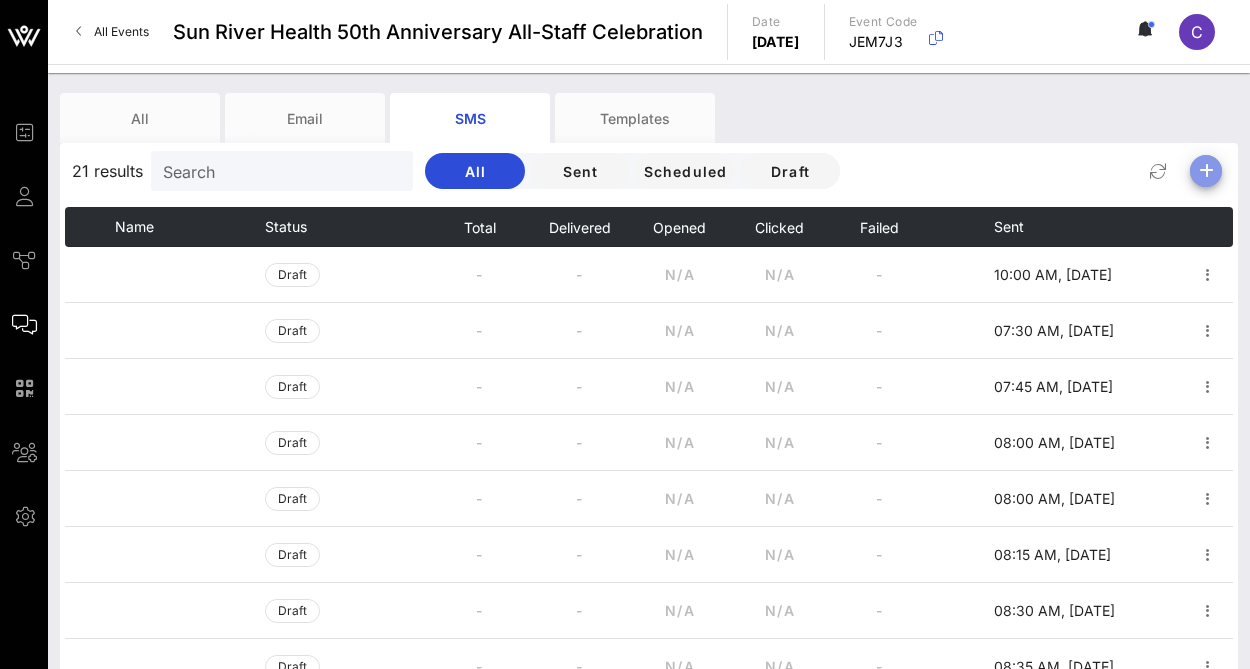 click at bounding box center (1206, 171) 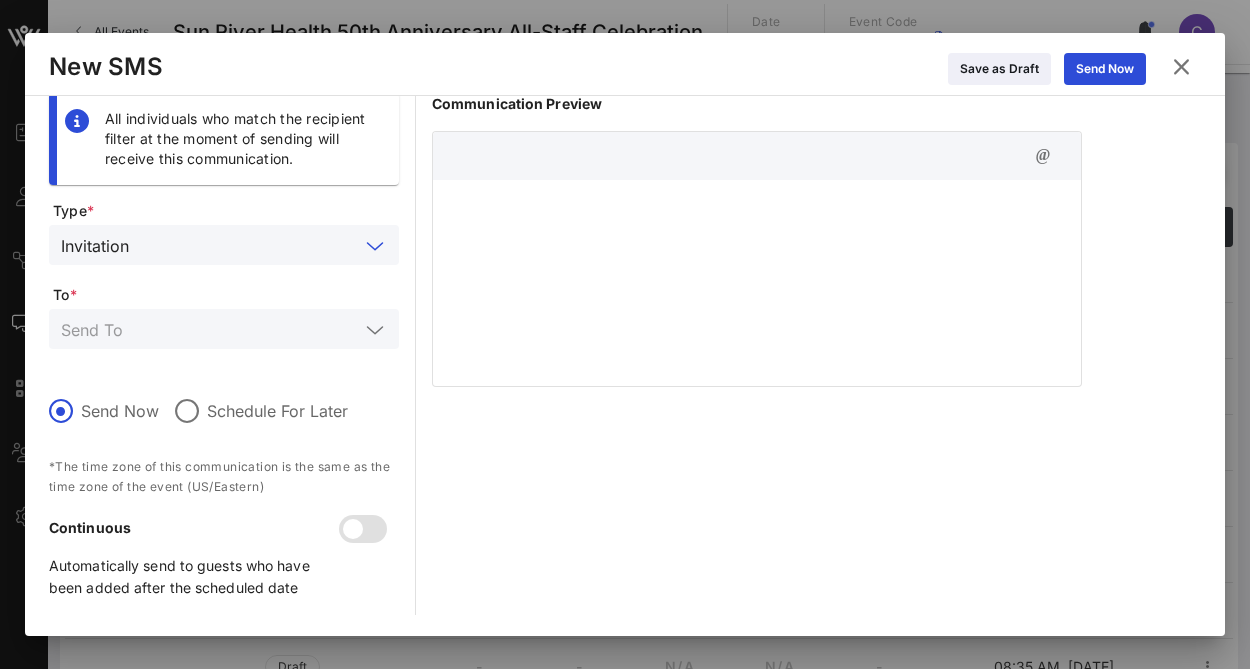 click at bounding box center (248, 245) 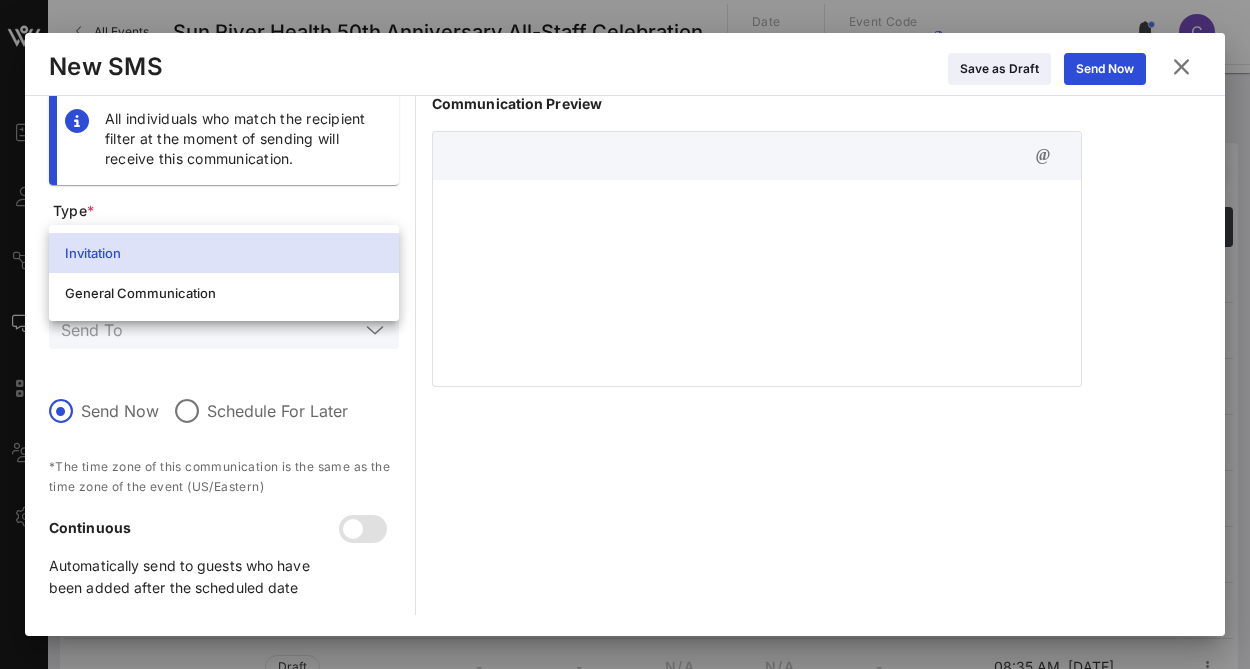 click at bounding box center [757, 280] 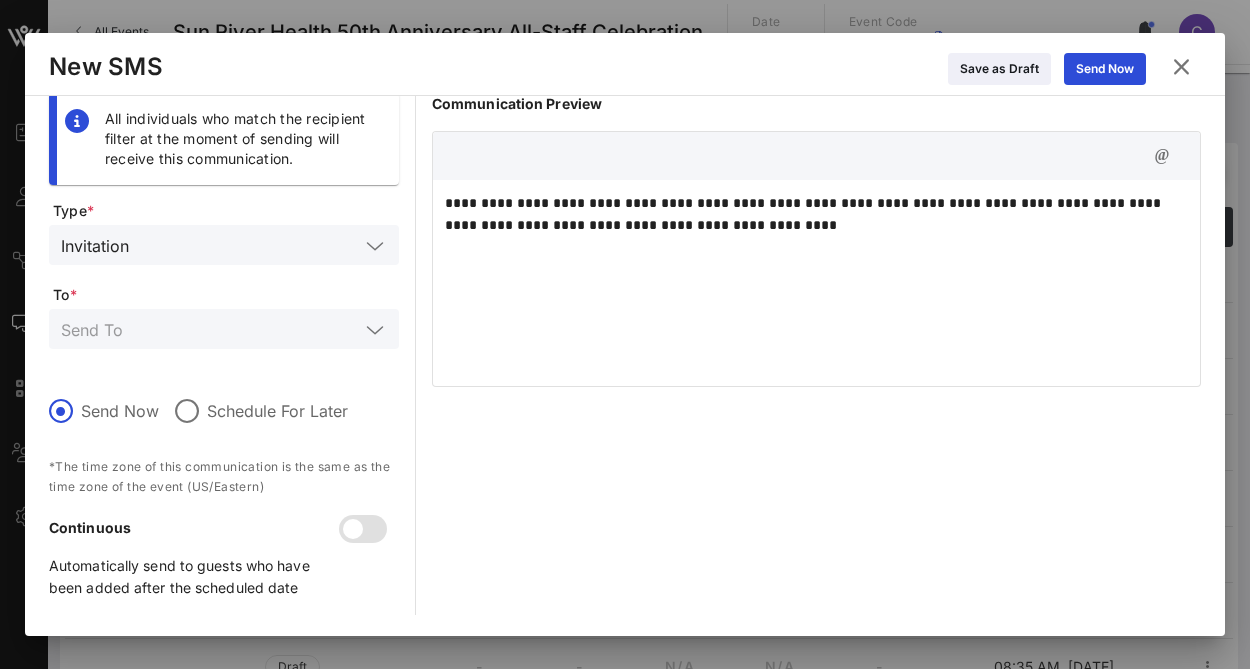 click at bounding box center (375, 246) 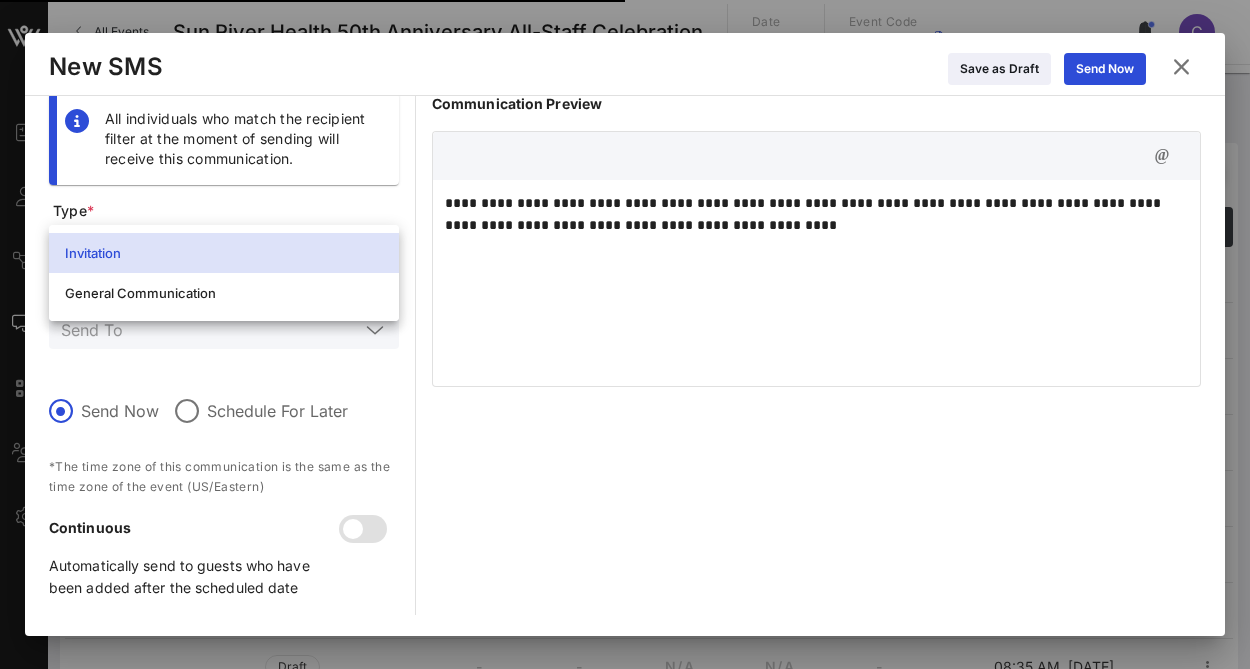 click on "**********" at bounding box center (816, 214) 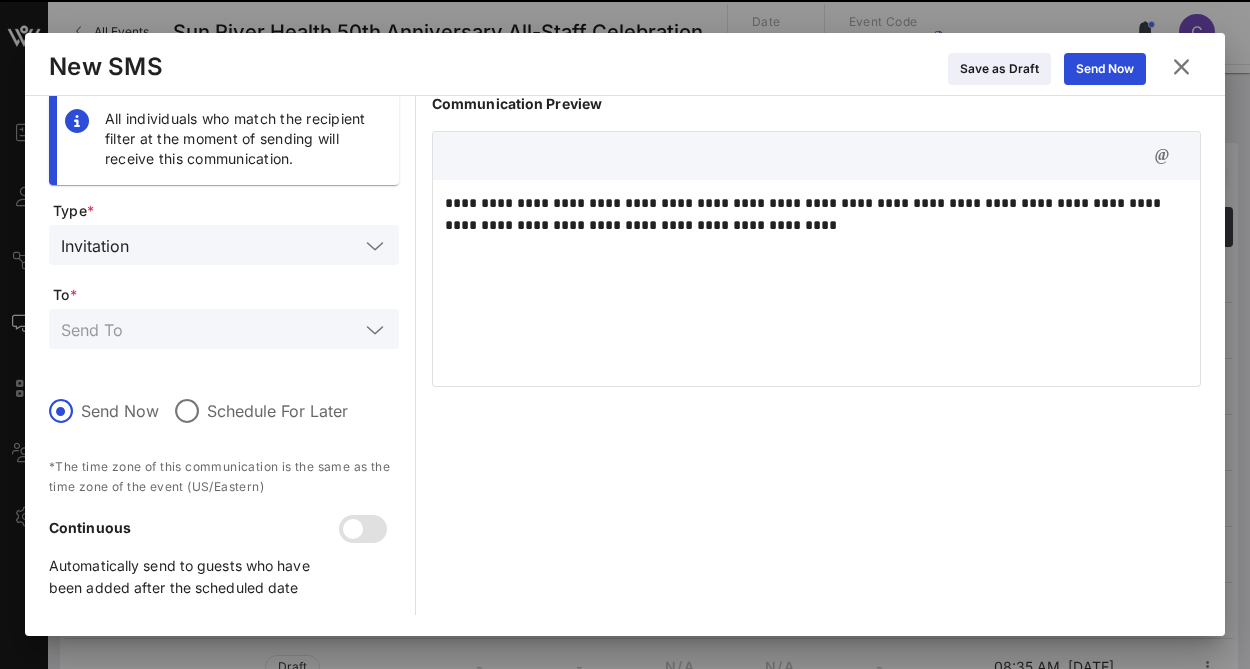 type 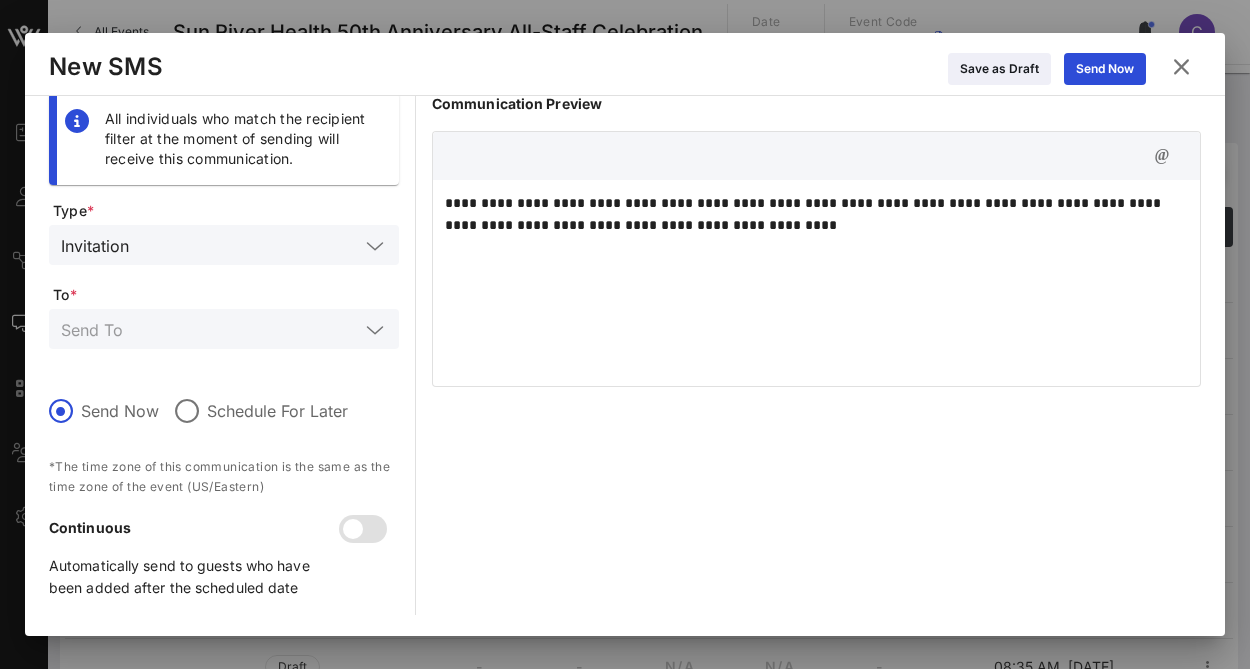 click at bounding box center [375, 330] 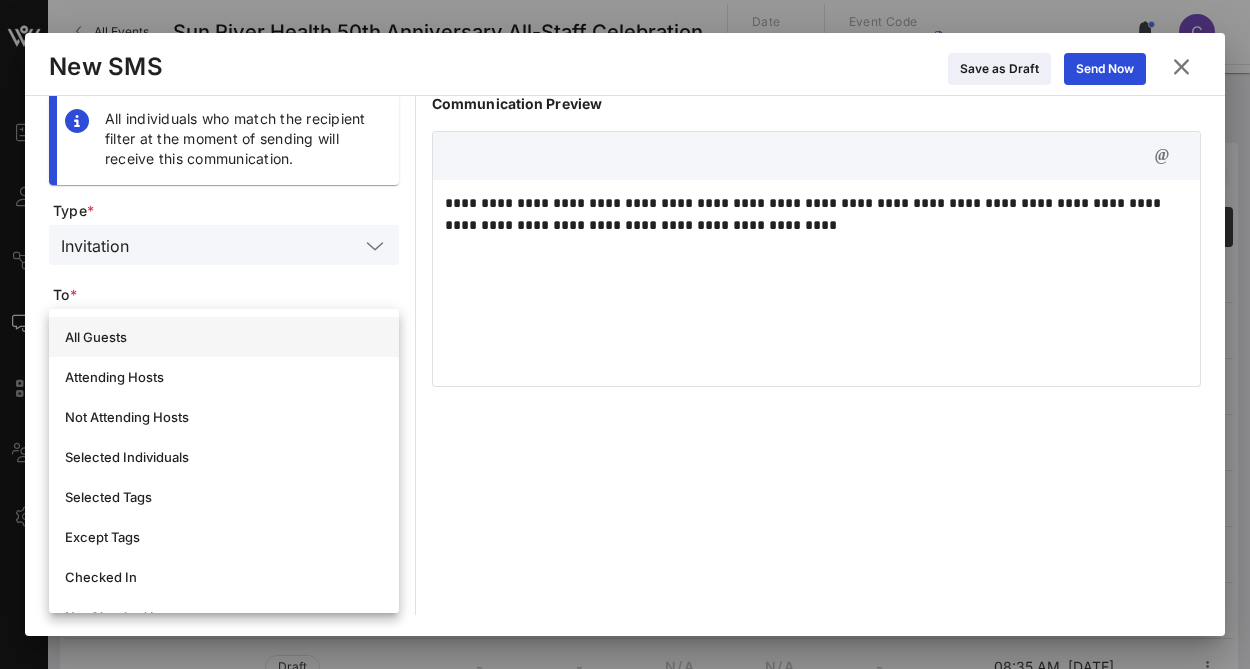 click on "All Guests" at bounding box center [224, 337] 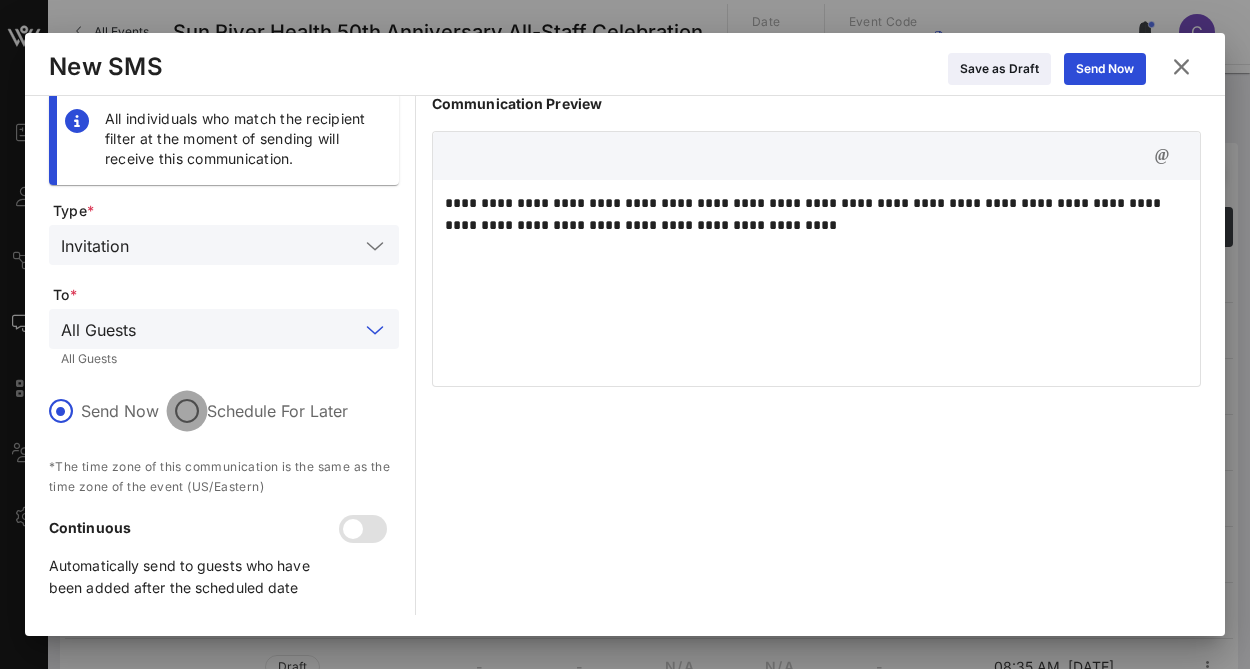 click at bounding box center [187, 411] 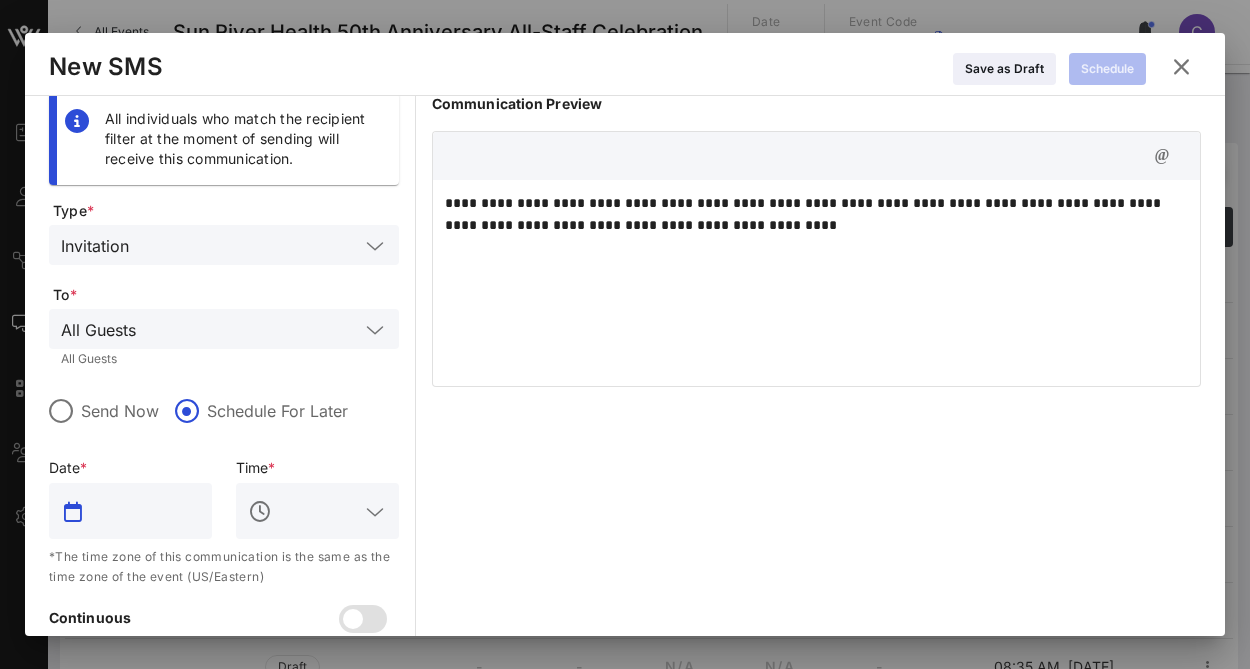 click at bounding box center (144, 511) 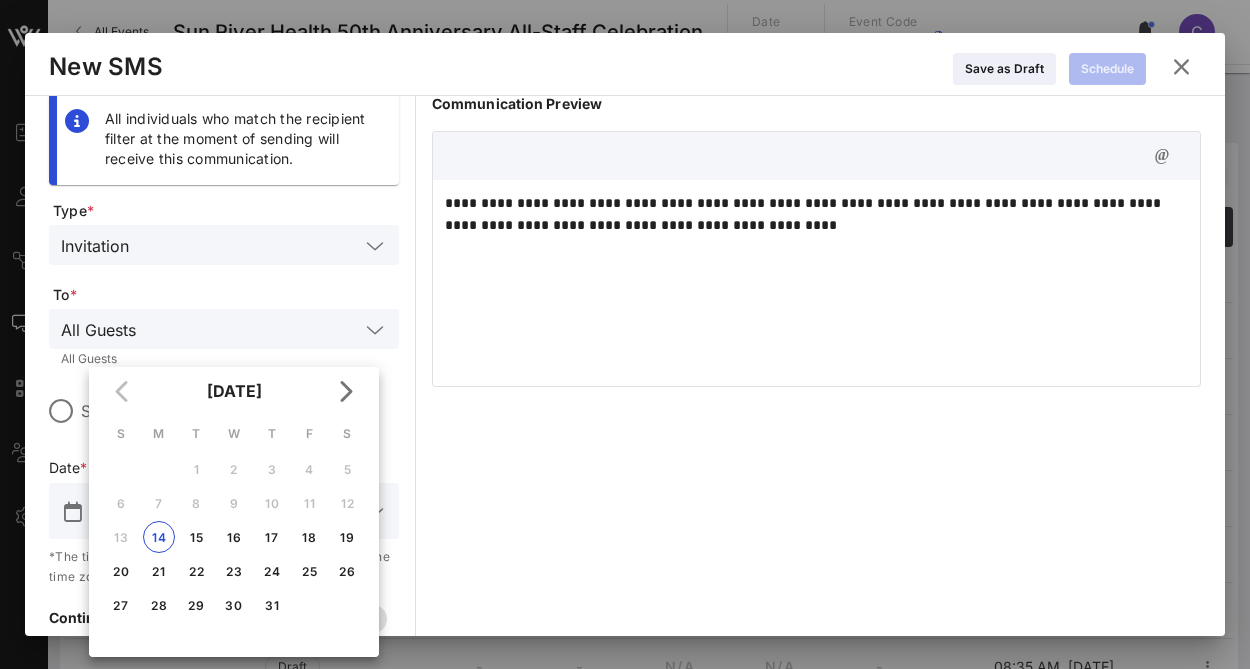 click on "[DATE]" at bounding box center (234, 391) 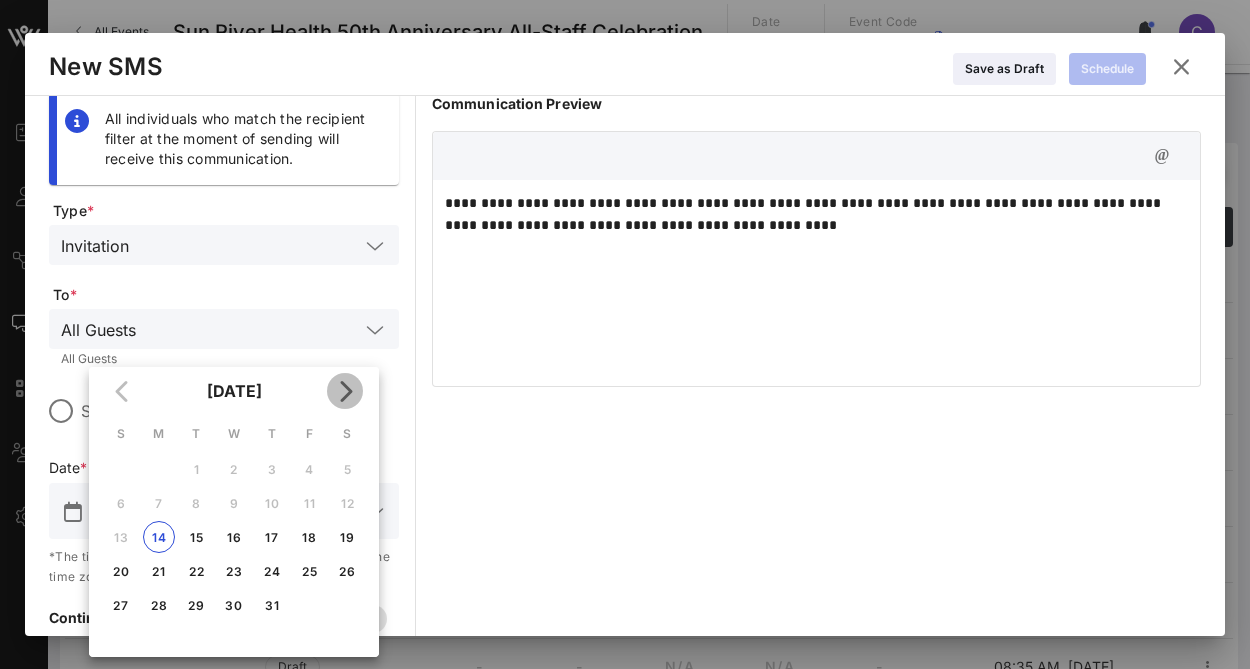 click at bounding box center [345, 391] 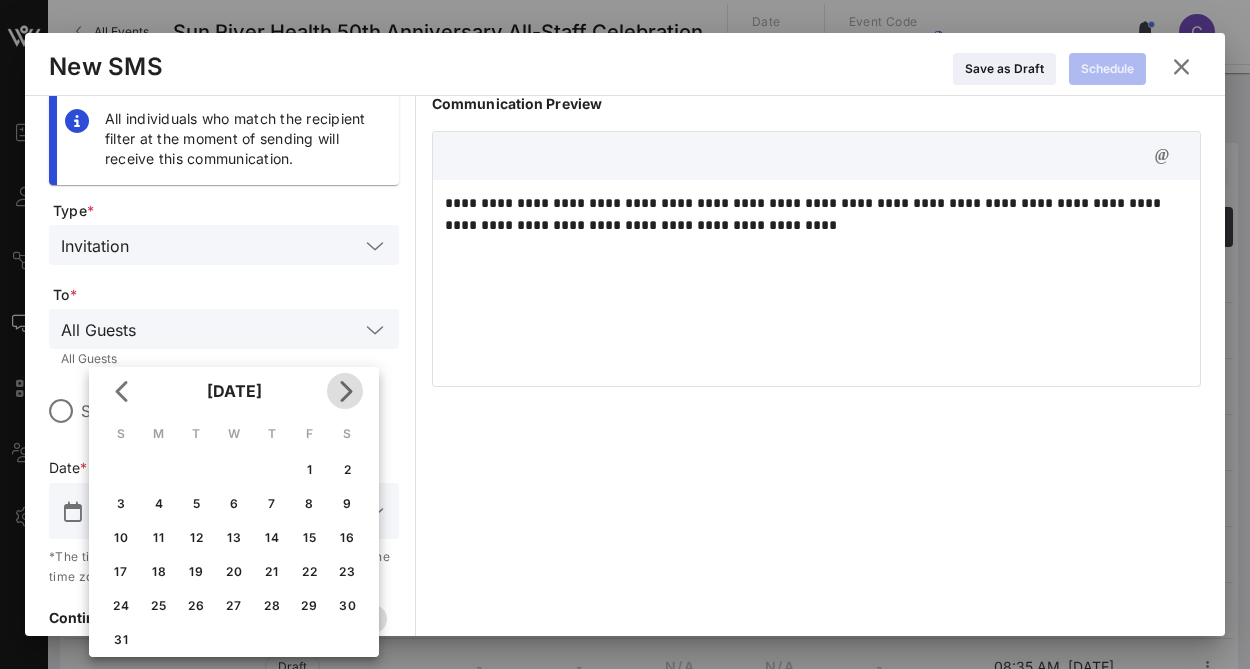 click at bounding box center (345, 391) 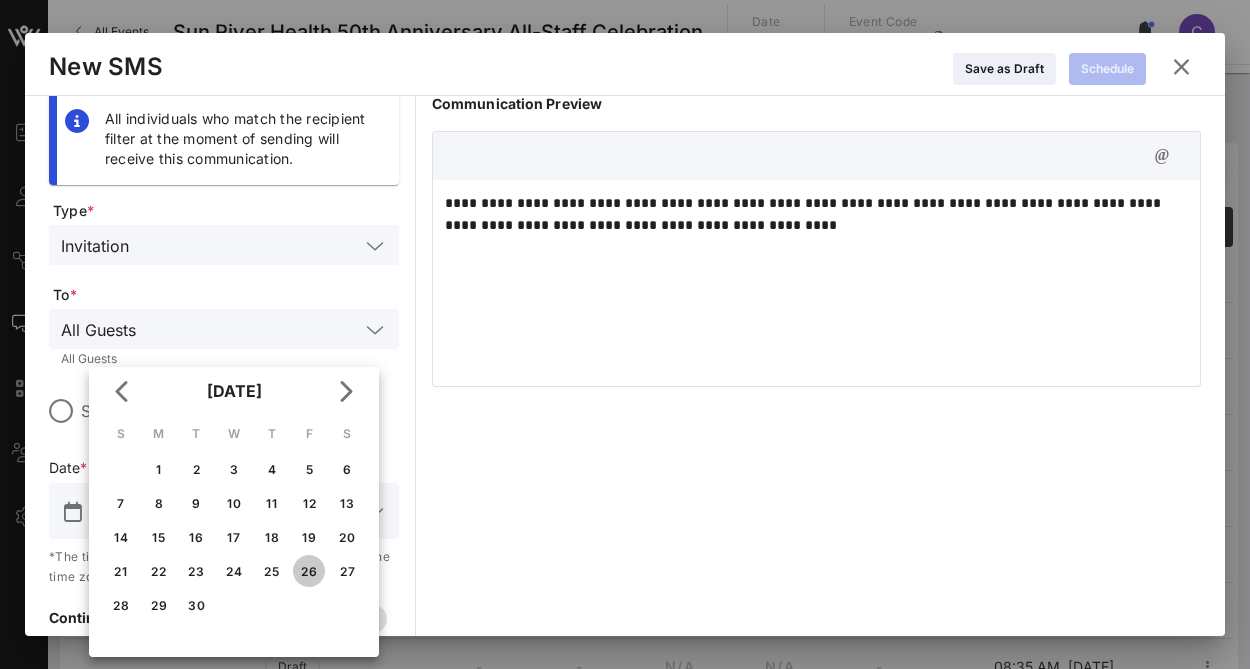 click on "26" at bounding box center (309, 571) 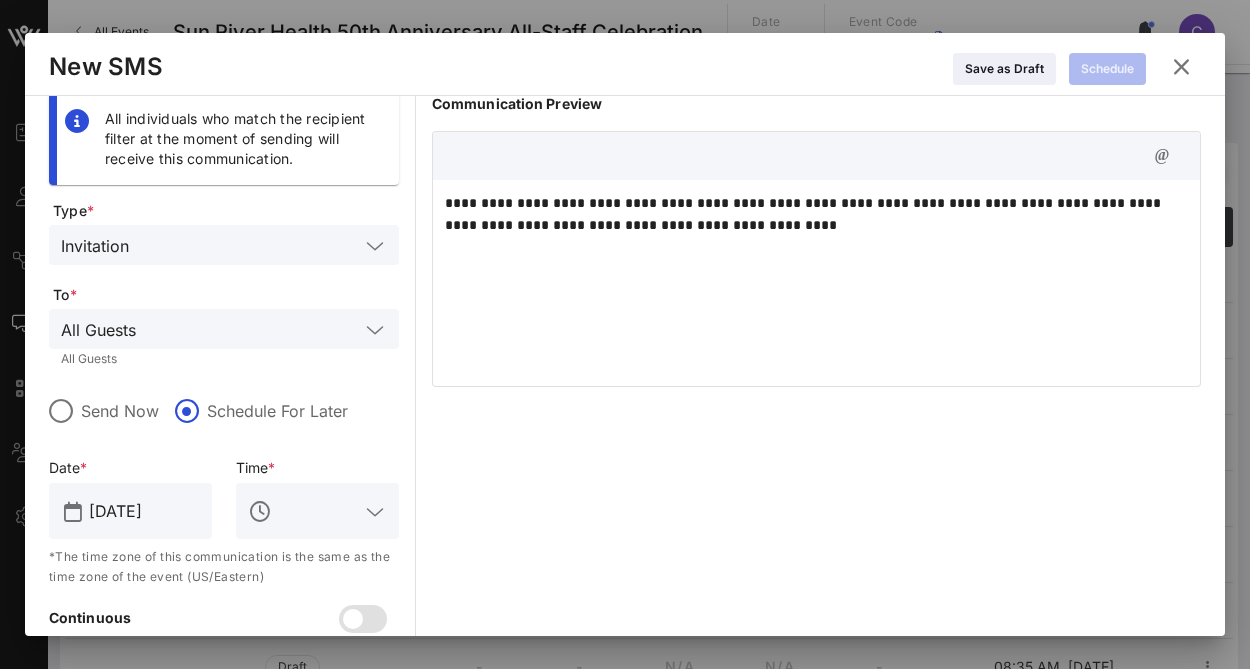 click at bounding box center [375, 512] 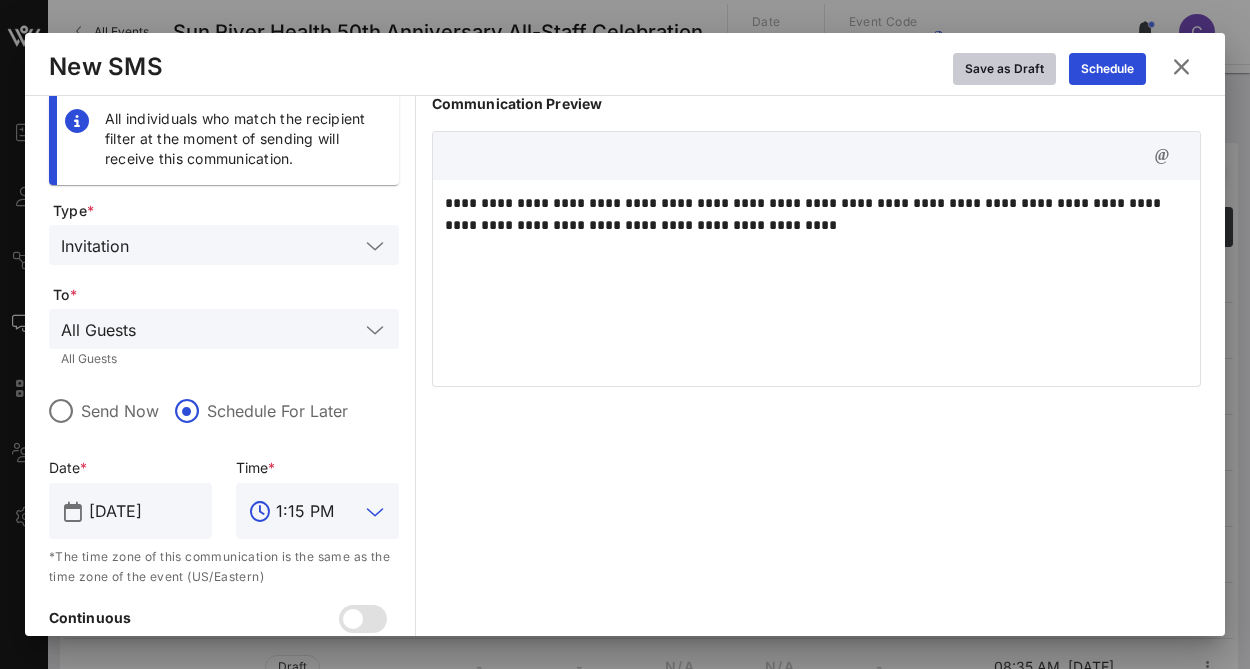type on "1:15 PM" 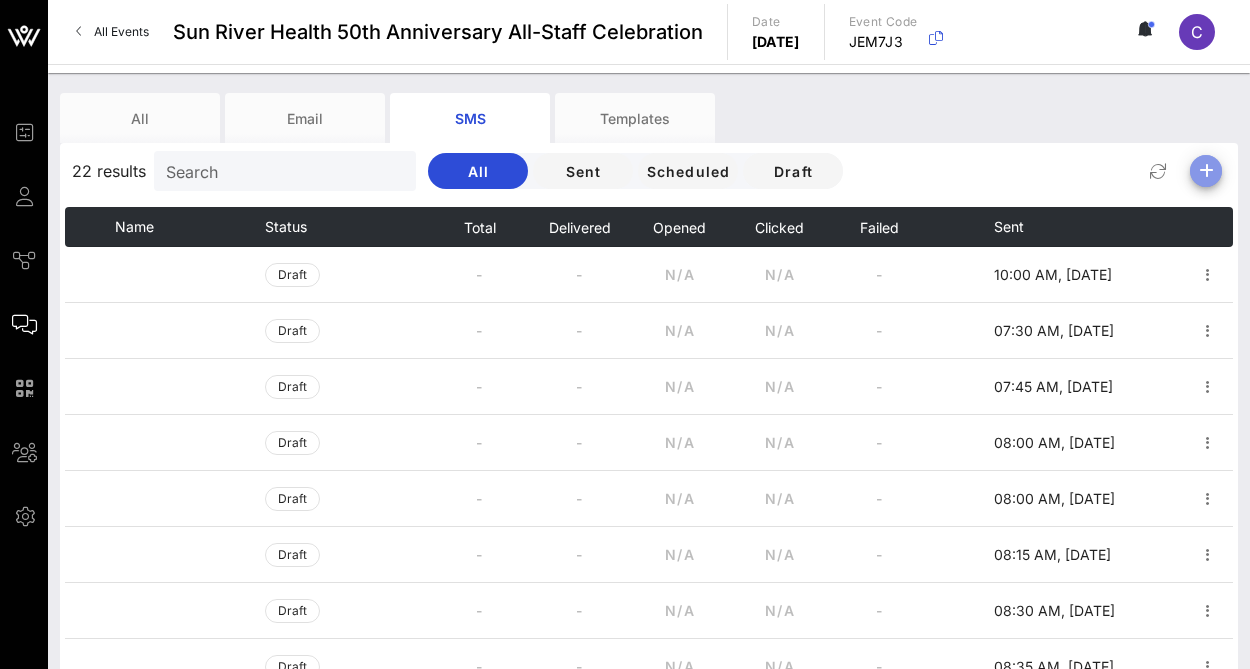 click at bounding box center [1206, 171] 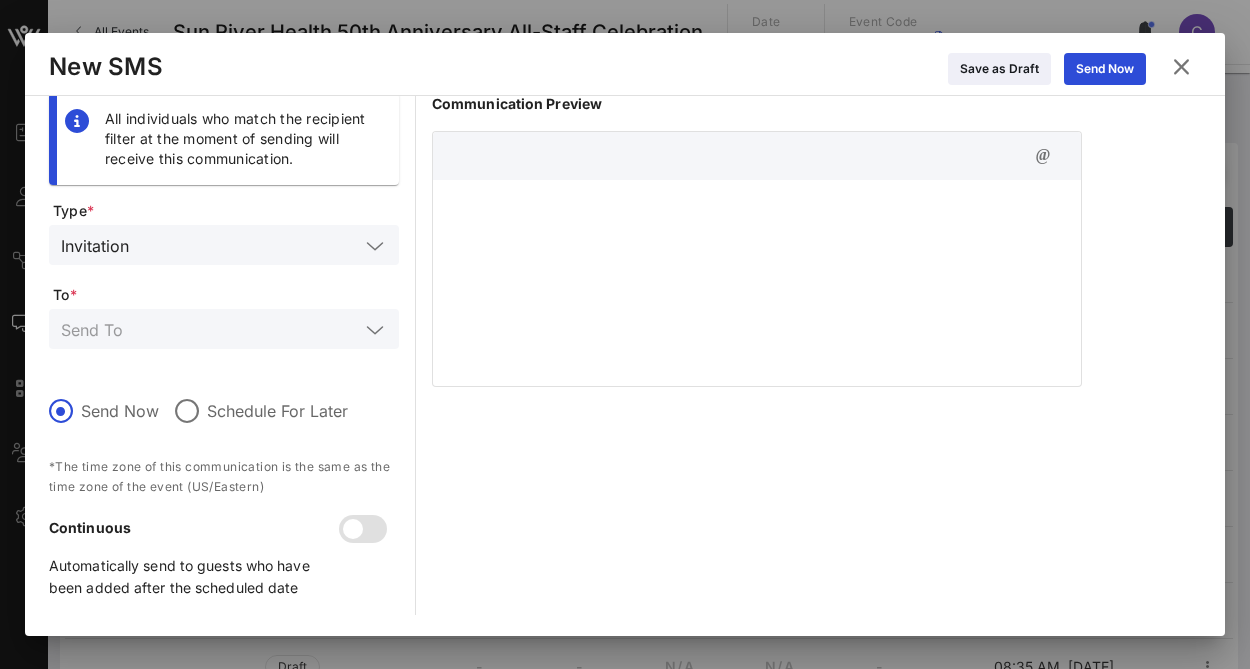 click at bounding box center [757, 280] 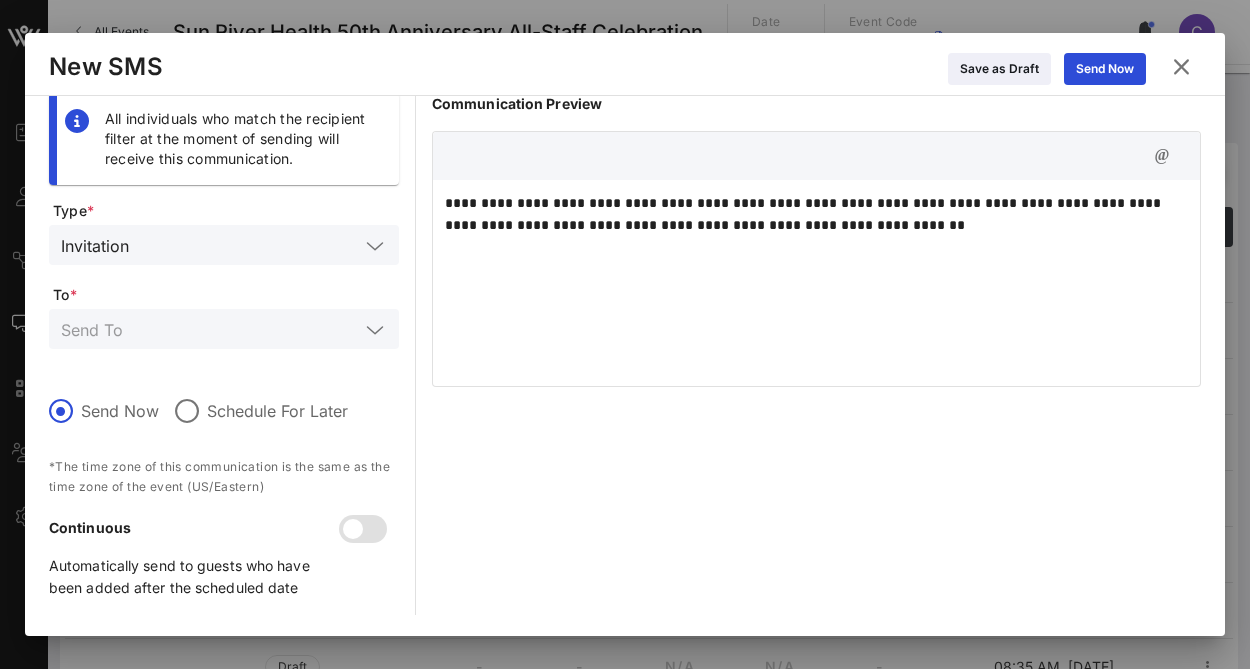 click at bounding box center [375, 246] 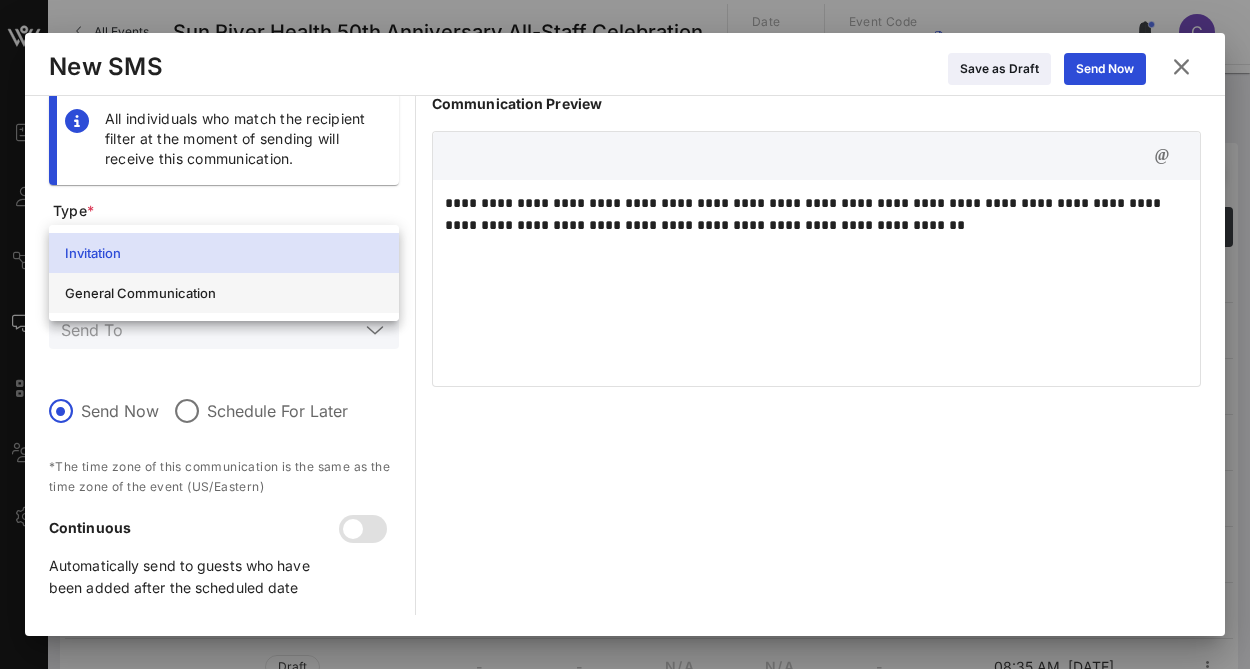 click on "General Communication" at bounding box center (224, 293) 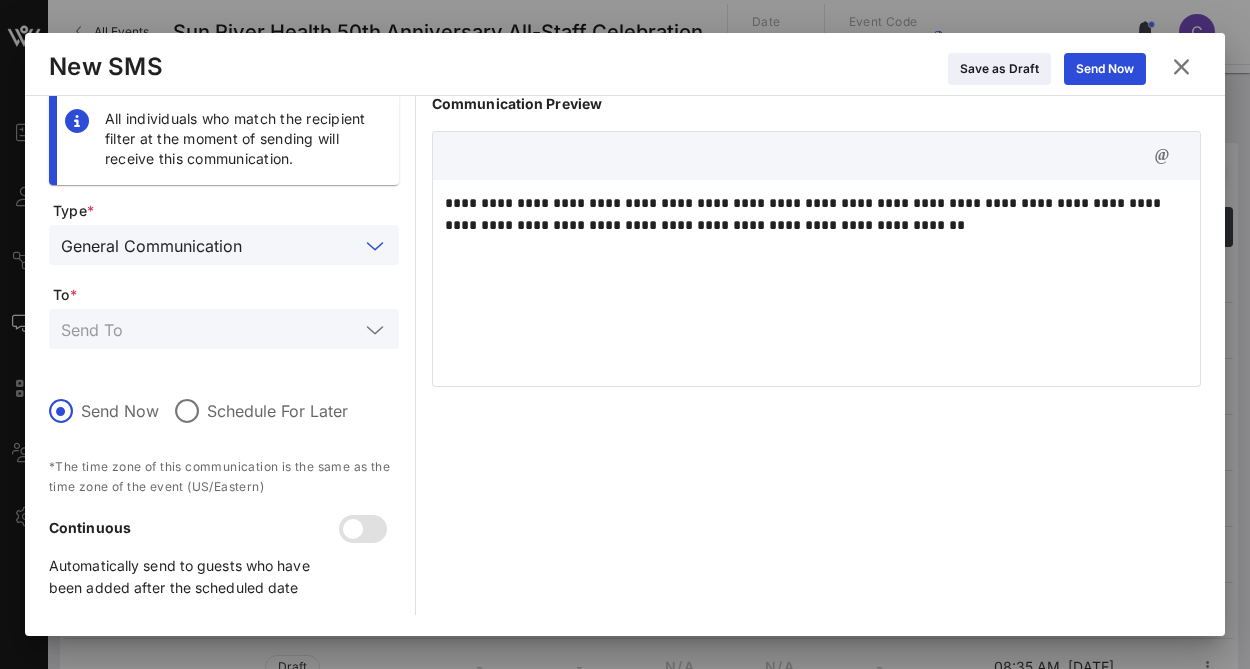 click at bounding box center (375, 330) 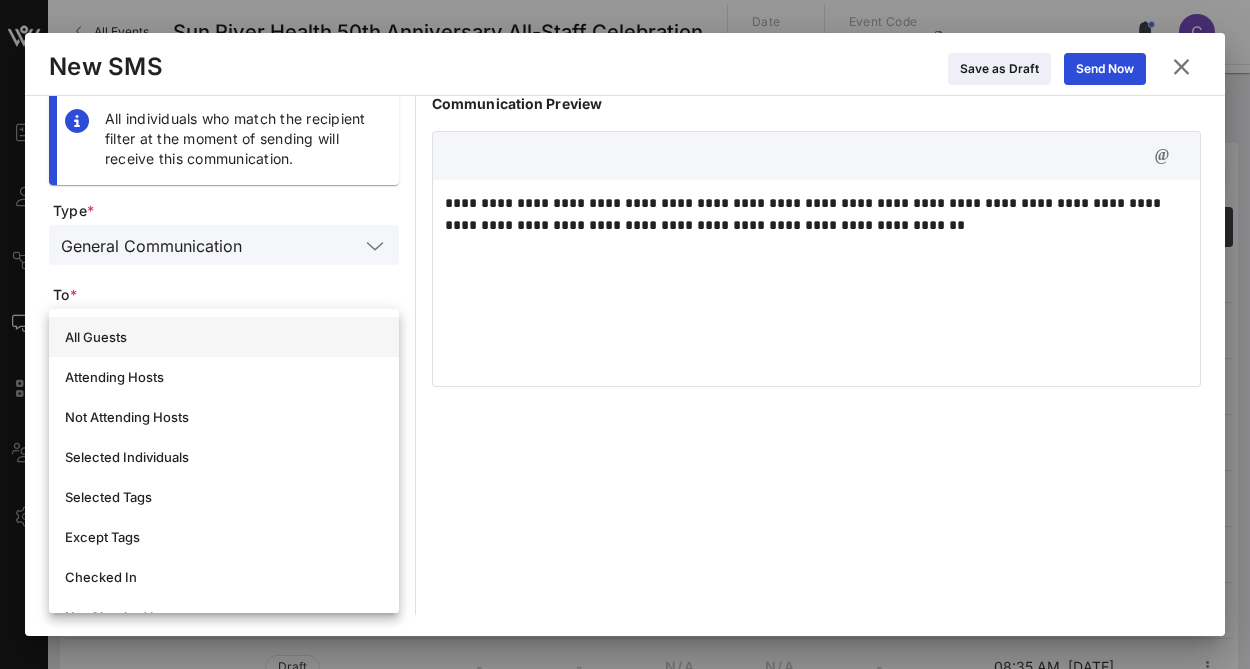 click on "All Guests" at bounding box center (224, 337) 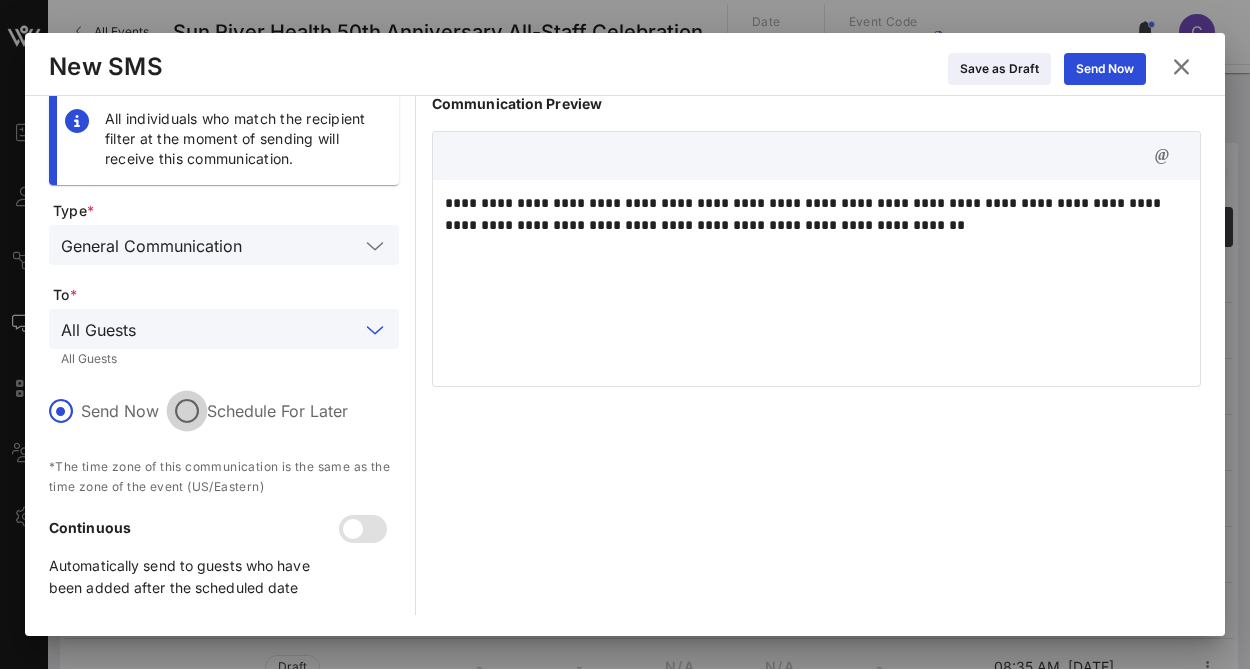 click at bounding box center [187, 411] 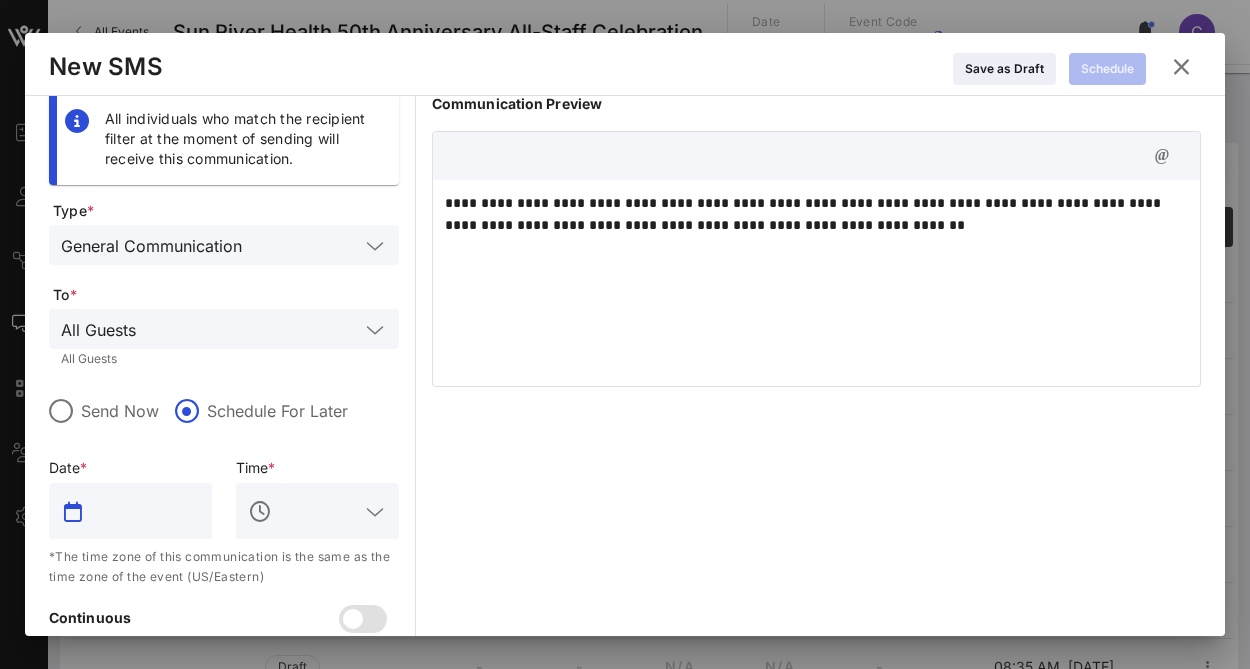 click at bounding box center [144, 511] 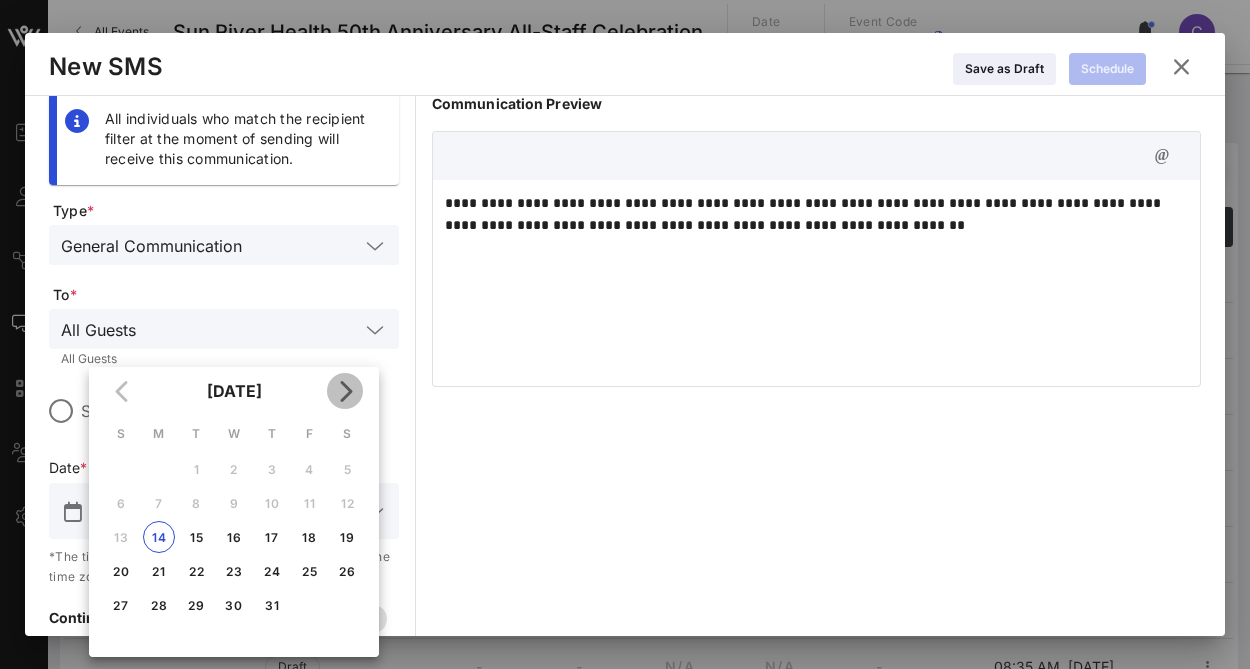 click at bounding box center (345, 391) 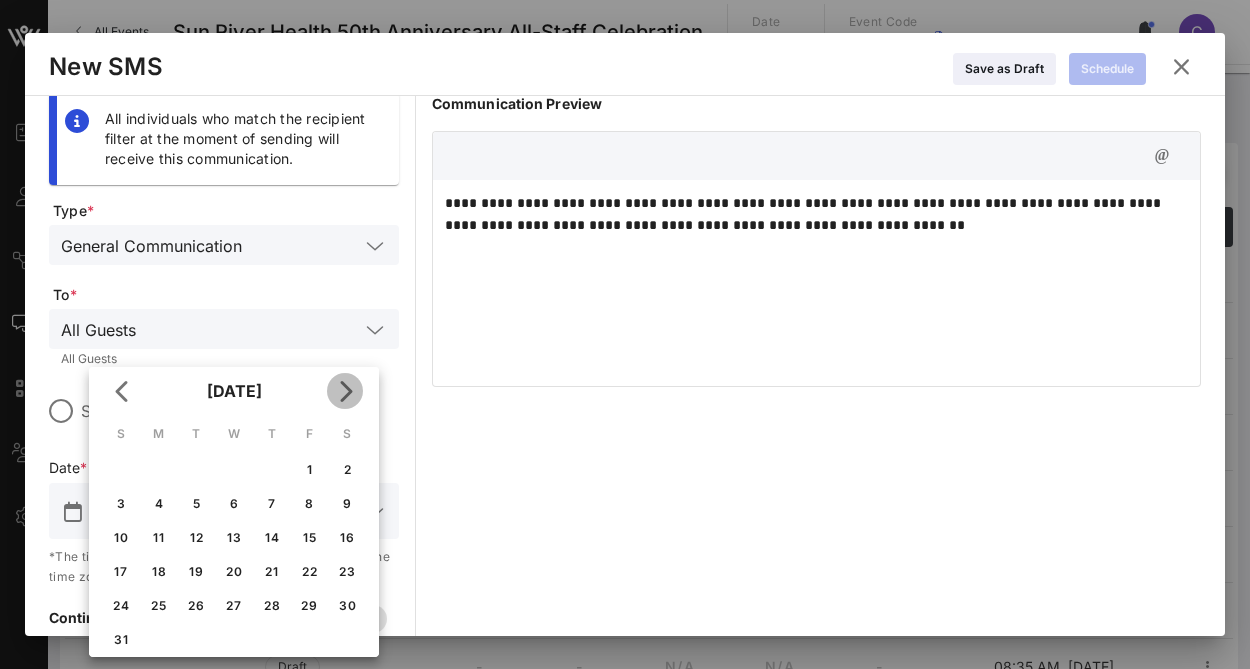 click at bounding box center [345, 391] 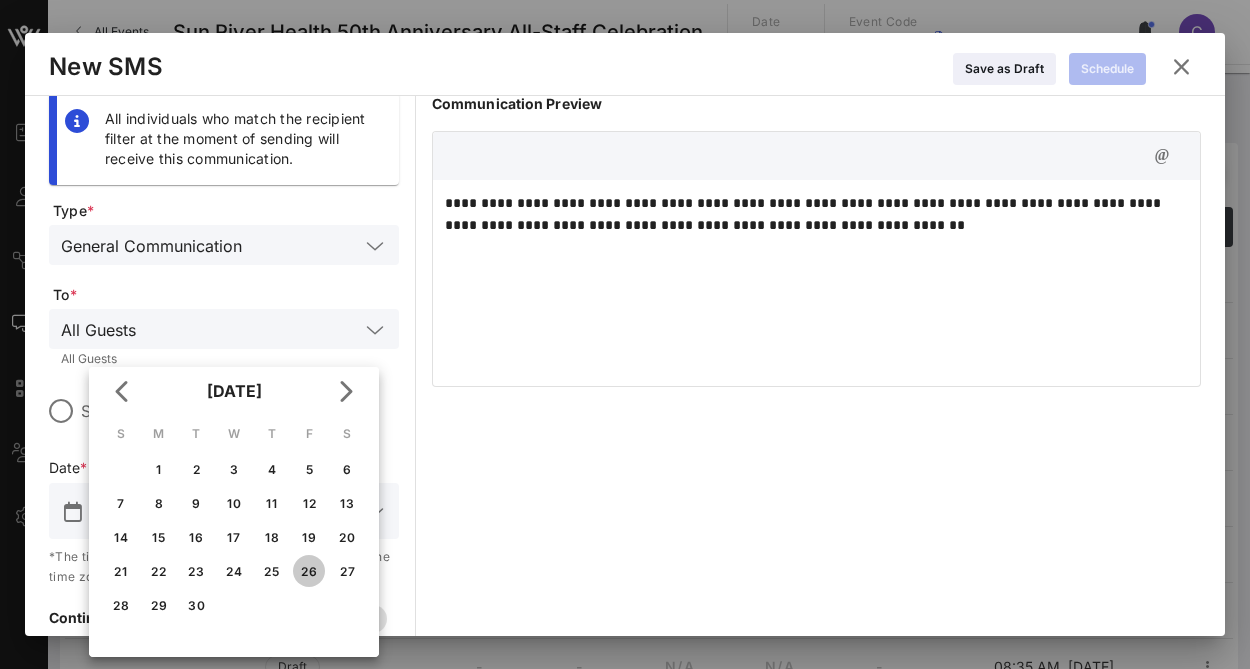 click on "26" at bounding box center [309, 571] 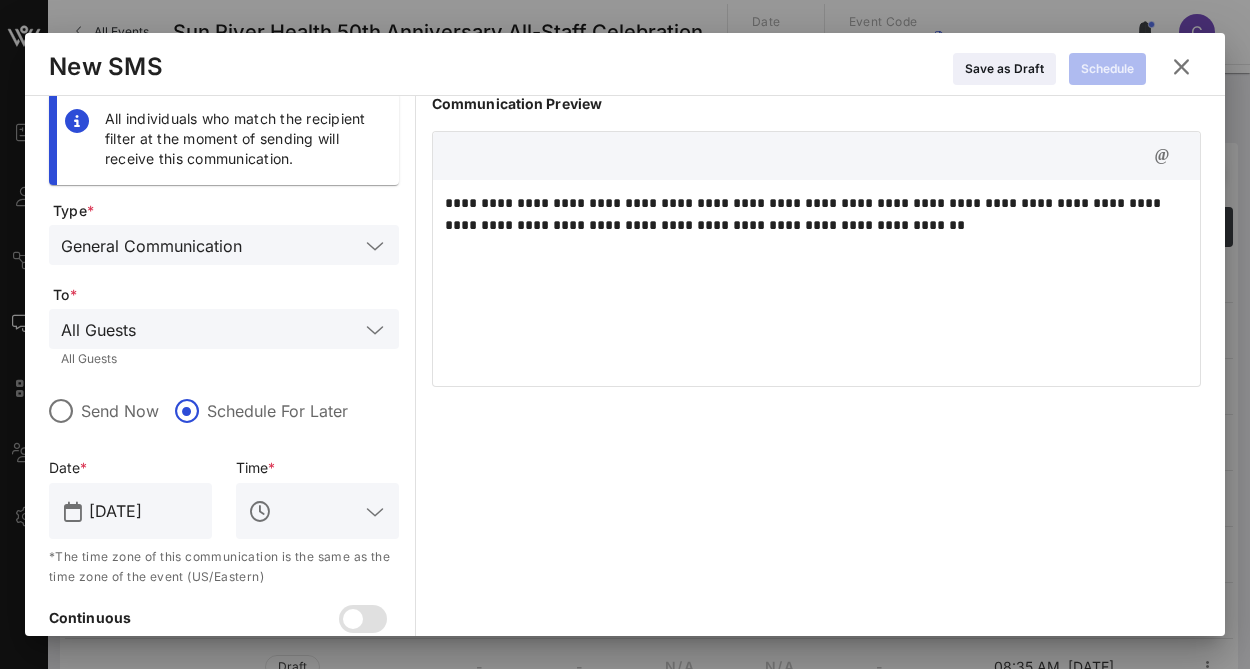 click at bounding box center [375, 512] 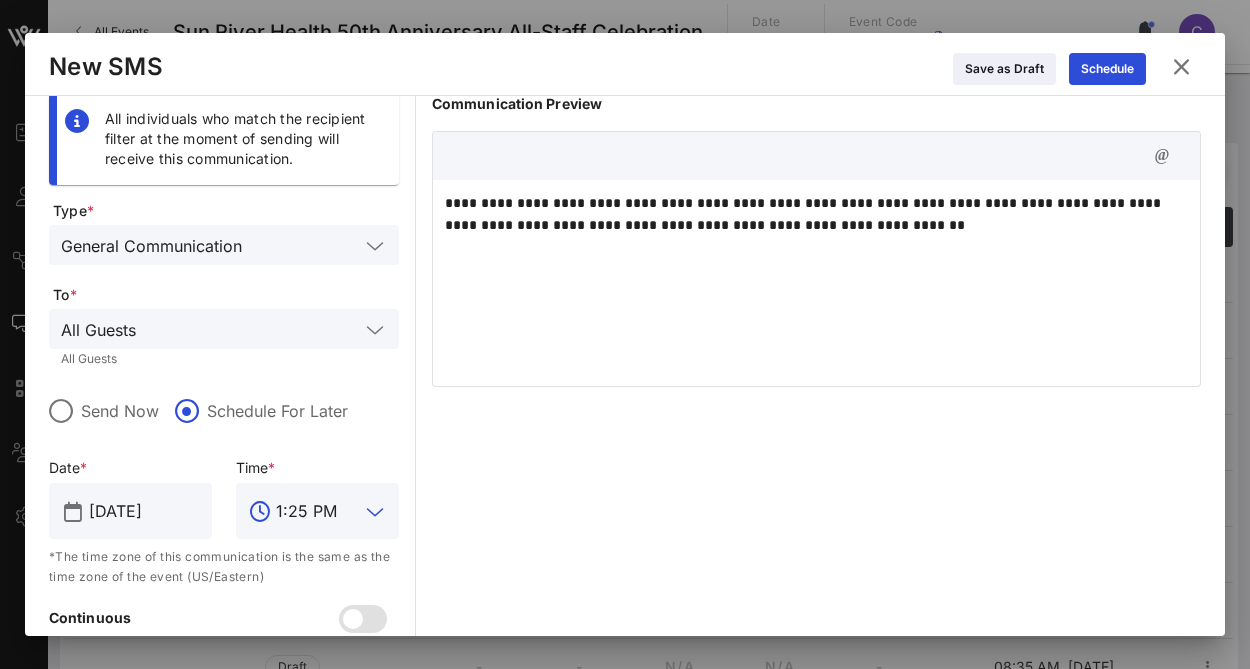 type on "1:25 PM" 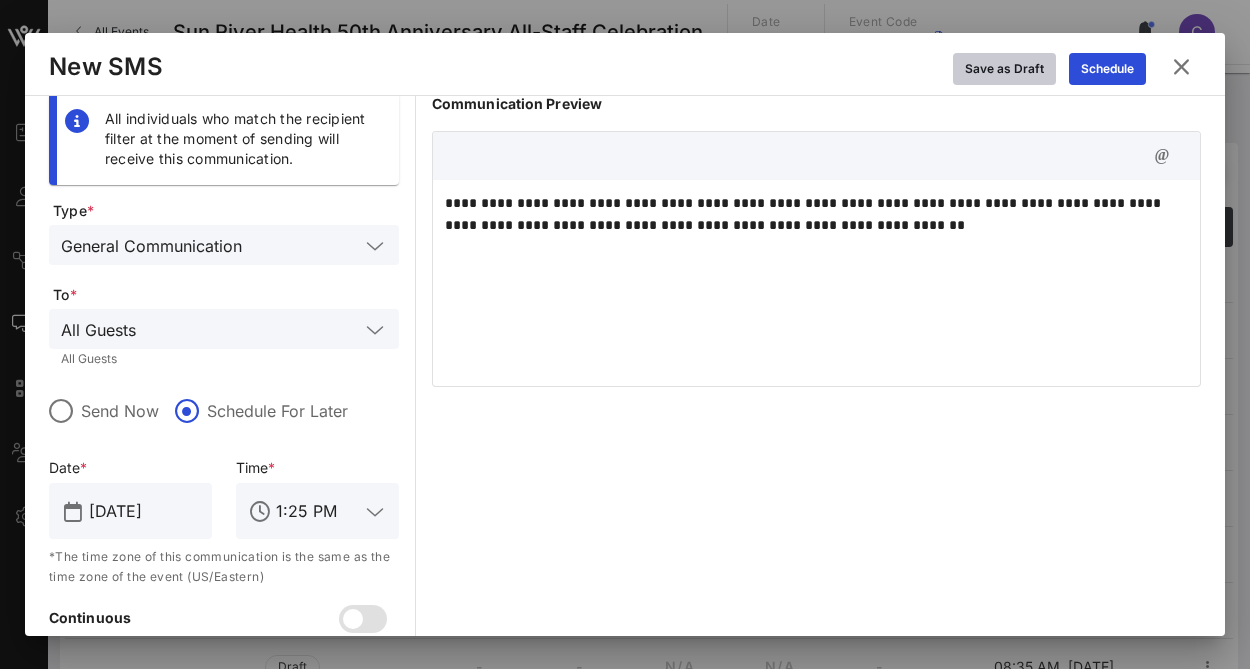 click on "Save as Draft" at bounding box center [1004, 69] 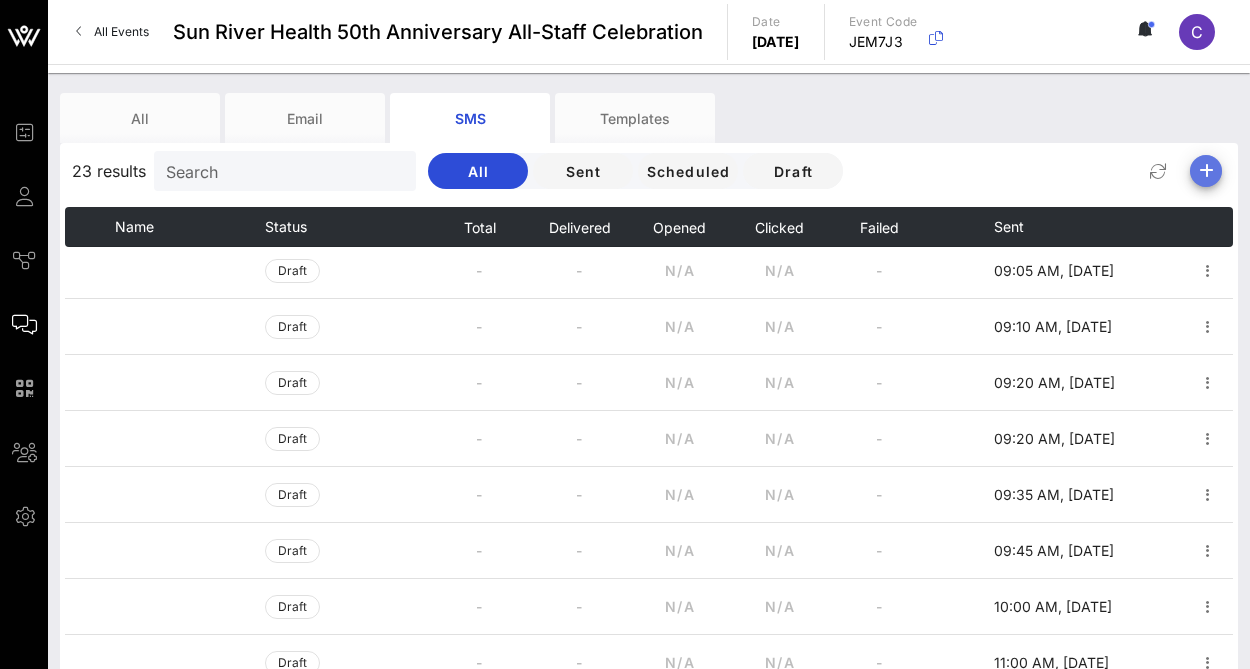 scroll, scrollTop: 728, scrollLeft: 0, axis: vertical 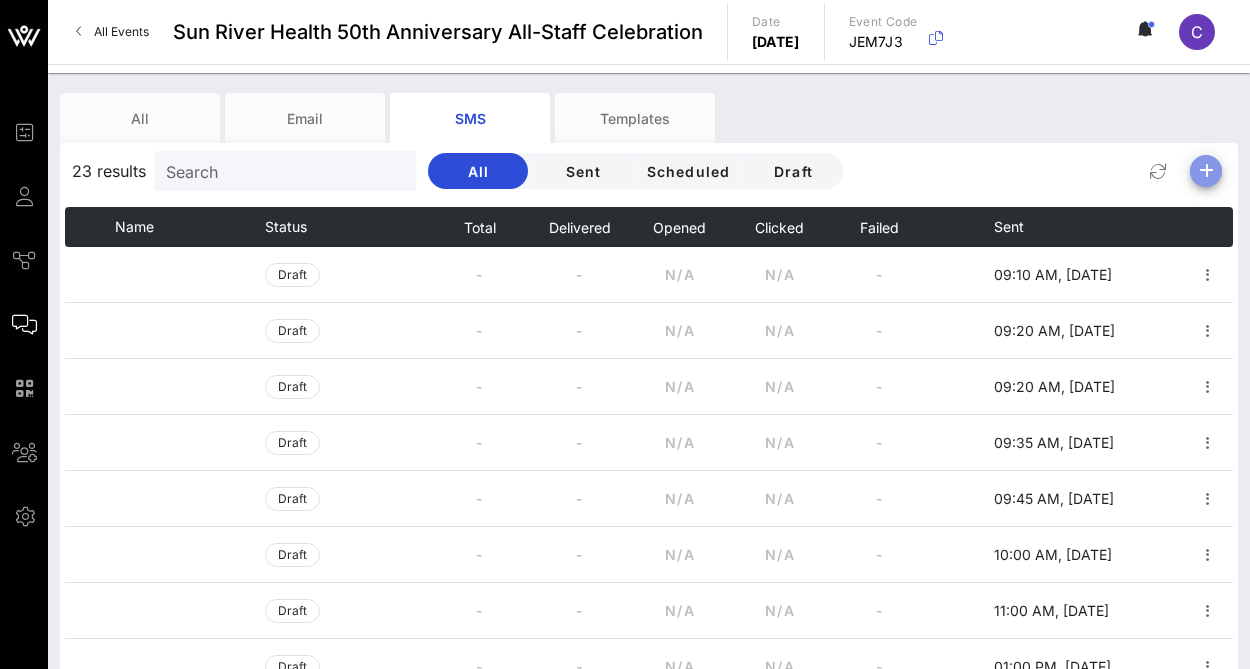 click at bounding box center (1206, 171) 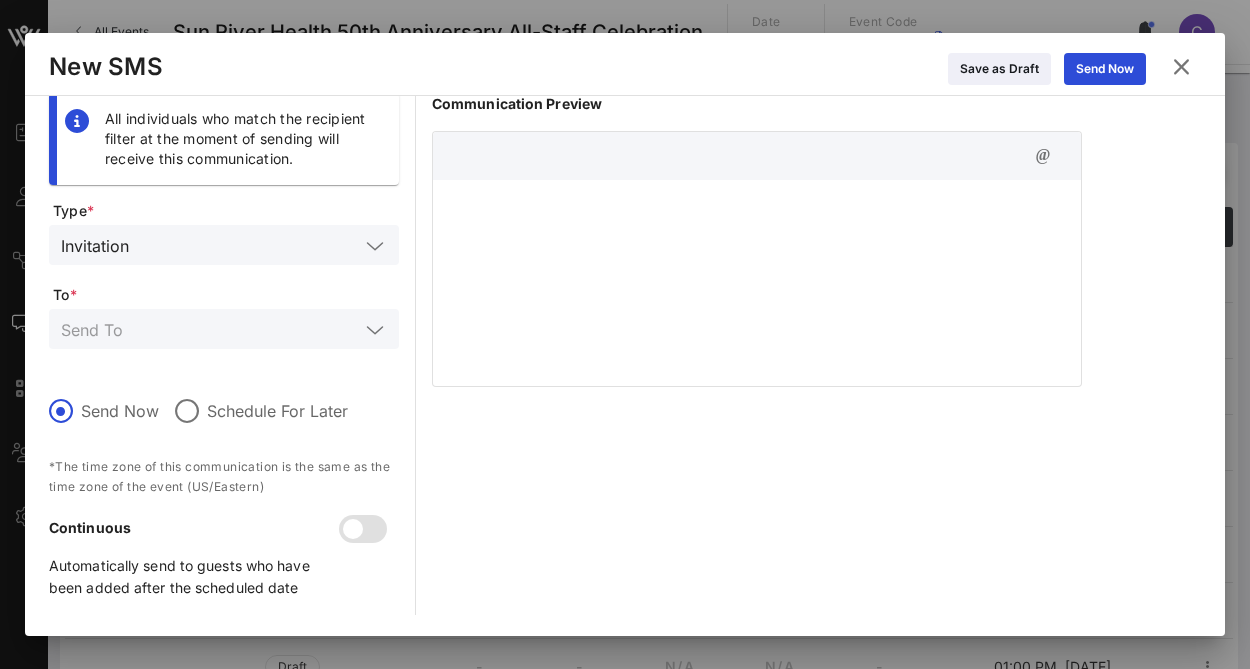 click at bounding box center (757, 280) 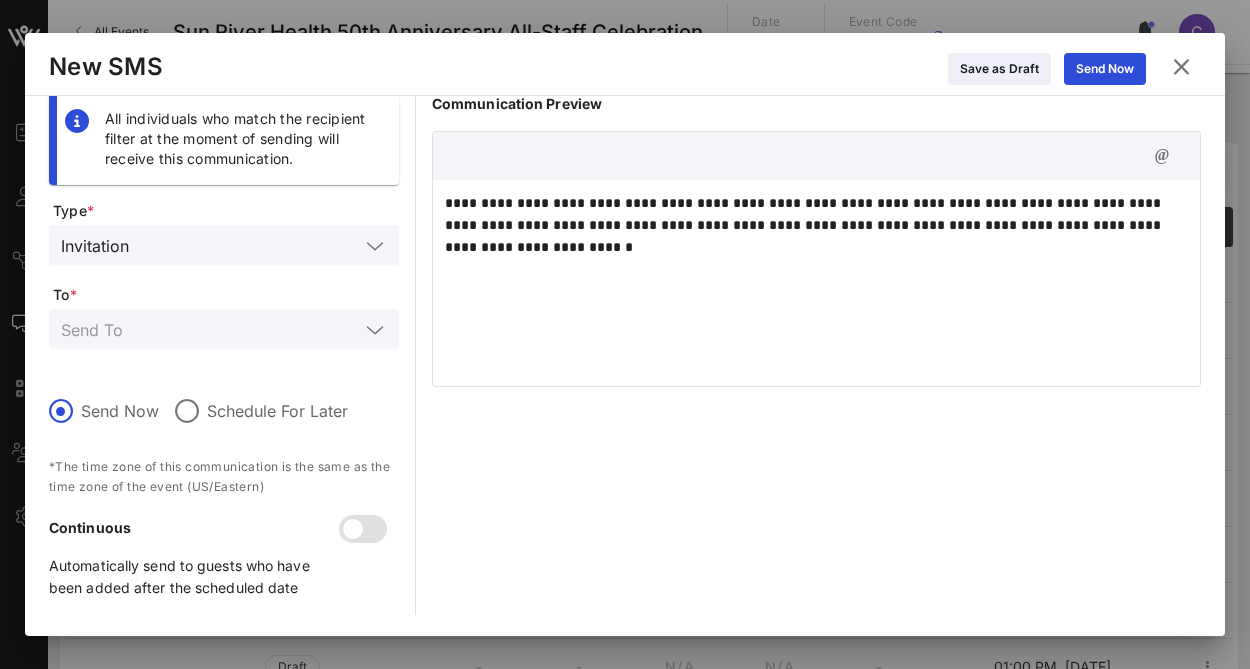 click on "Invitation" at bounding box center [224, 245] 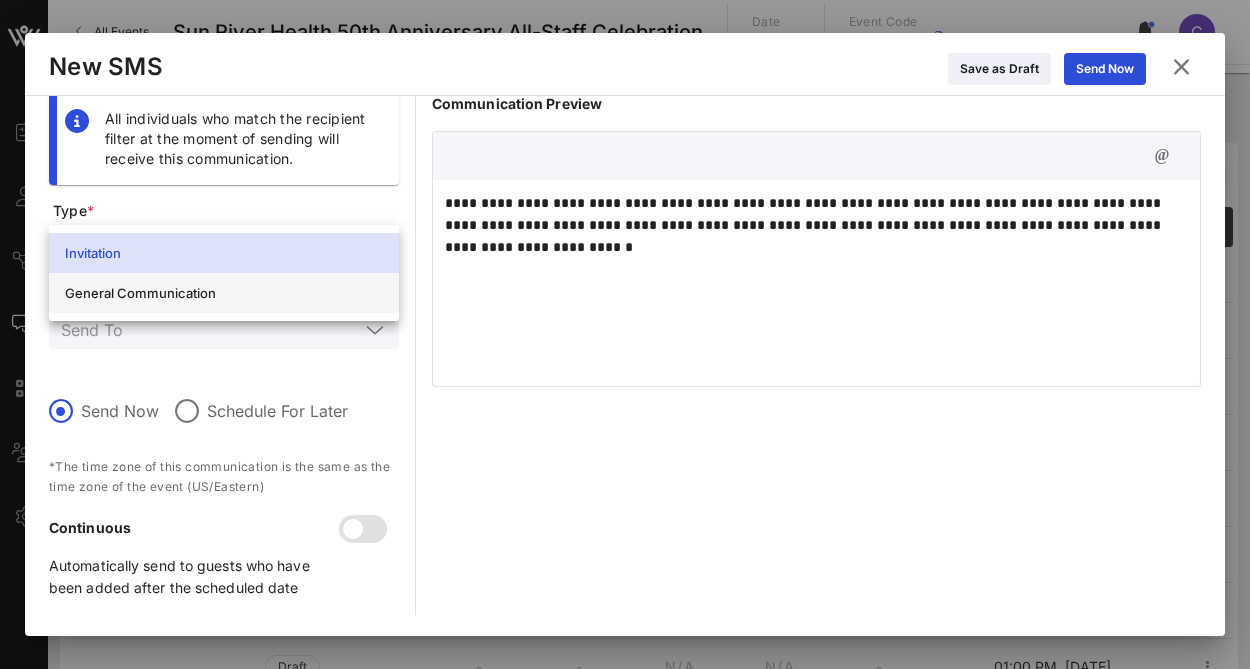 click on "General Communication" at bounding box center [224, 293] 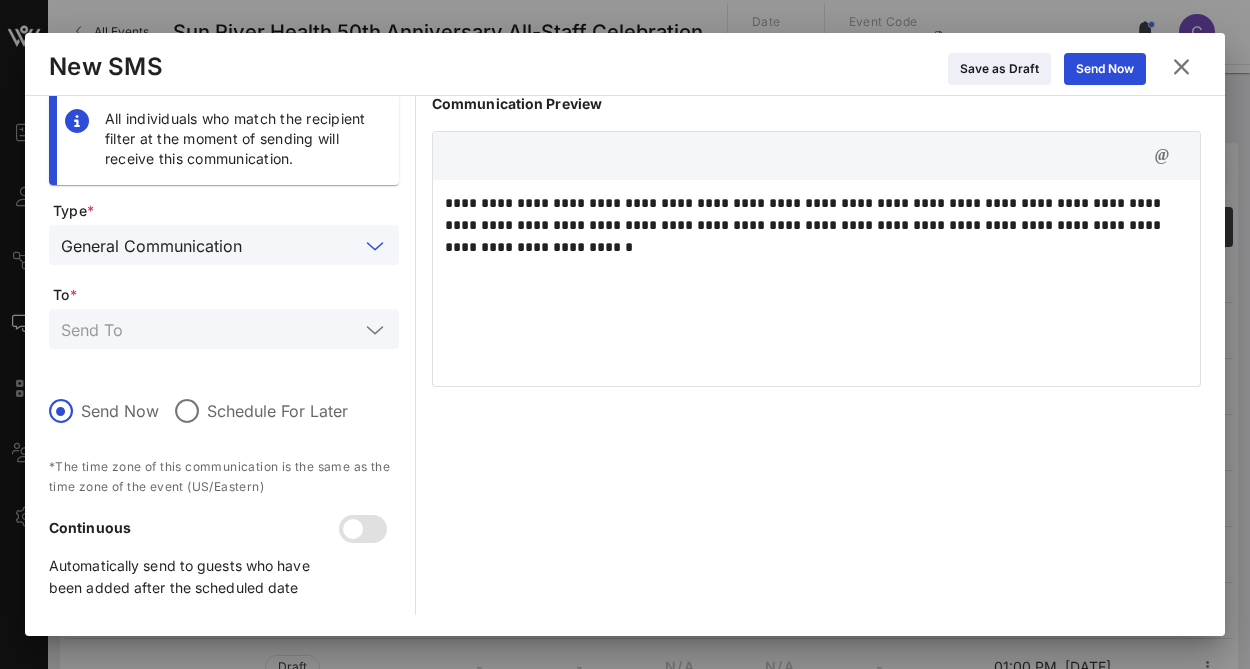 click at bounding box center [375, 330] 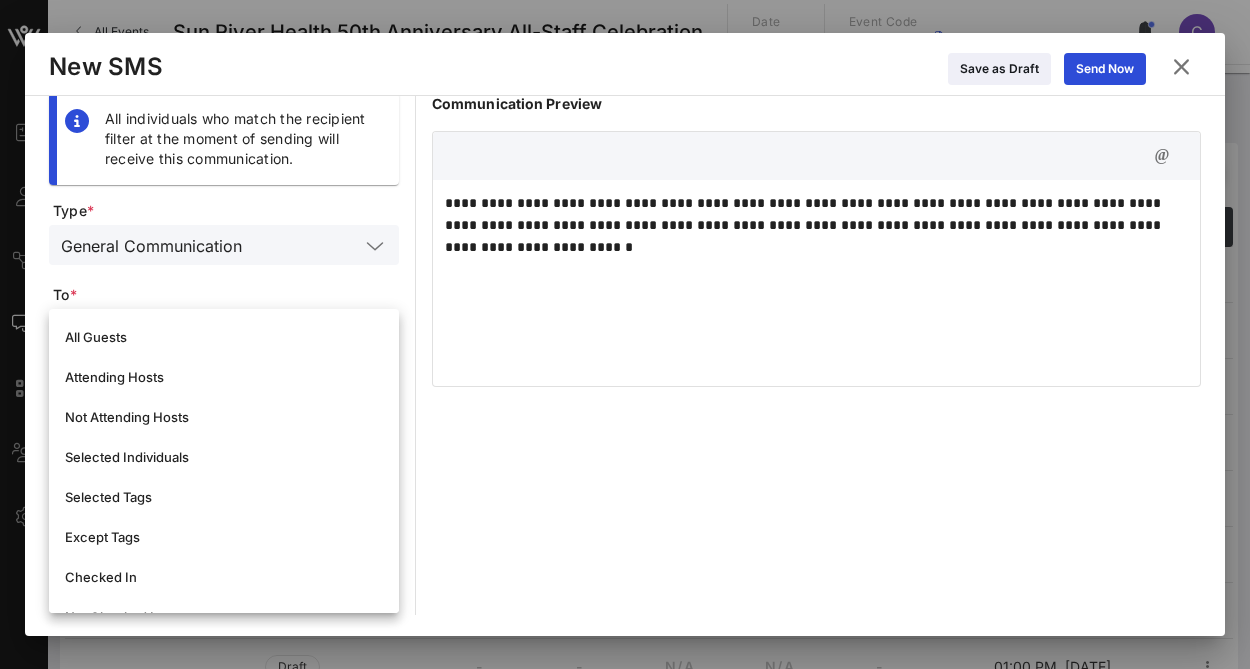 click on "**********" at bounding box center [816, 280] 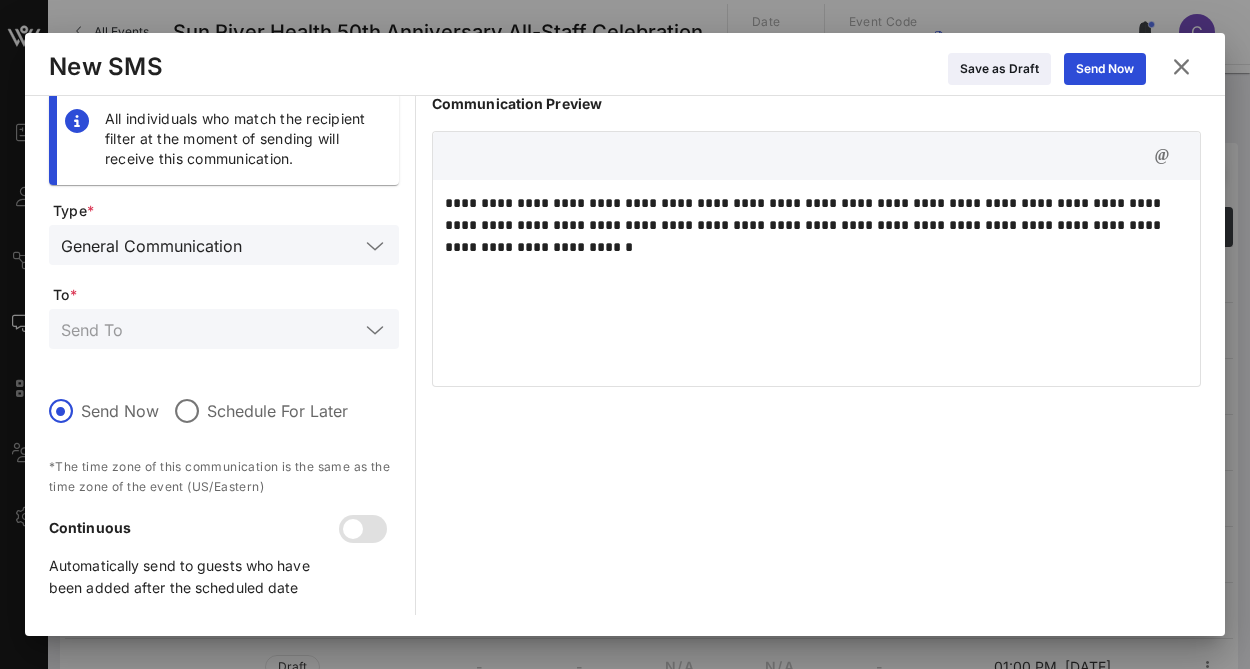 click at bounding box center (375, 330) 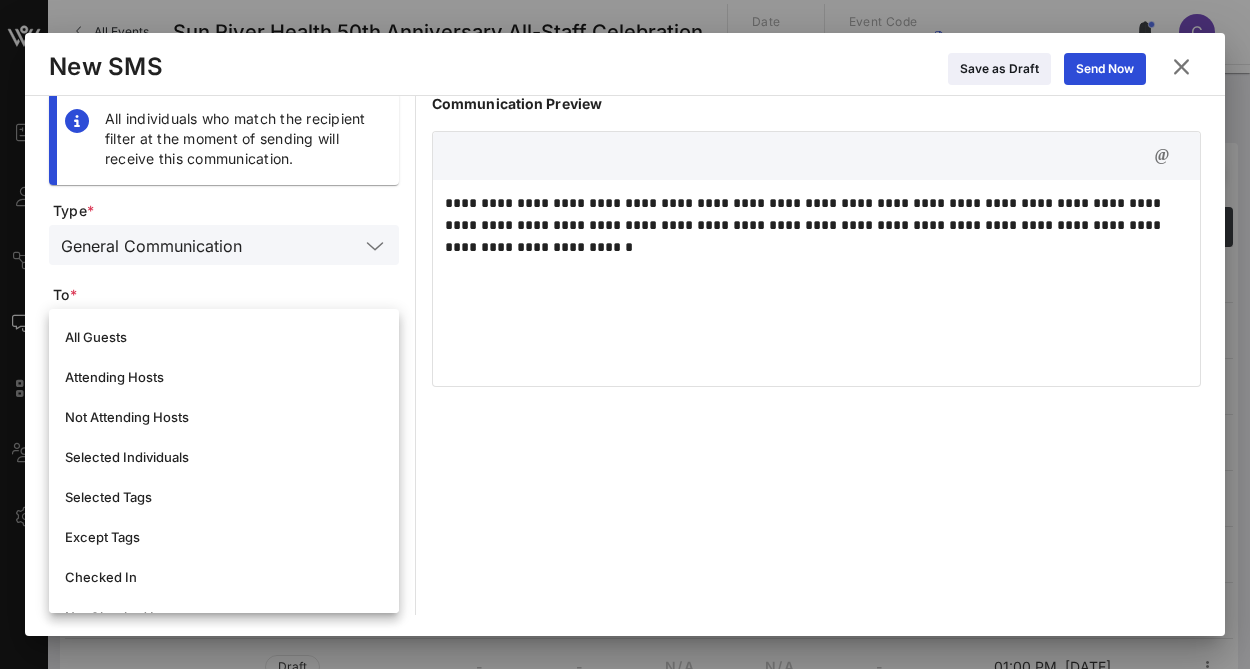 click on "**********" at bounding box center (816, 280) 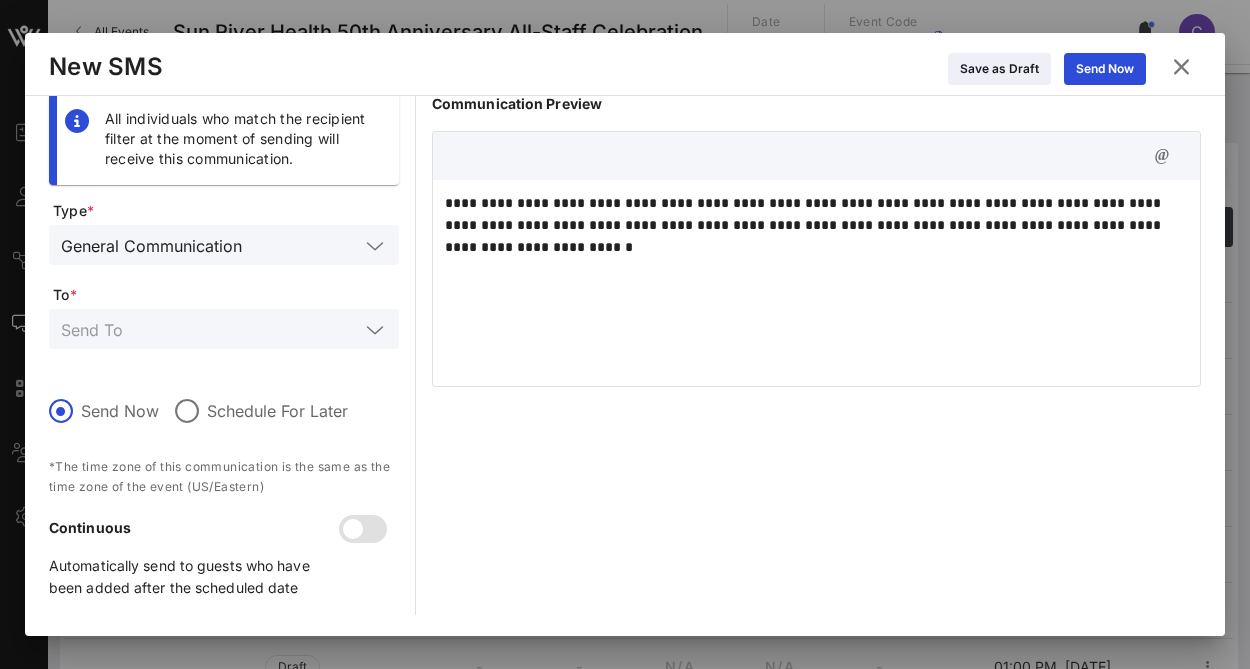 click on "Send Now   Schedule For Later" at bounding box center [224, 420] 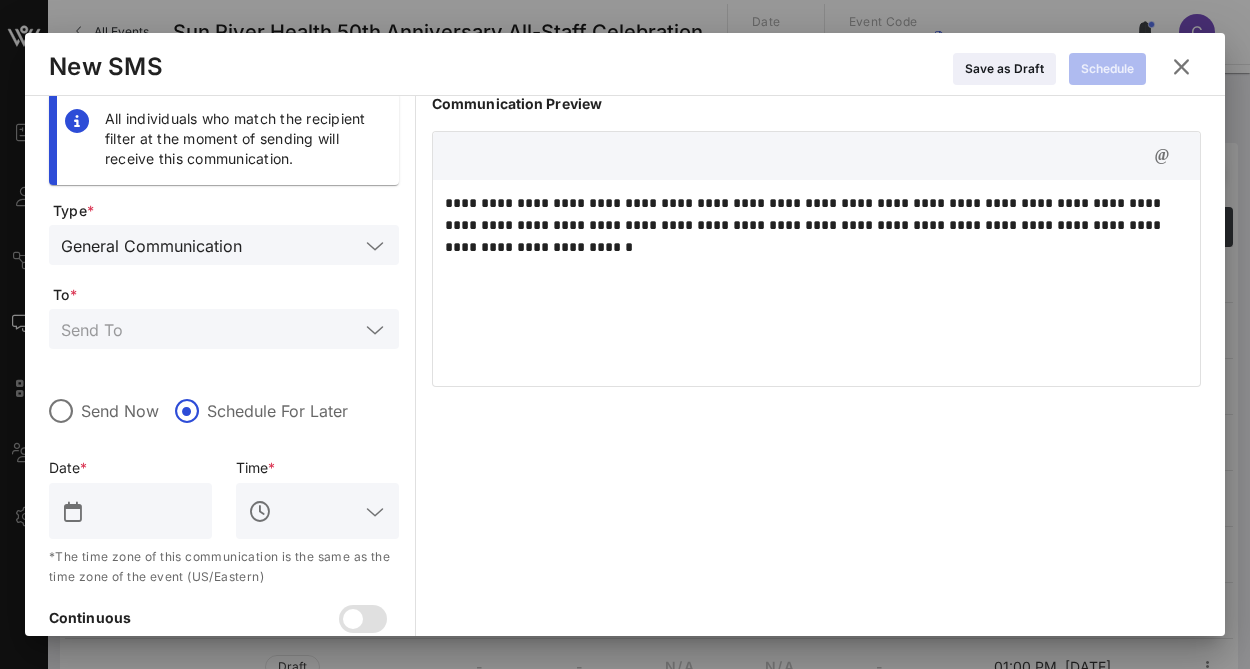 click at bounding box center (144, 511) 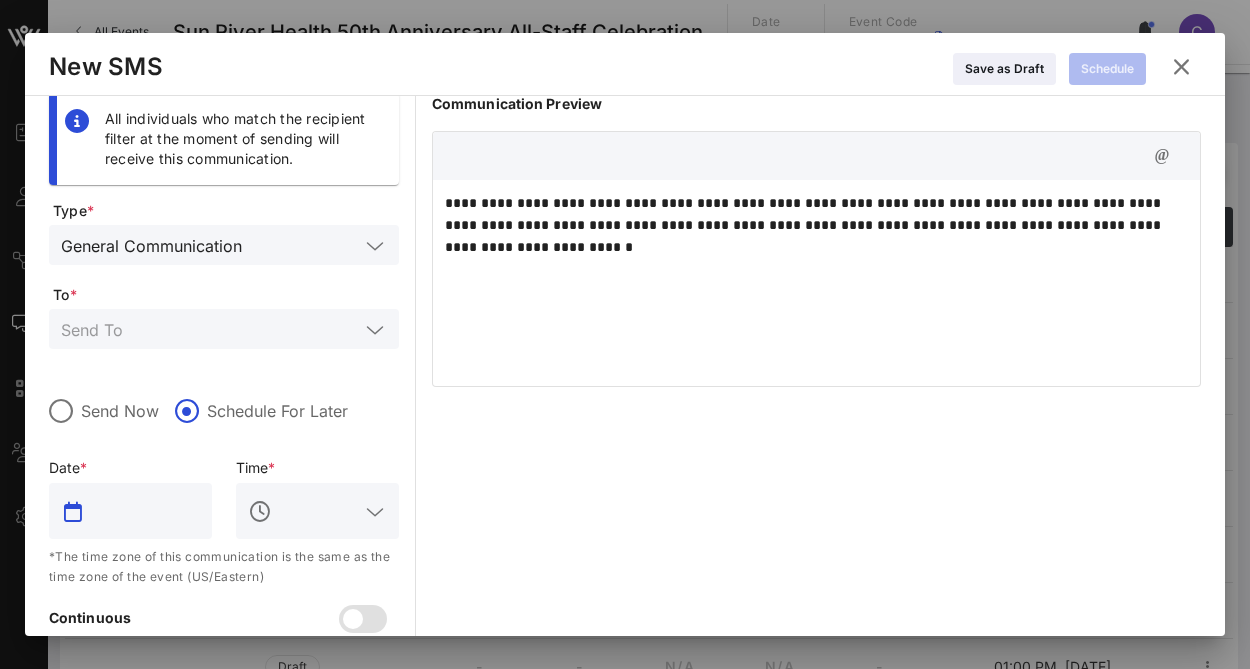 click at bounding box center (144, 511) 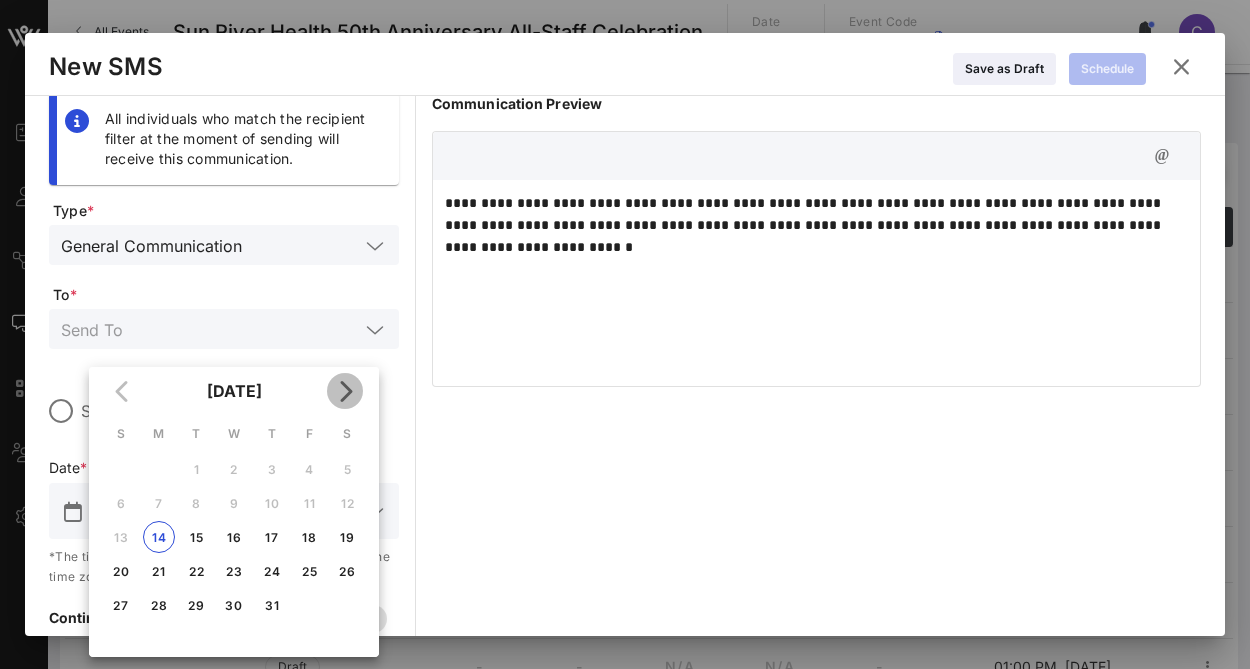 click at bounding box center [345, 391] 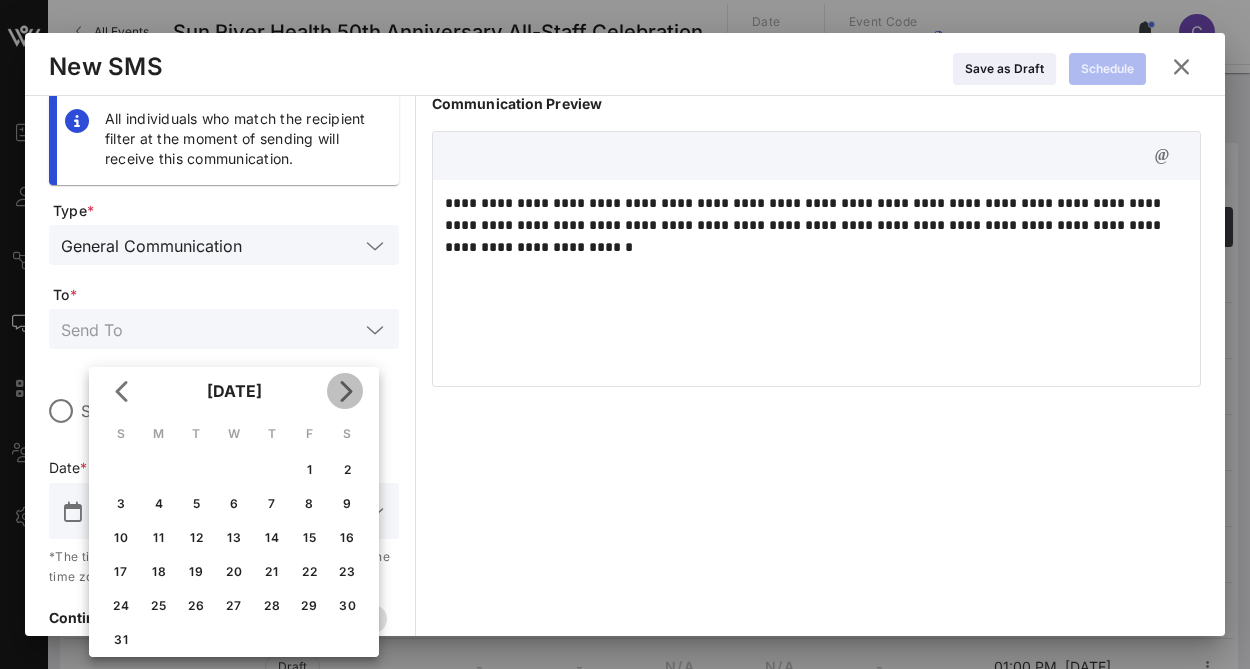 click at bounding box center [345, 391] 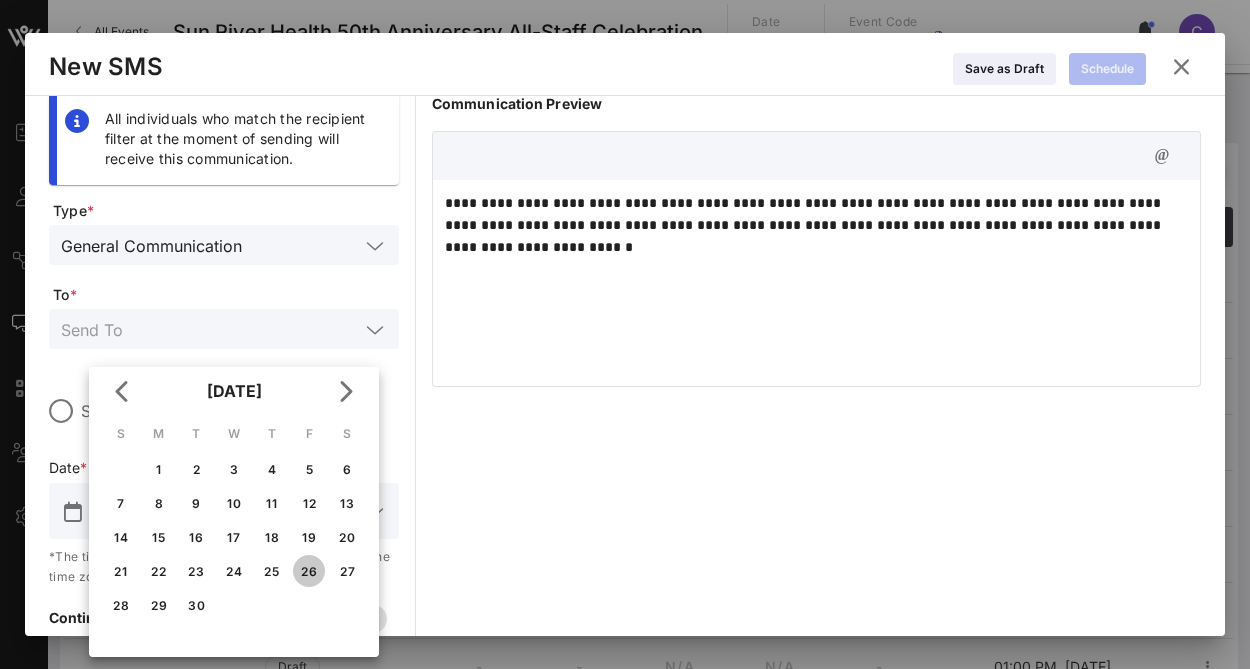 click on "26" at bounding box center (309, 571) 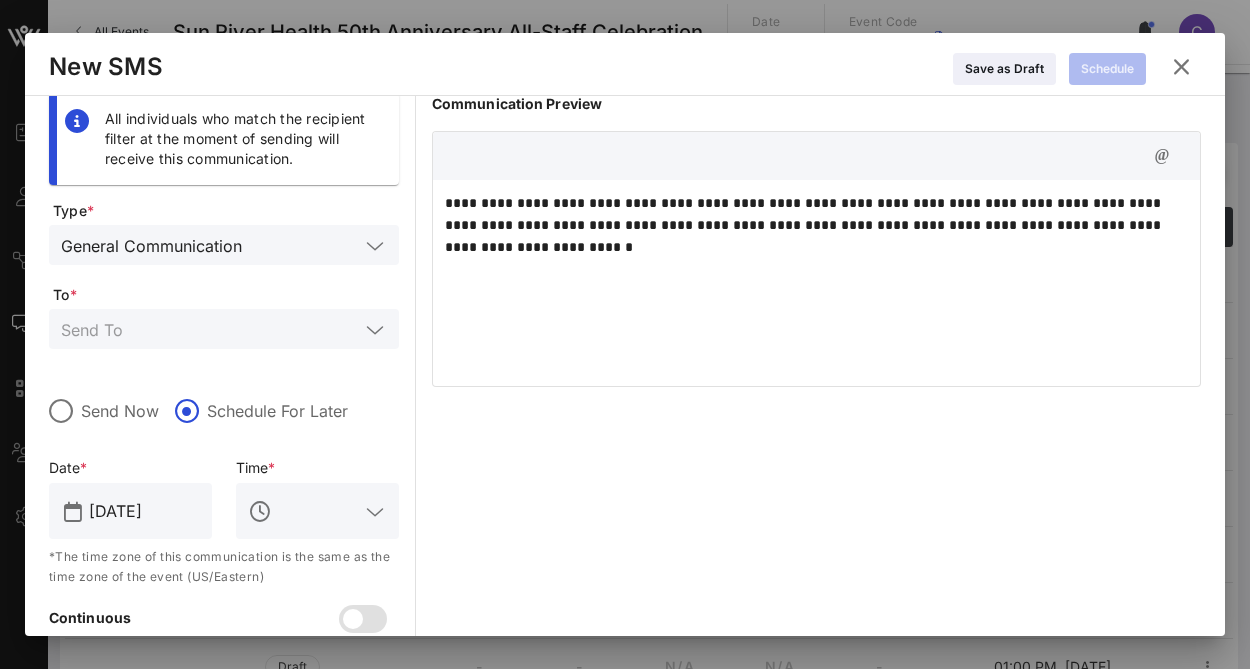 click at bounding box center [375, 512] 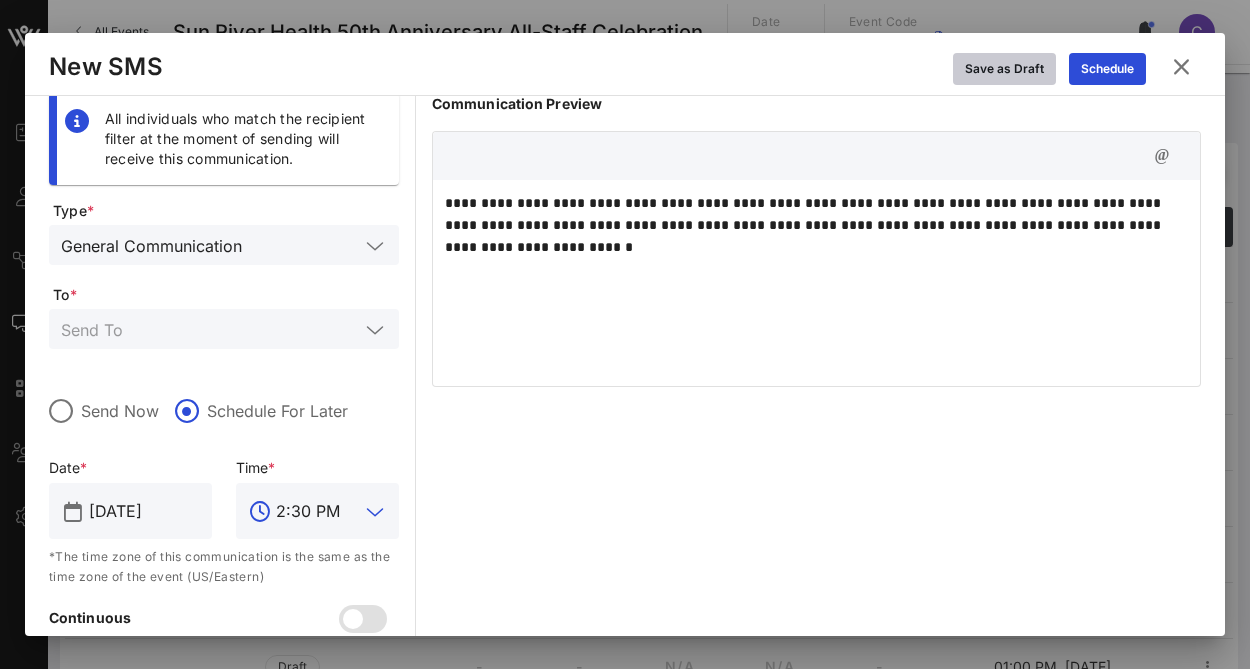 type on "2:30 PM" 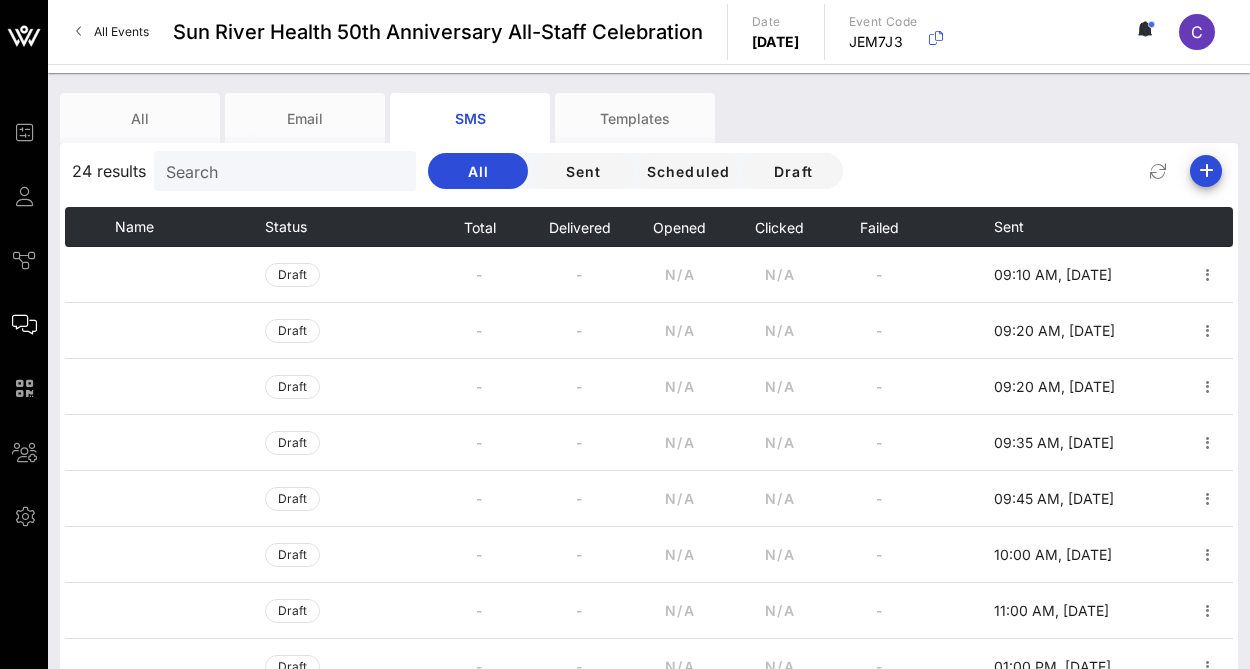 click on "24 results   Search
All
Sent
Scheduled
Draft" at bounding box center [649, 171] 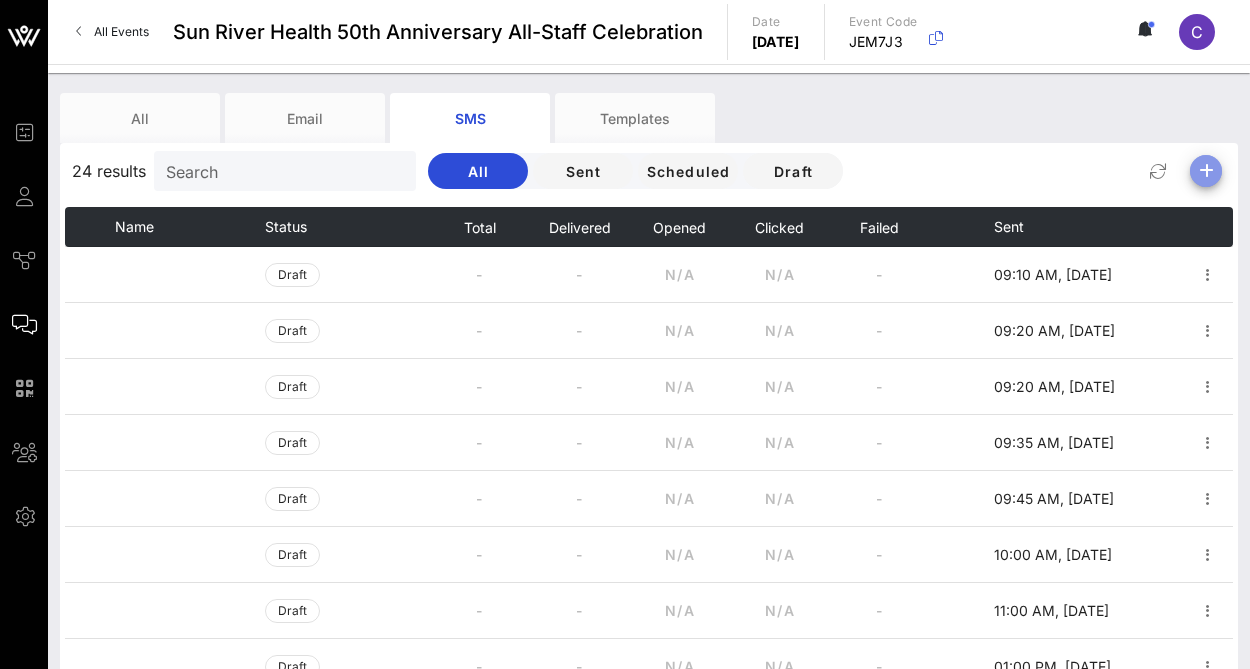 click at bounding box center [1206, 171] 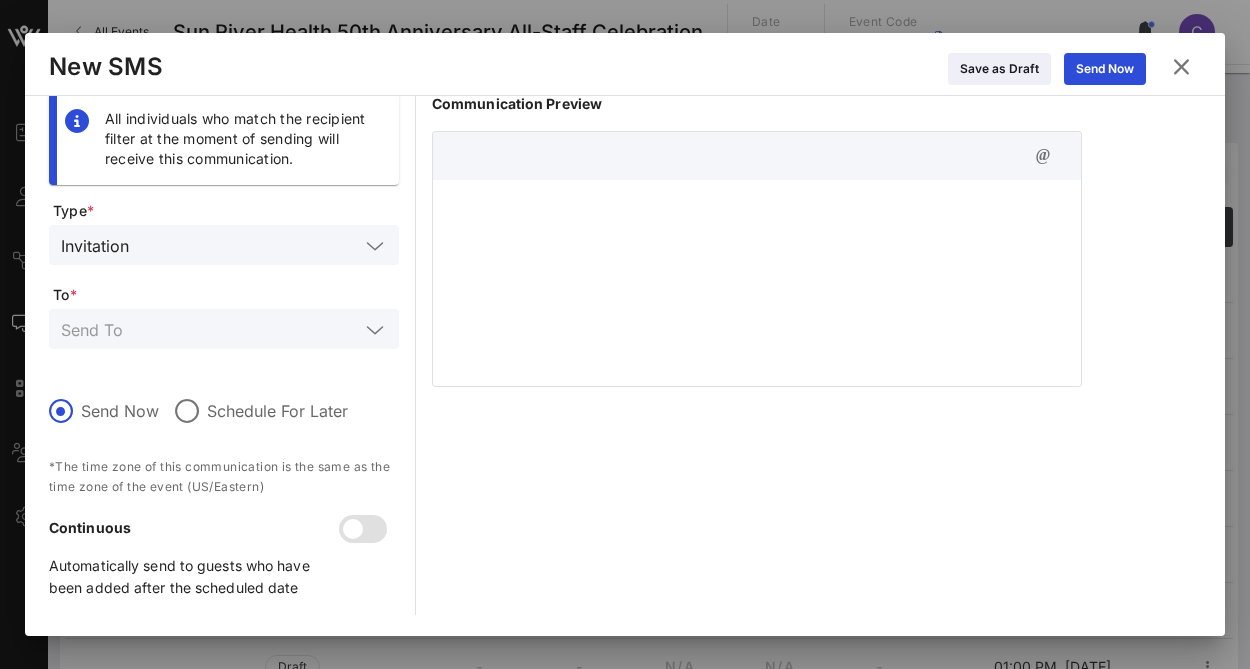 click at bounding box center (757, 203) 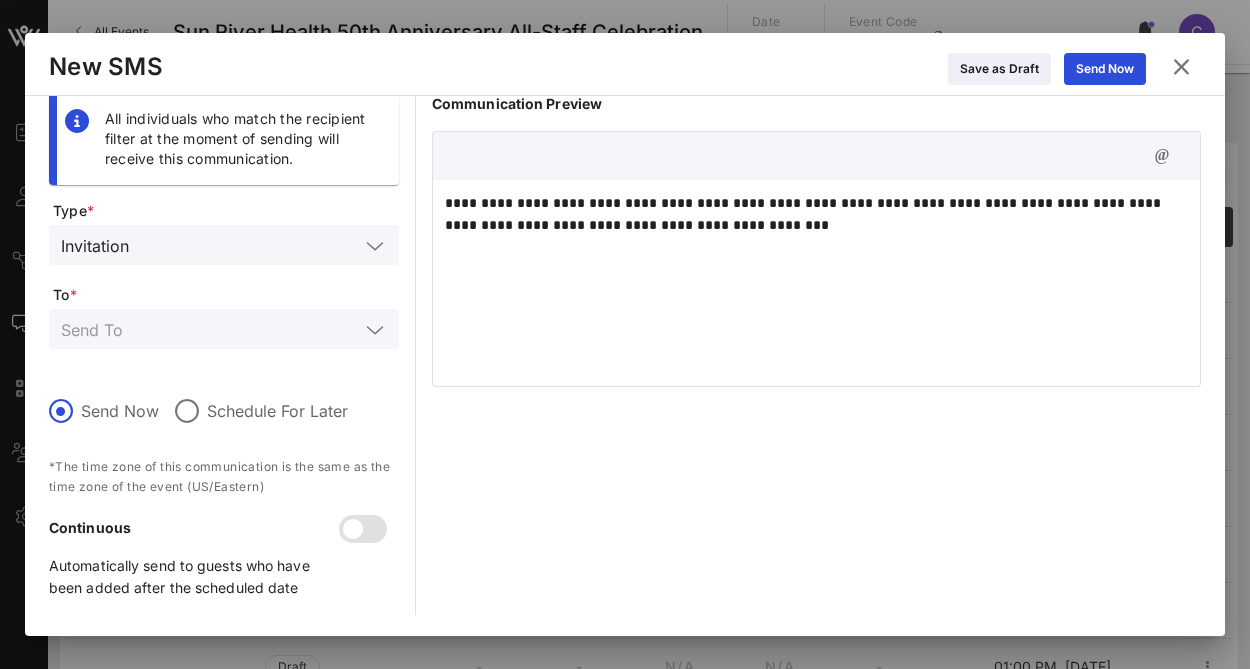 click on "Invitation" at bounding box center (224, 245) 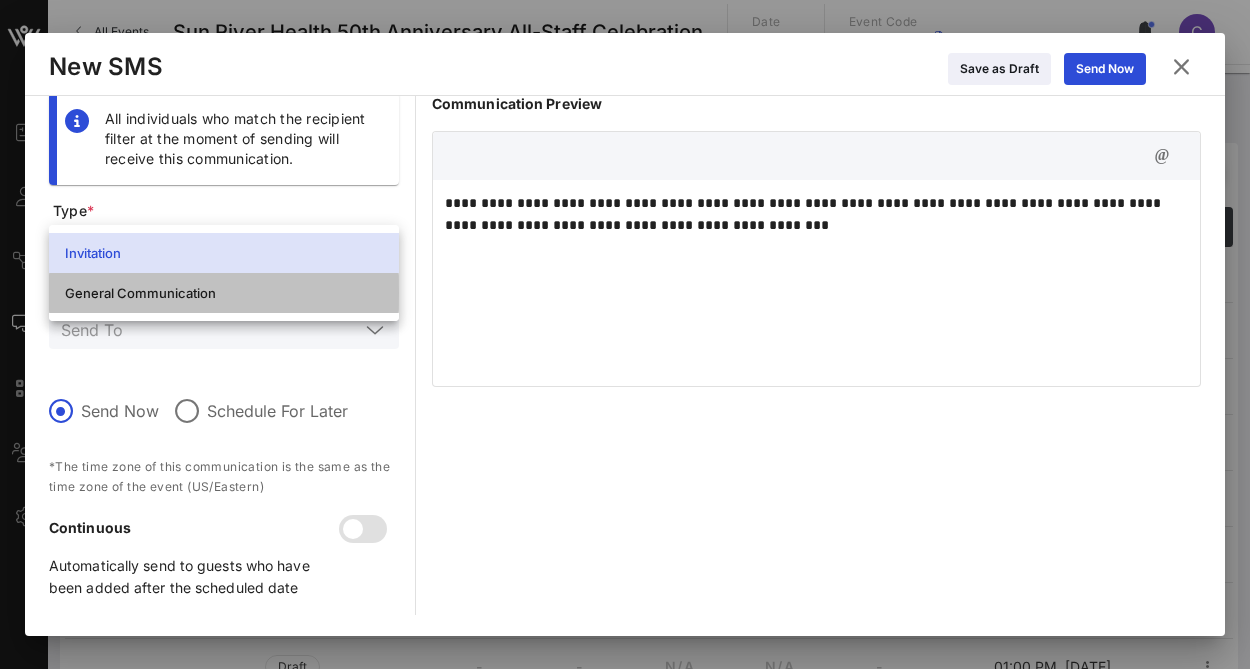 click on "General Communication" at bounding box center (224, 293) 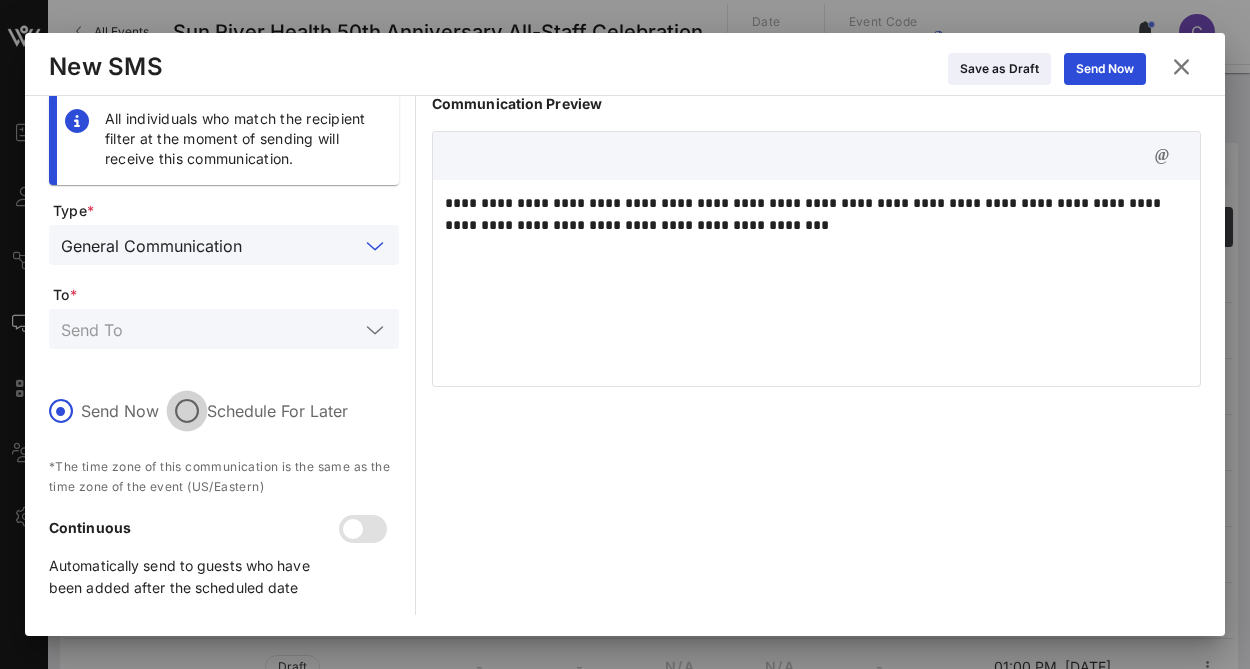 click at bounding box center [187, 411] 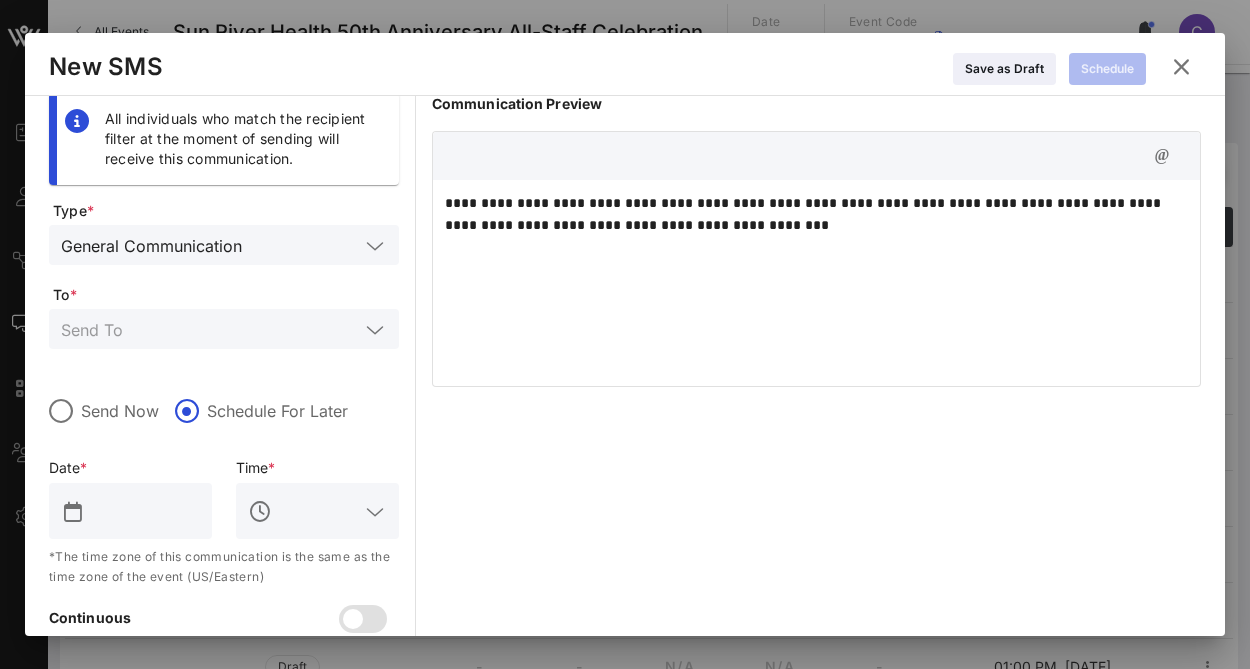 click at bounding box center (144, 511) 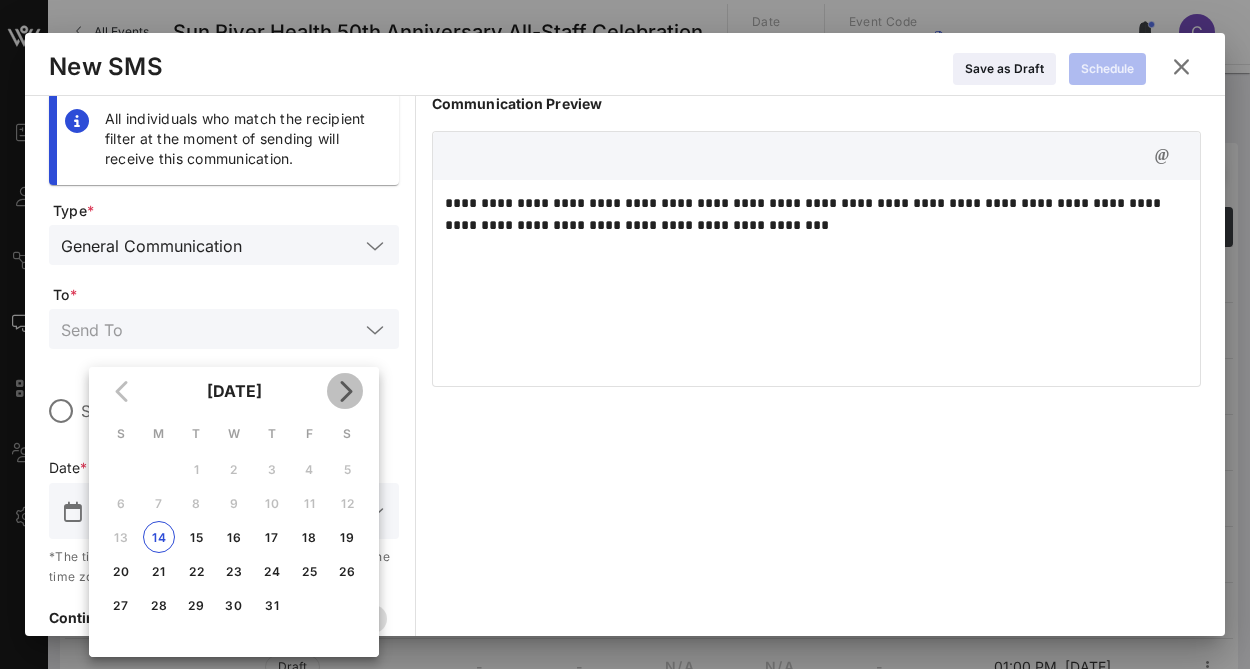 click at bounding box center [345, 391] 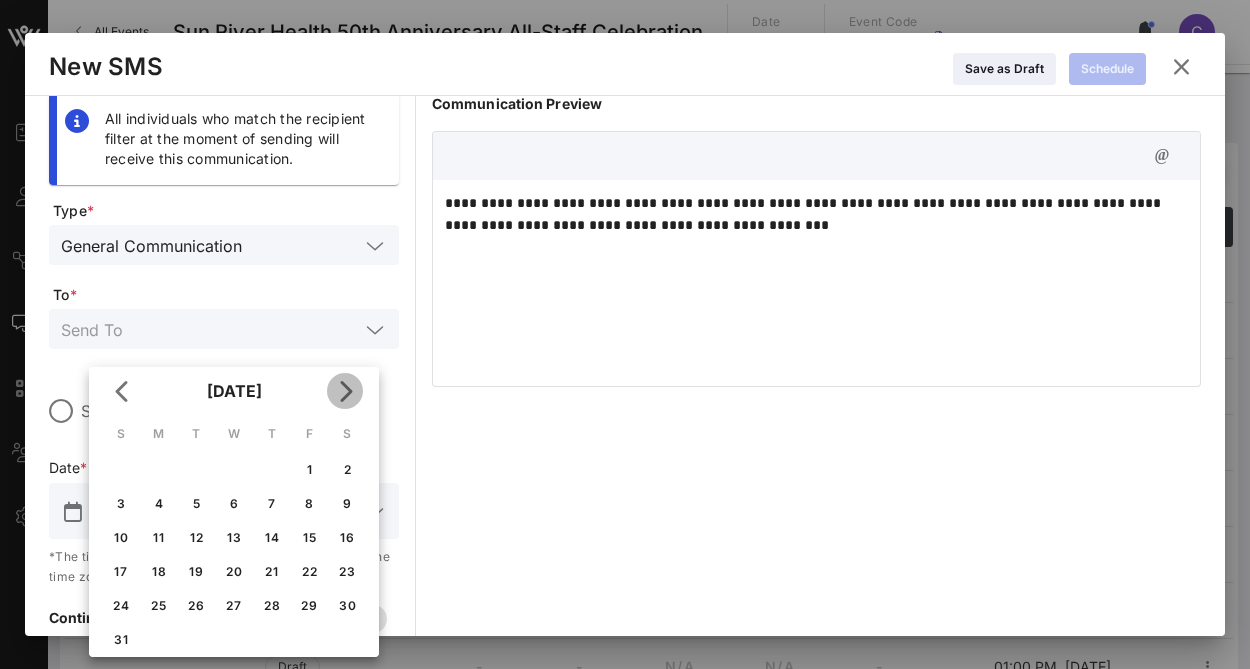 click at bounding box center (345, 391) 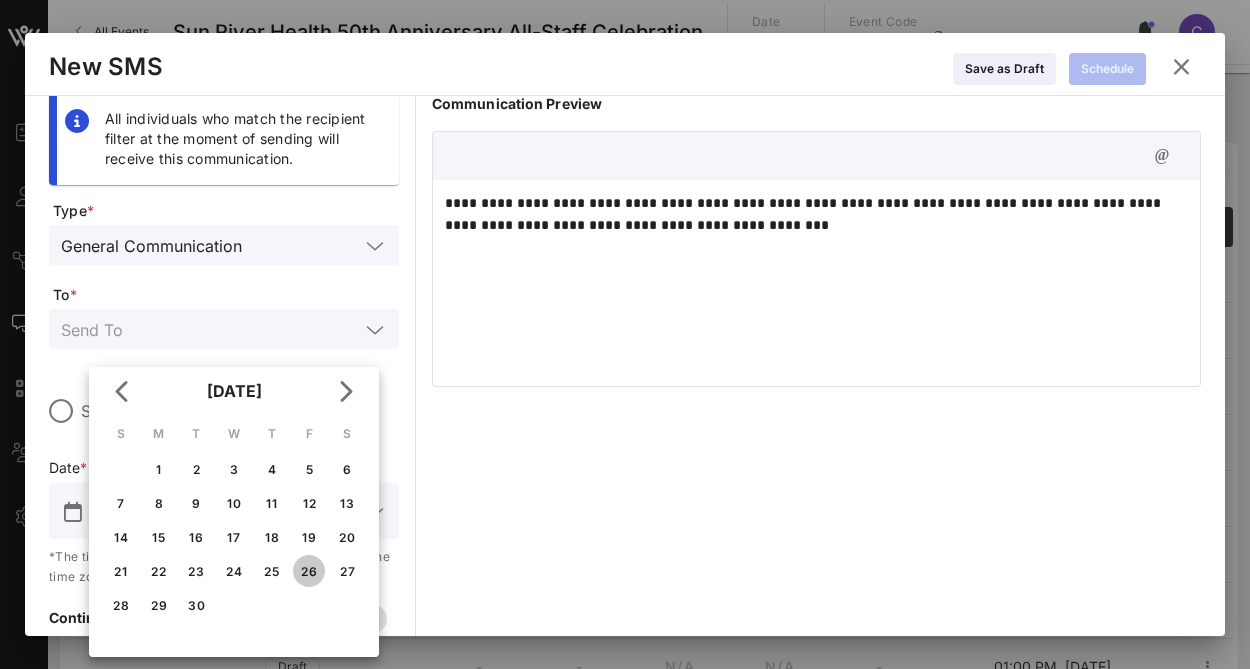 click on "26" at bounding box center [309, 571] 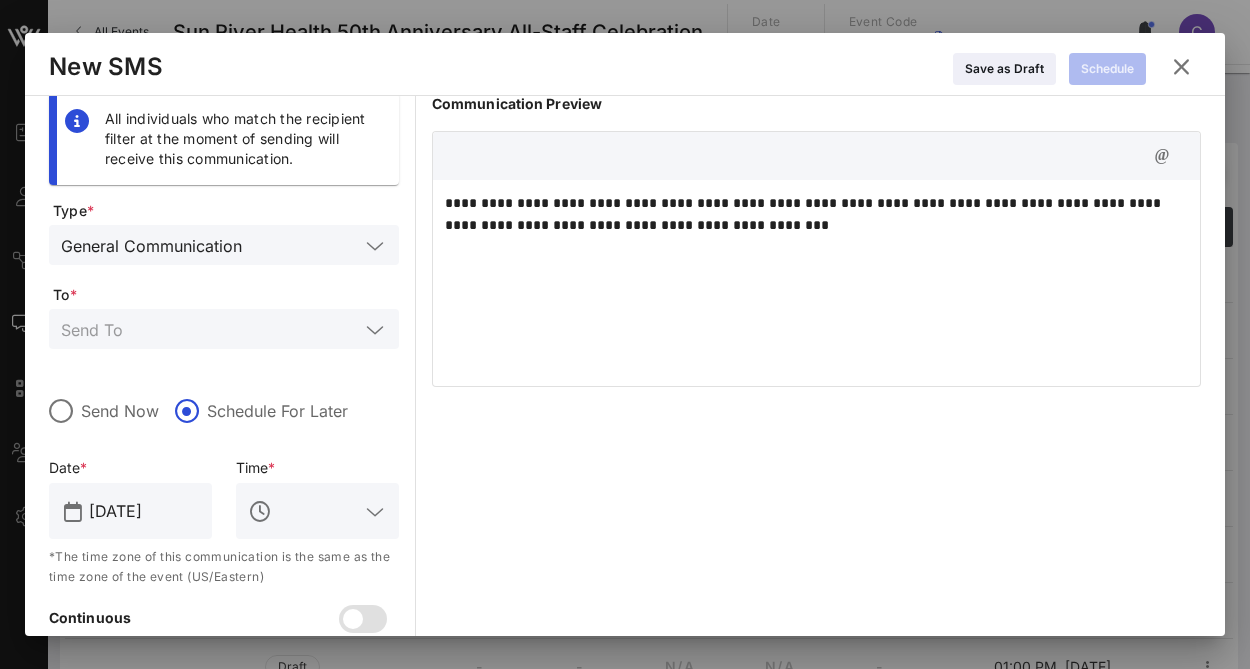 click at bounding box center [375, 512] 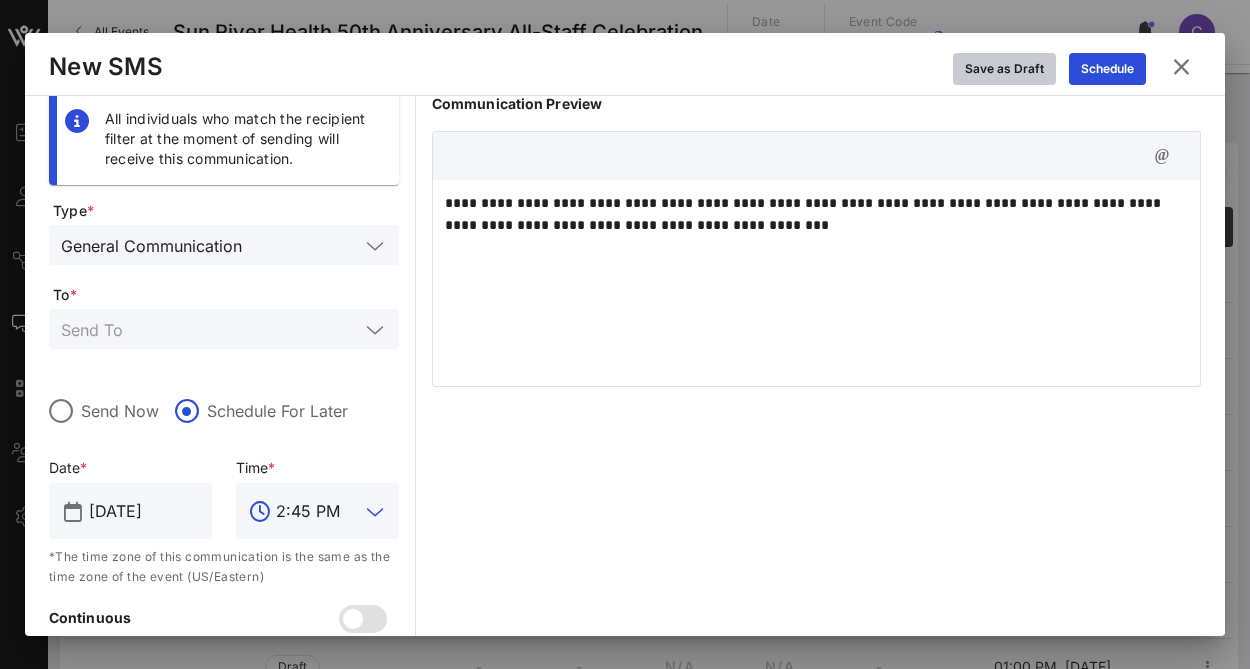 type on "2:45 PM" 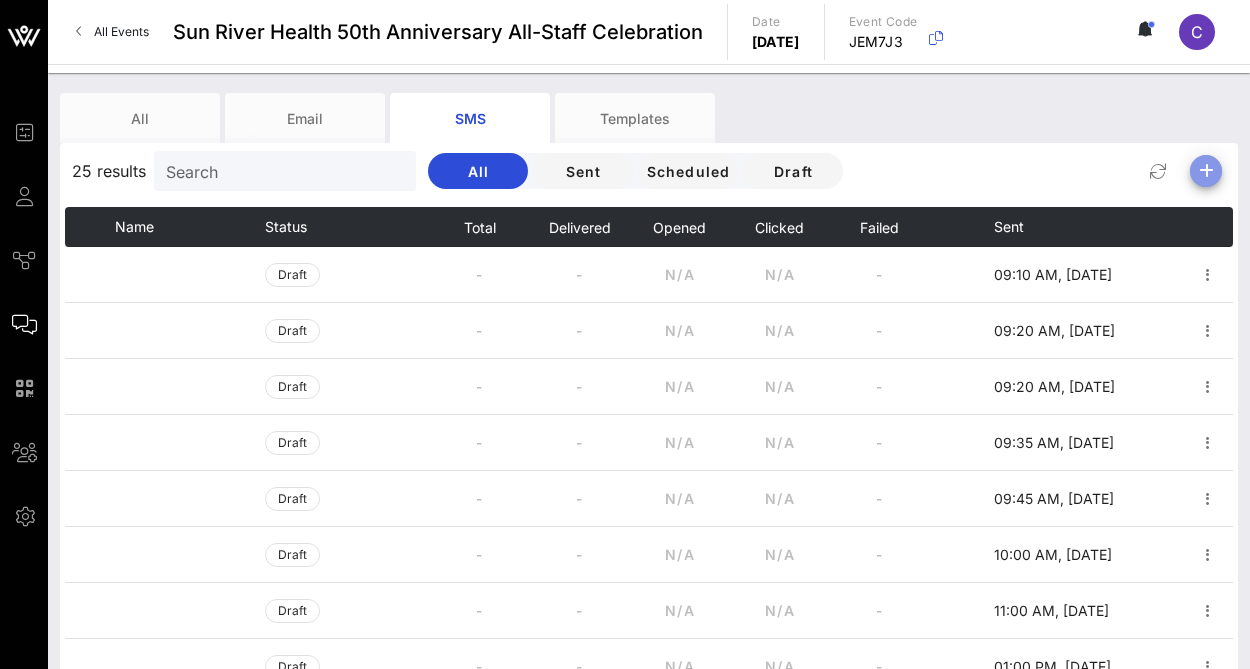 click at bounding box center (1206, 171) 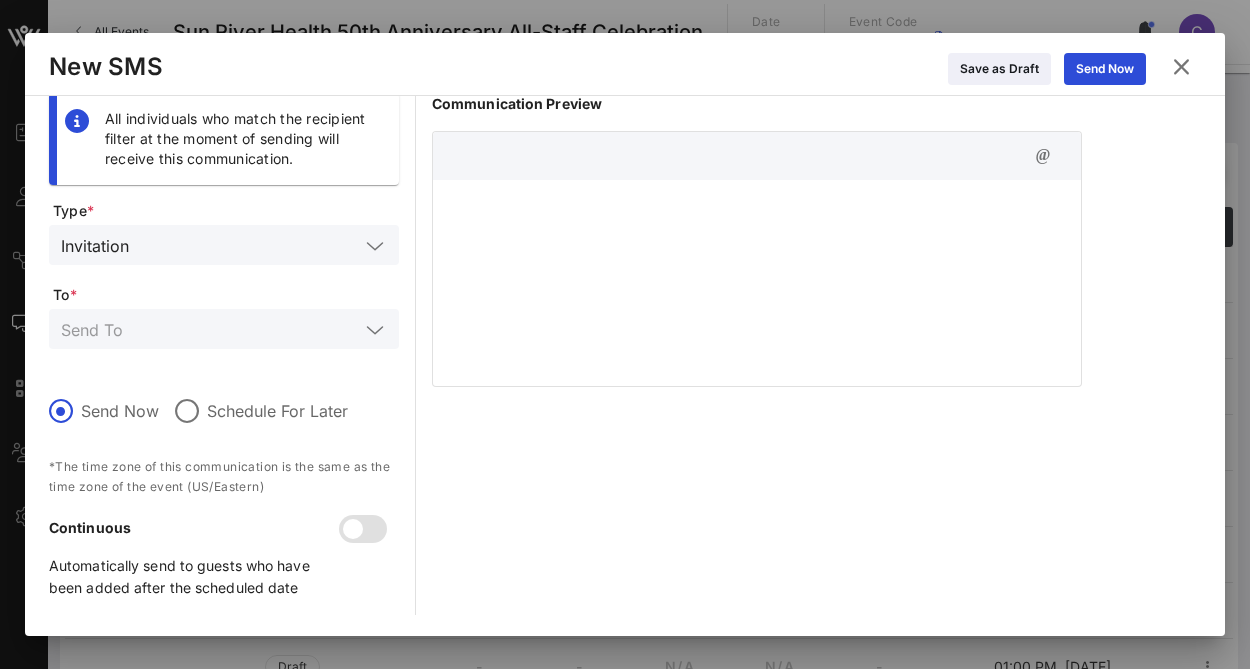click at bounding box center (757, 280) 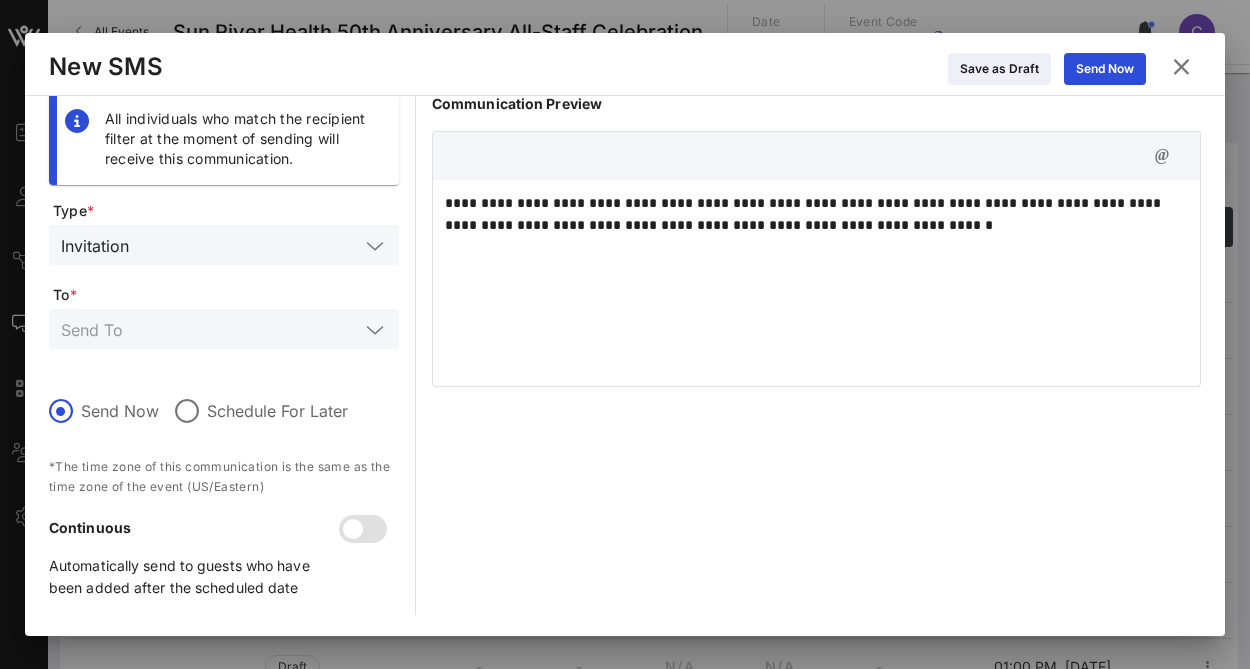 click at bounding box center (248, 245) 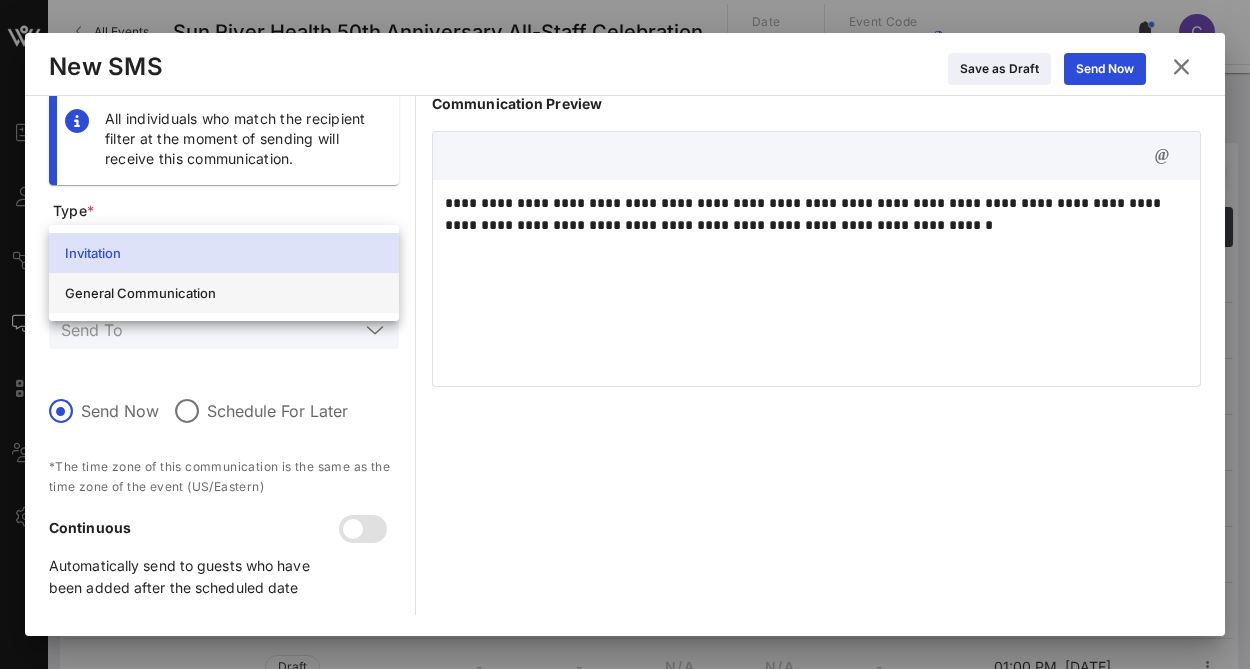 click on "General Communication" at bounding box center [224, 293] 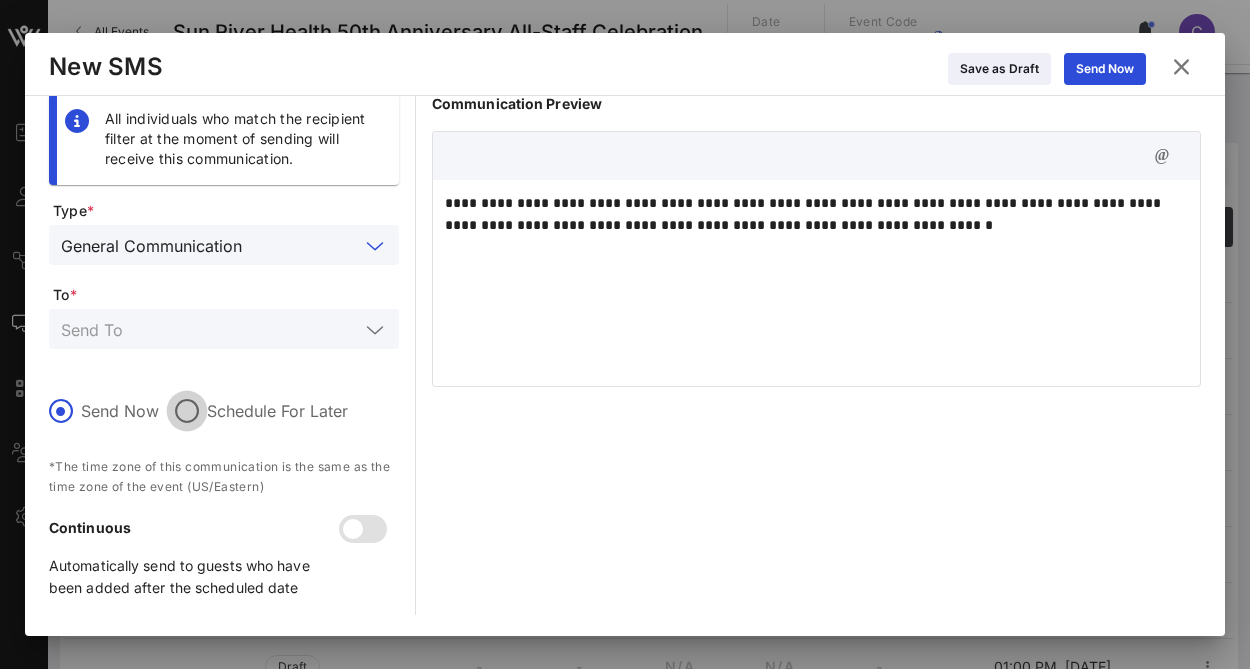 click at bounding box center [187, 411] 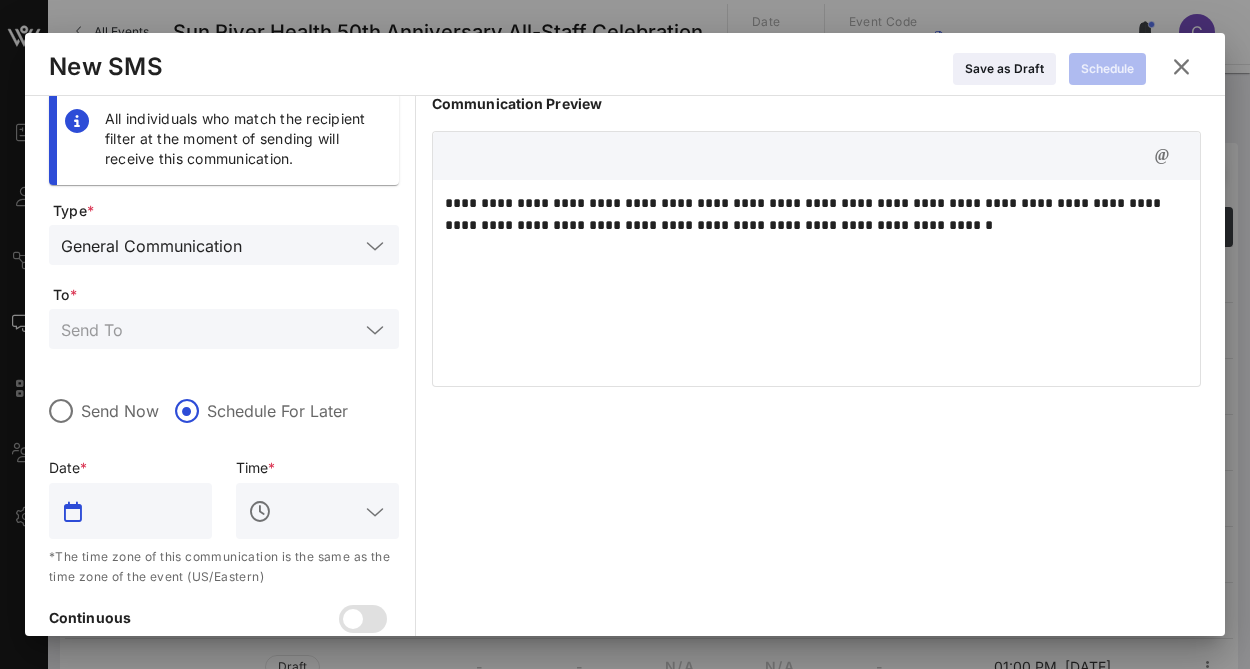 click at bounding box center (144, 511) 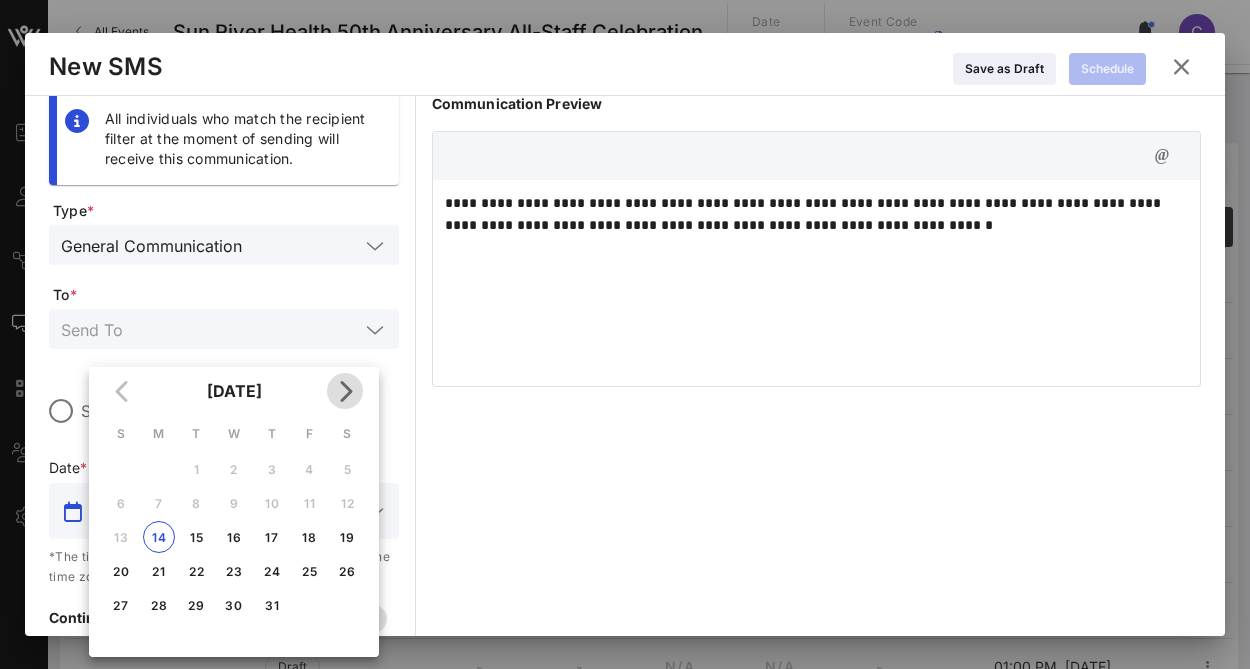 click at bounding box center (345, 391) 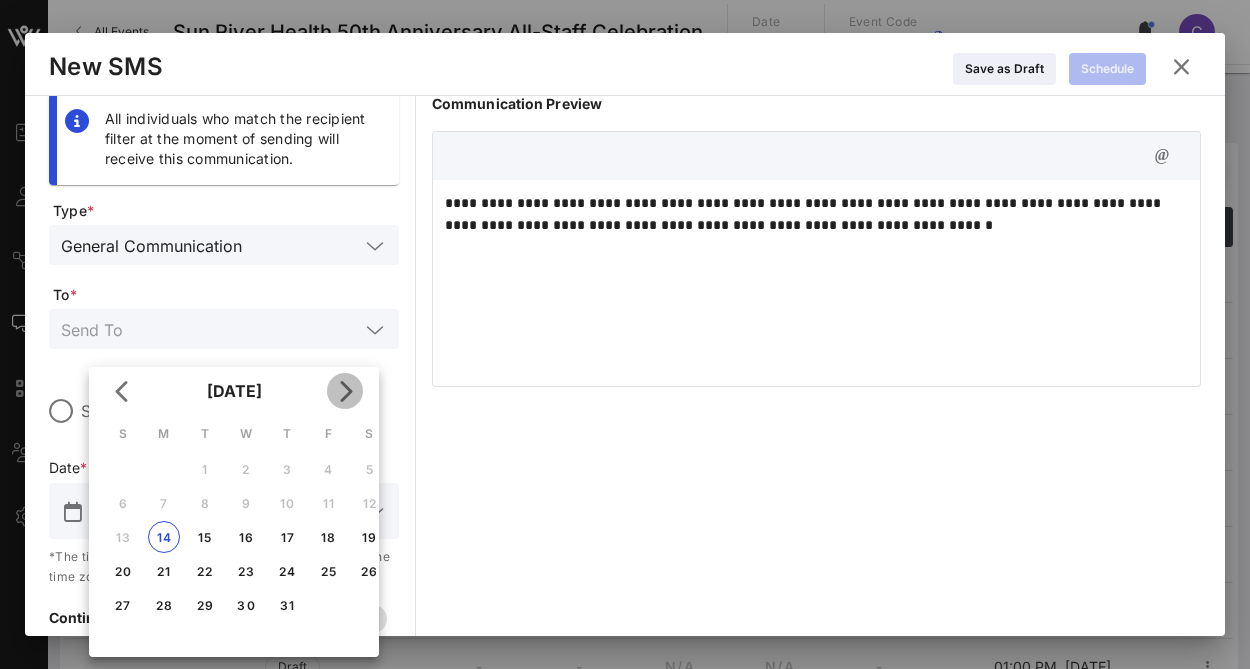 click at bounding box center (345, 391) 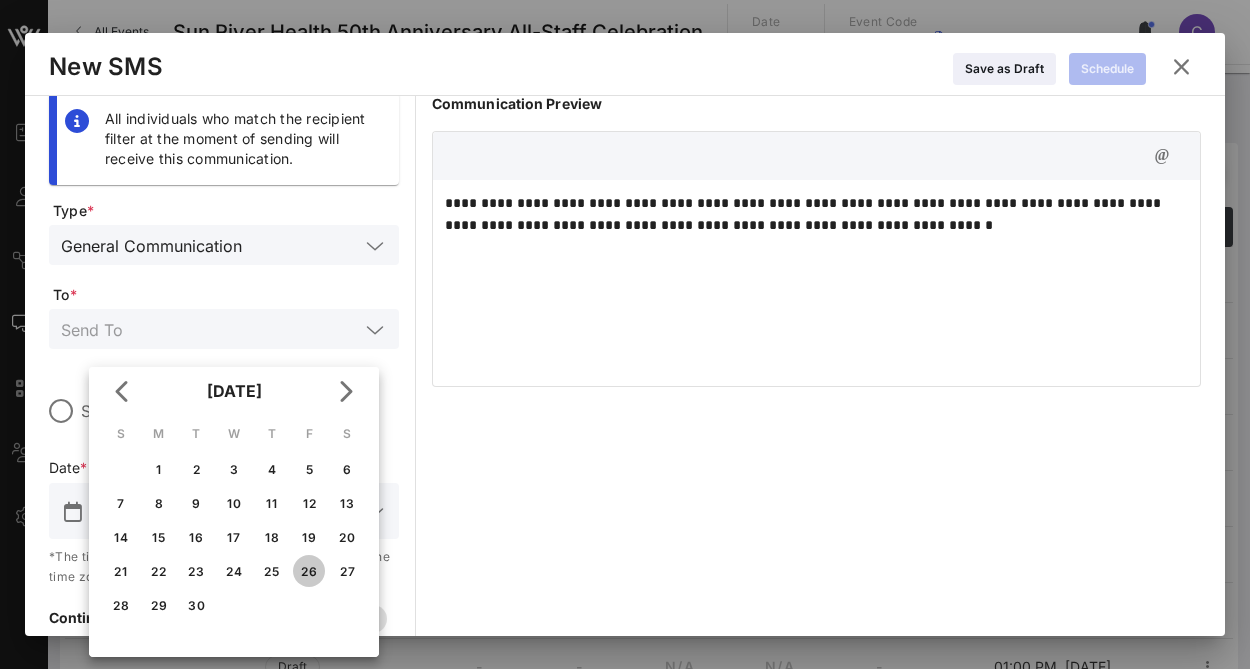 click on "26" at bounding box center (309, 571) 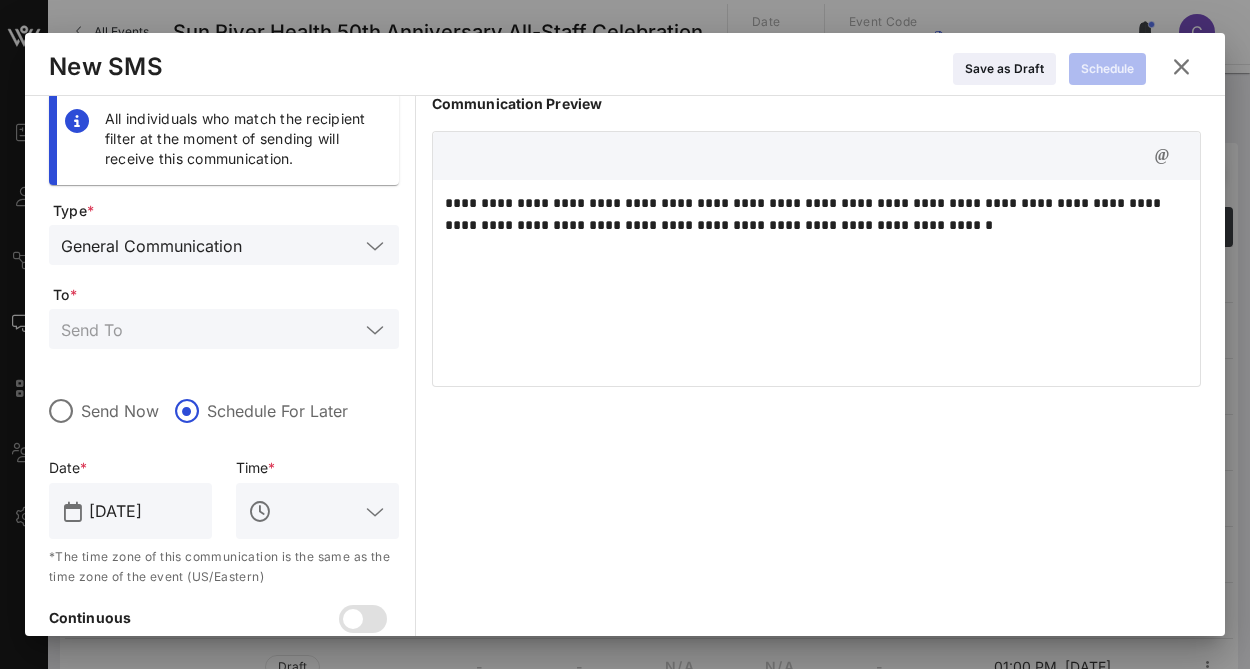 click at bounding box center [375, 512] 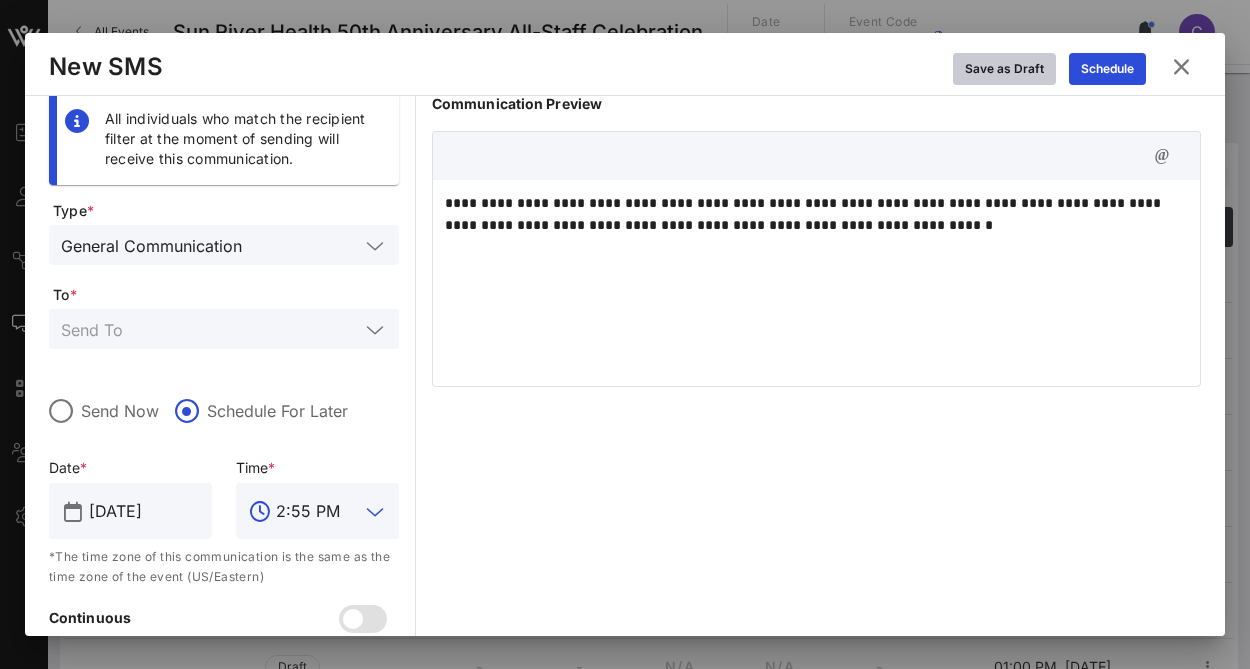 type on "2:55 PM" 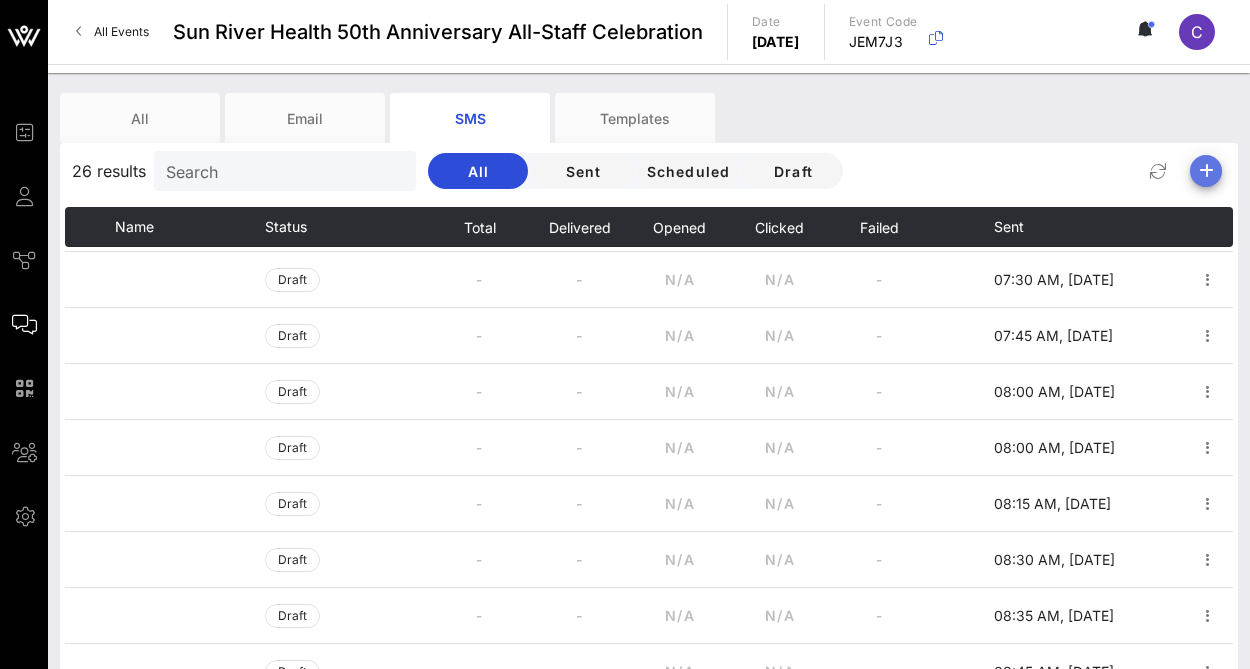 scroll, scrollTop: 0, scrollLeft: 0, axis: both 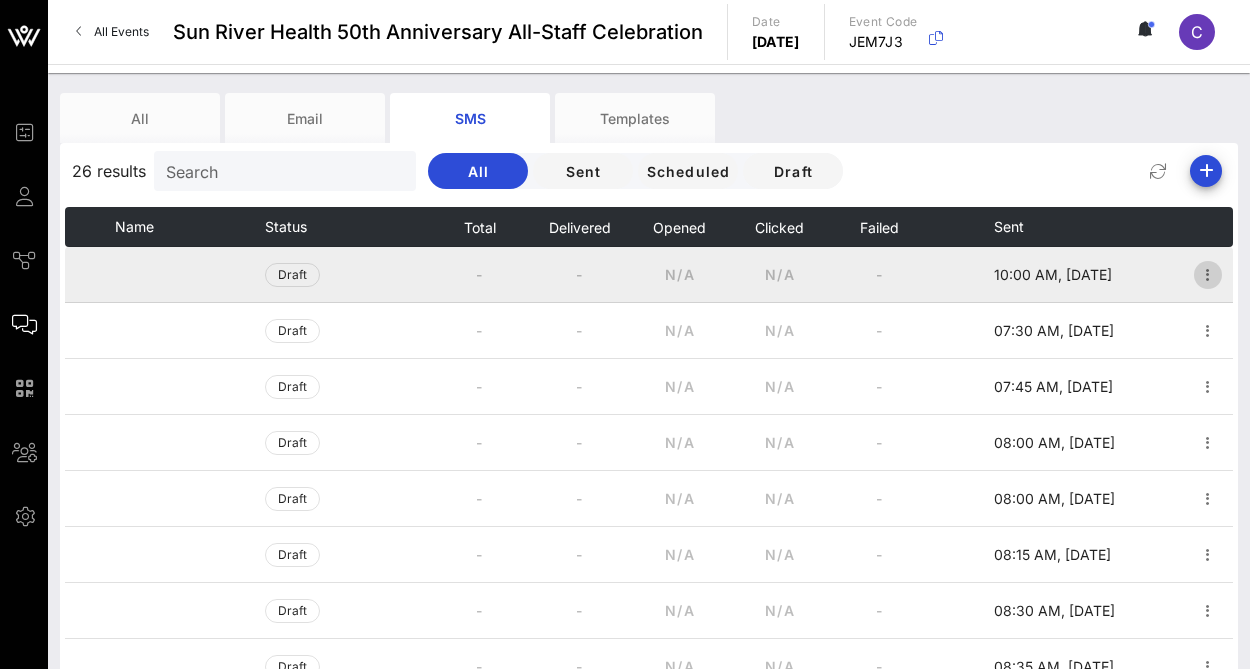 click at bounding box center [1208, 275] 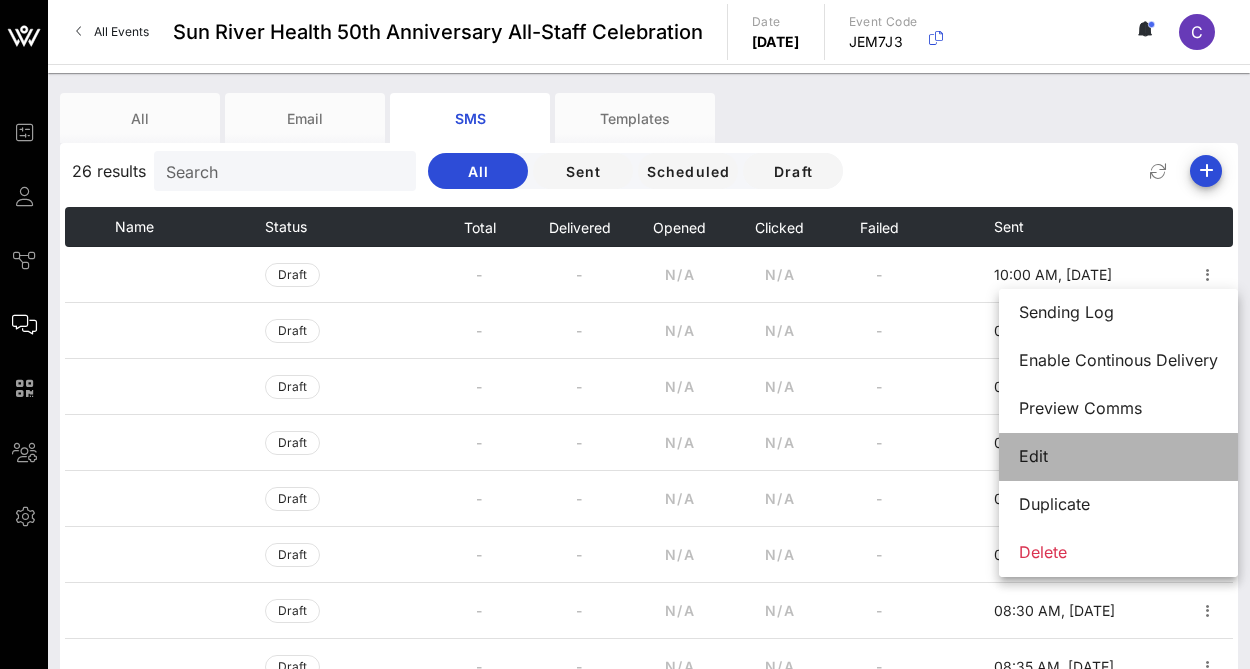 click on "Edit" at bounding box center [1118, 456] 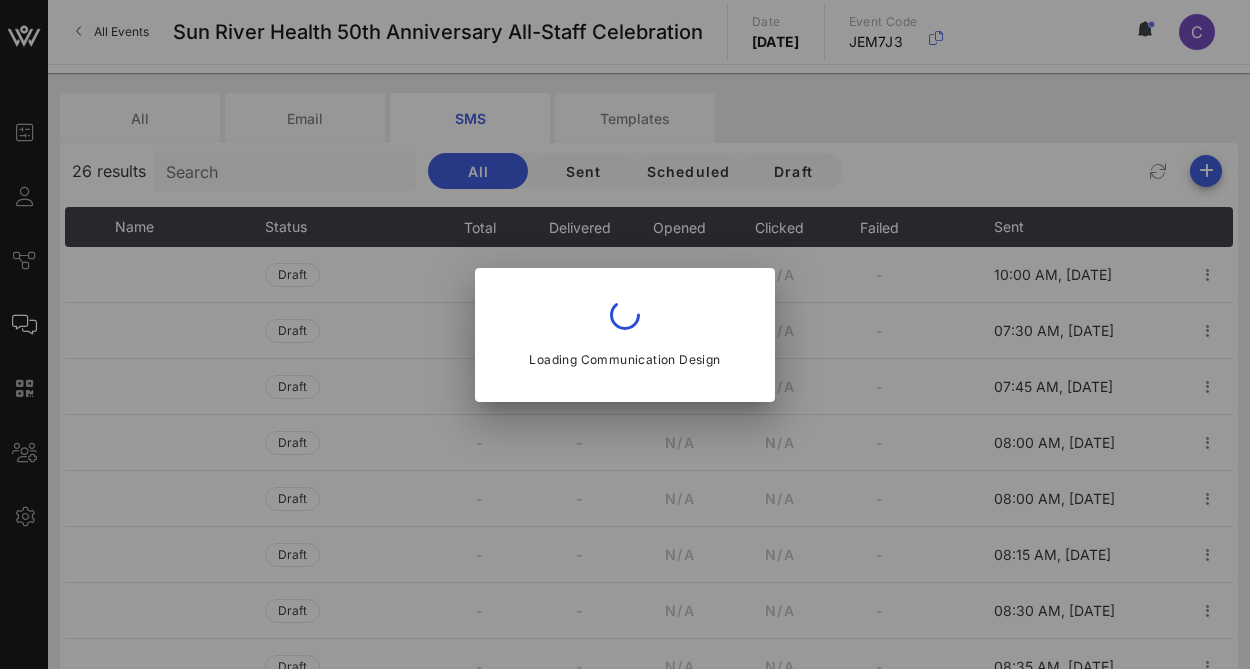 type on "[DATE]" 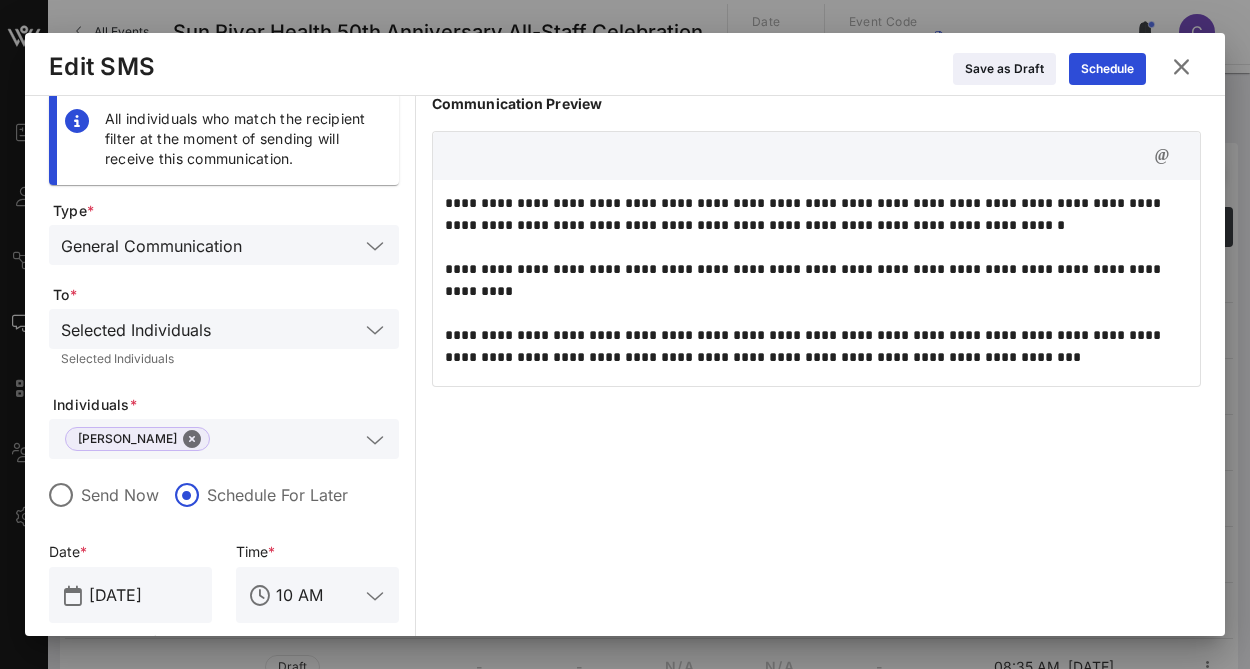 scroll, scrollTop: 0, scrollLeft: 0, axis: both 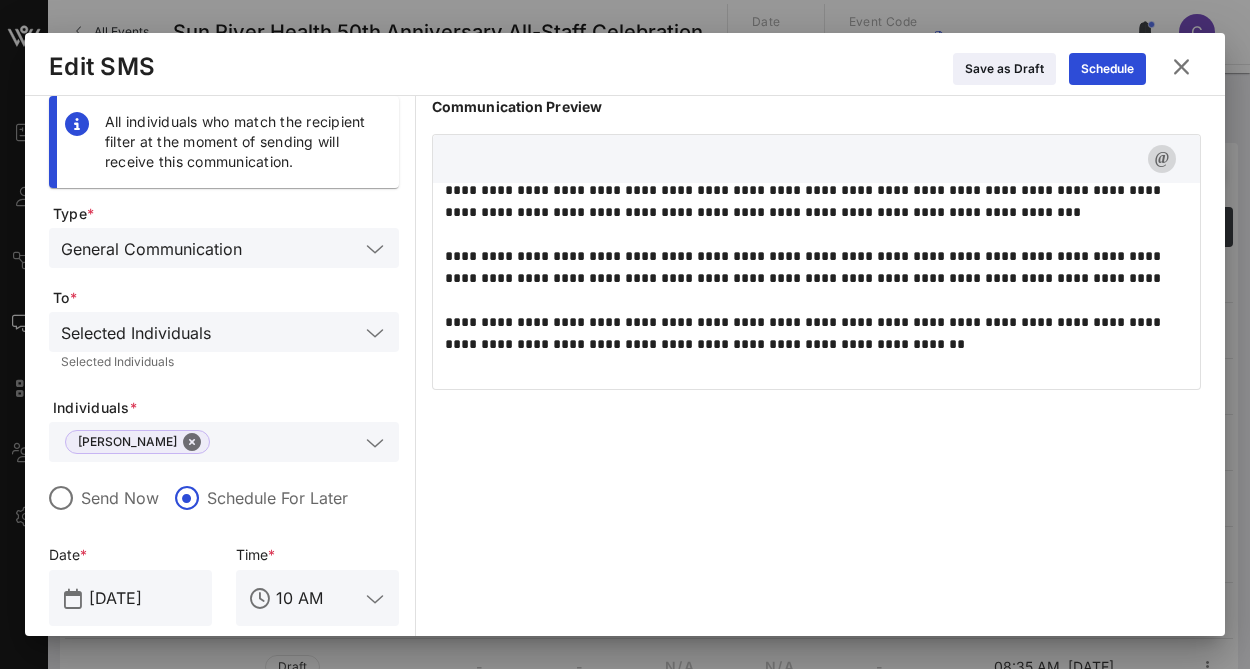 click at bounding box center (1162, 159) 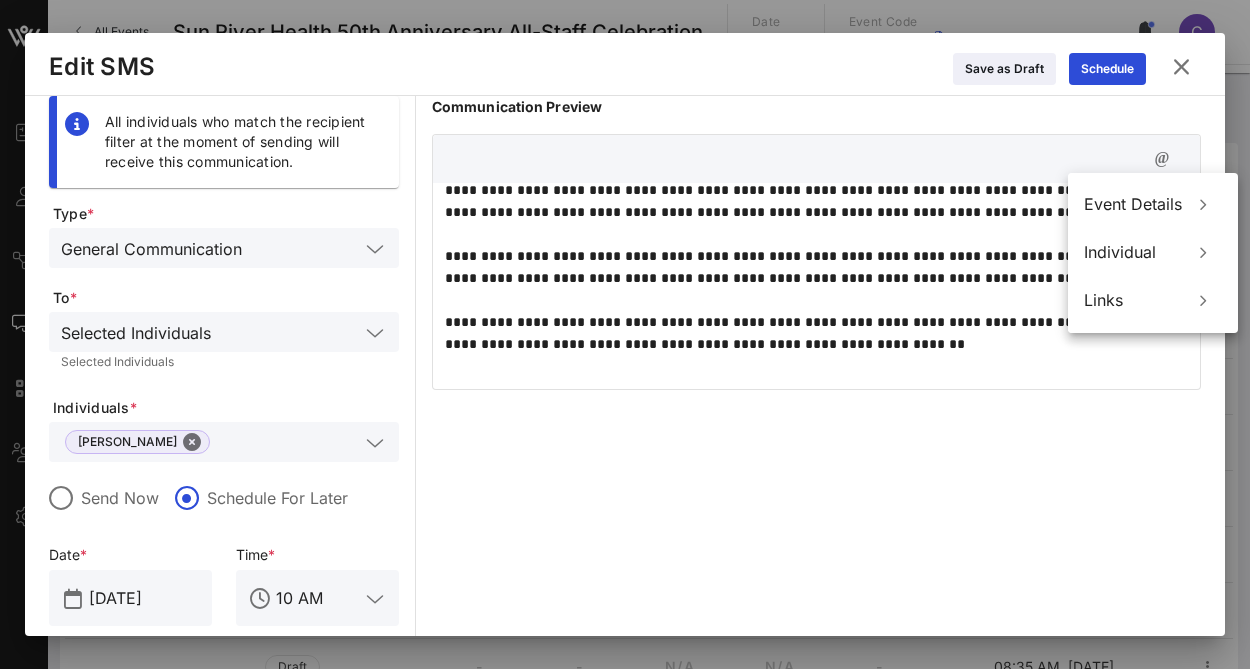 click on "**********" at bounding box center [816, 201] 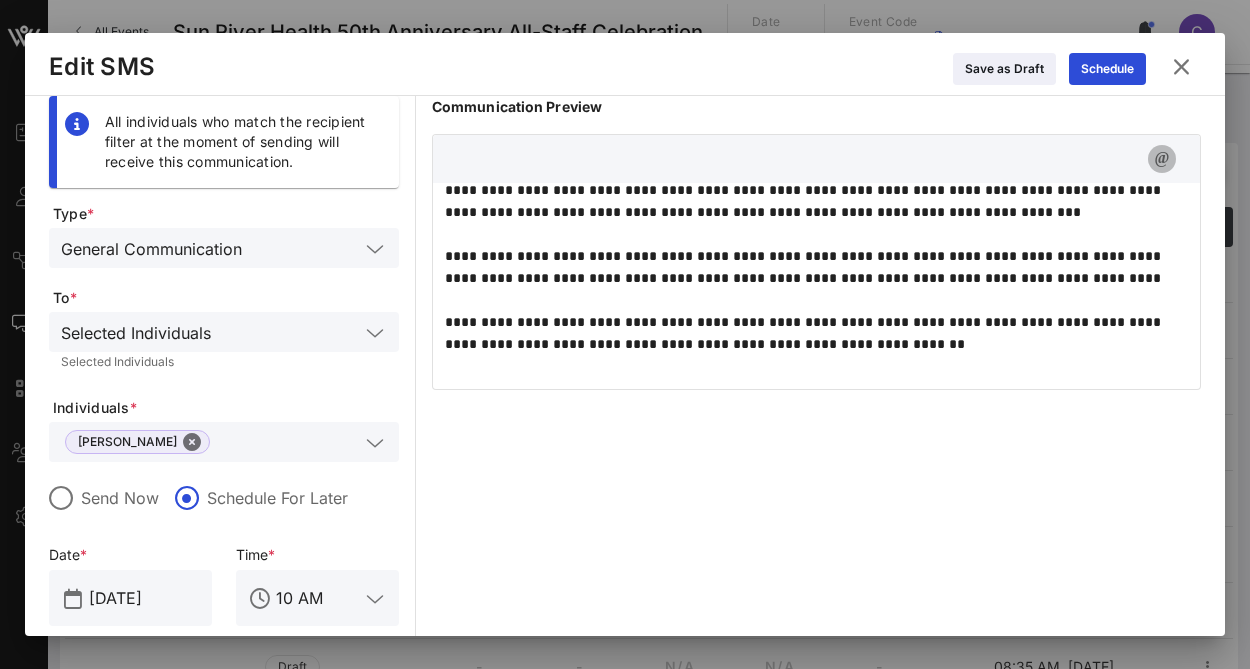 click at bounding box center [1162, 159] 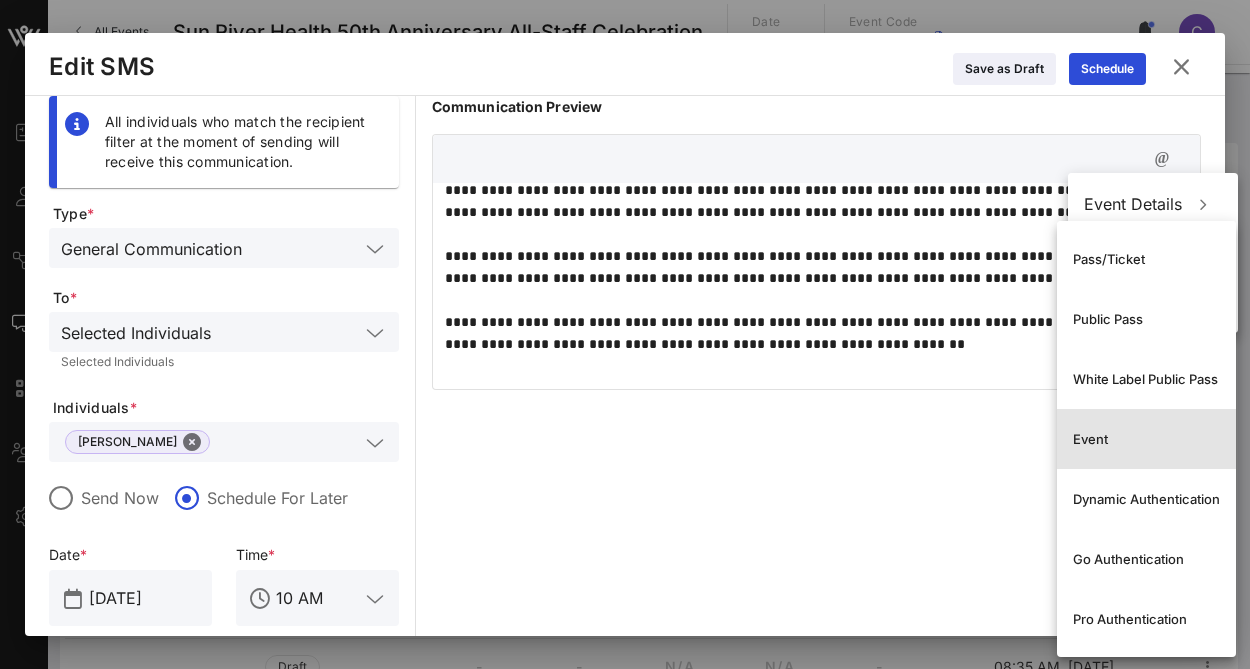 click on "Event" at bounding box center [1146, 439] 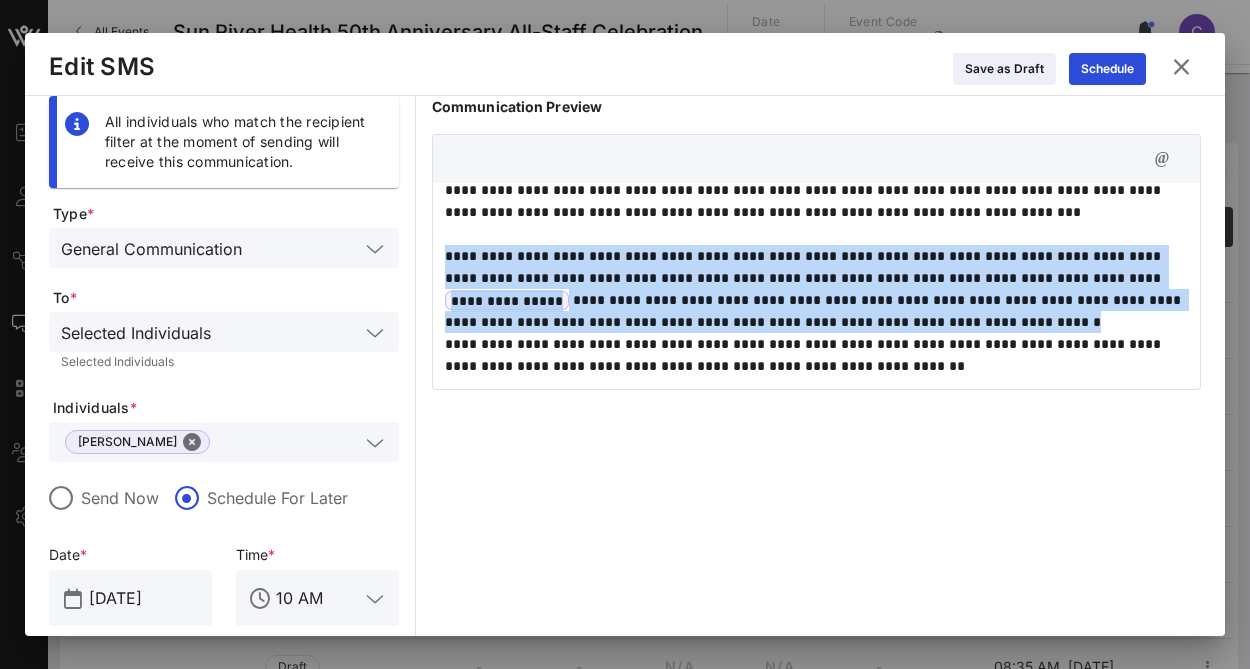 drag, startPoint x: 1057, startPoint y: 327, endPoint x: 443, endPoint y: 298, distance: 614.68445 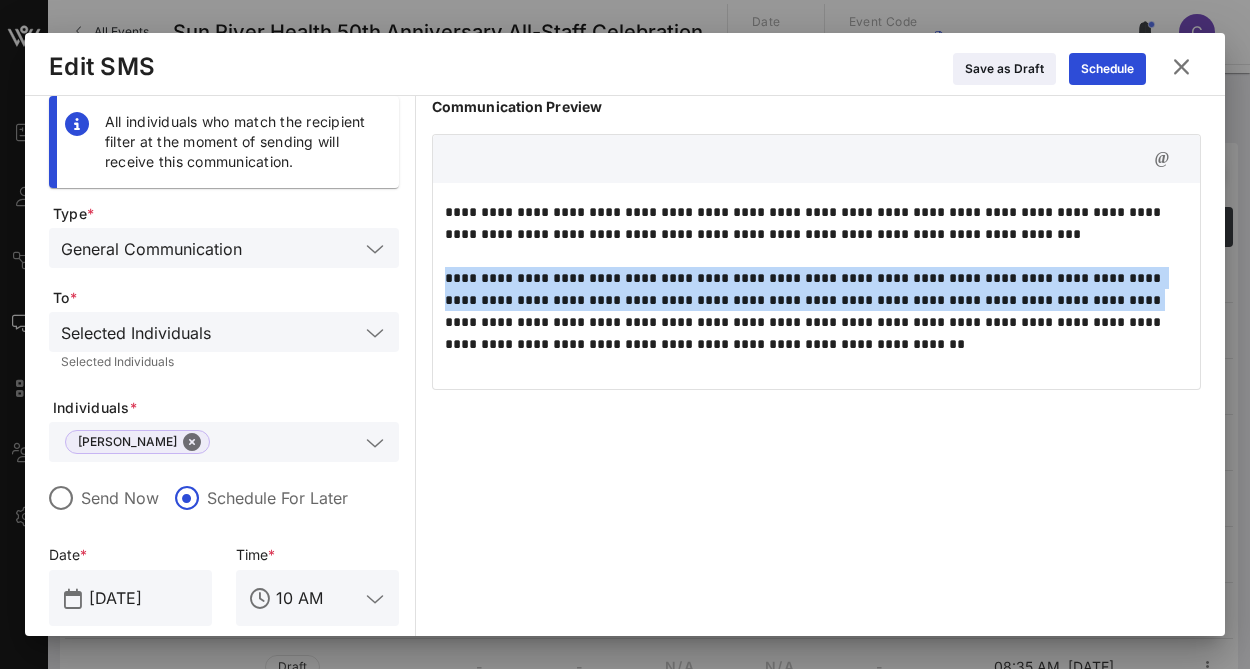 scroll, scrollTop: 126, scrollLeft: 0, axis: vertical 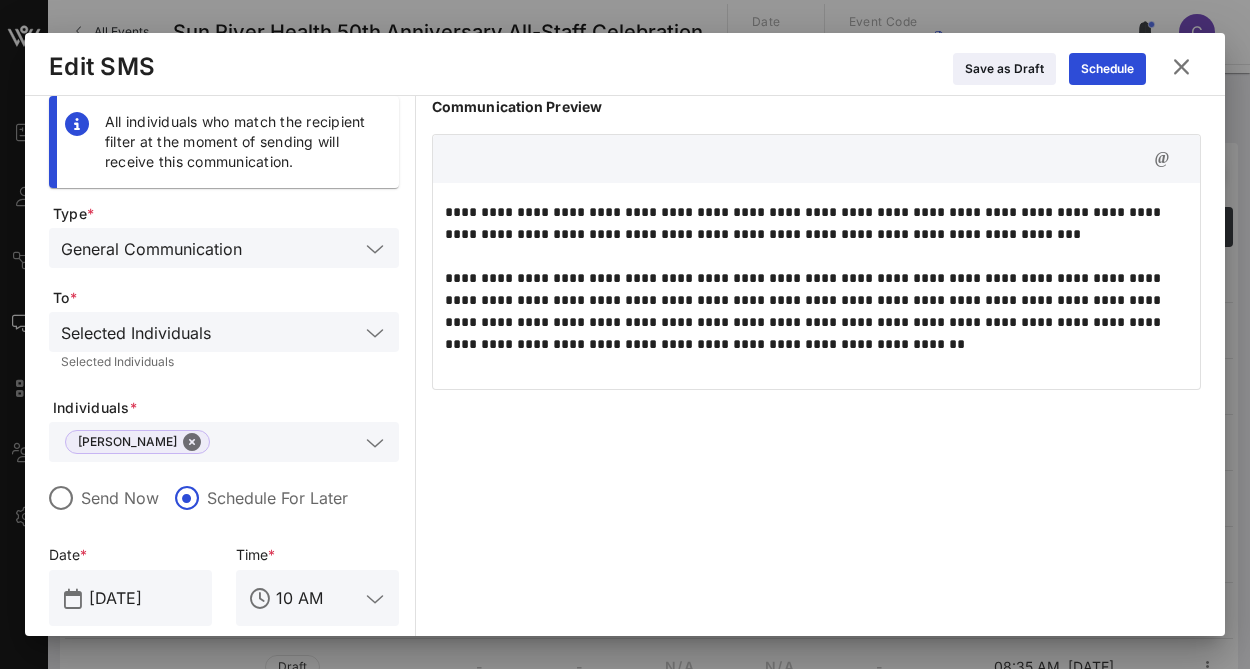 type 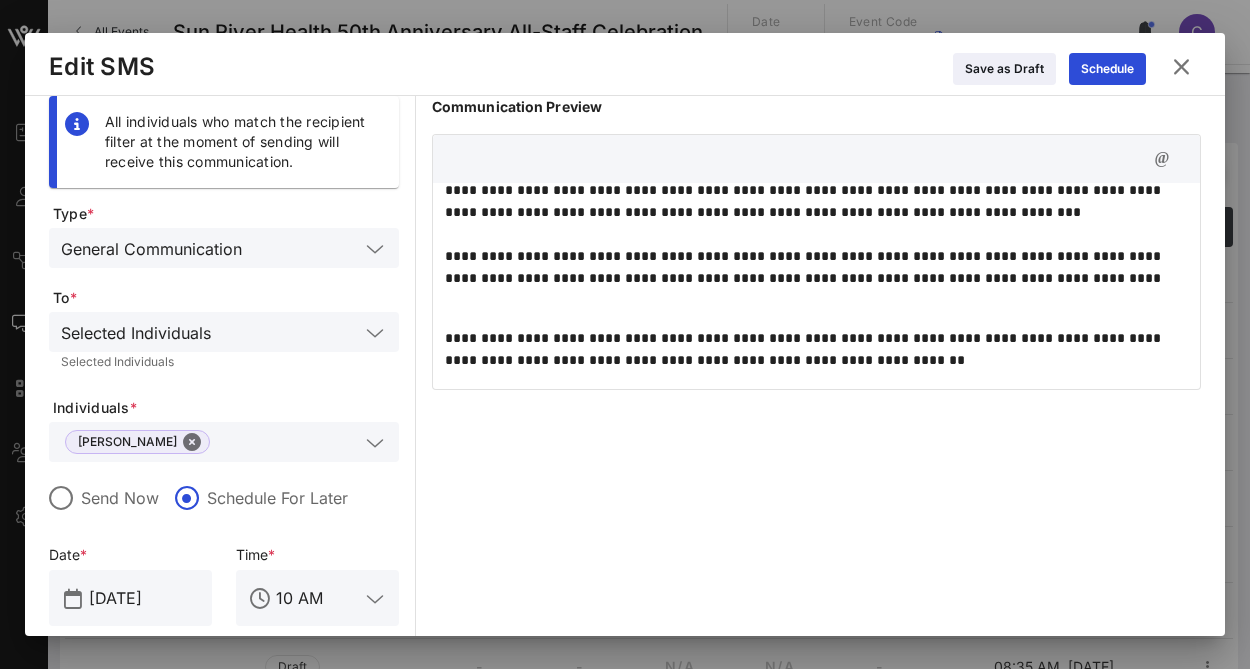 click on "**********" at bounding box center [816, 283] 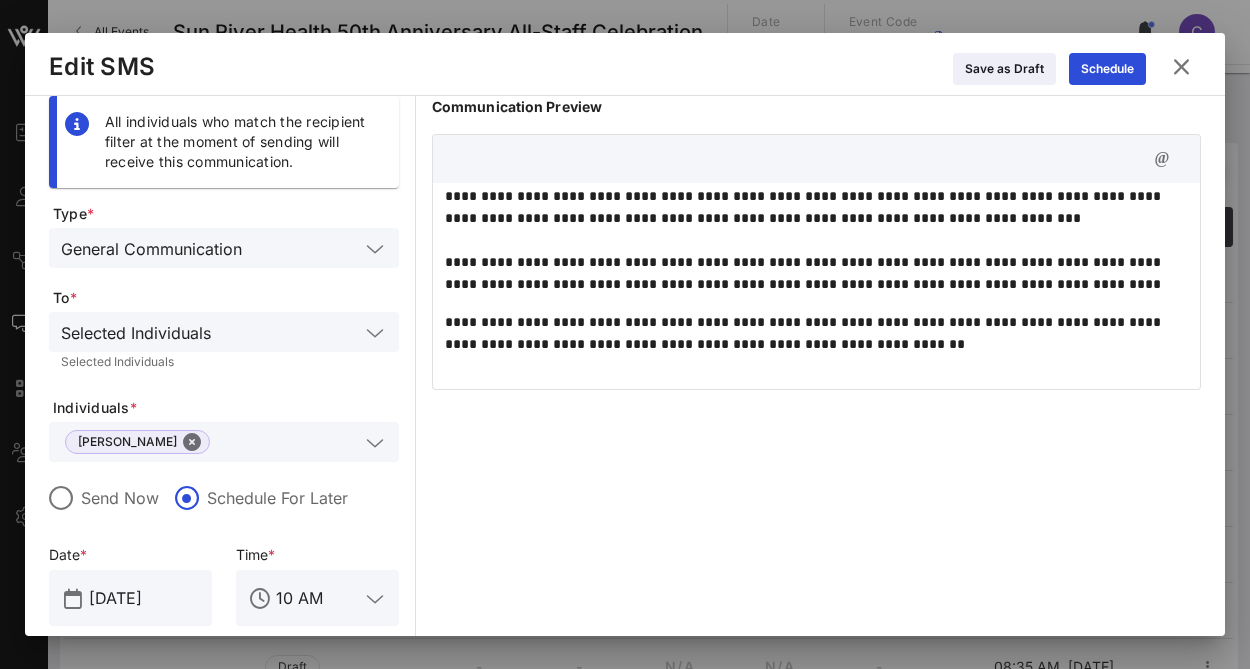 click on "**********" at bounding box center (816, 174) 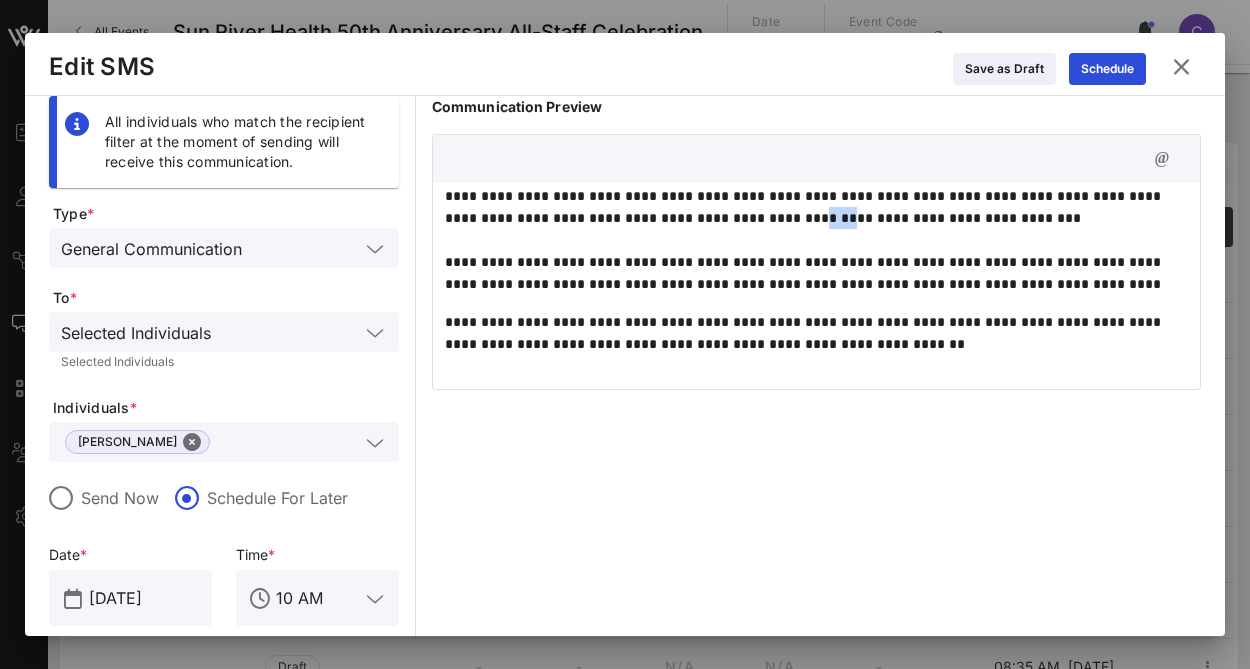 click on "**********" at bounding box center (816, 174) 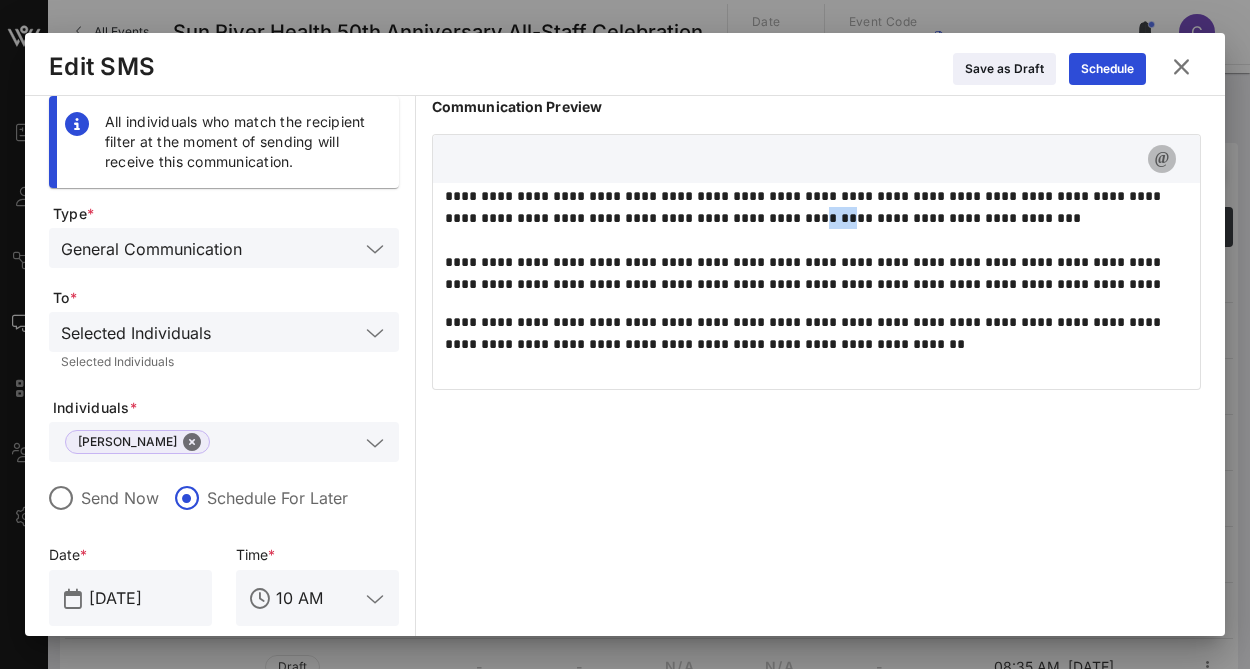 click at bounding box center [1162, 159] 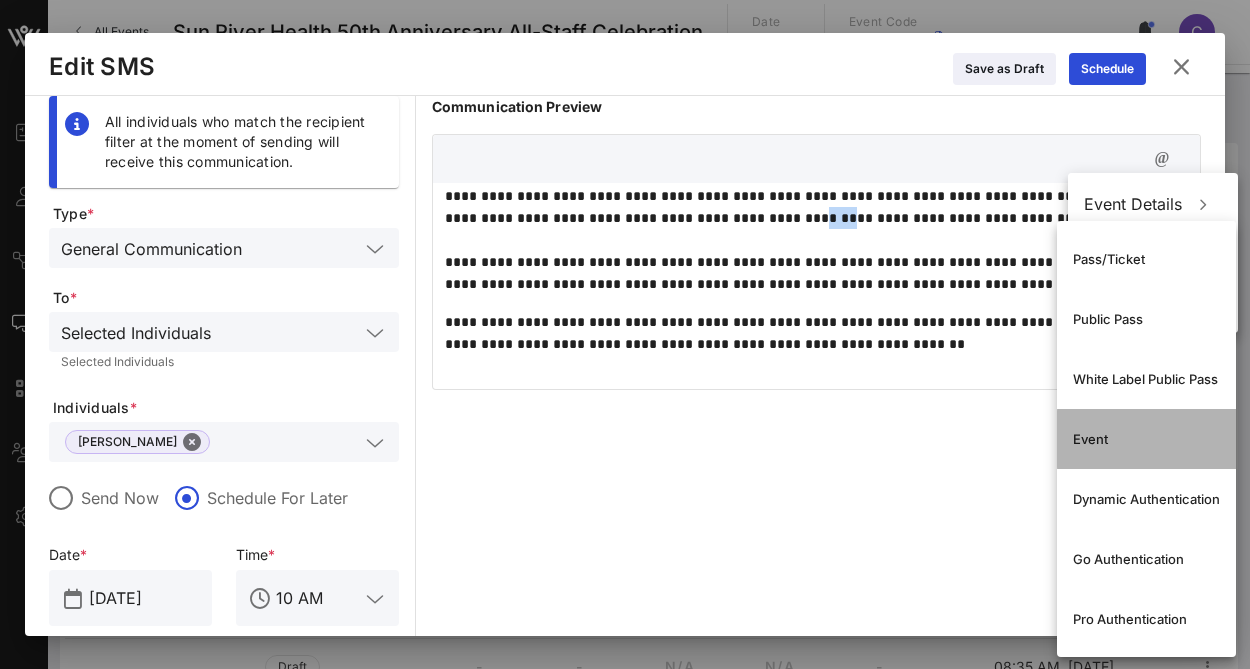 click on "Event" at bounding box center (1146, 439) 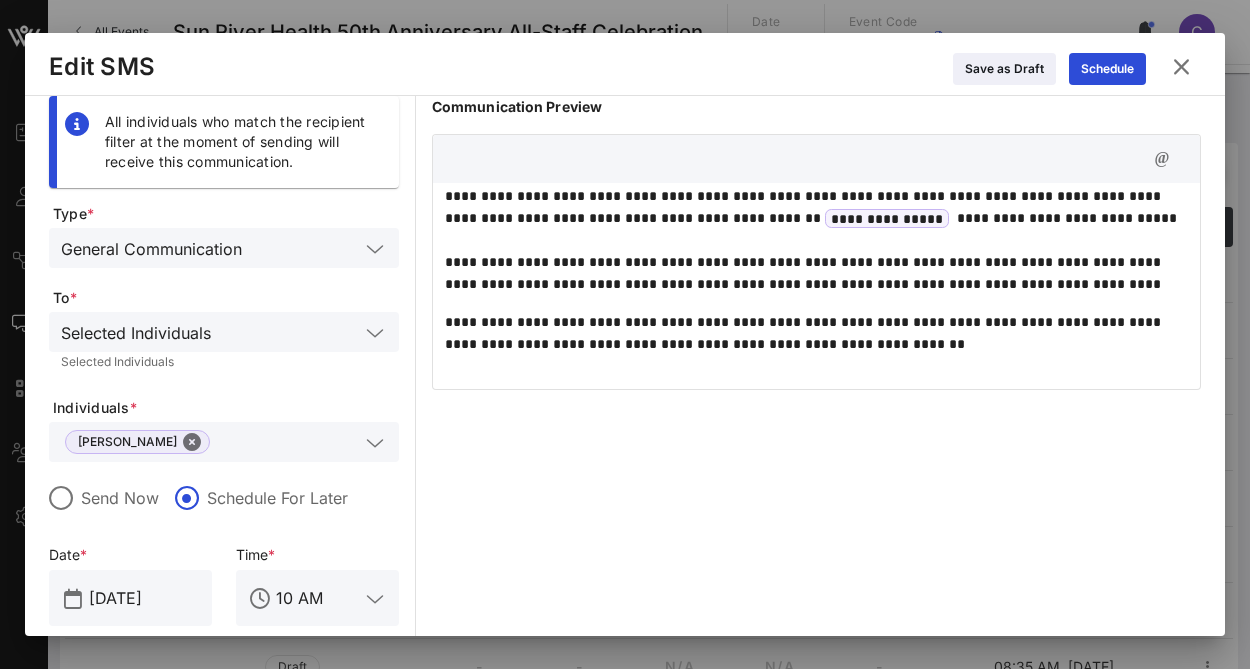 click on "**********" at bounding box center (887, 218) 